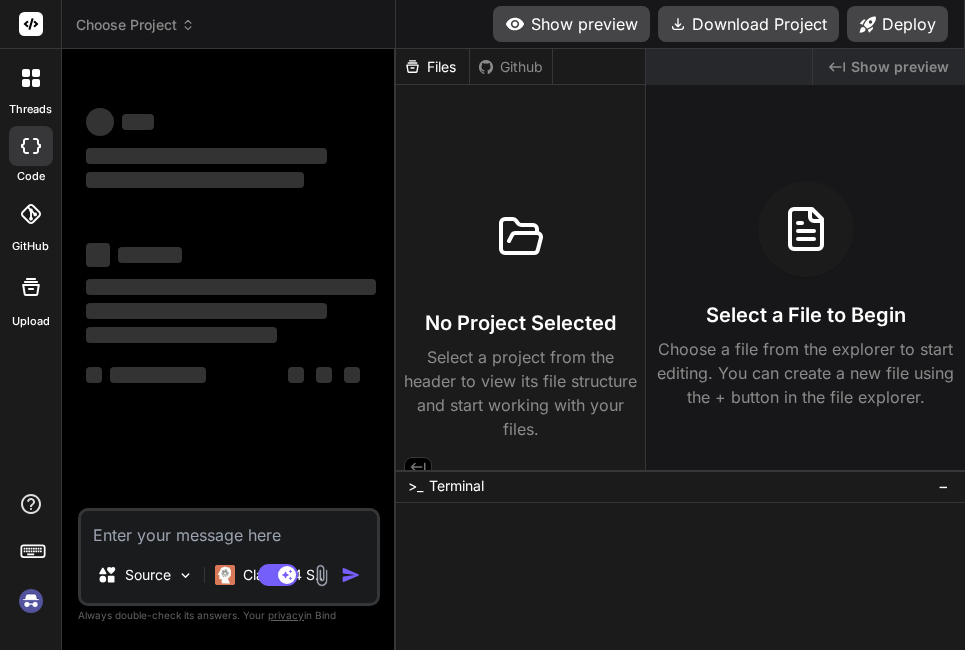 scroll, scrollTop: 0, scrollLeft: 0, axis: both 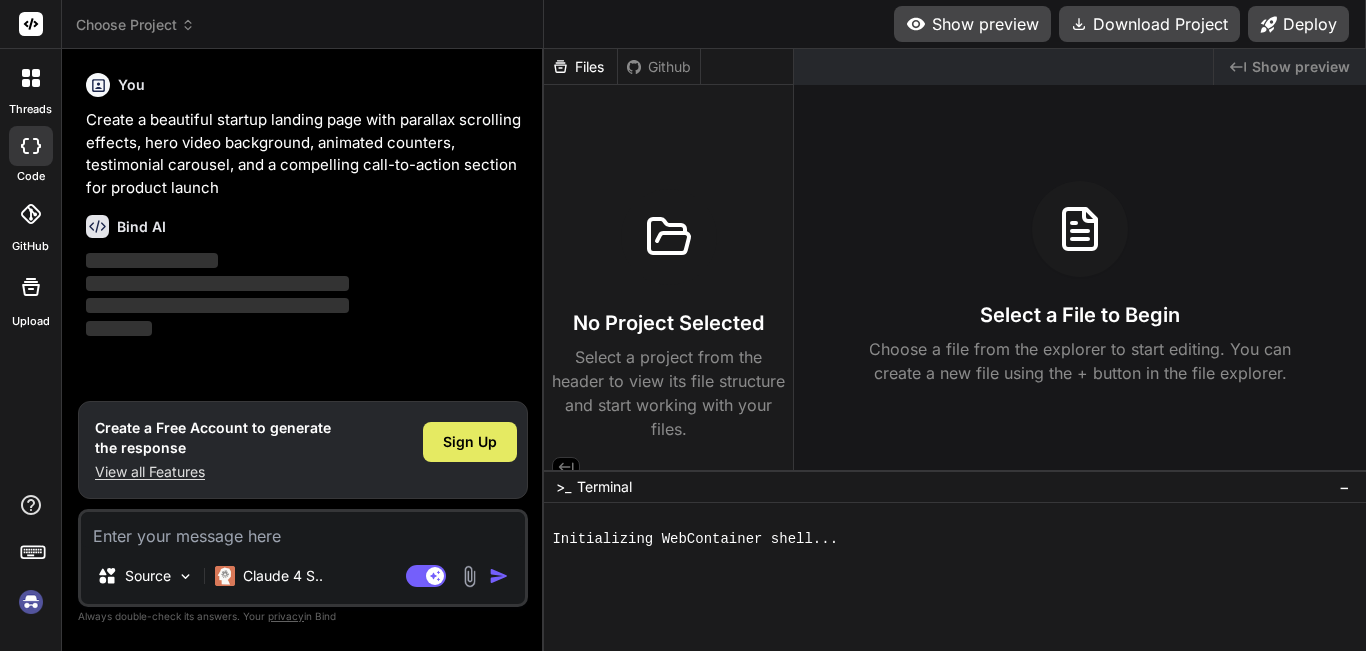 click on "Sign Up" at bounding box center [470, 442] 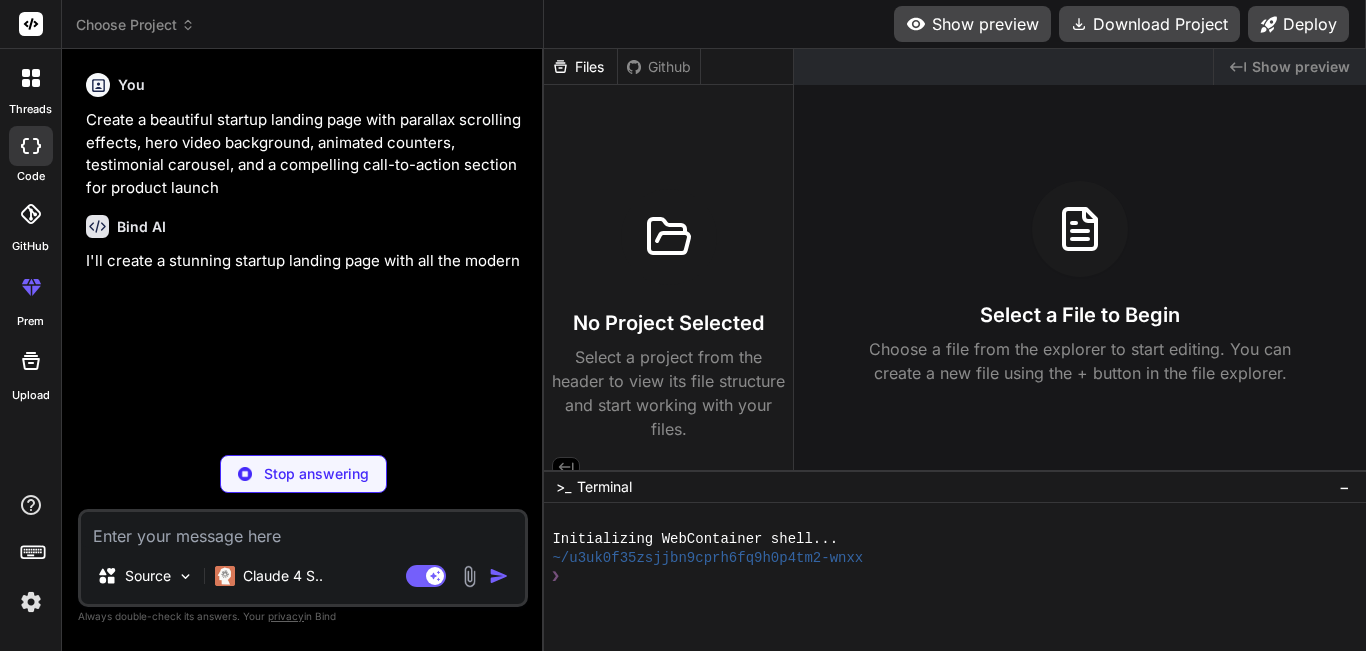 click at bounding box center [303, 530] 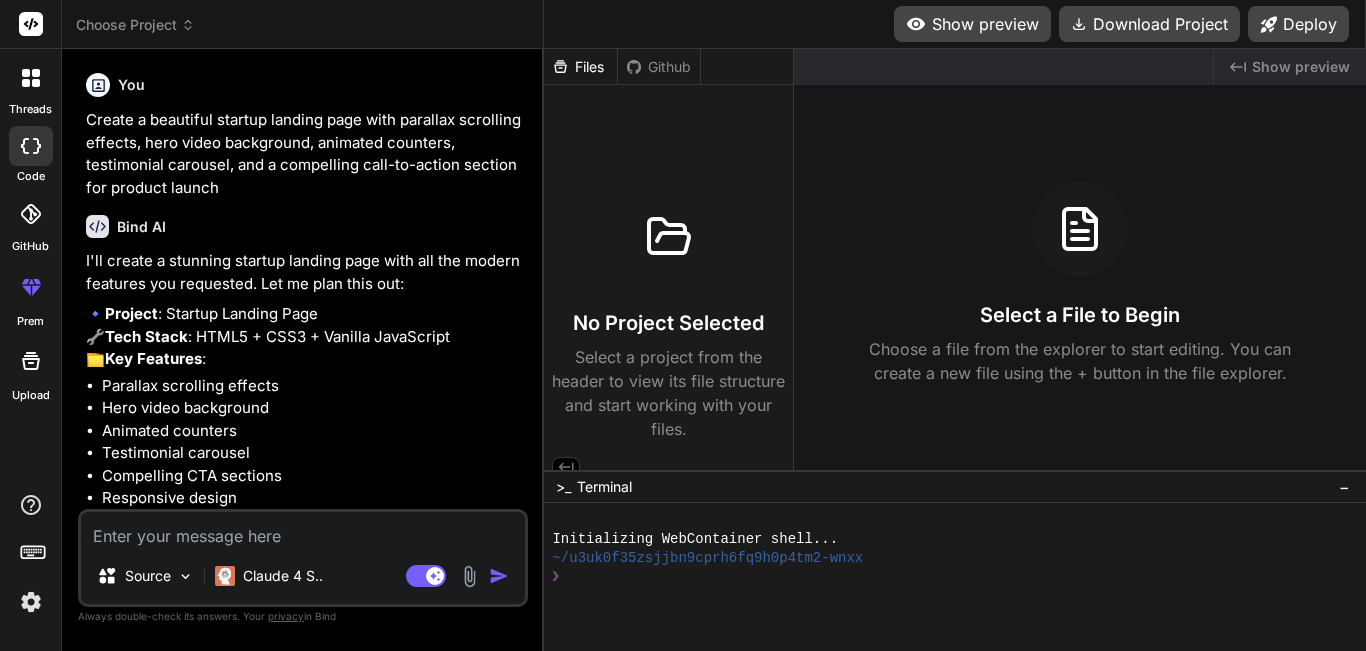 type on "x" 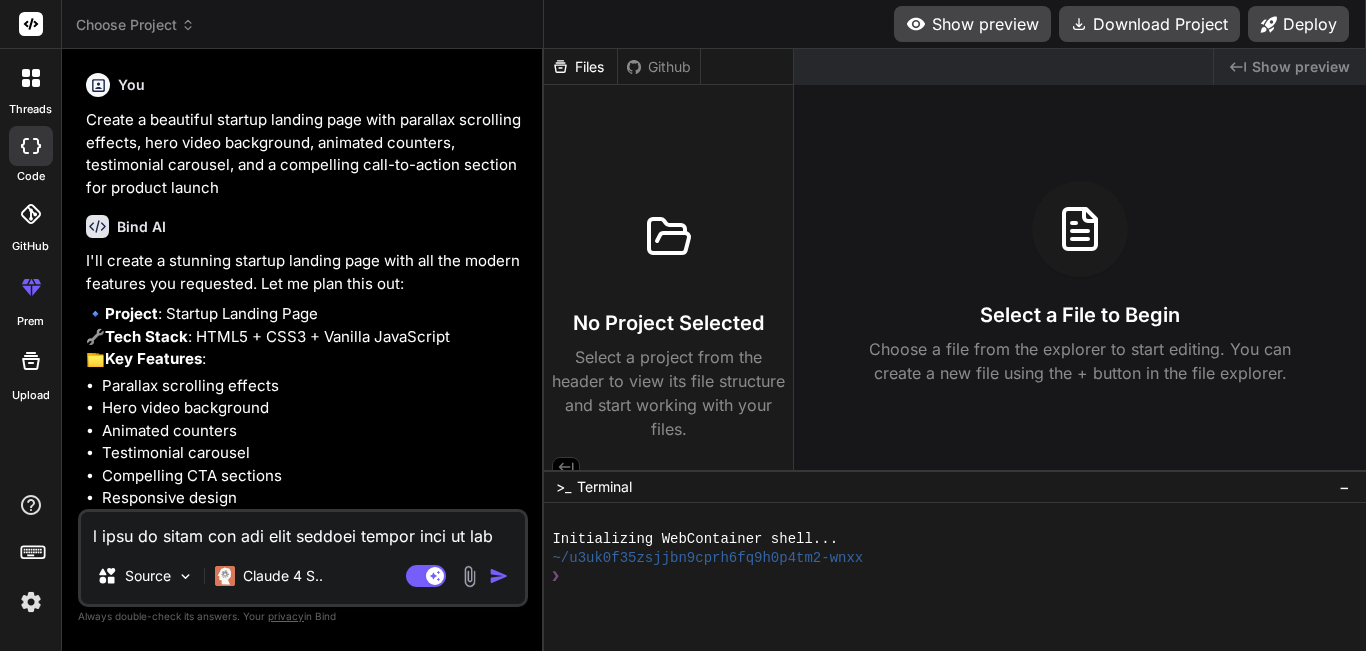 type on "x" 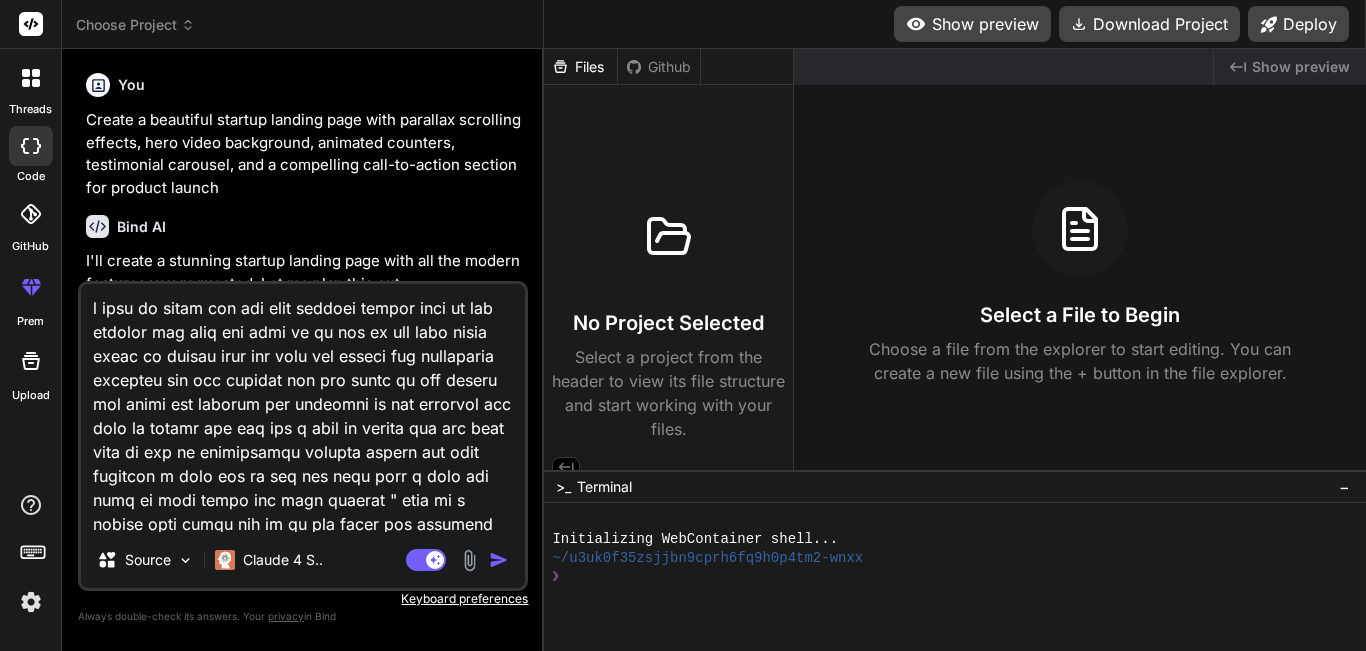 scroll, scrollTop: 20834, scrollLeft: 0, axis: vertical 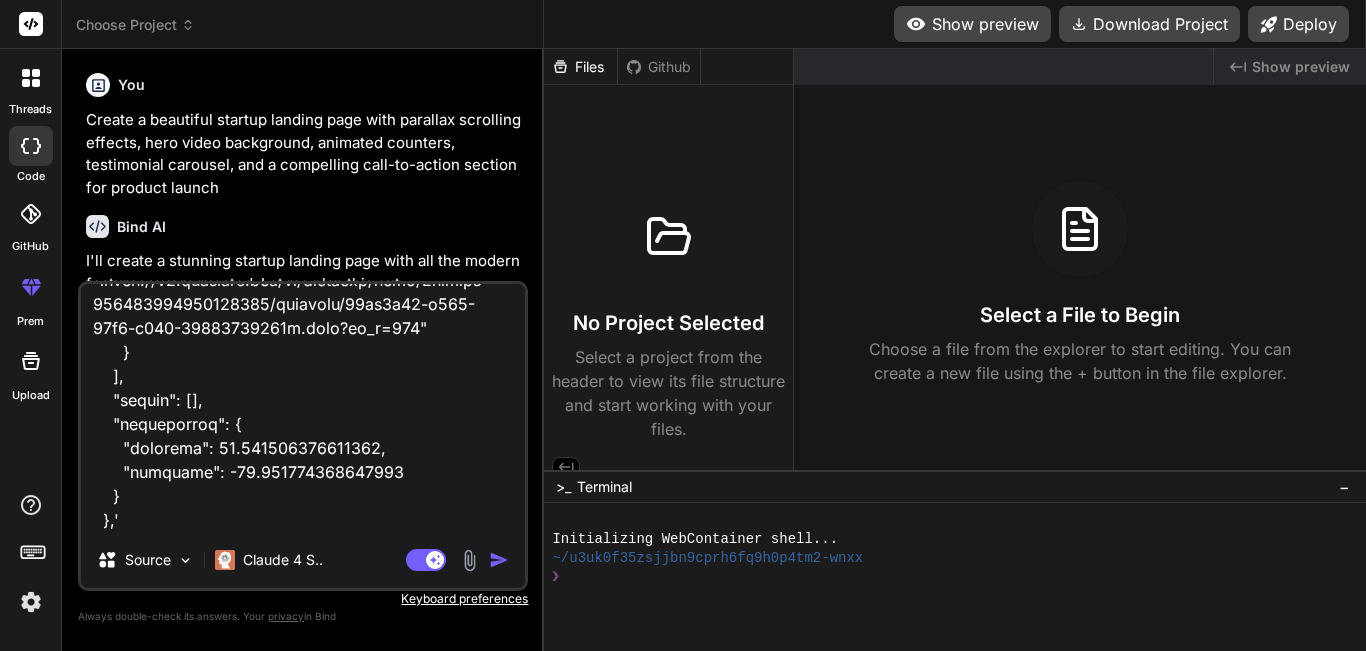 type on "i want to build web app that scraper airbnb city of all listing and gets the data of it all no api only using local my laptop gets the data and images and everything possible and the persone who has hotel he can select his hotel our listing and analisys it the deffrent why this is better and how can i make it better and the some time he can do autommatcly changes prices and more features i want you to get the idea that i have and make it more clean and more advance " this is a report from airoi use it to get tools the benifite the hostel the [CITY] Airbnb Market Analysis 2025: Short Term Rental Data & Vacation Rental Statistics in [REGION], [COUNTRY]
Source: AirROI
Last updated: 2025-08-01
Is Airbnb profitable in [CITY] in 2025? Explore comprehensive Airbnb analytics for [CITY], [REGION], [COUNTRY] to uncover income potential. This 2025 STR market report for [CITY], based on AirROI data from September 2024 to August 2025, reveals key trends in the niche market of 63 active listings.
Whe..." 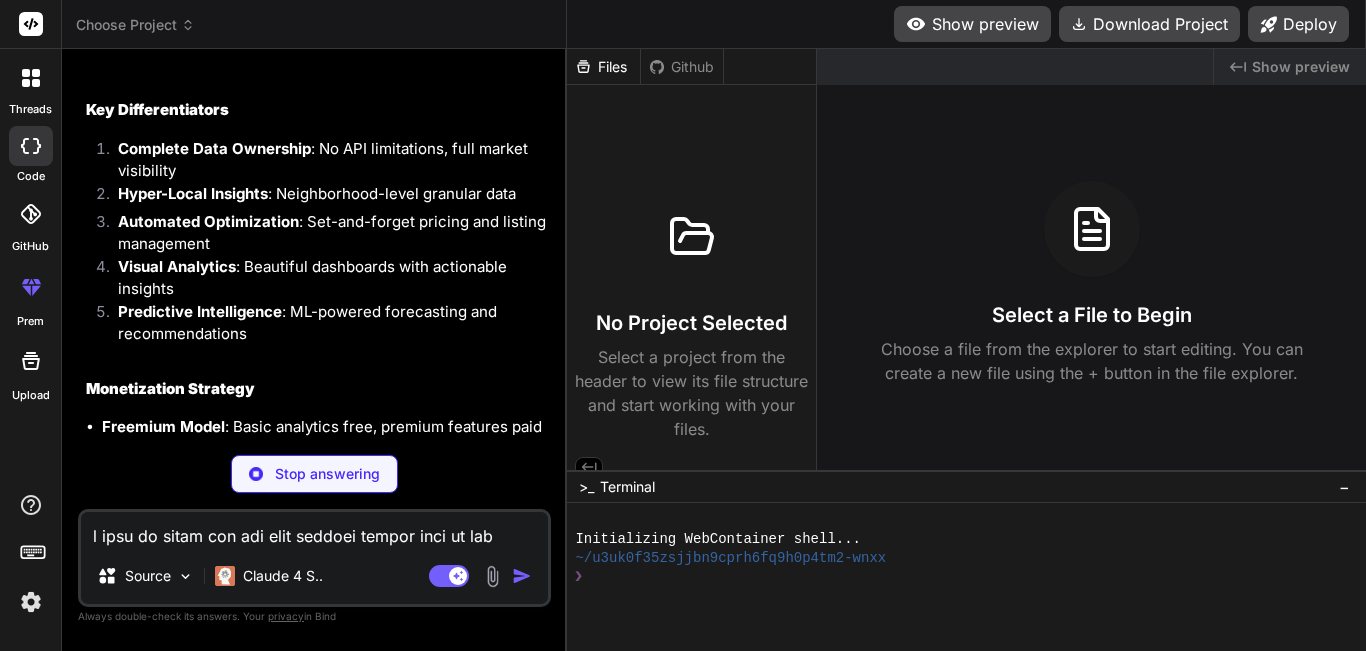 scroll, scrollTop: 11206, scrollLeft: 0, axis: vertical 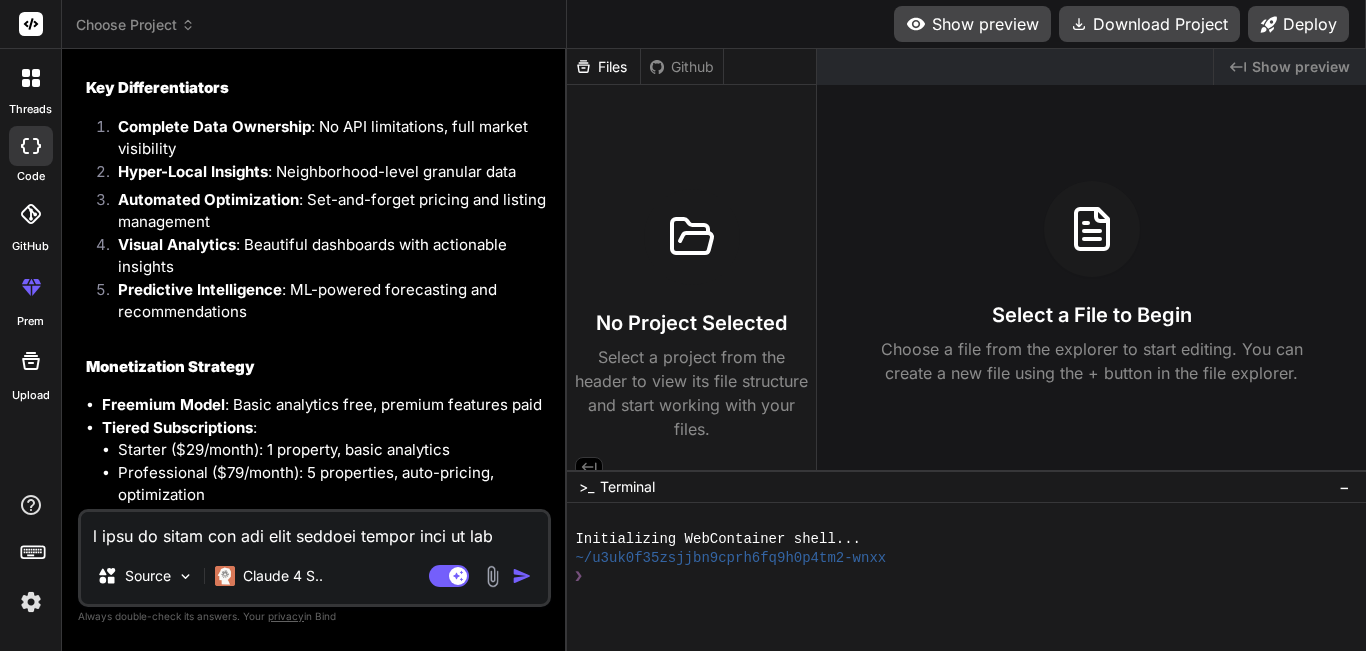 type on "x" 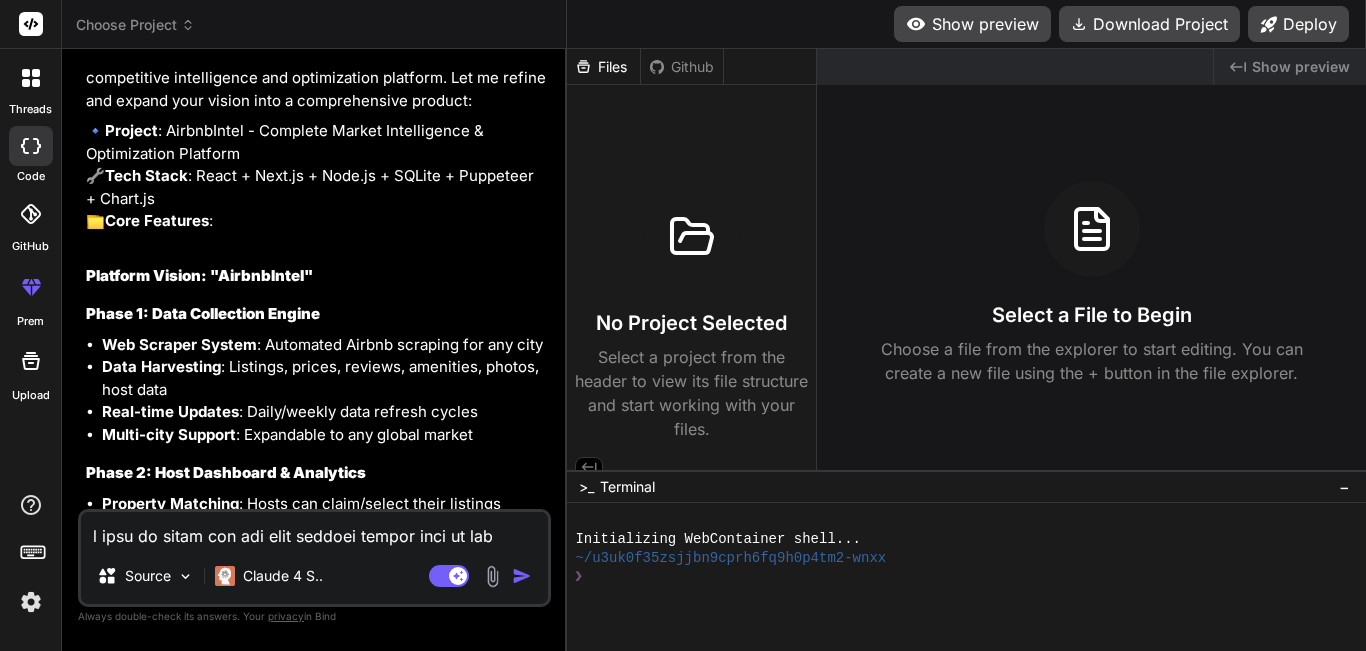 scroll, scrollTop: 10126, scrollLeft: 0, axis: vertical 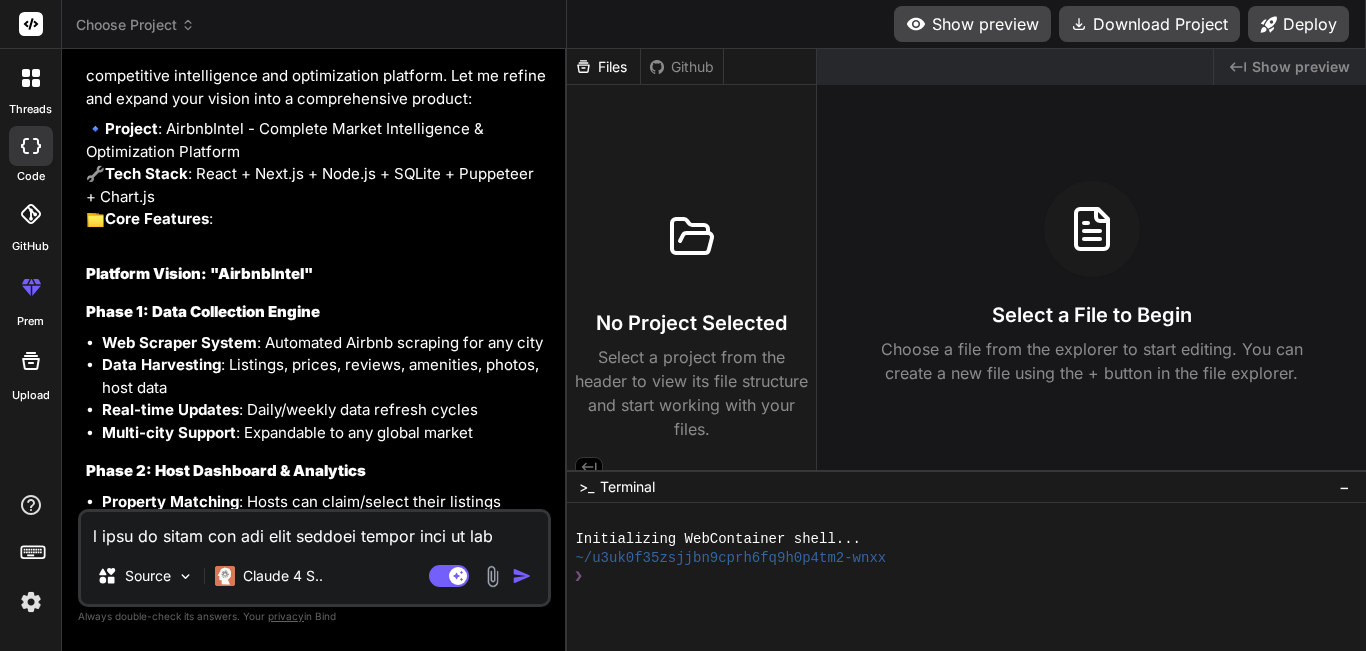 click on "Platform Vision: "AirbnbIntel"" at bounding box center [199, 273] 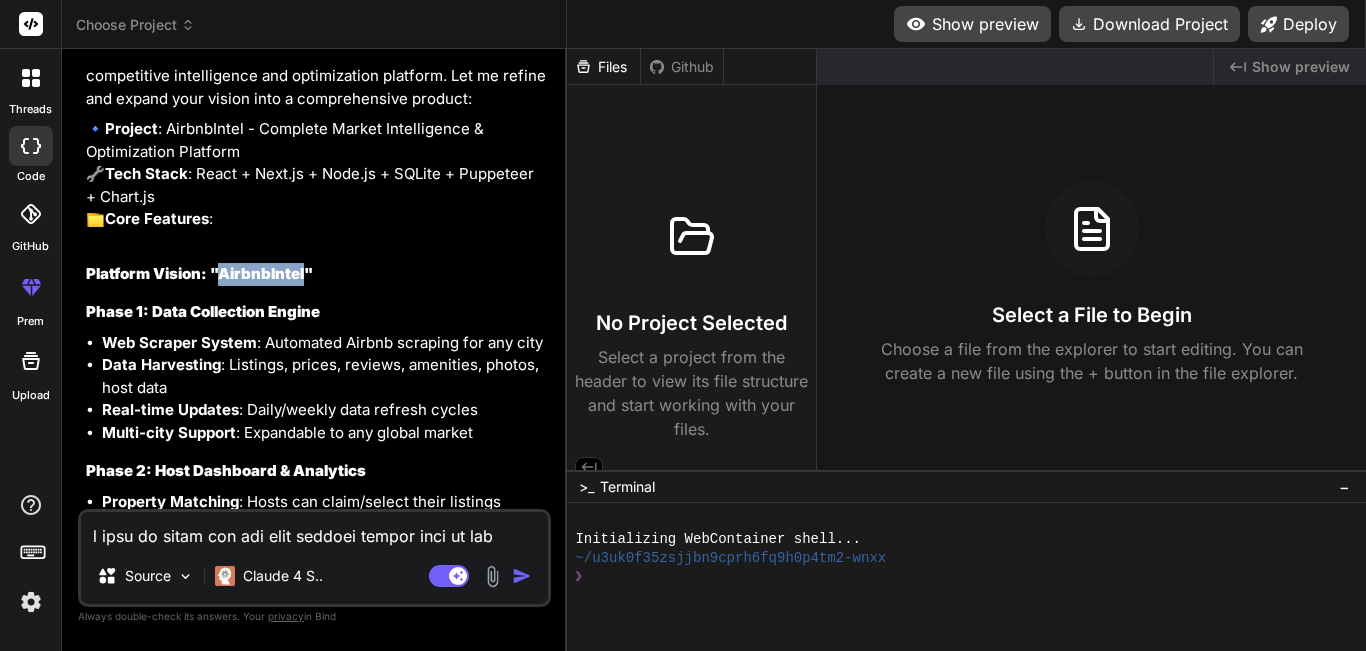 click on "Platform Vision: "AirbnbIntel"" at bounding box center (199, 273) 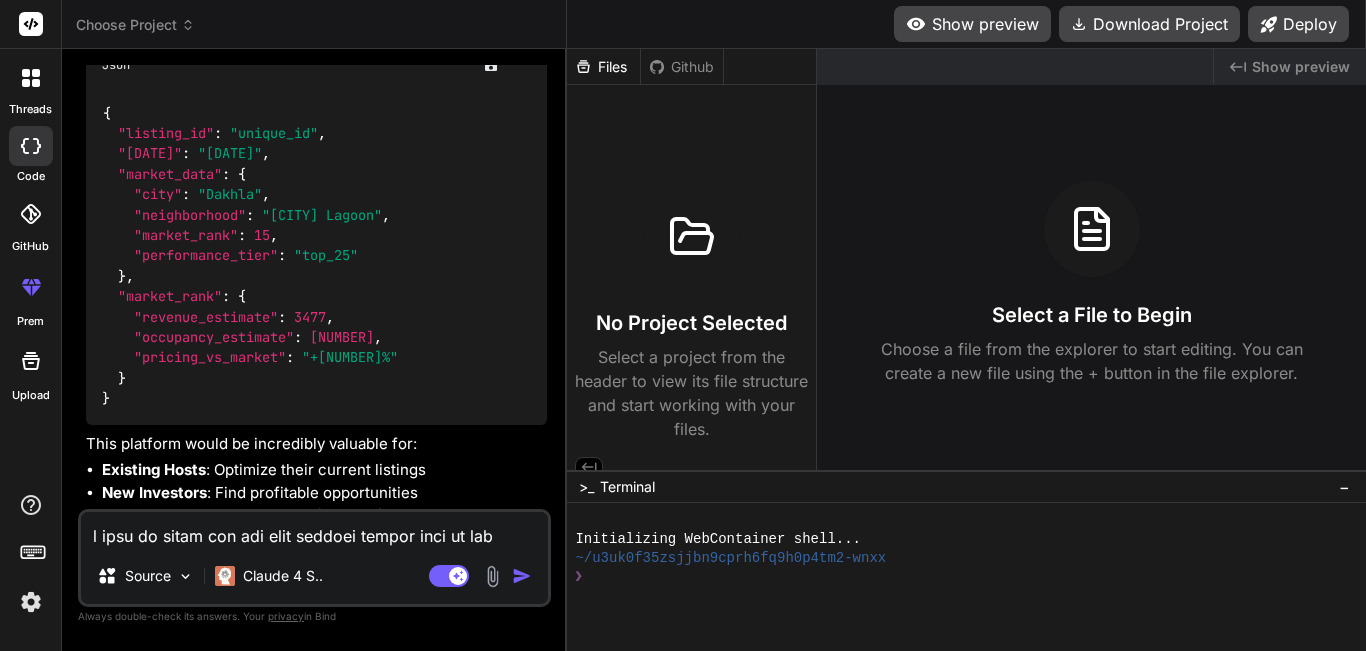 scroll, scrollTop: 12182, scrollLeft: 0, axis: vertical 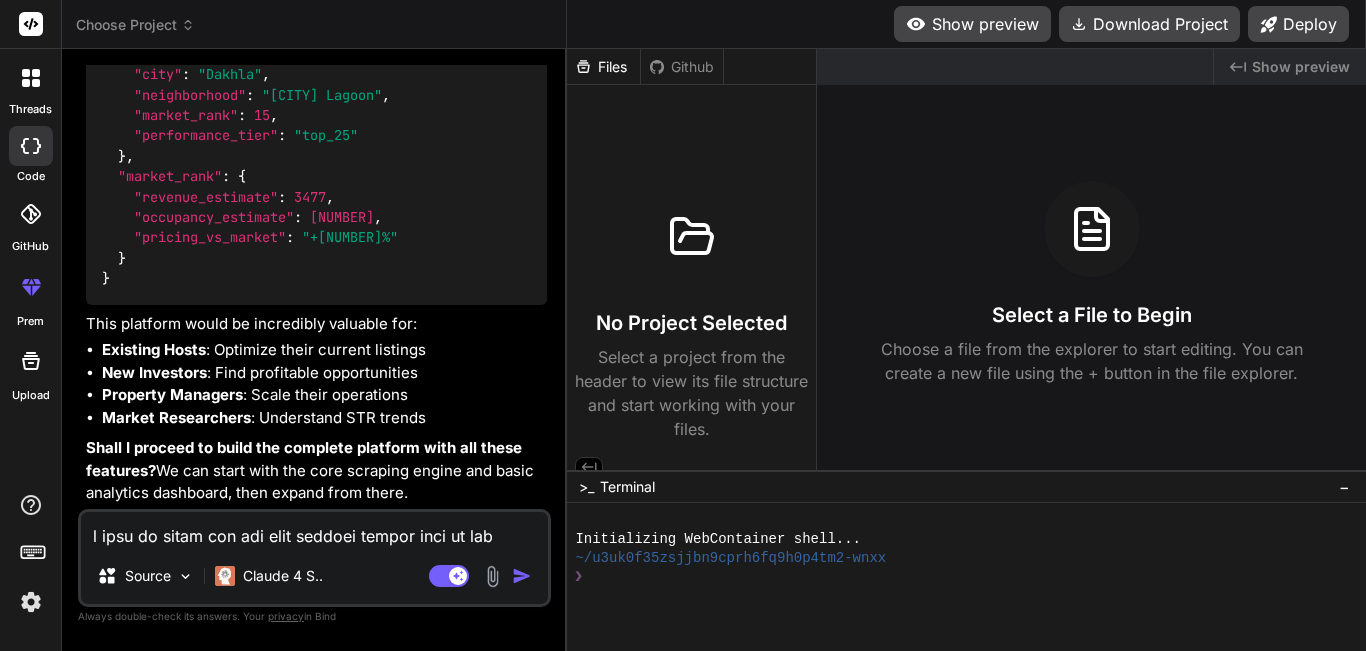 click at bounding box center (314, 530) 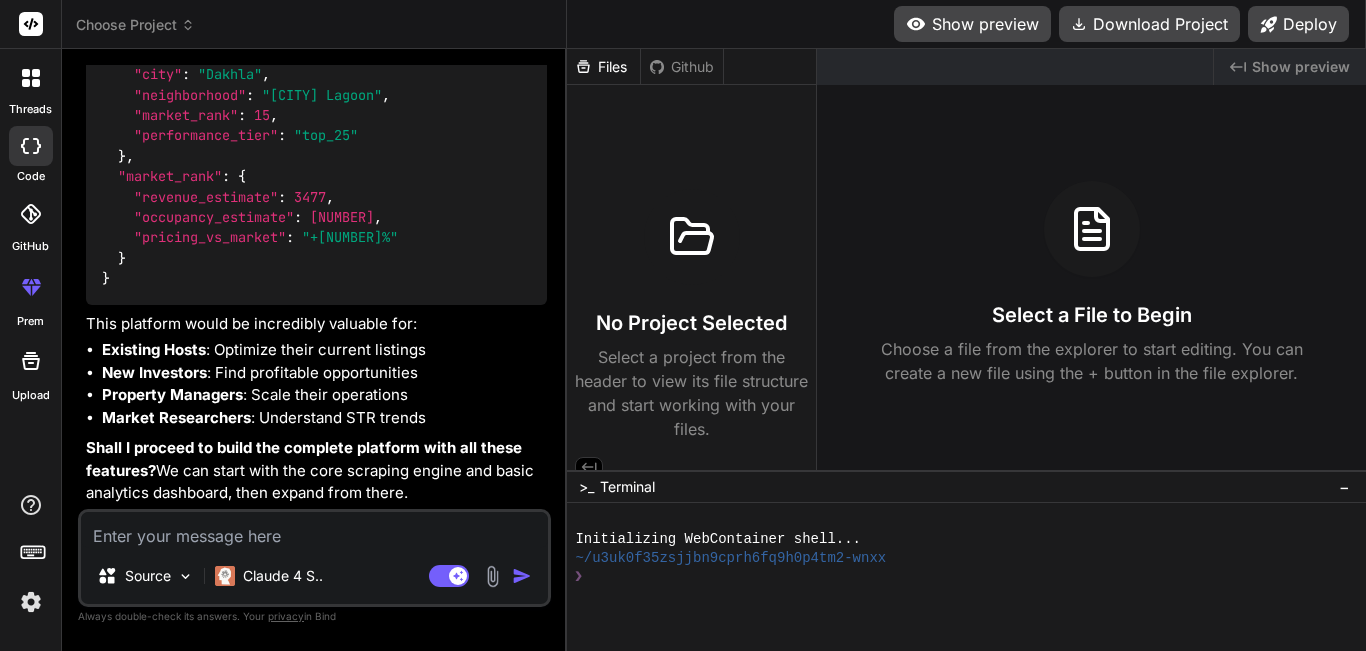 type on "o" 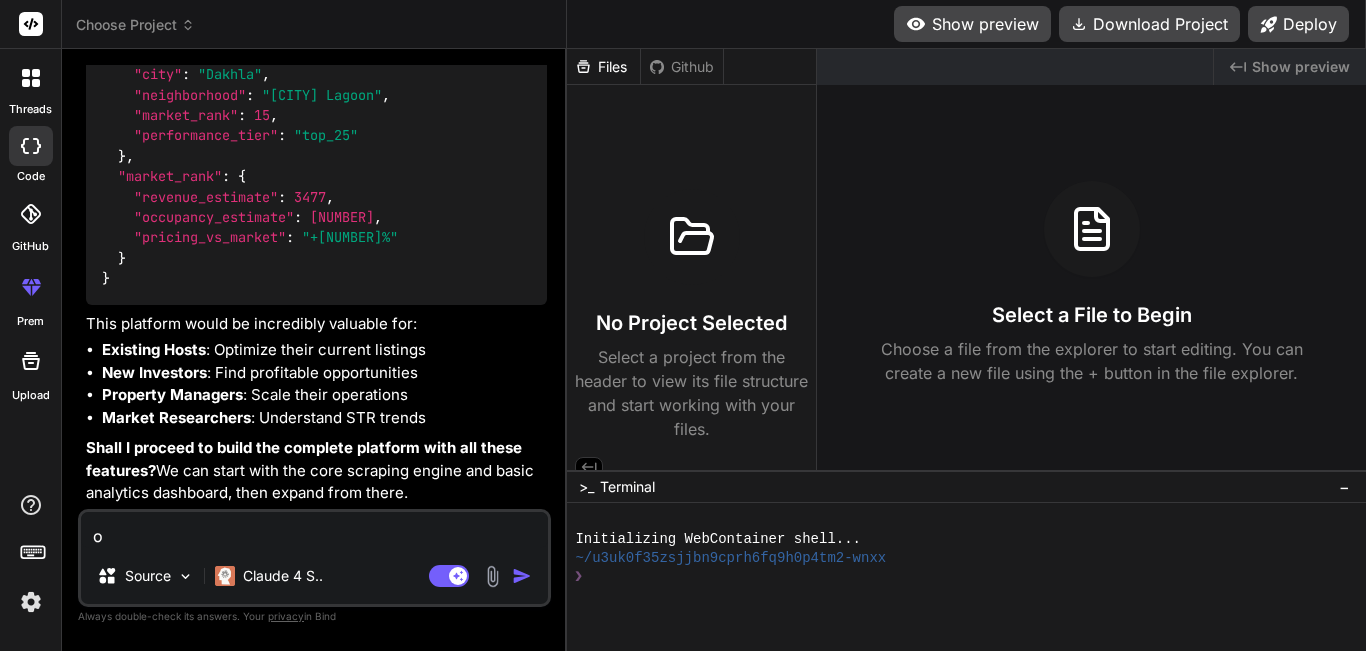 type on "ok" 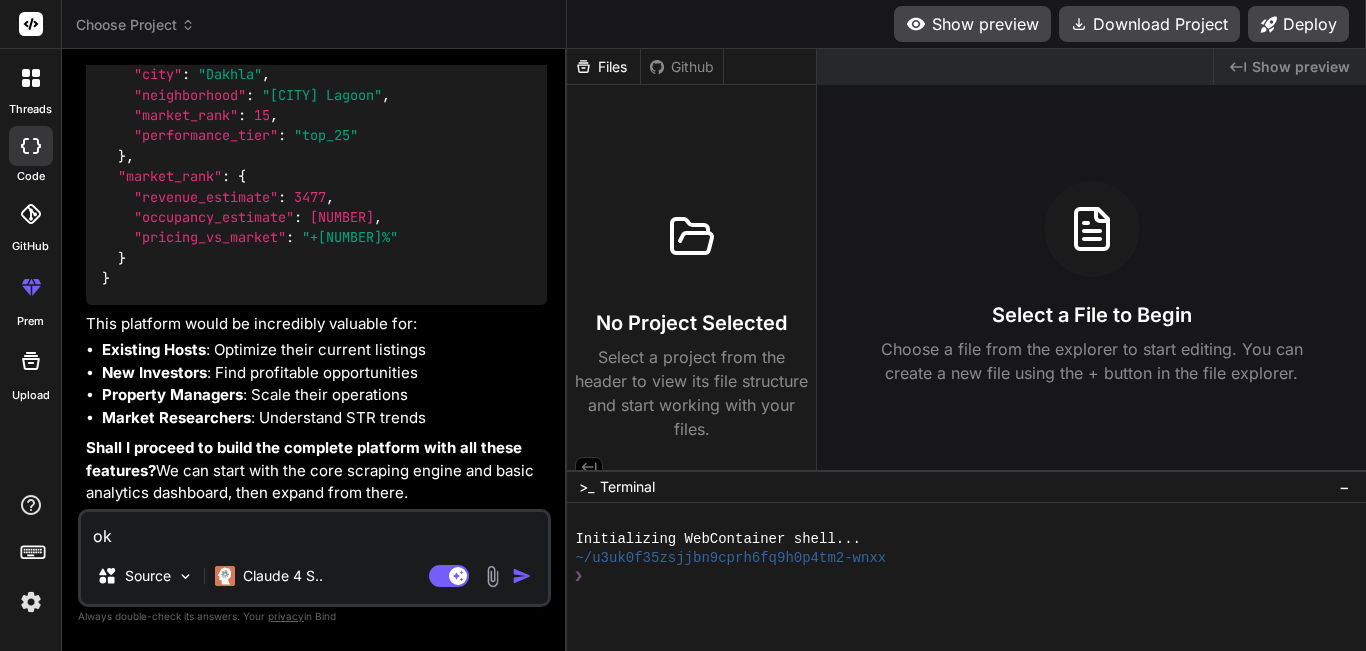 type on "oke" 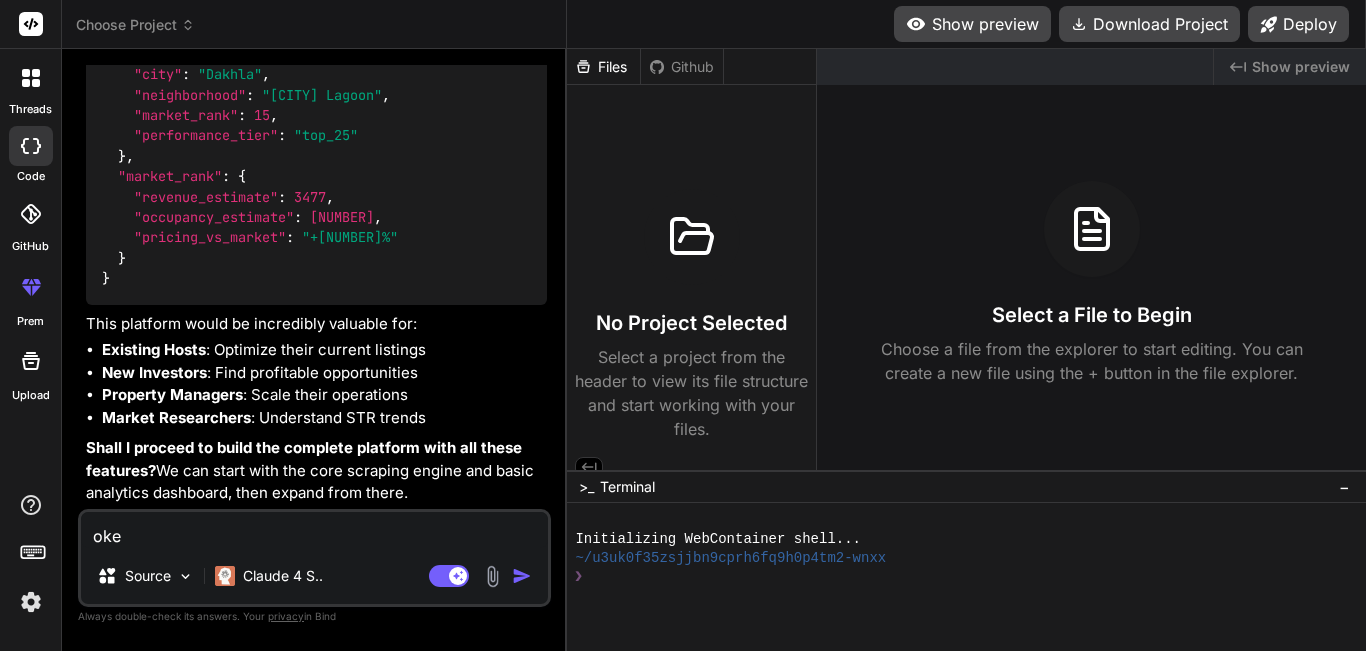 type on "okey" 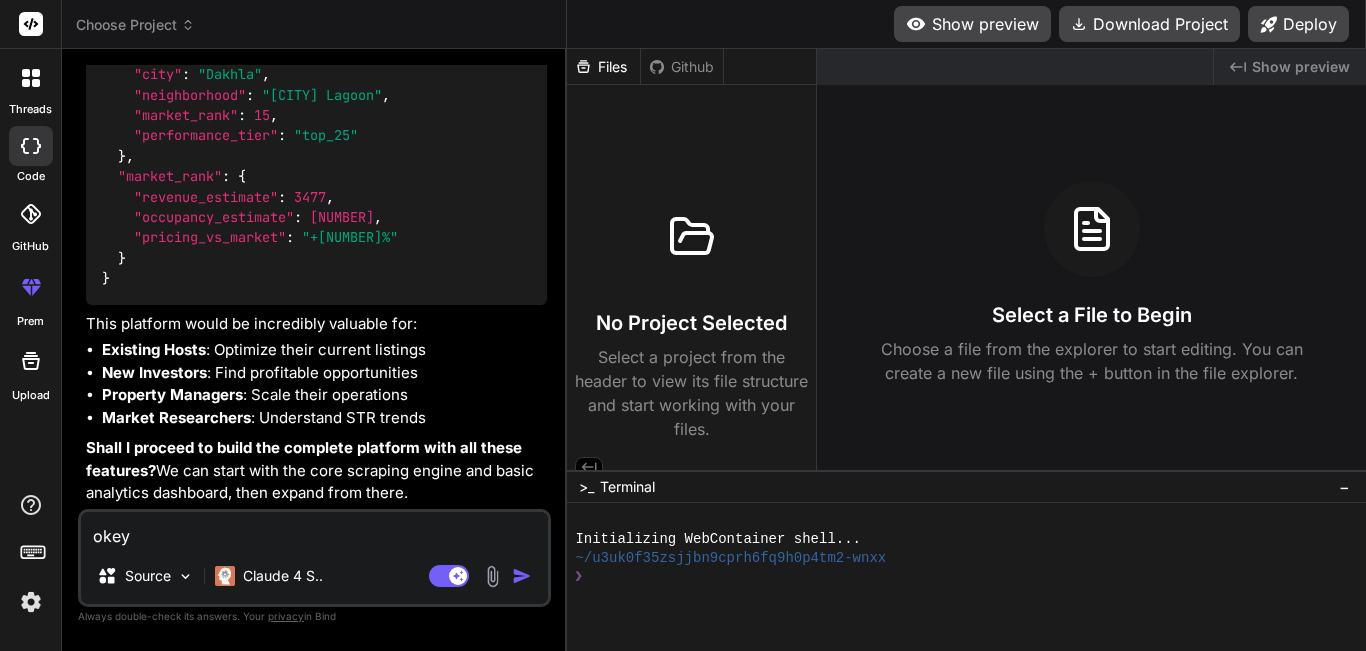 type on "x" 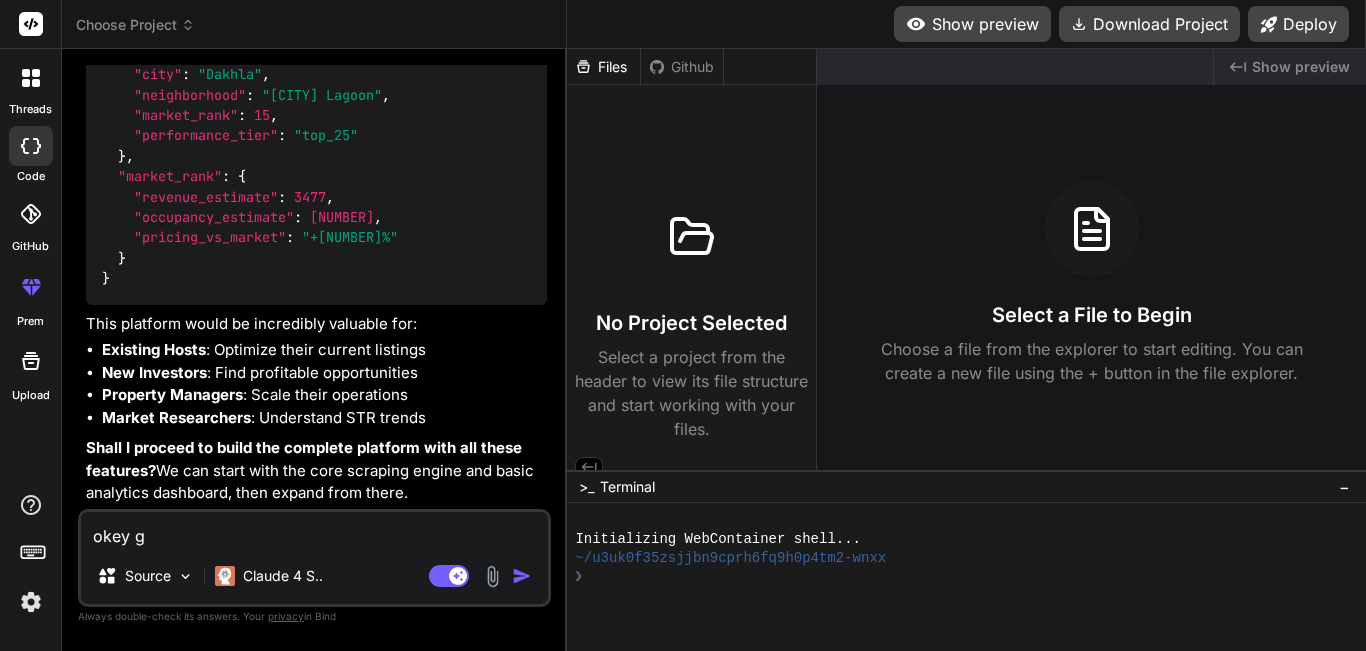 type on "okey gp" 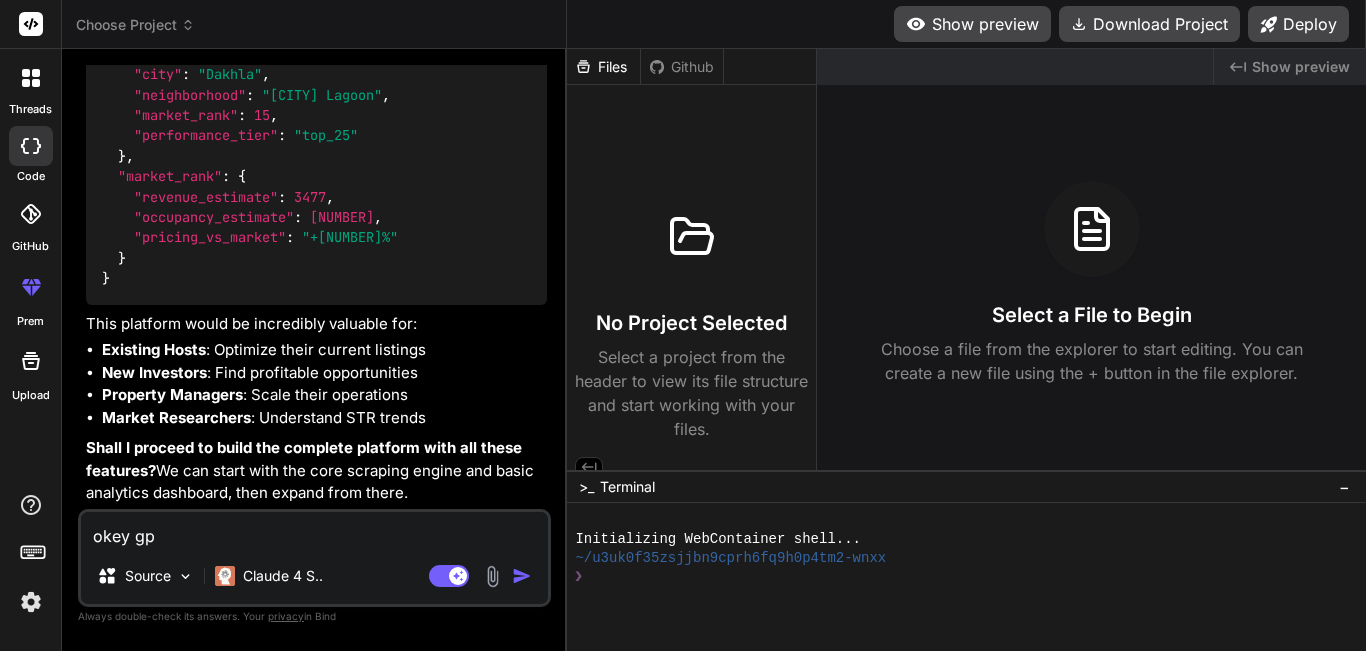 type on "okey g" 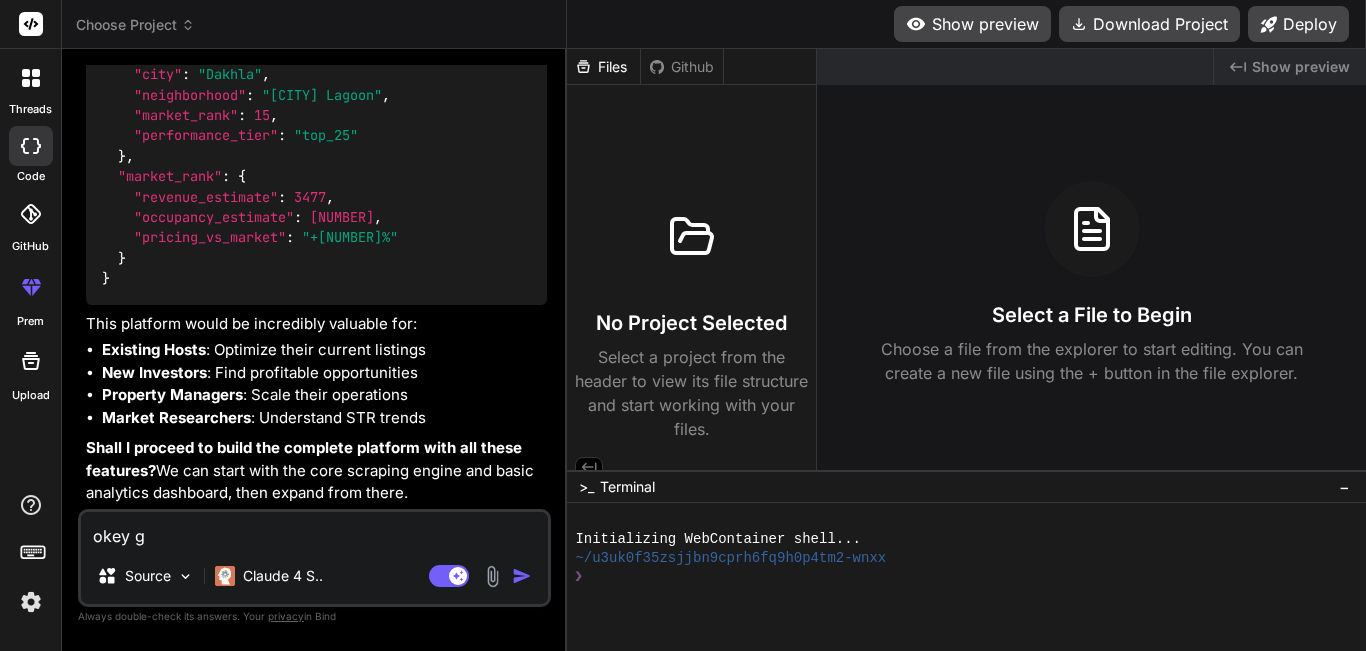type on "okey go" 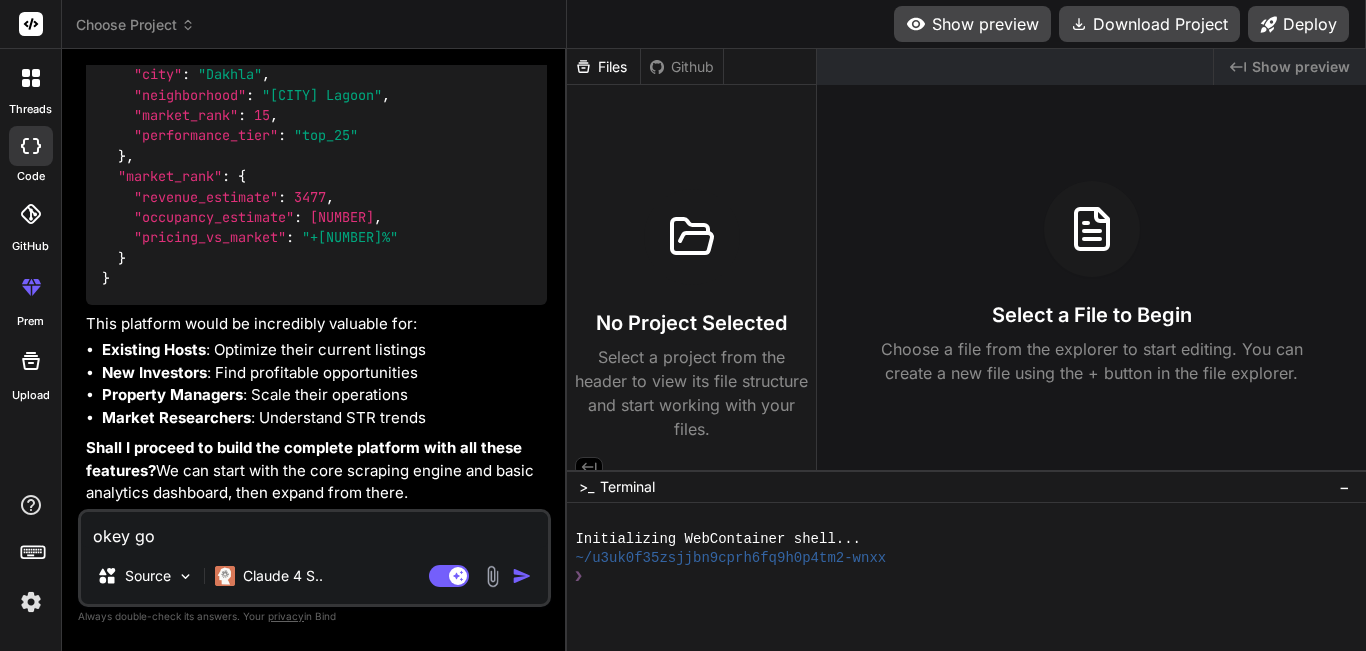 type on "okey go" 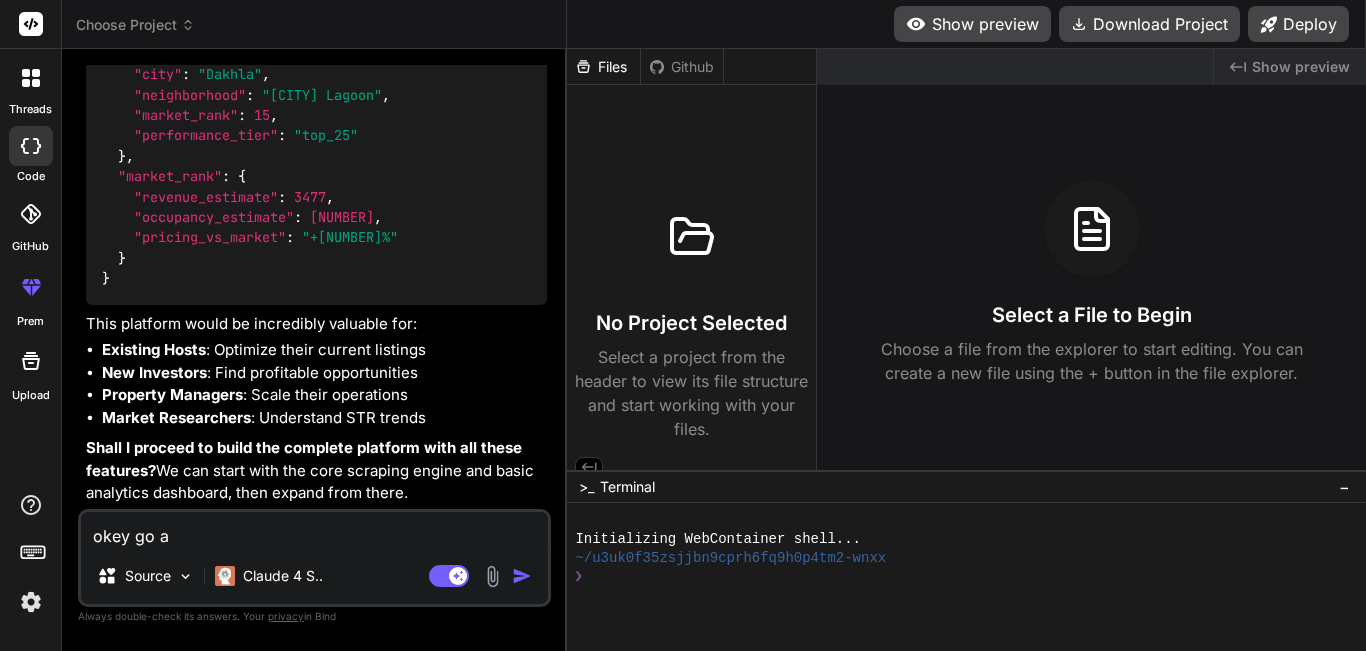 type on "okey go a" 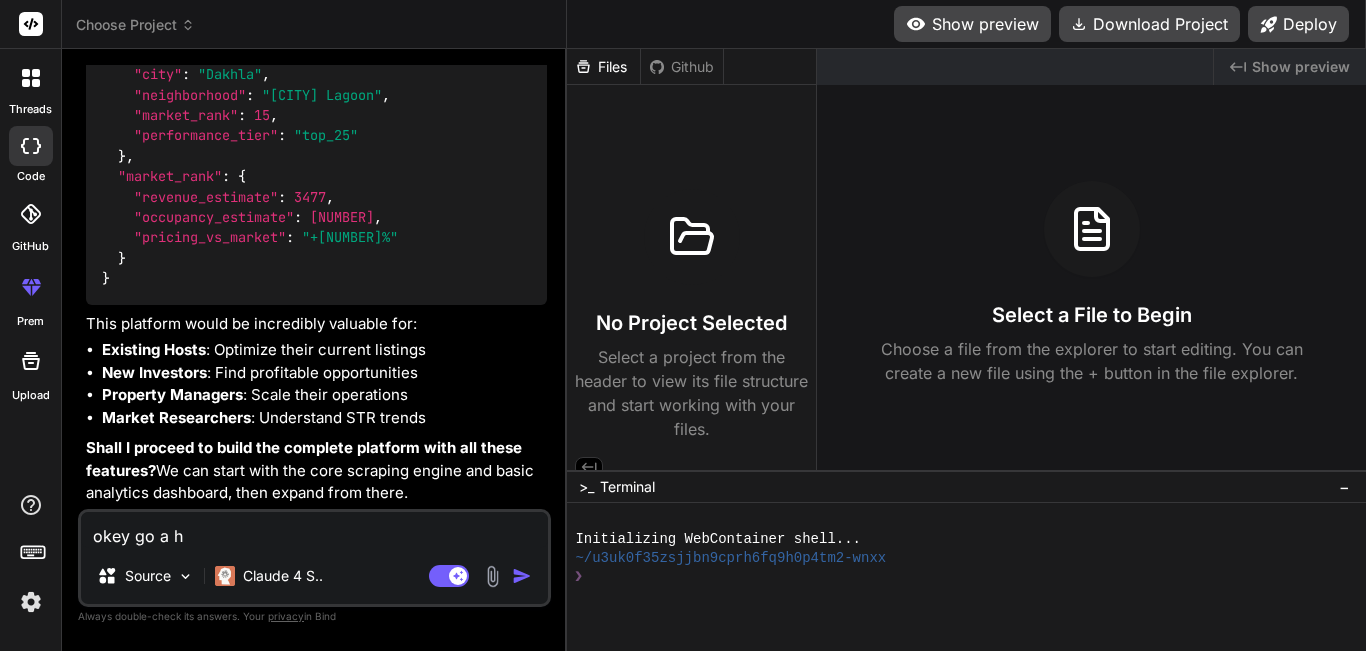 type on "okey go a he" 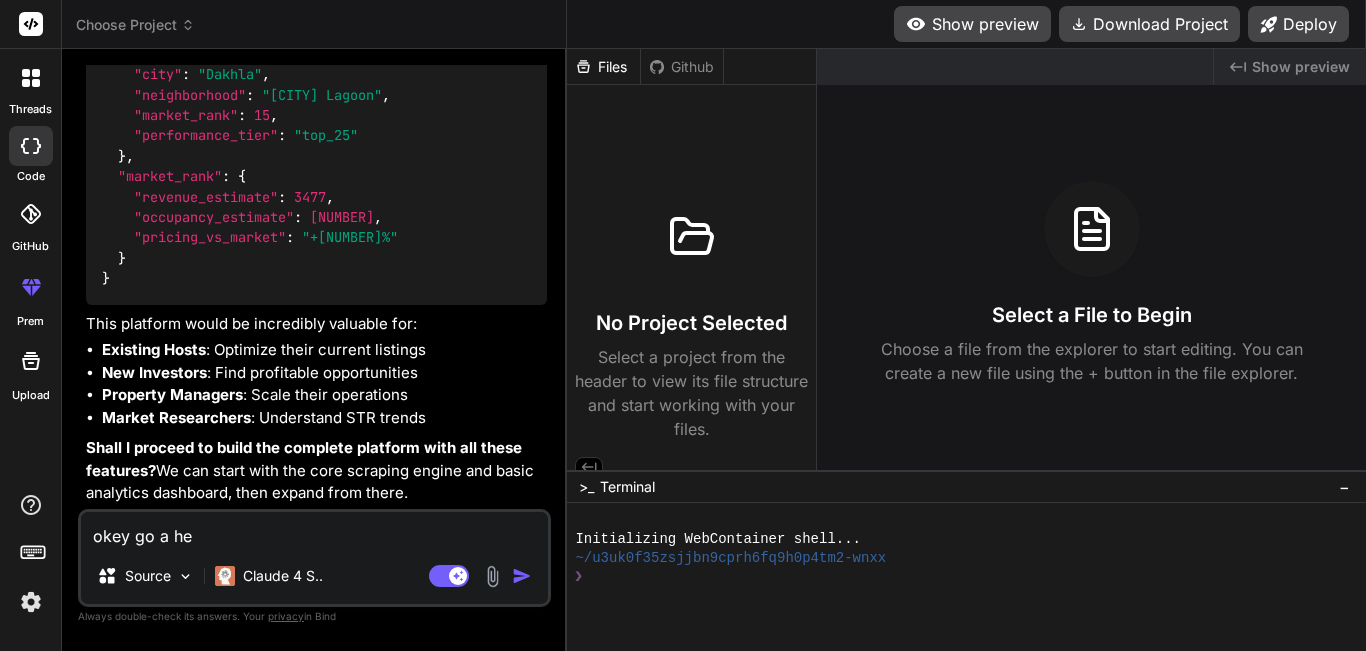 type on "okey go a hee" 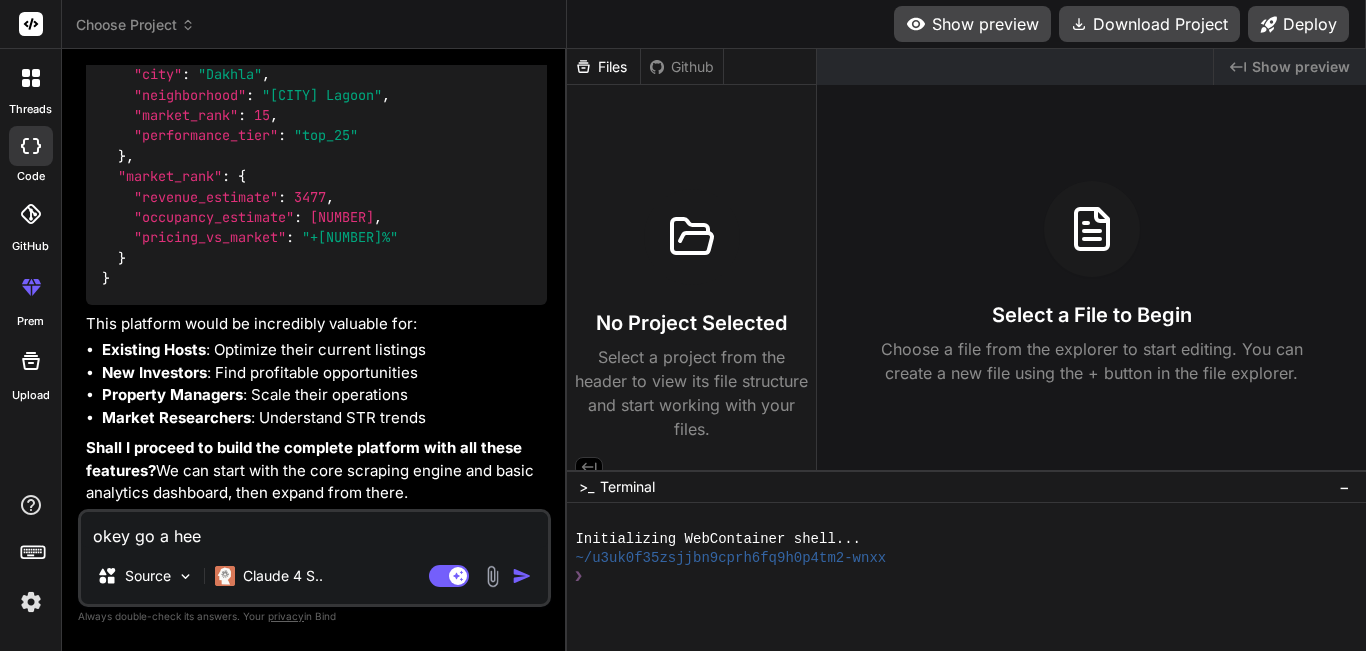 type on "x" 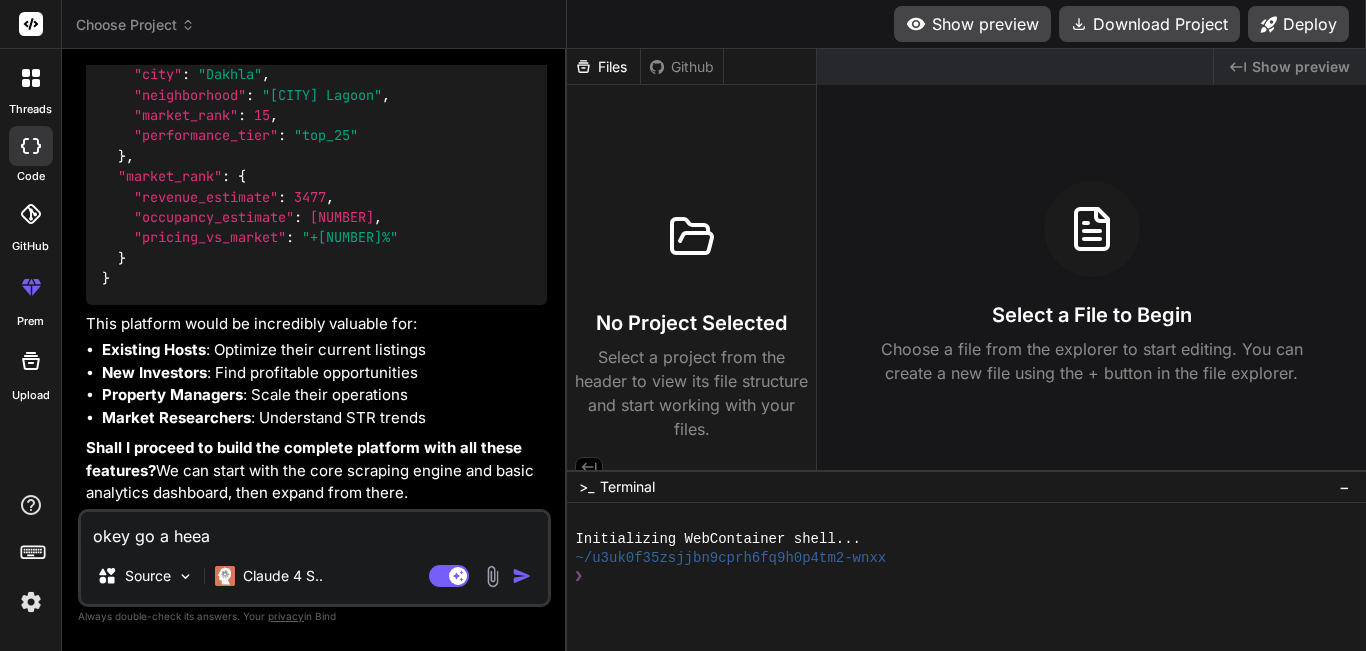 type on "okey go a heead" 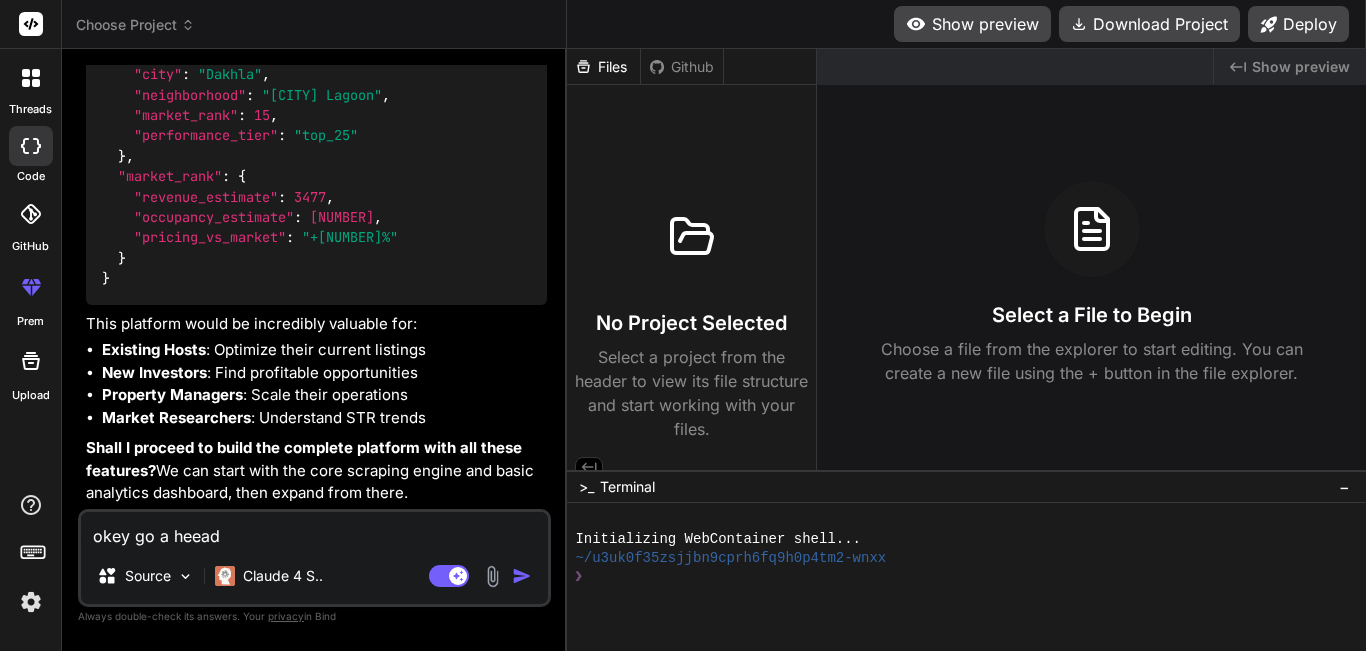 type on "x" 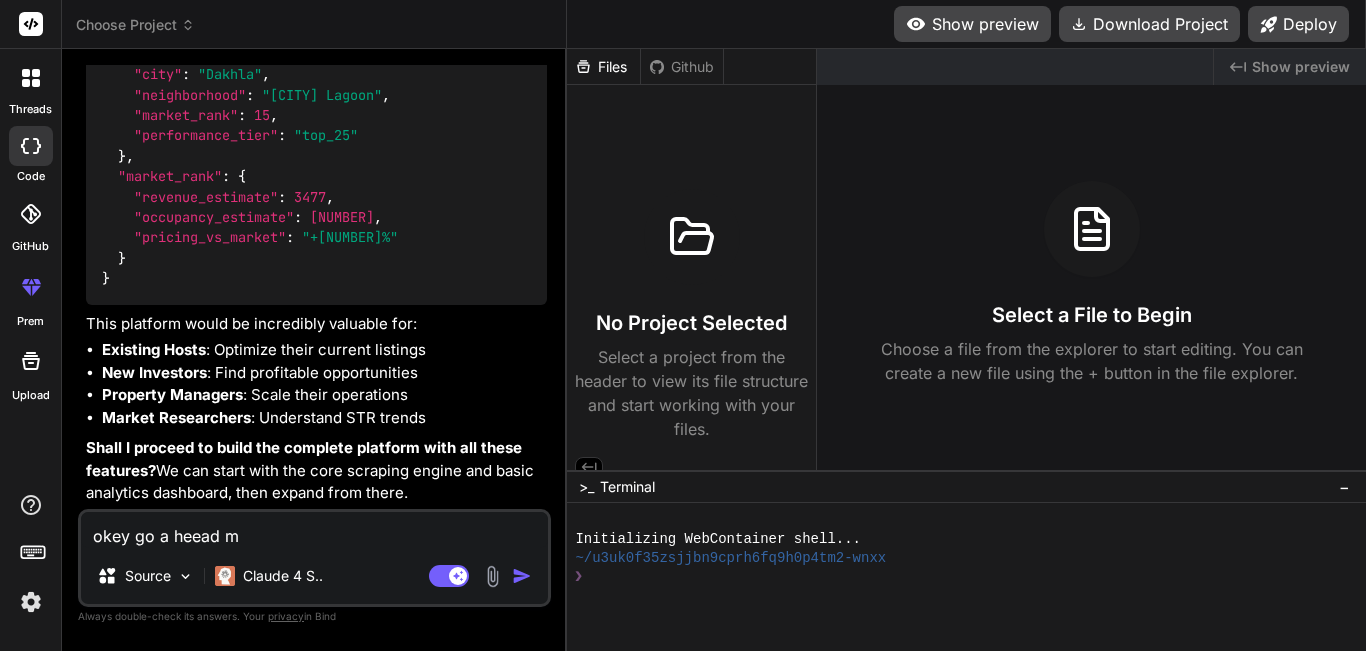 type on "okey go a heead ma" 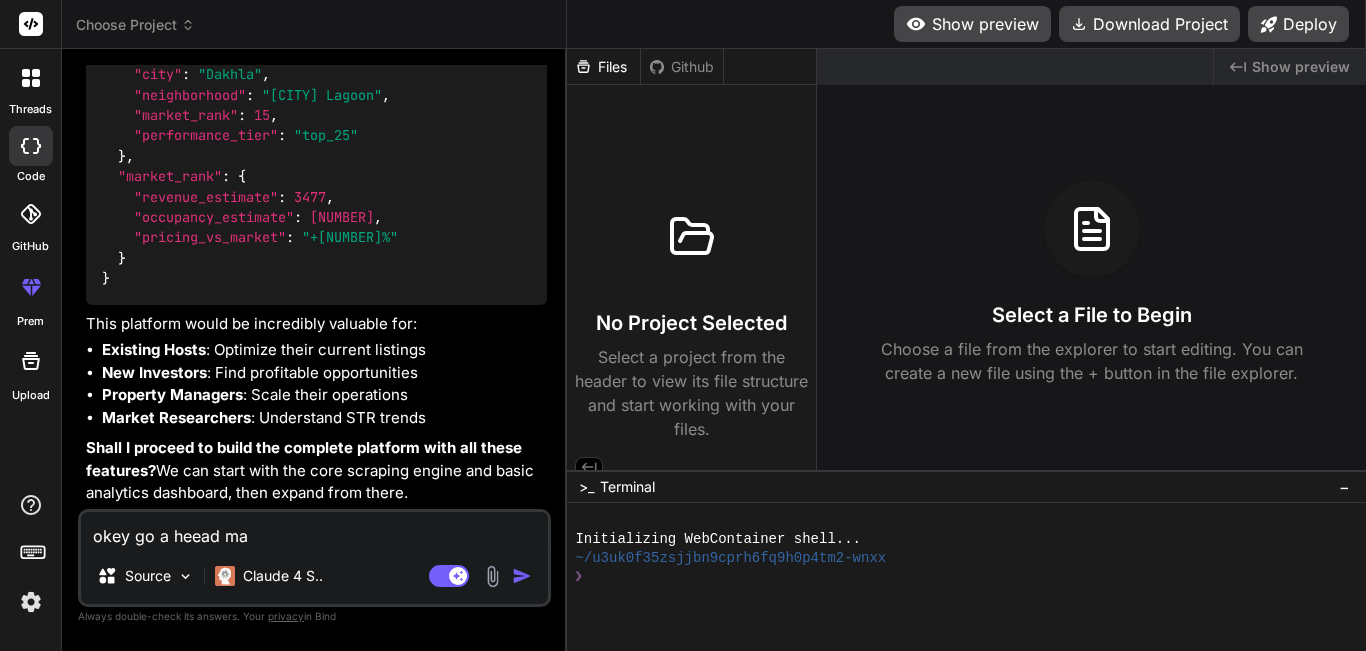 type on "okey go a heead mak" 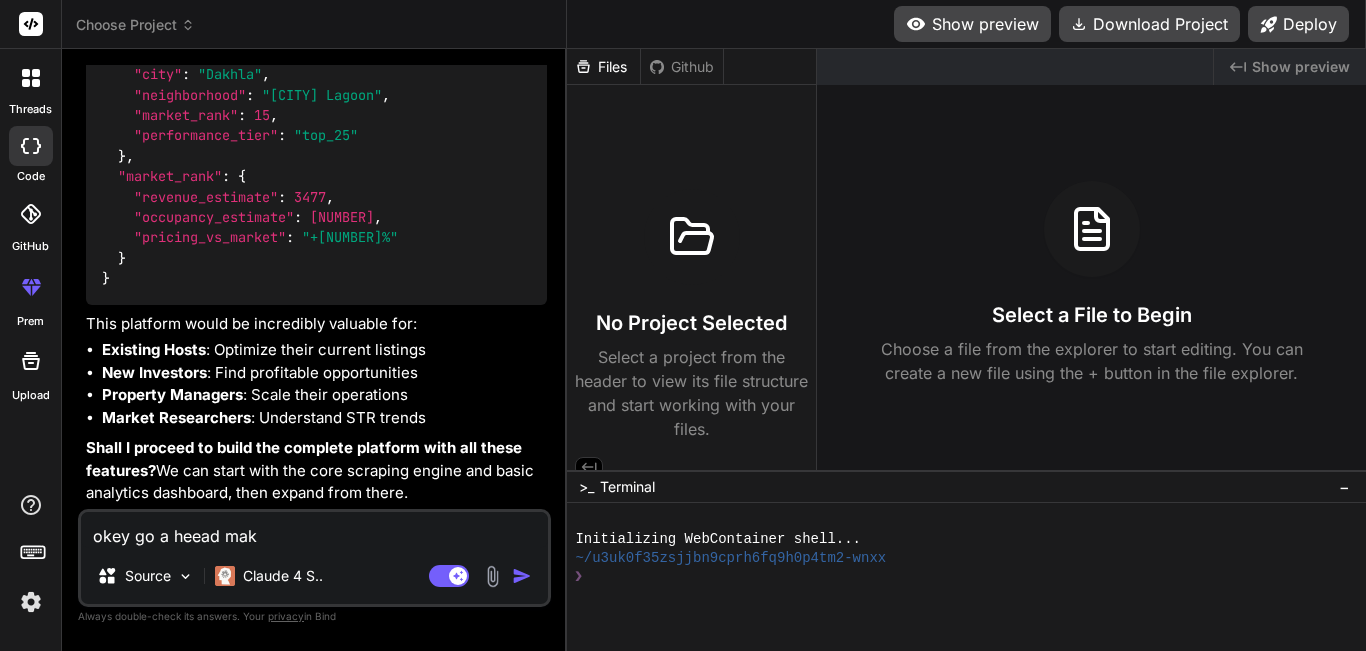 type on "okey go a heead make" 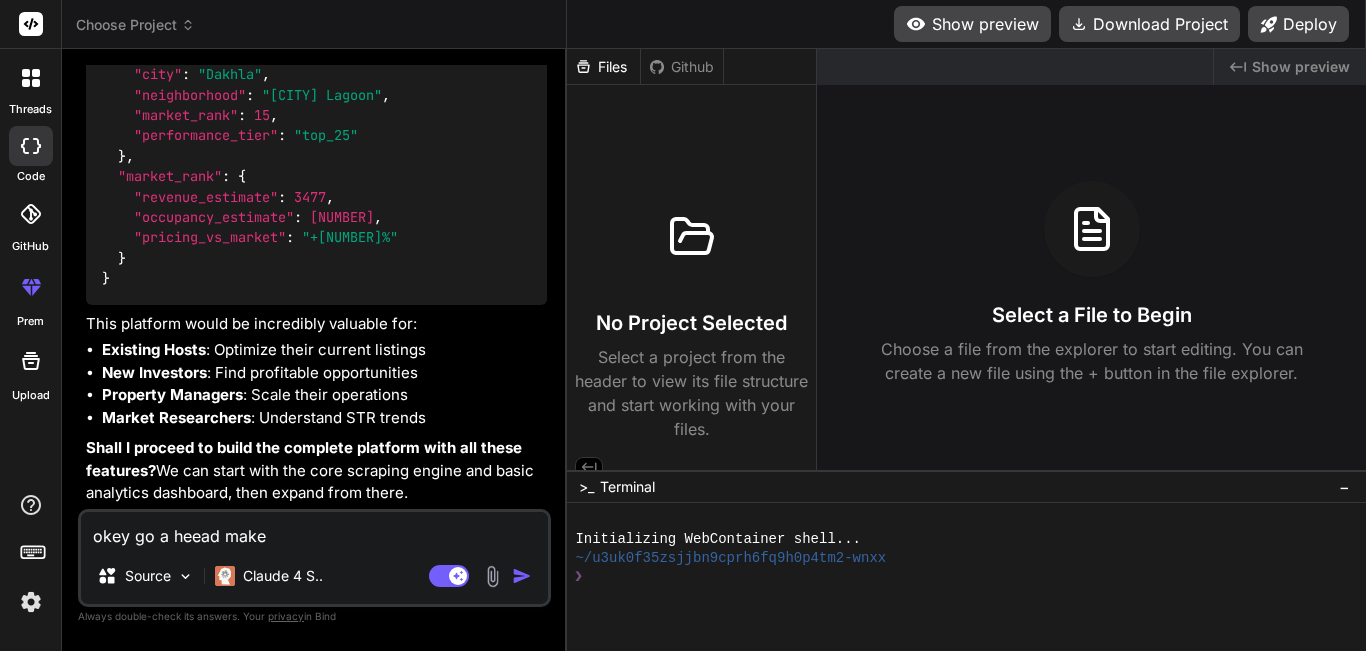 type on "okey go a heead make" 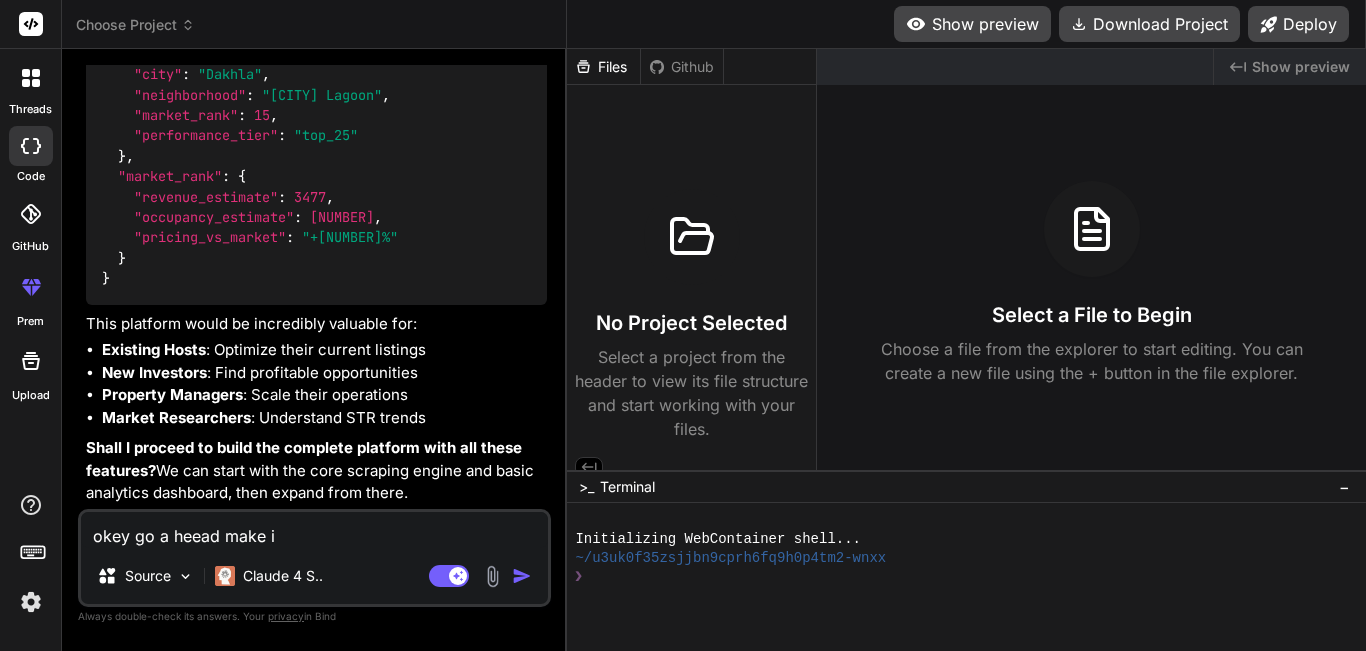type on "okey go a heead make it" 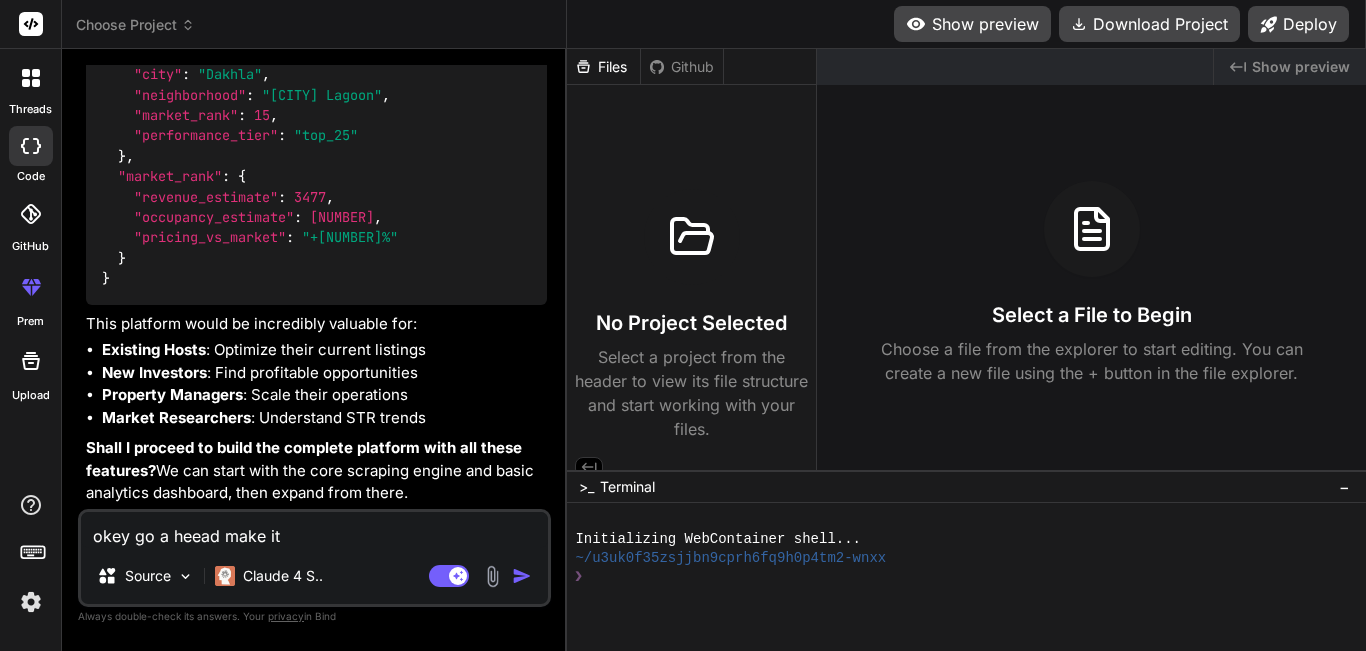 type on "okey go a heead make it" 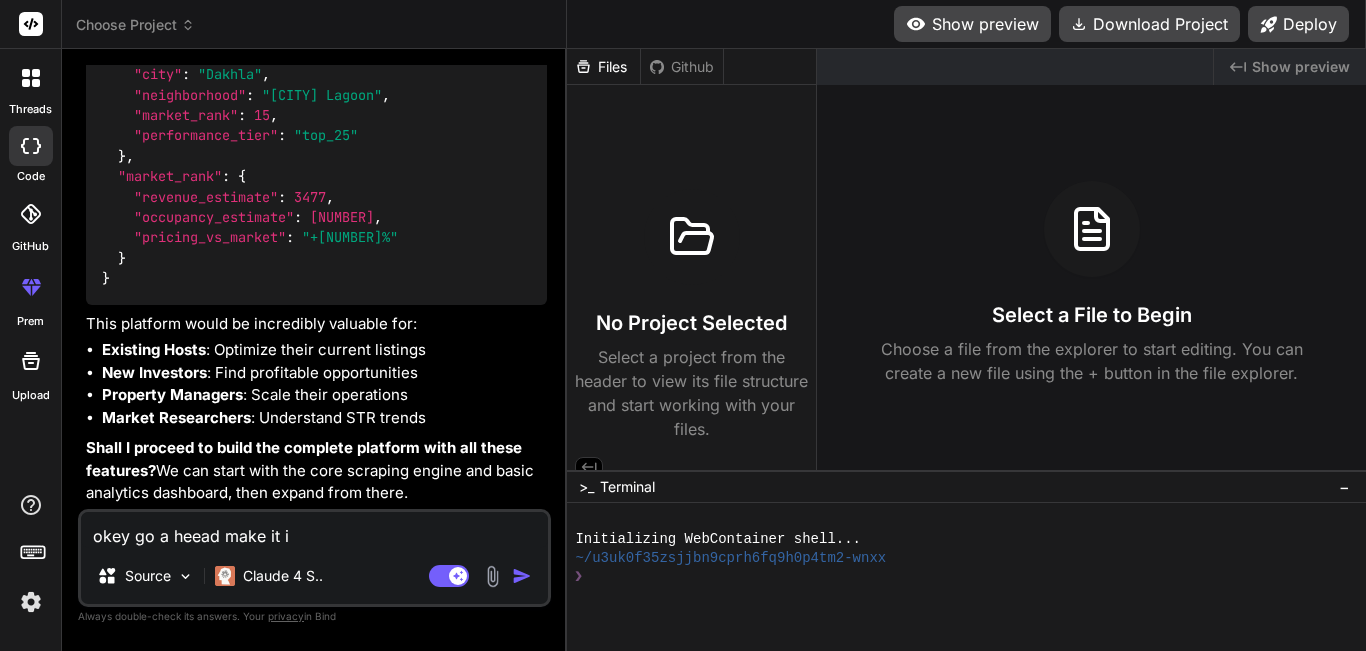 type on "okey go a heead make it in" 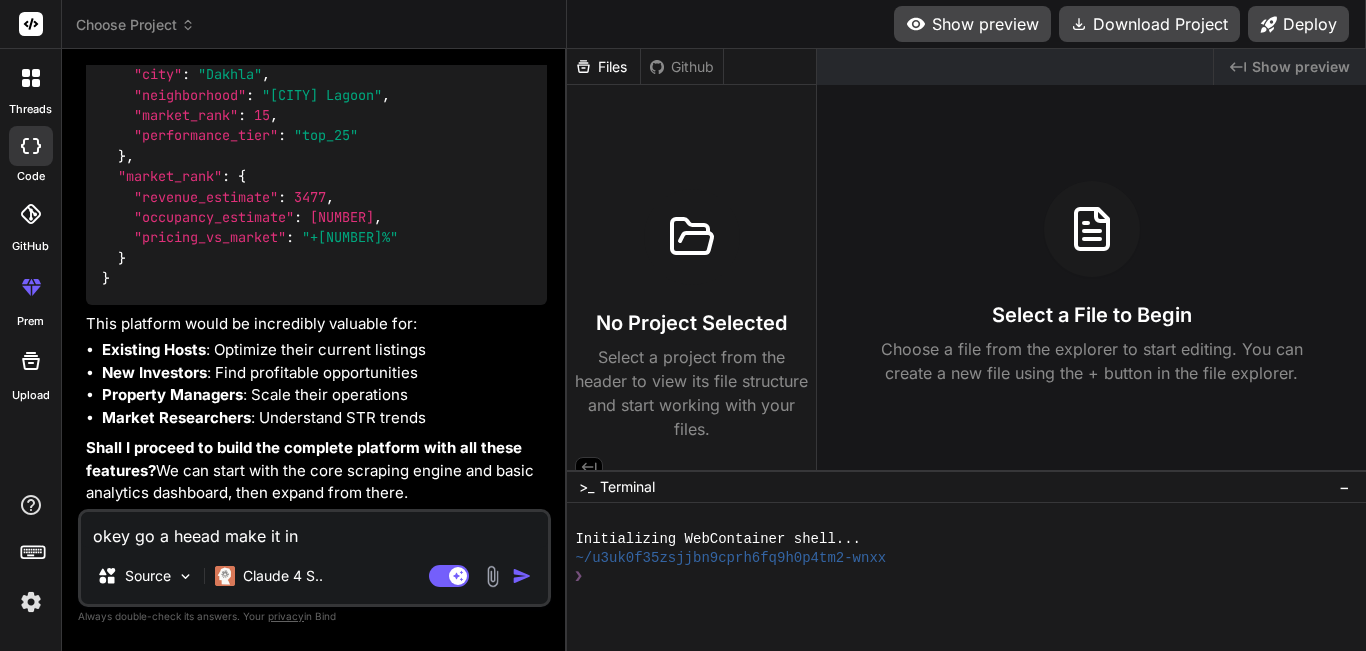 type on "okey go a heead make it in" 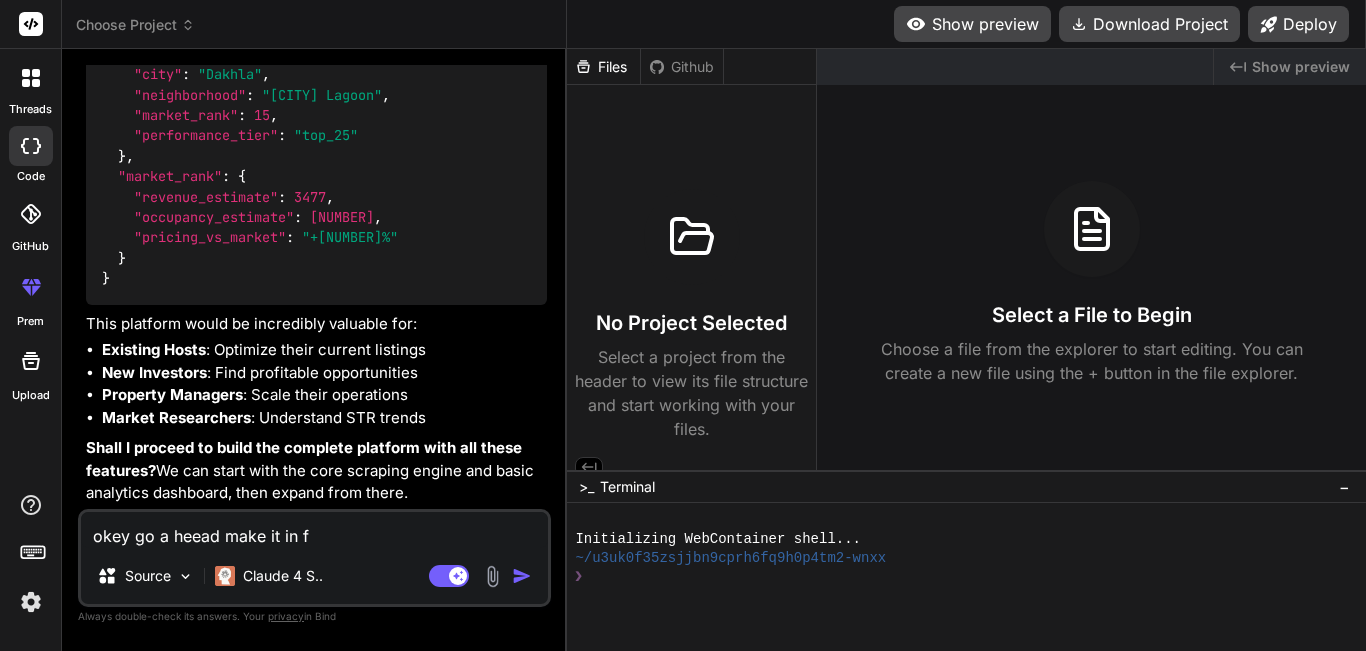 type on "okey go a heead make it in fu" 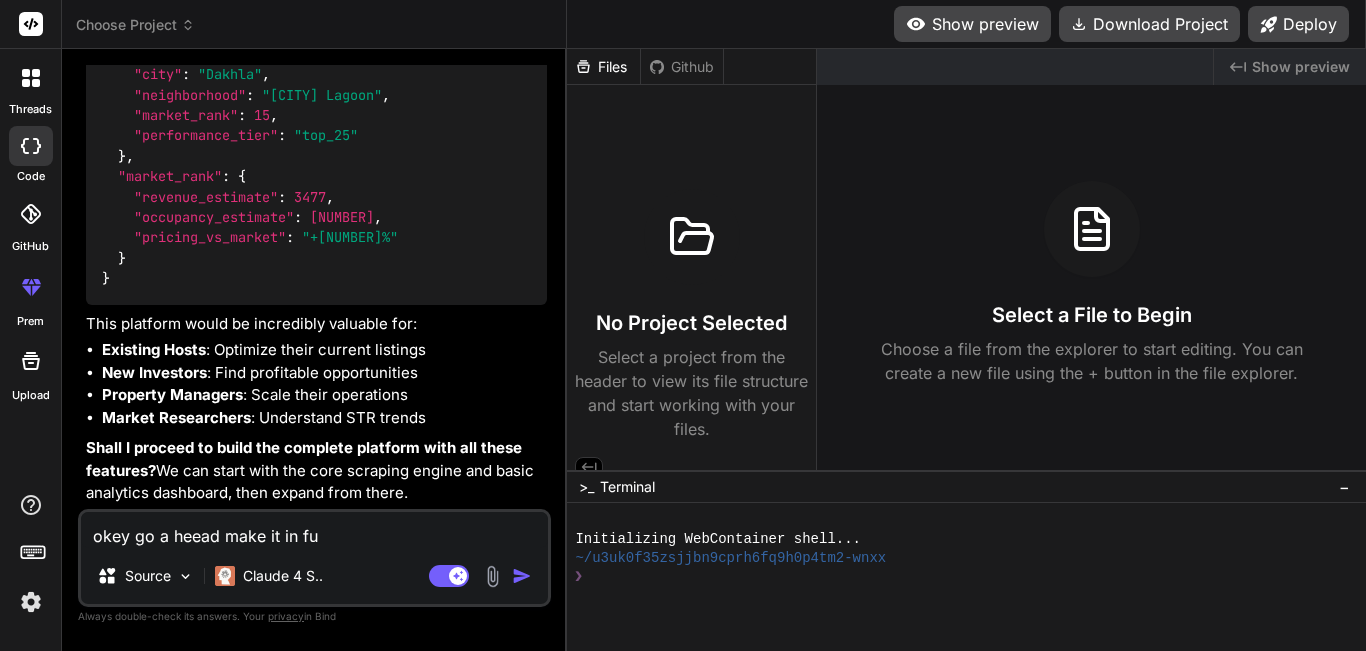 type on "okey go a heead make it in ful" 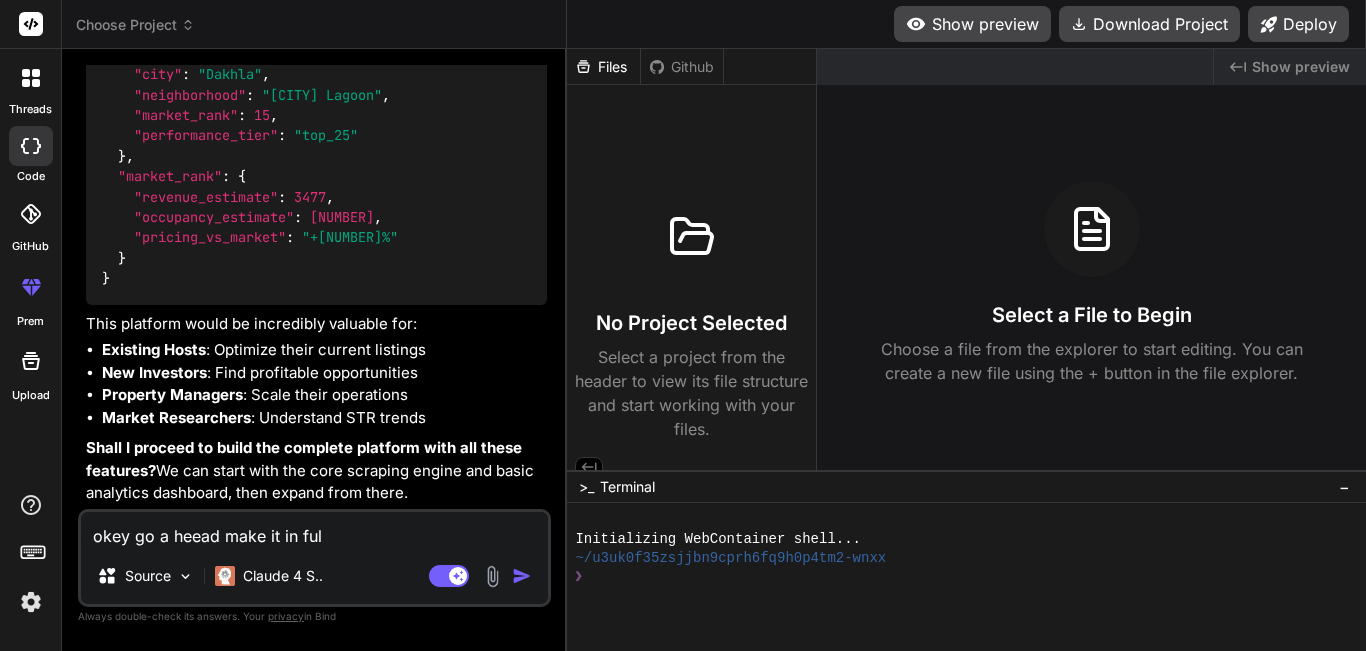type on "okey go a heead make it in full" 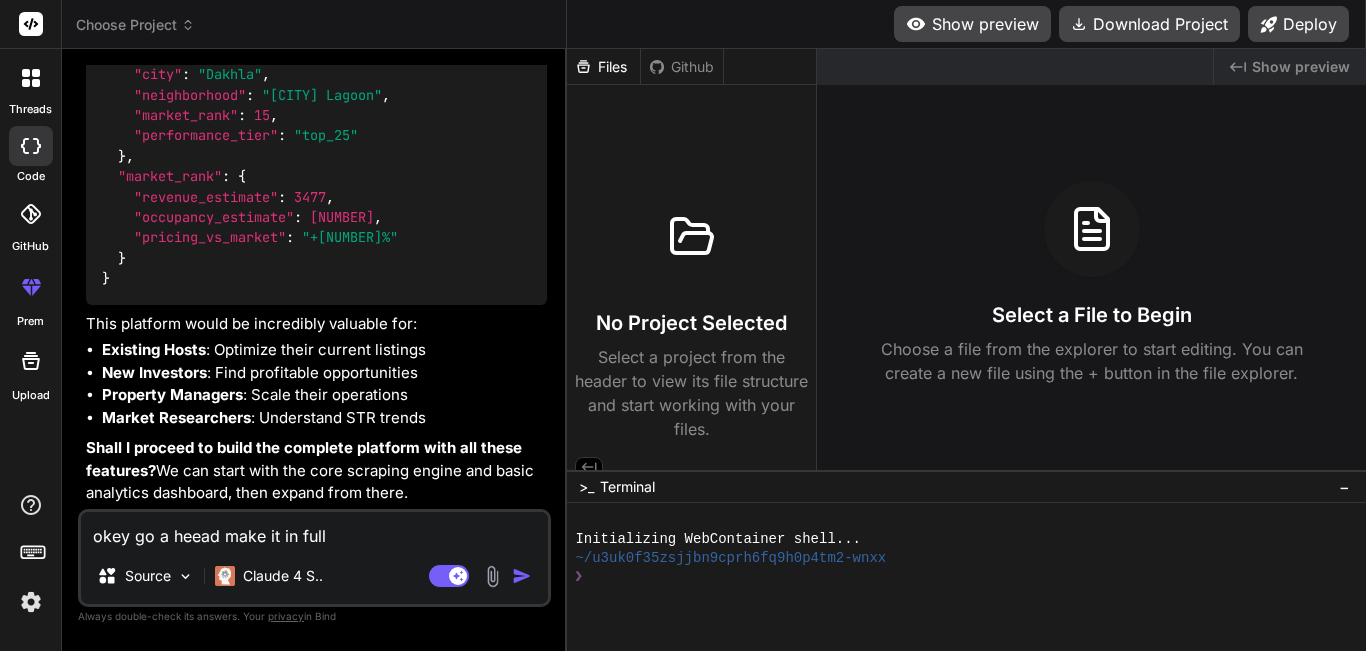 type on "okey go a heead make it in full" 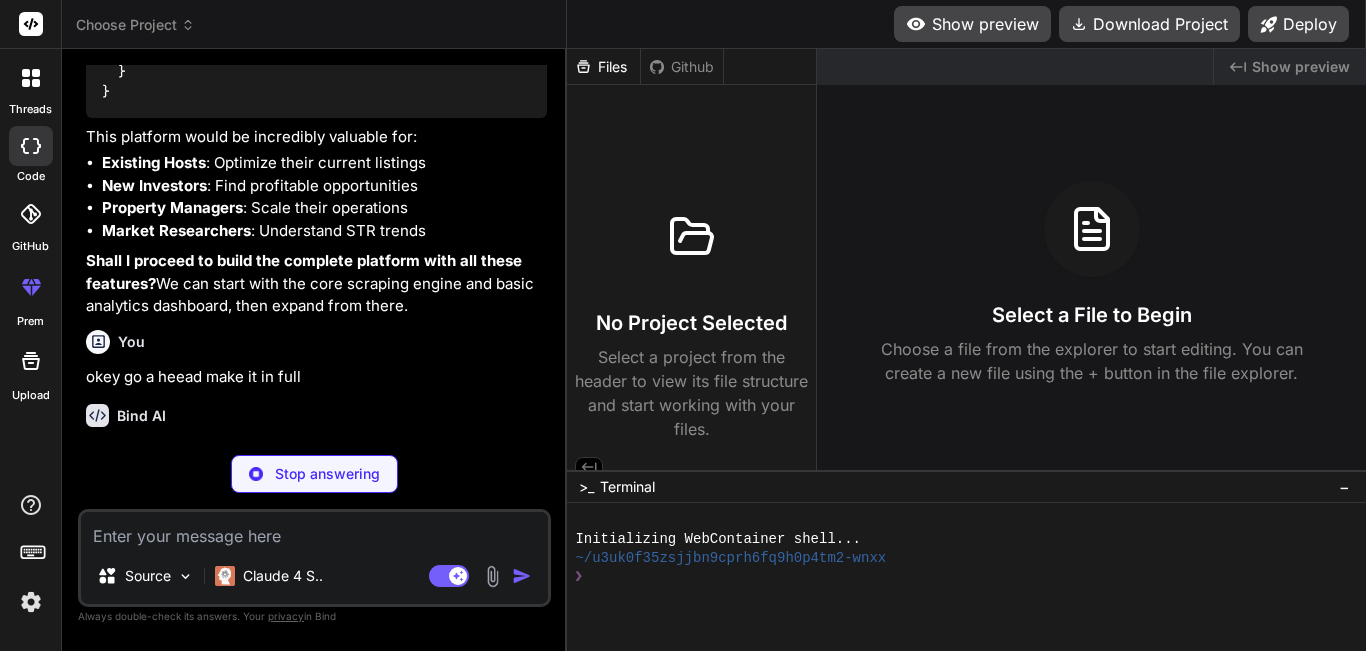 scroll, scrollTop: 12389, scrollLeft: 0, axis: vertical 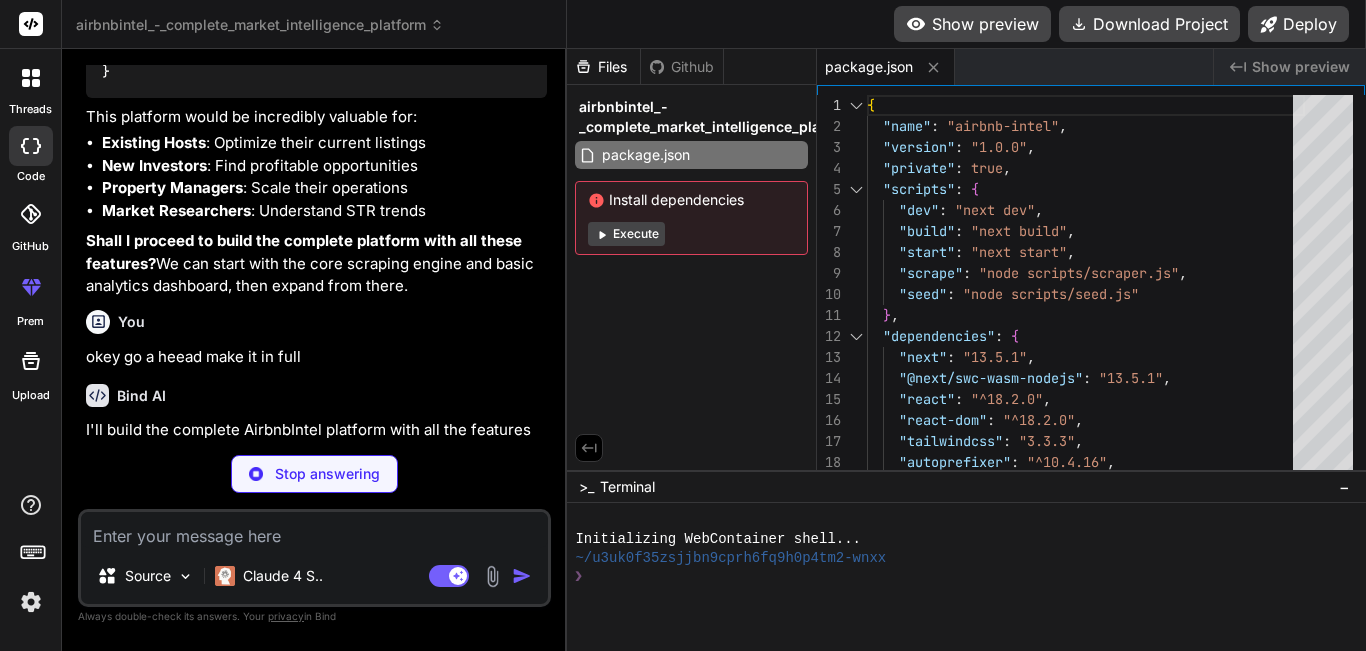 type on "x" 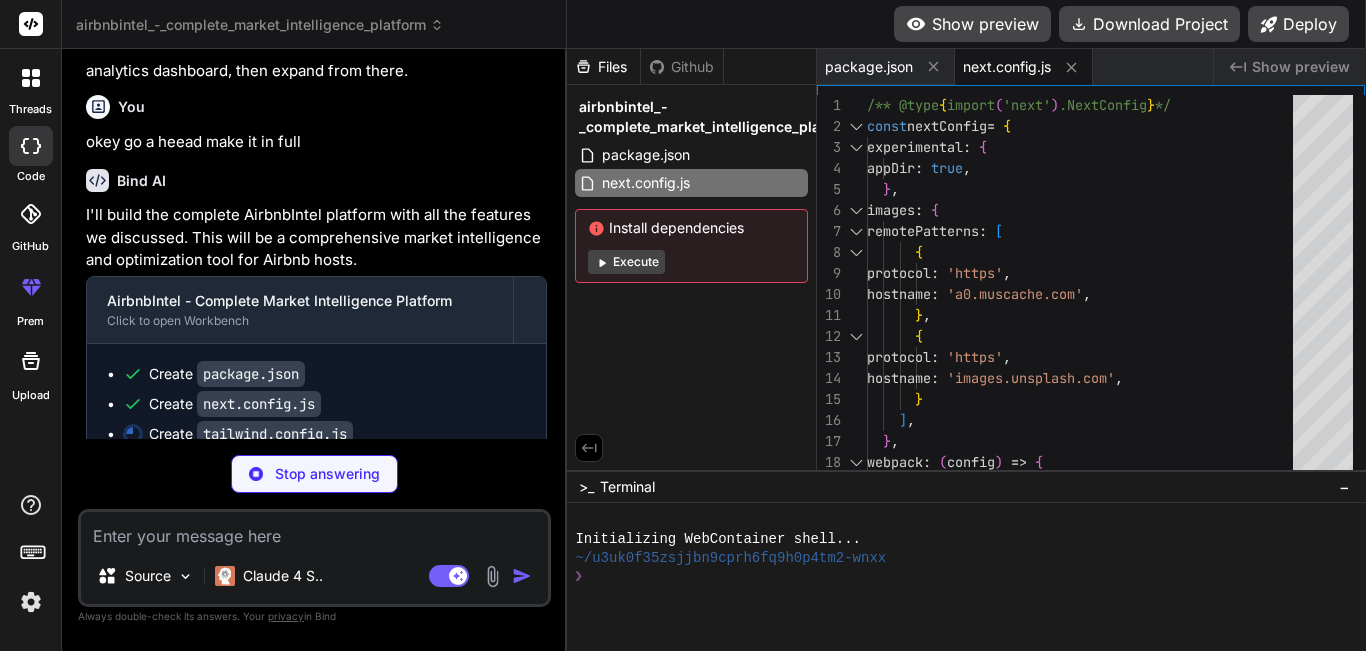 scroll, scrollTop: 12630, scrollLeft: 0, axis: vertical 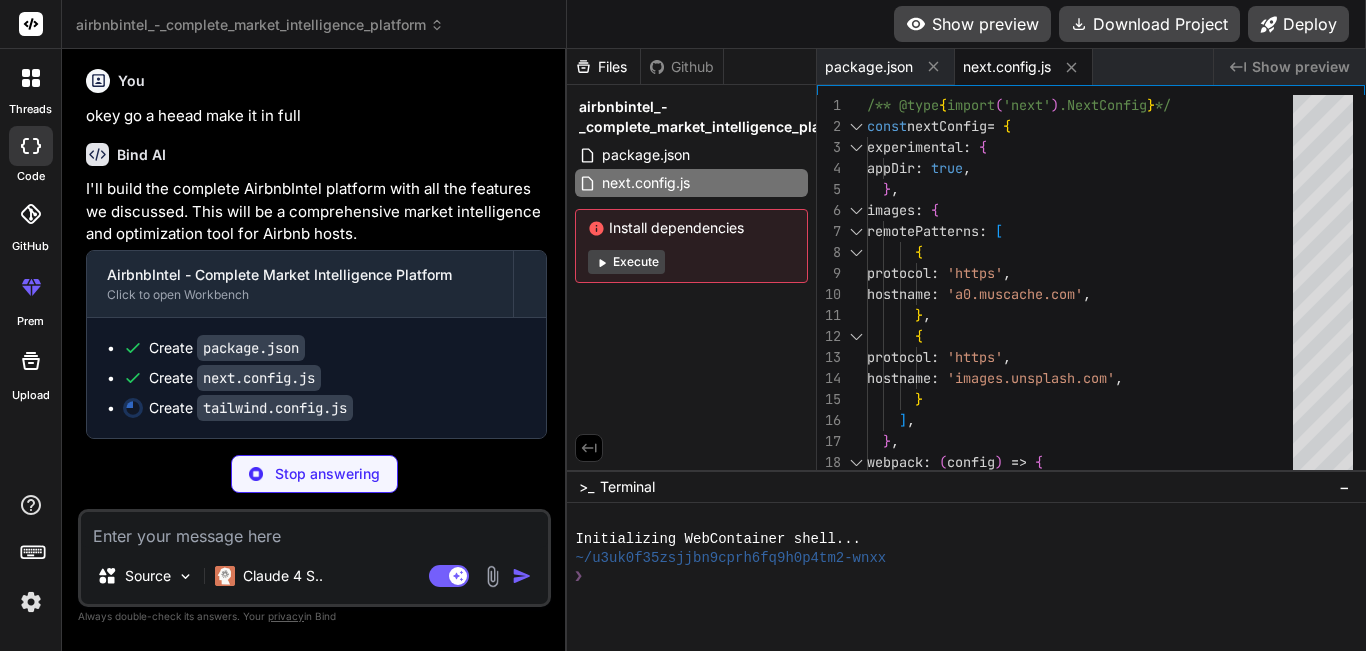 type on "x" 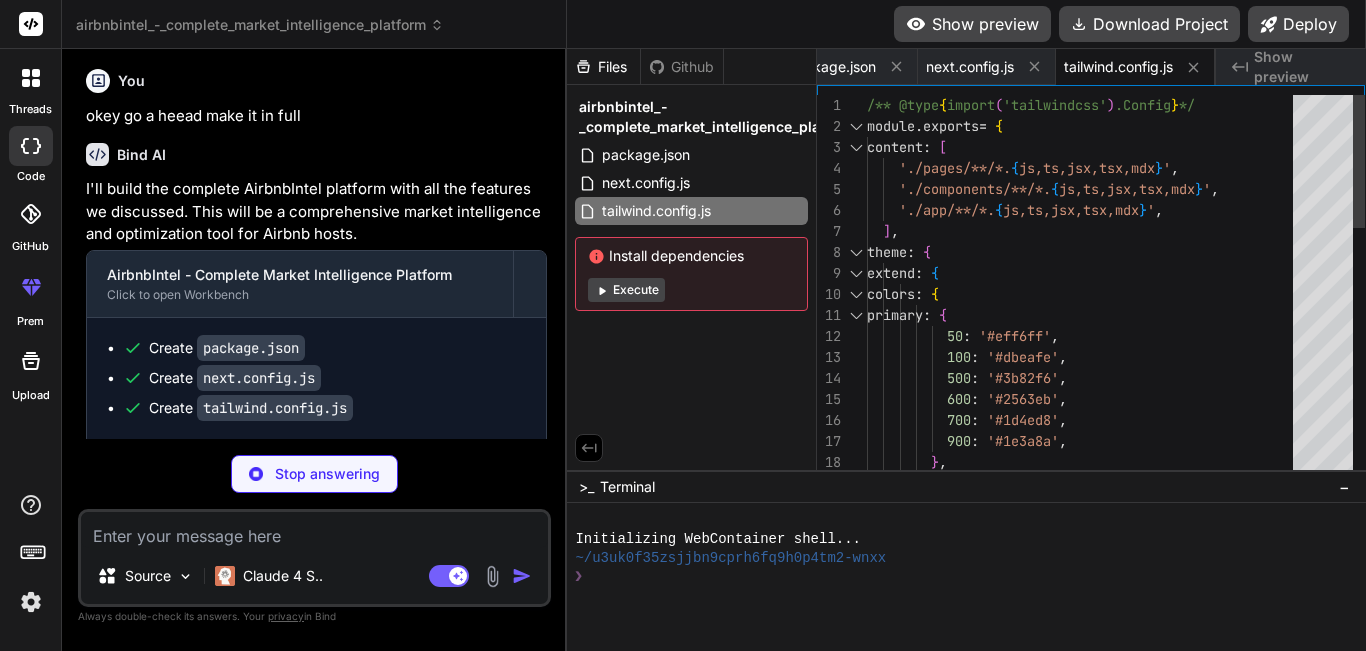 click on "Install dependencies" at bounding box center (691, 256) 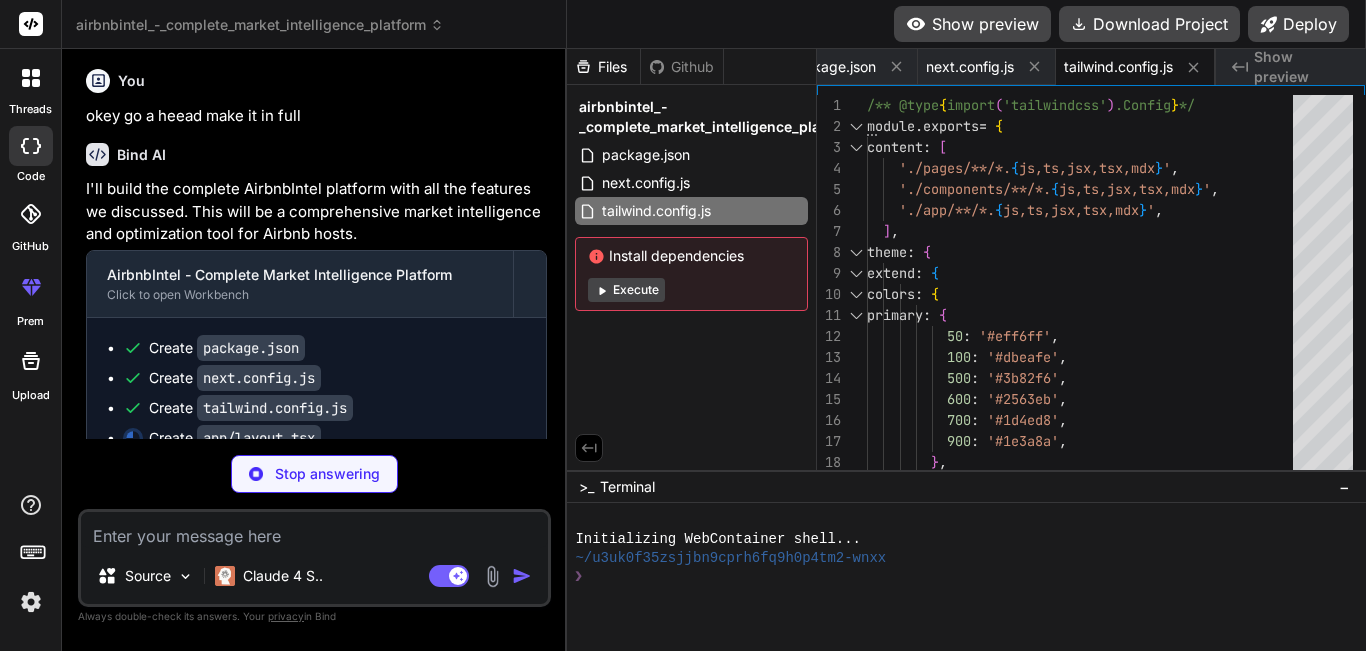 scroll, scrollTop: 12660, scrollLeft: 0, axis: vertical 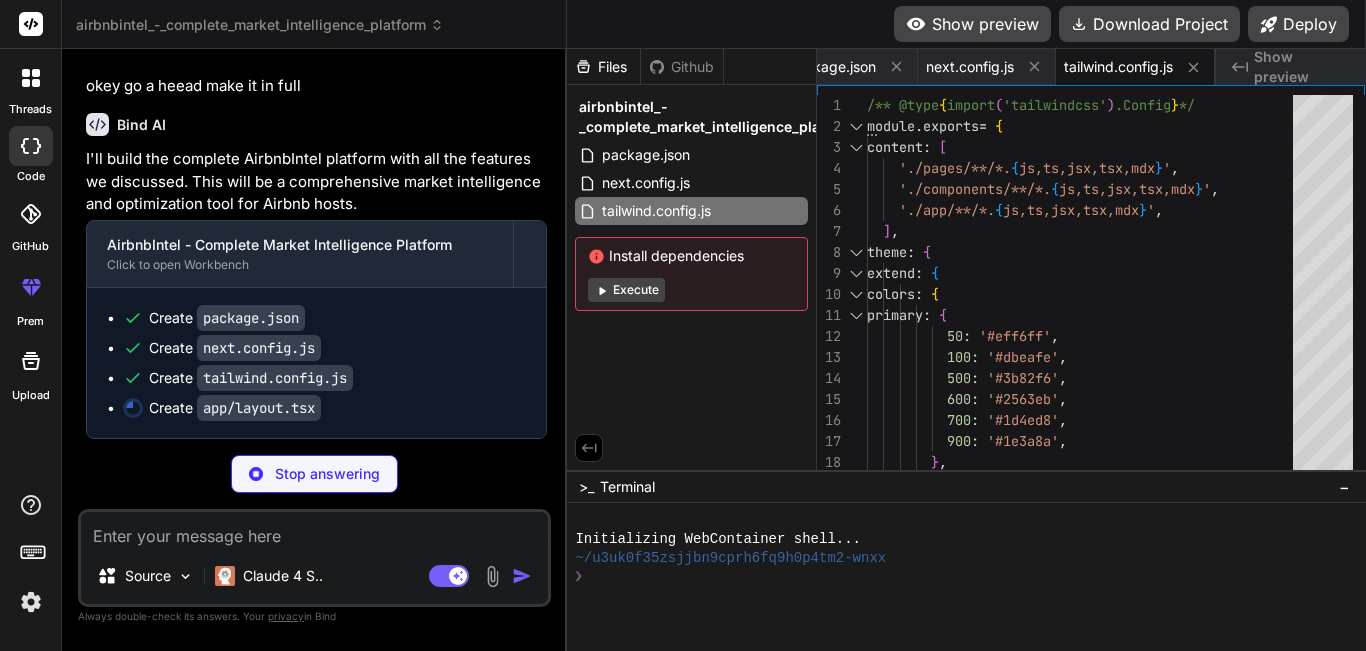 type on "x" 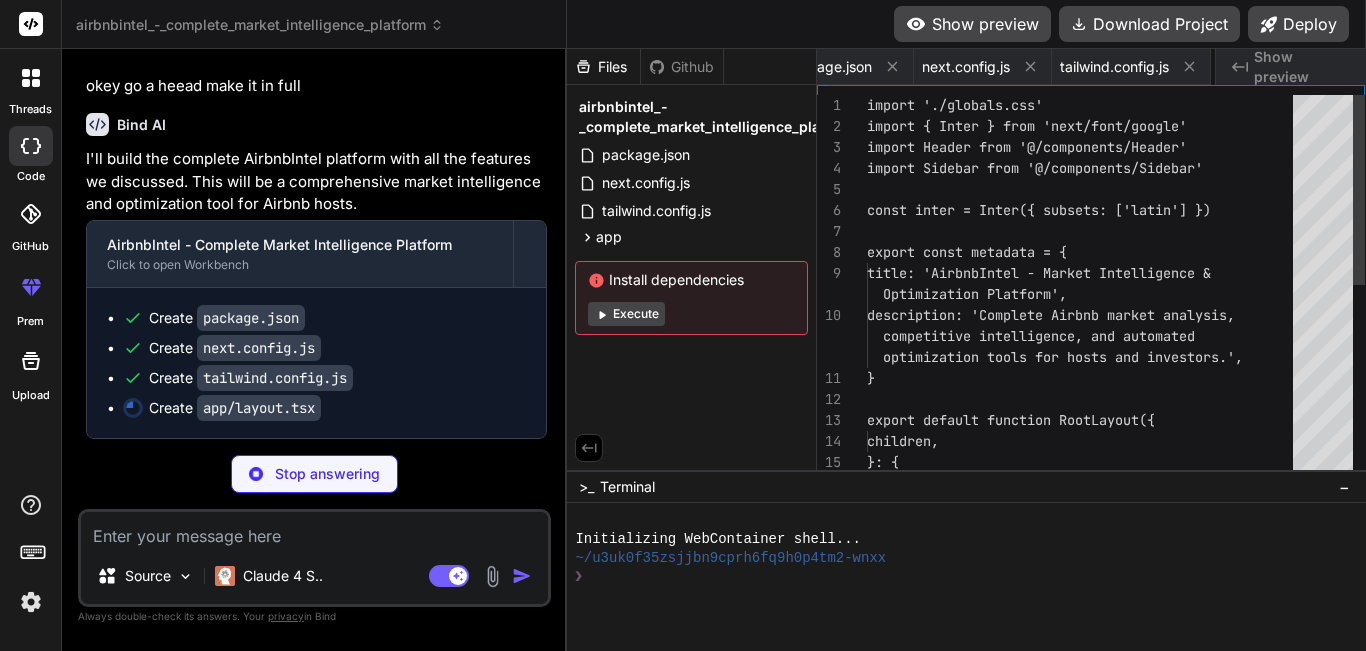 scroll, scrollTop: 0, scrollLeft: 161, axis: horizontal 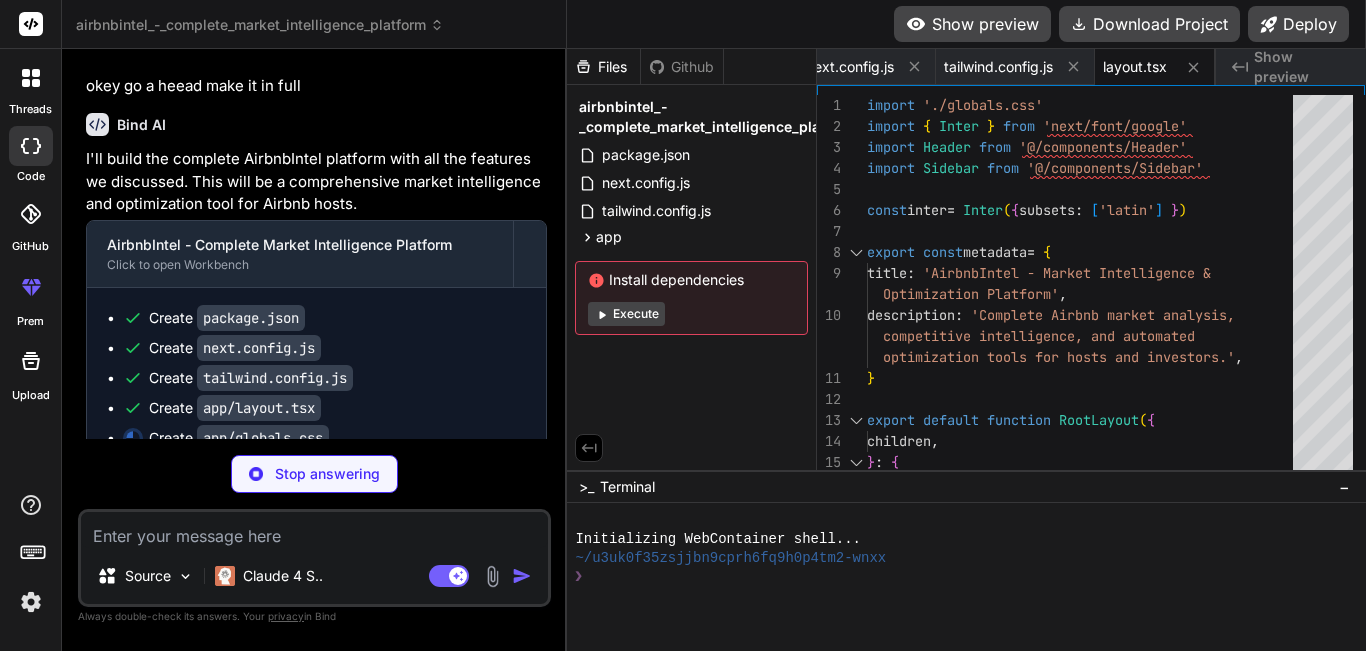 type on "x" 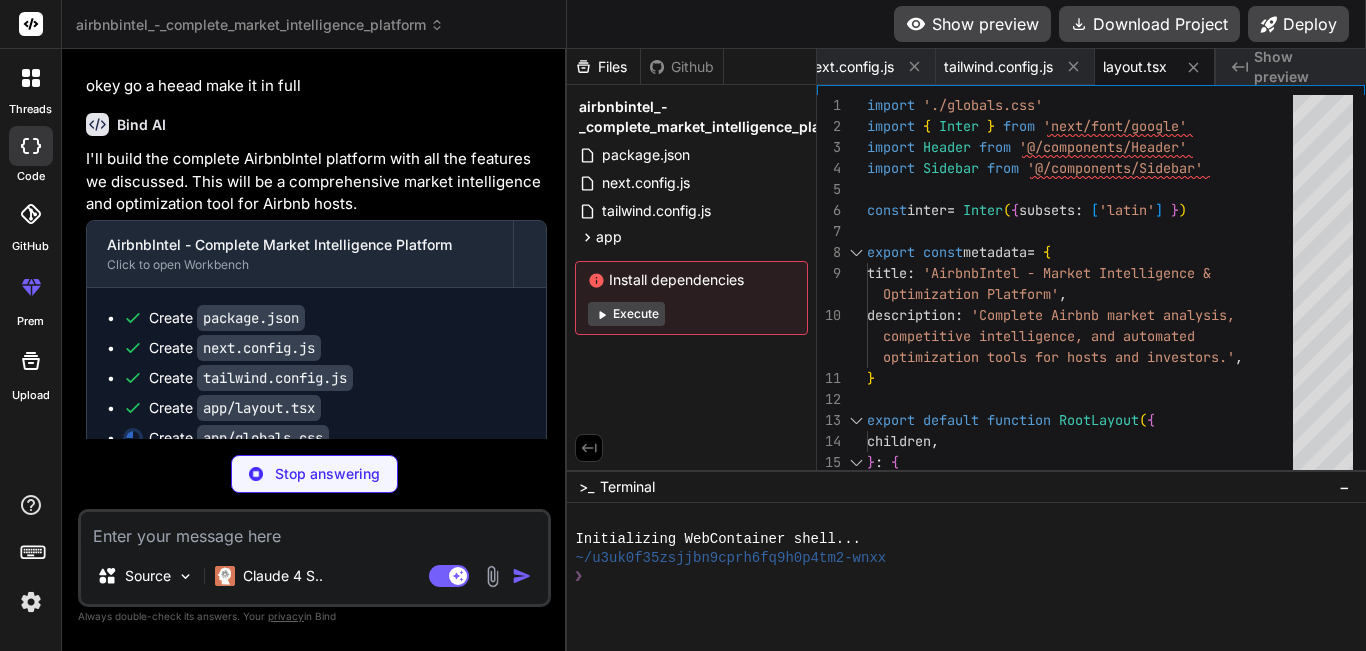 type on "gap: 1.5rem;
}" 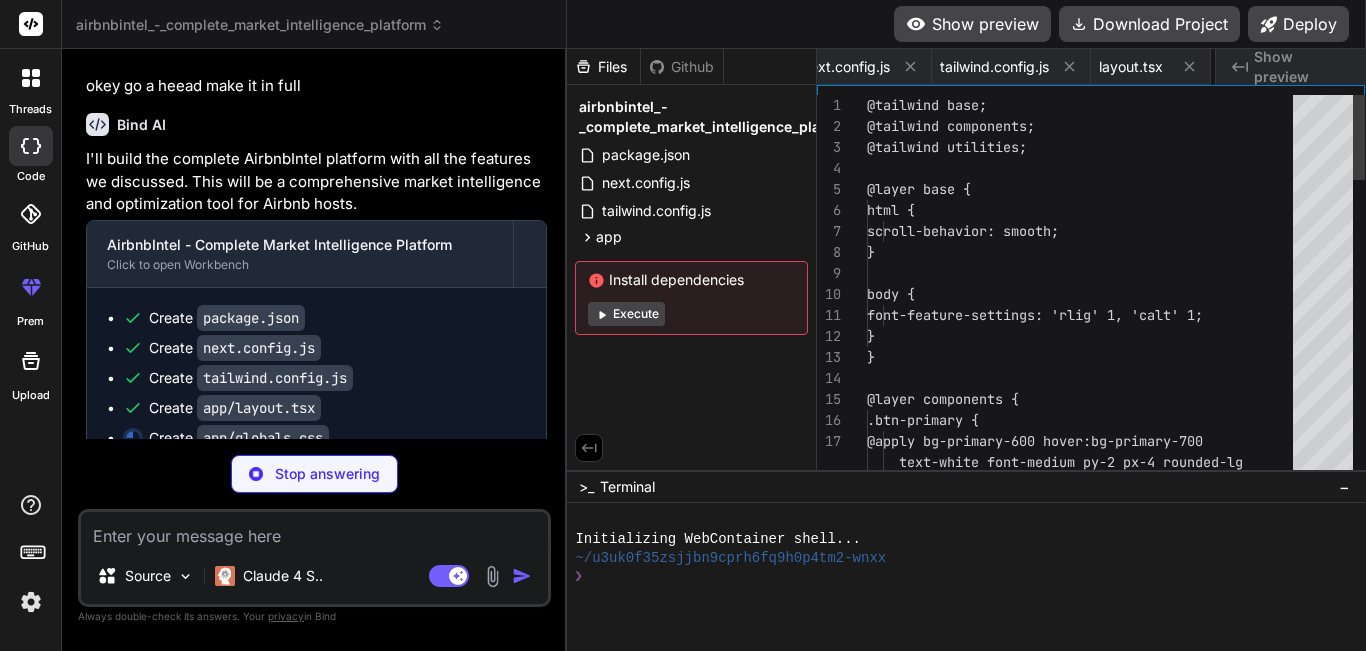 scroll, scrollTop: 0, scrollLeft: 286, axis: horizontal 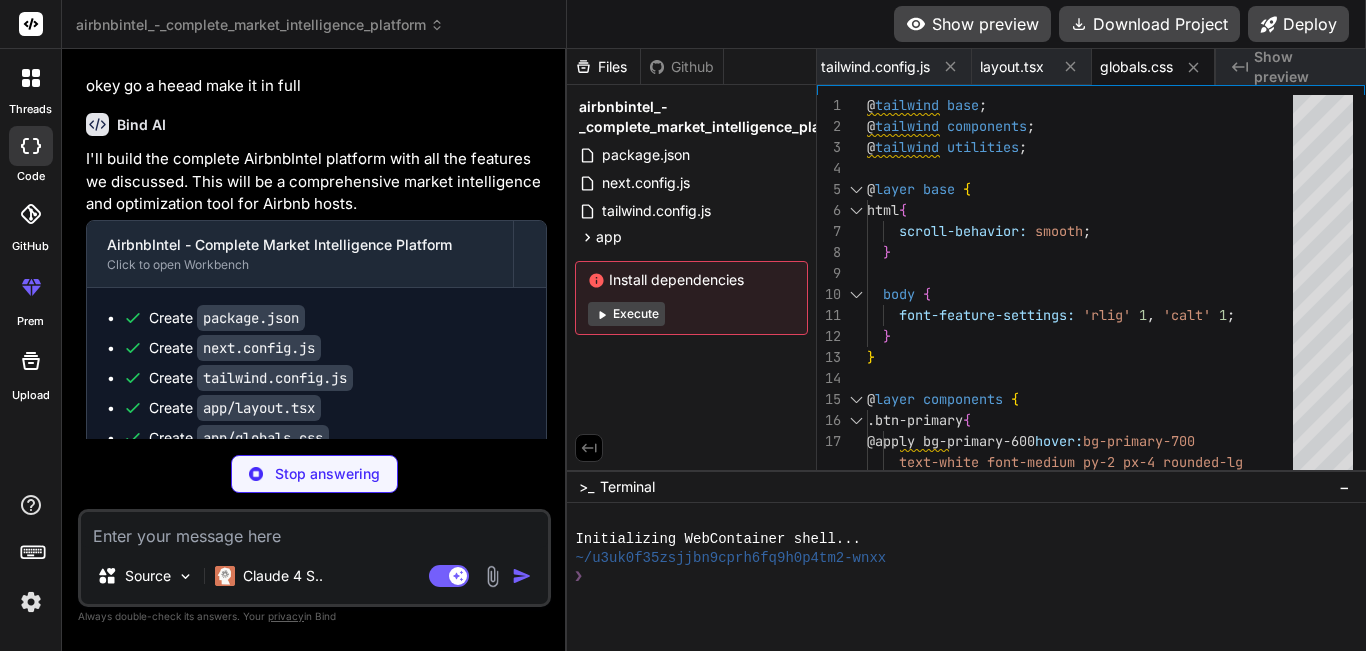 type on "x" 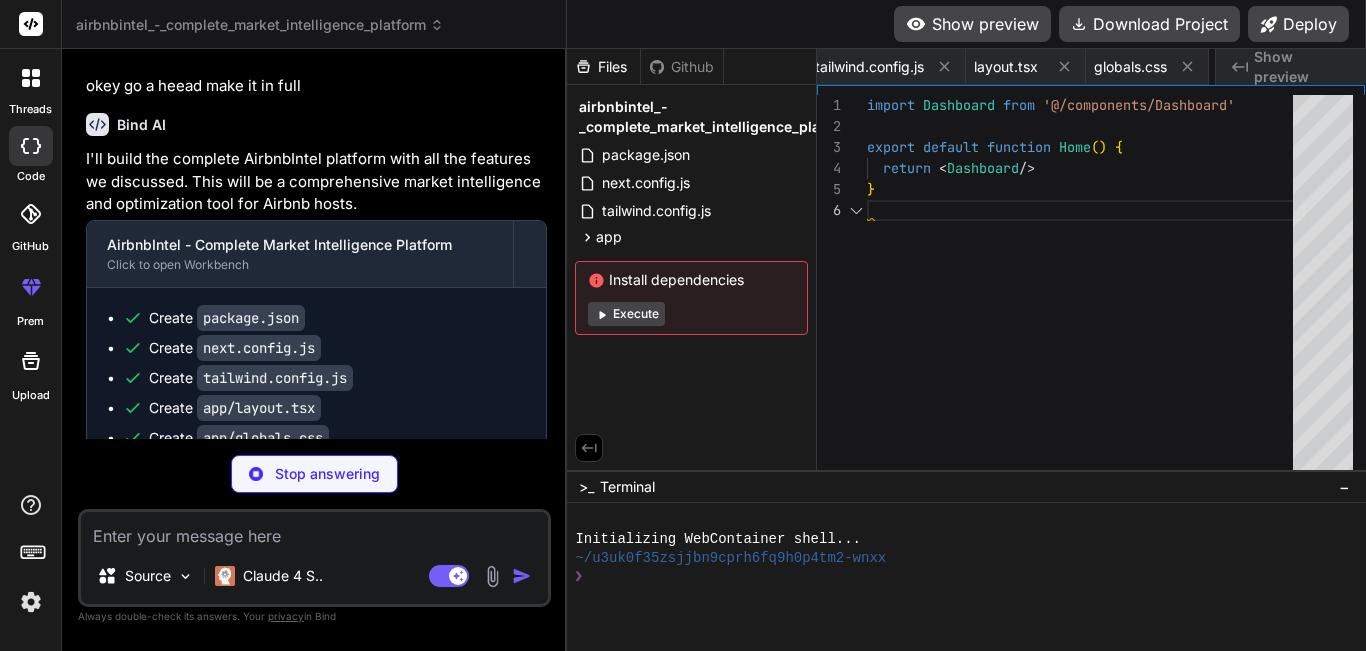 scroll, scrollTop: 0, scrollLeft: 406, axis: horizontal 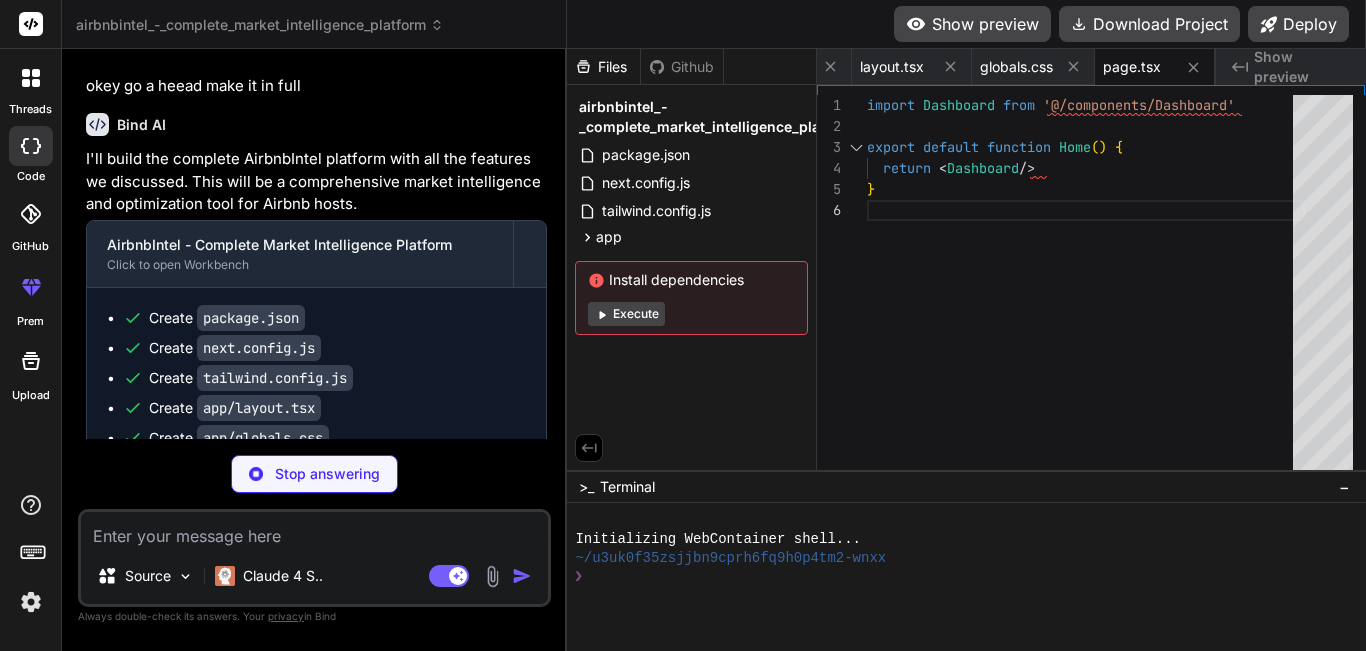 type on "x" 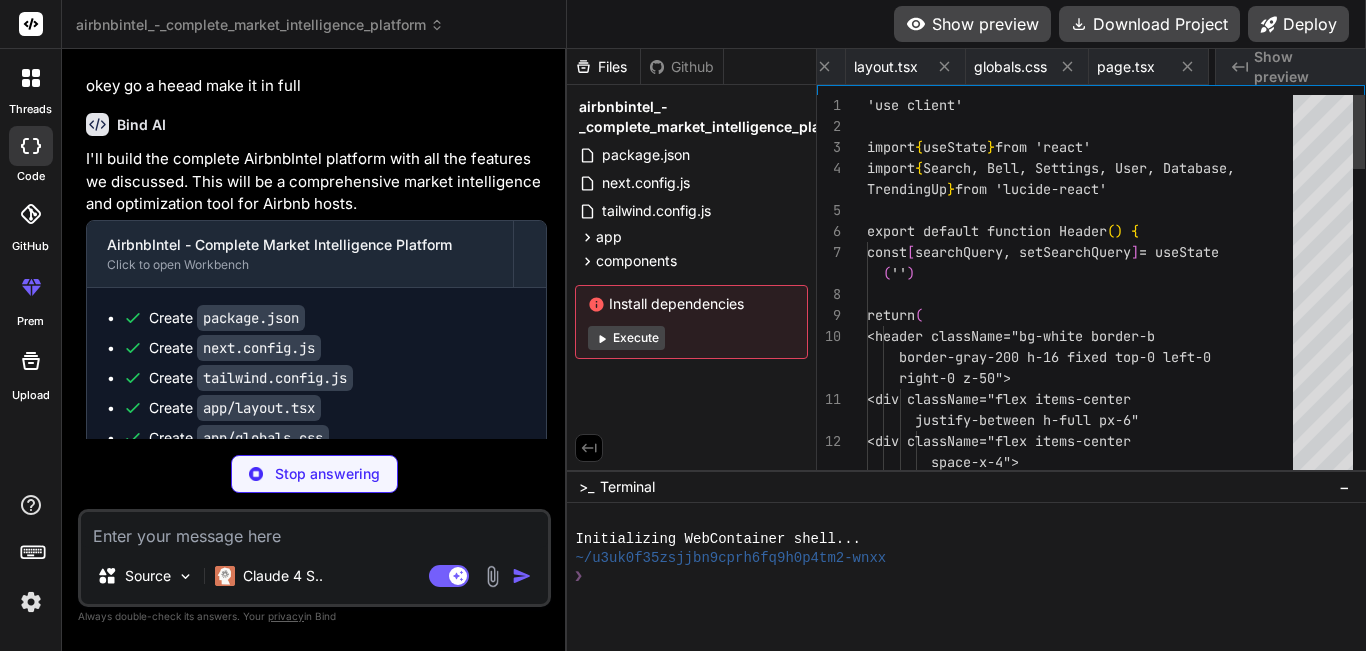 scroll, scrollTop: 0, scrollLeft: 527, axis: horizontal 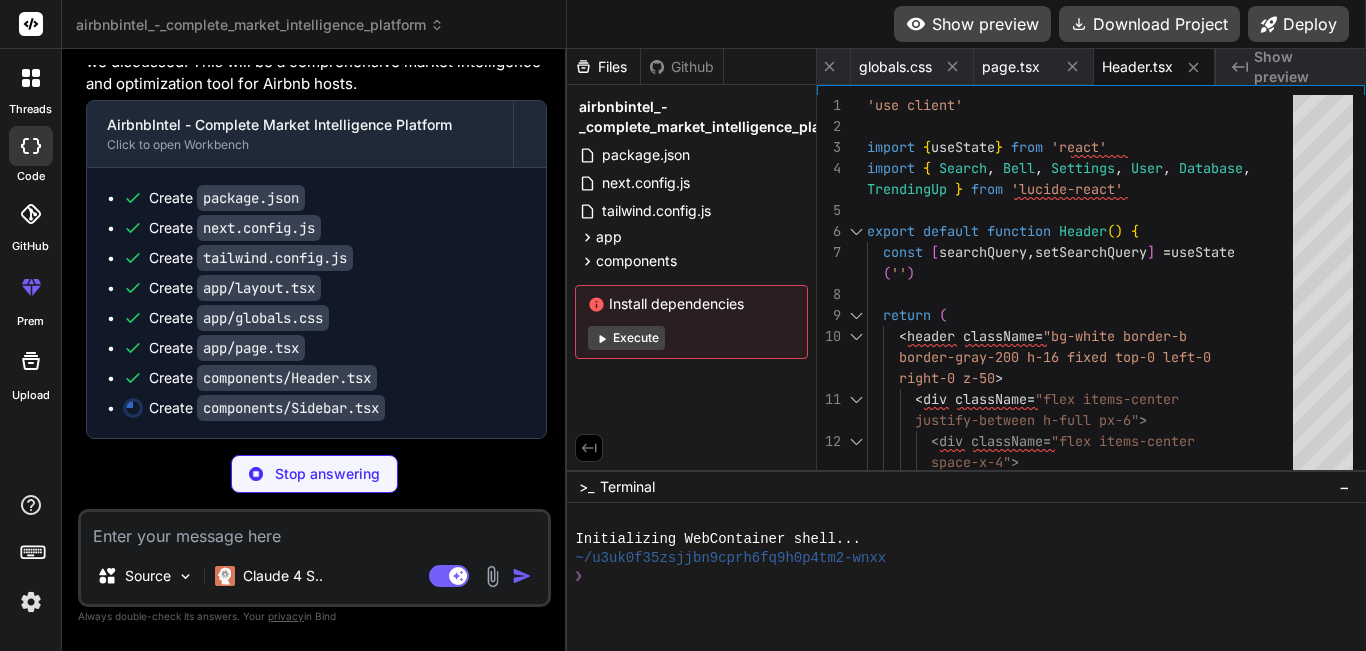 click on "Execute" at bounding box center (626, 338) 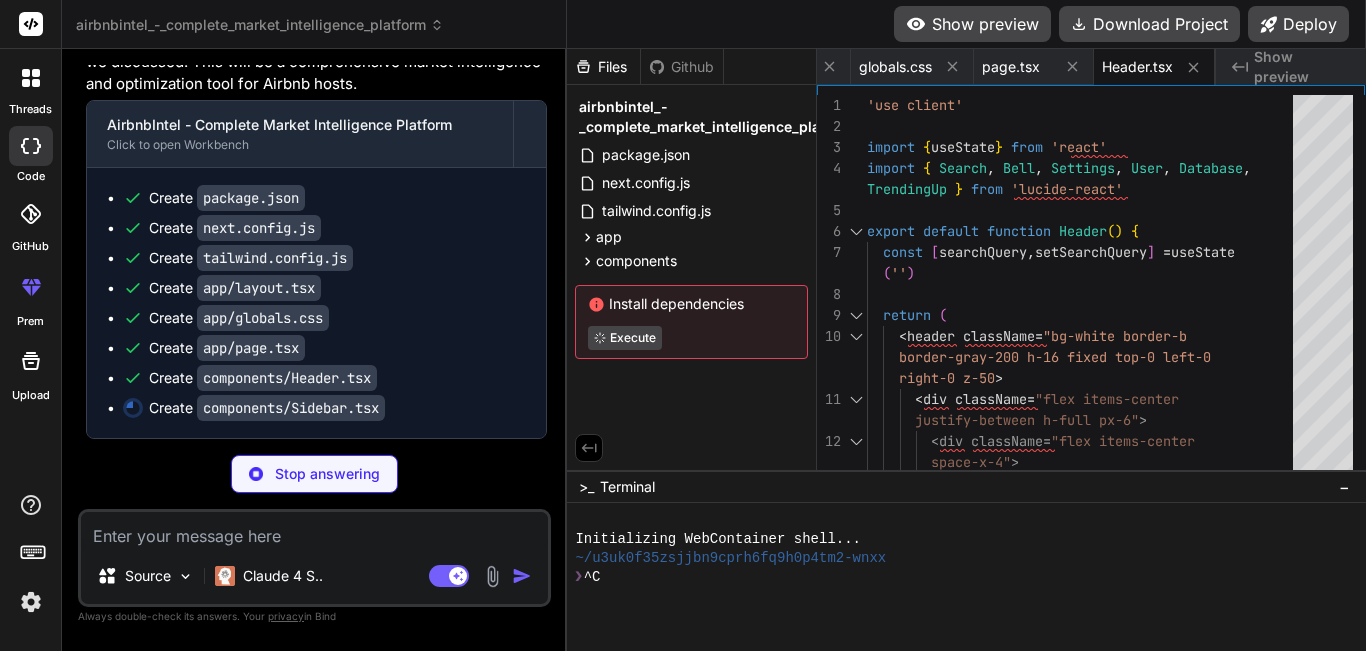 scroll, scrollTop: 57, scrollLeft: 0, axis: vertical 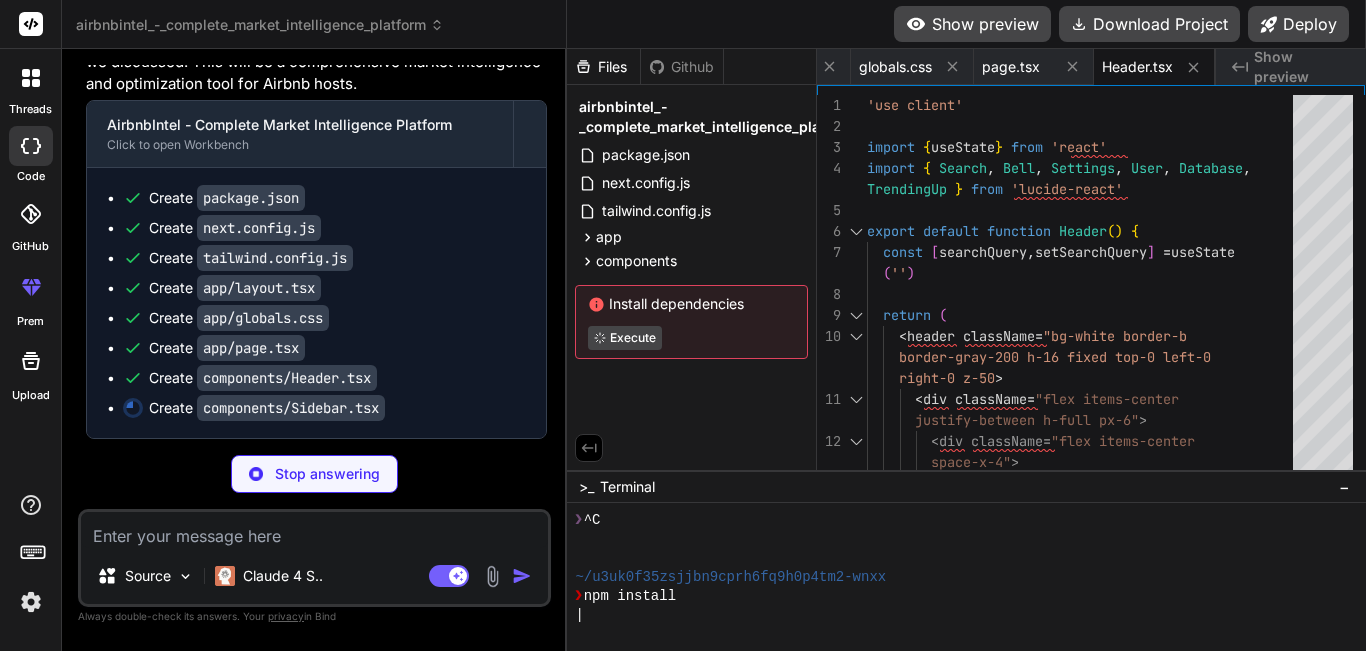 type on "x" 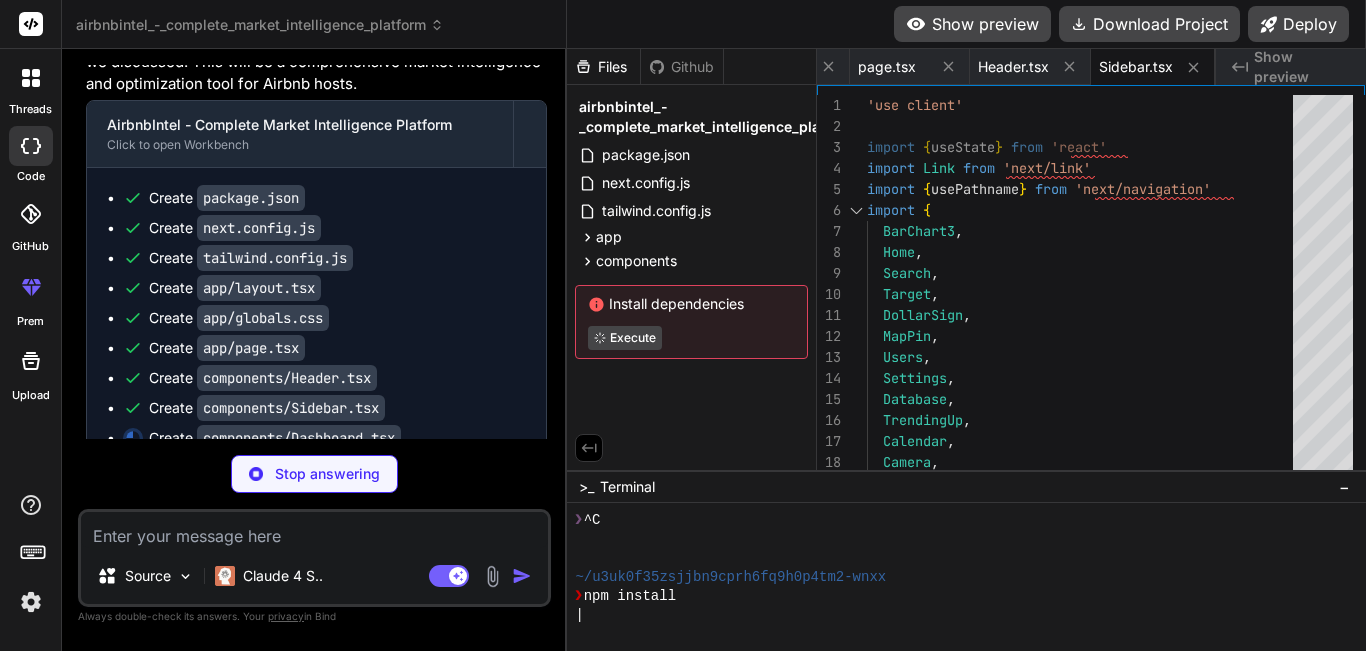 scroll, scrollTop: 12810, scrollLeft: 0, axis: vertical 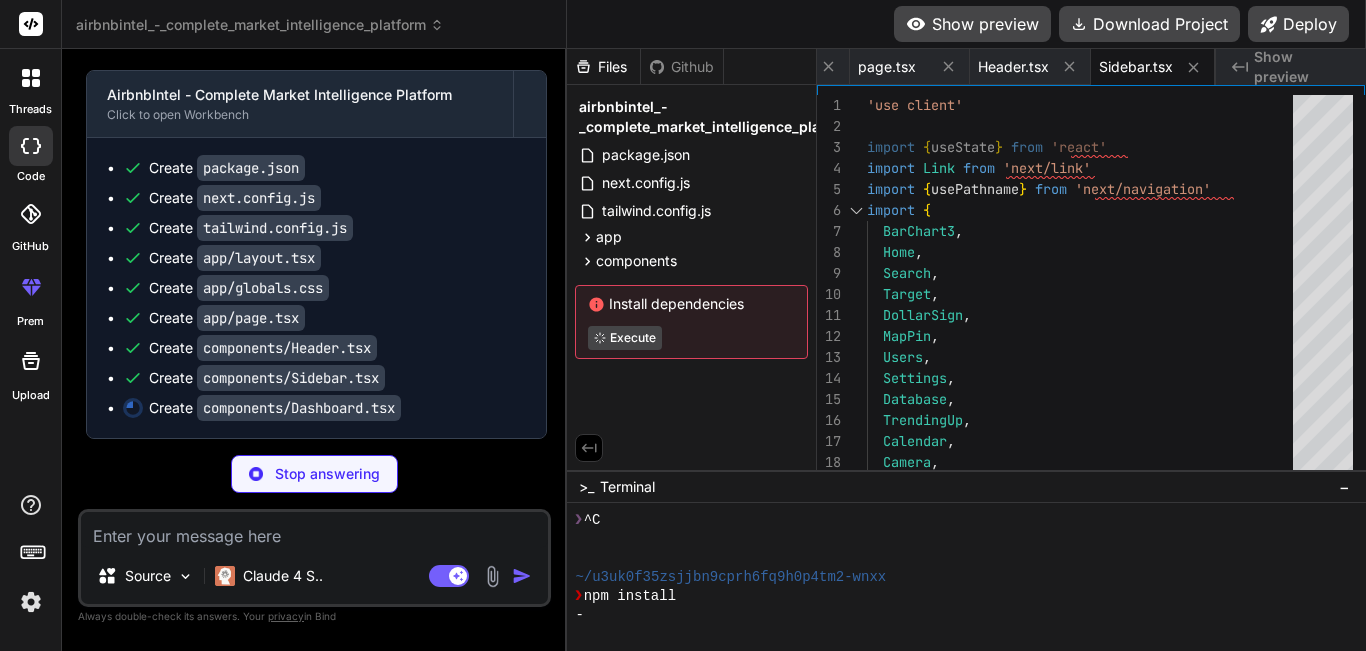 type on "x" 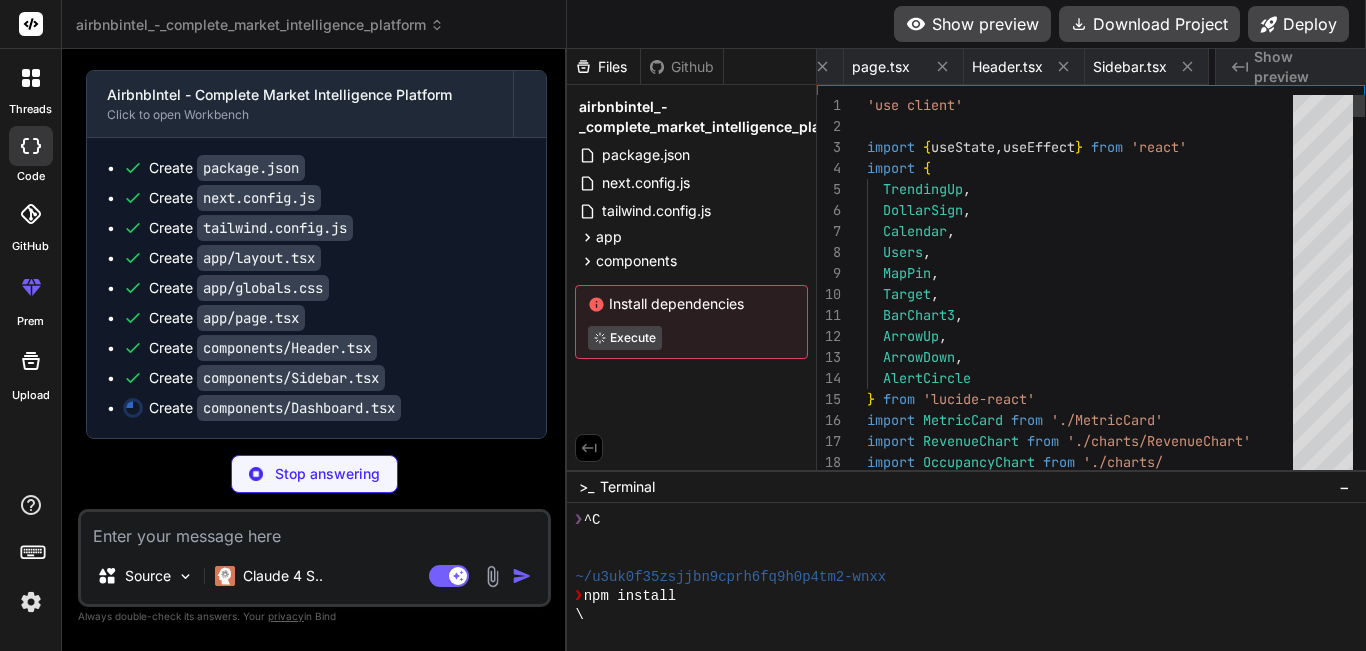 scroll, scrollTop: 0, scrollLeft: 796, axis: horizontal 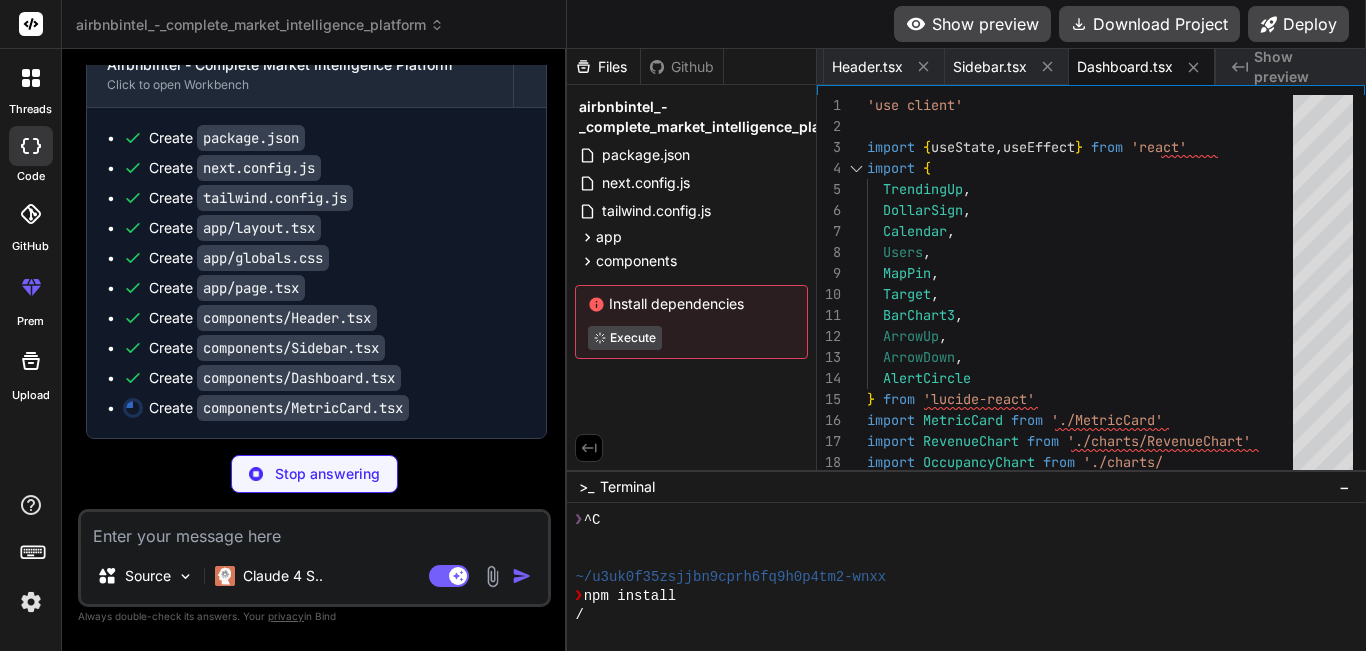 type on "x" 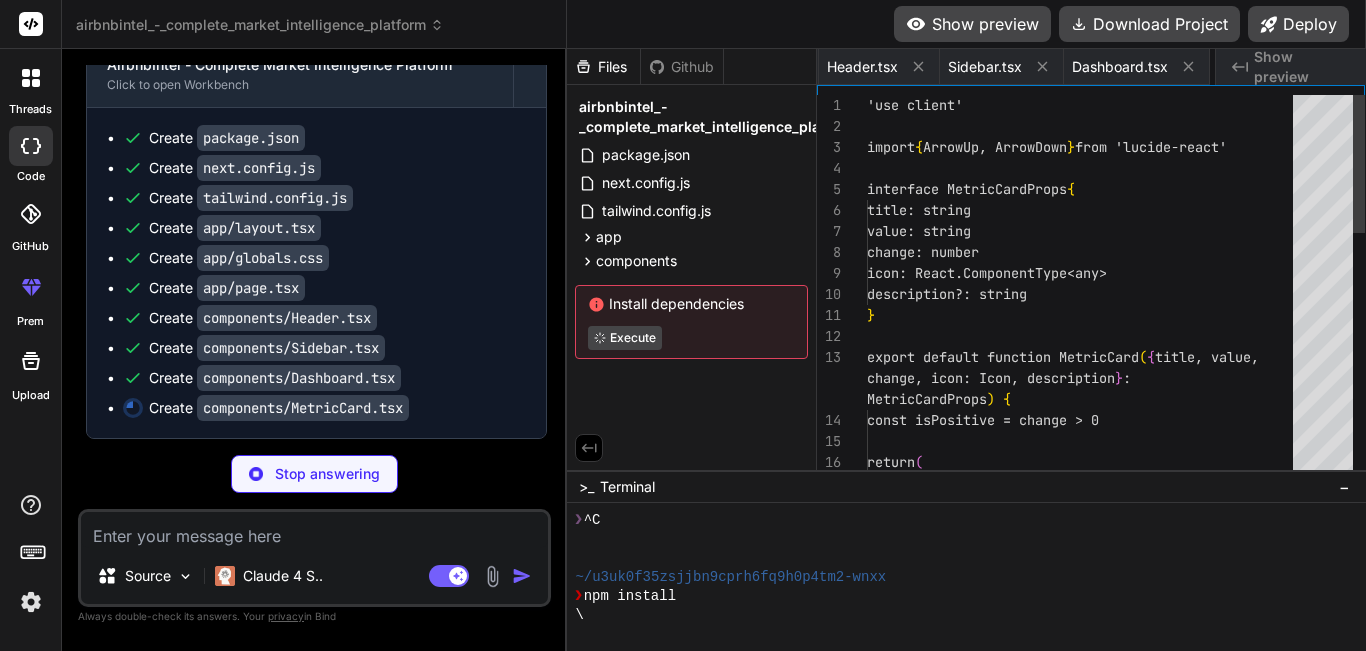 scroll, scrollTop: 0, scrollLeft: 944, axis: horizontal 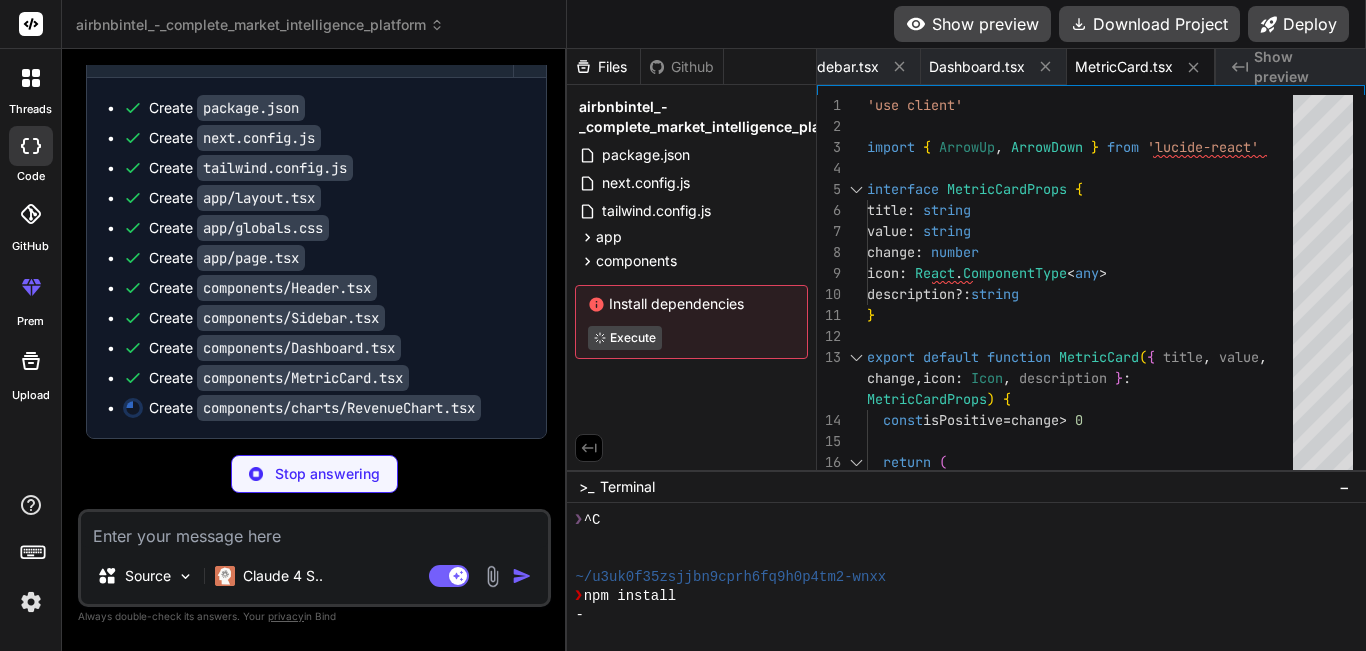 type on "x" 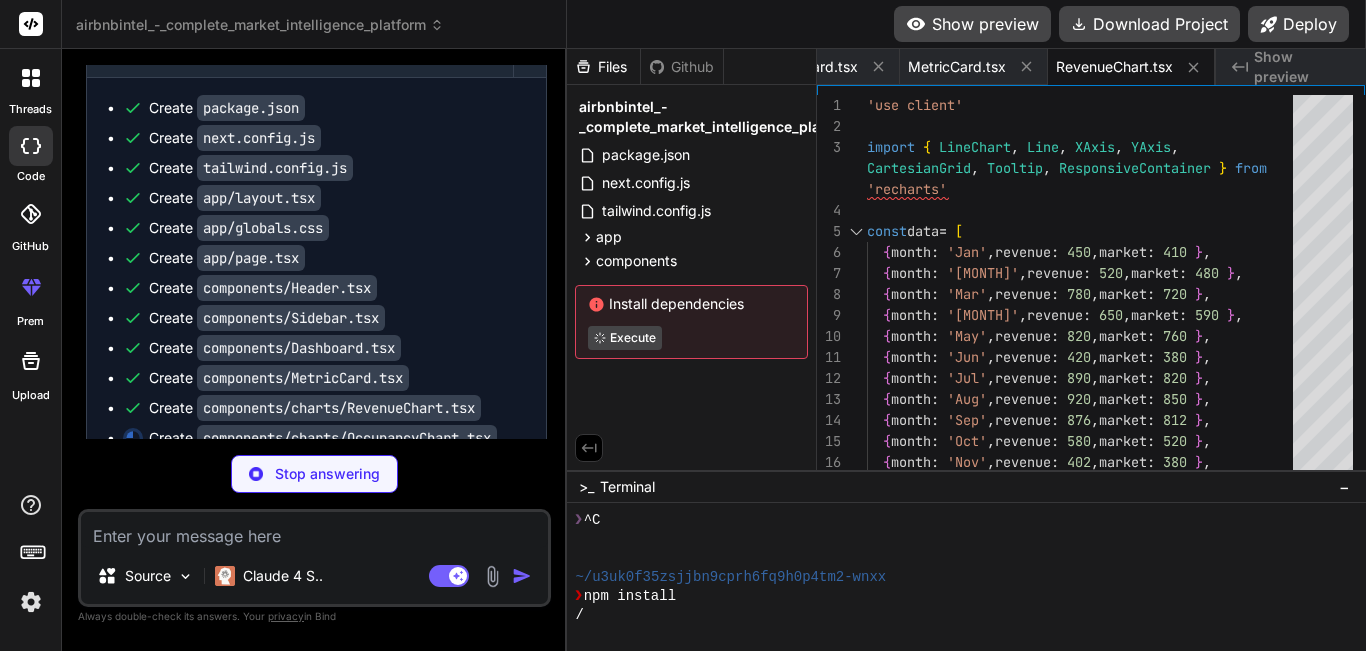 type on "x" 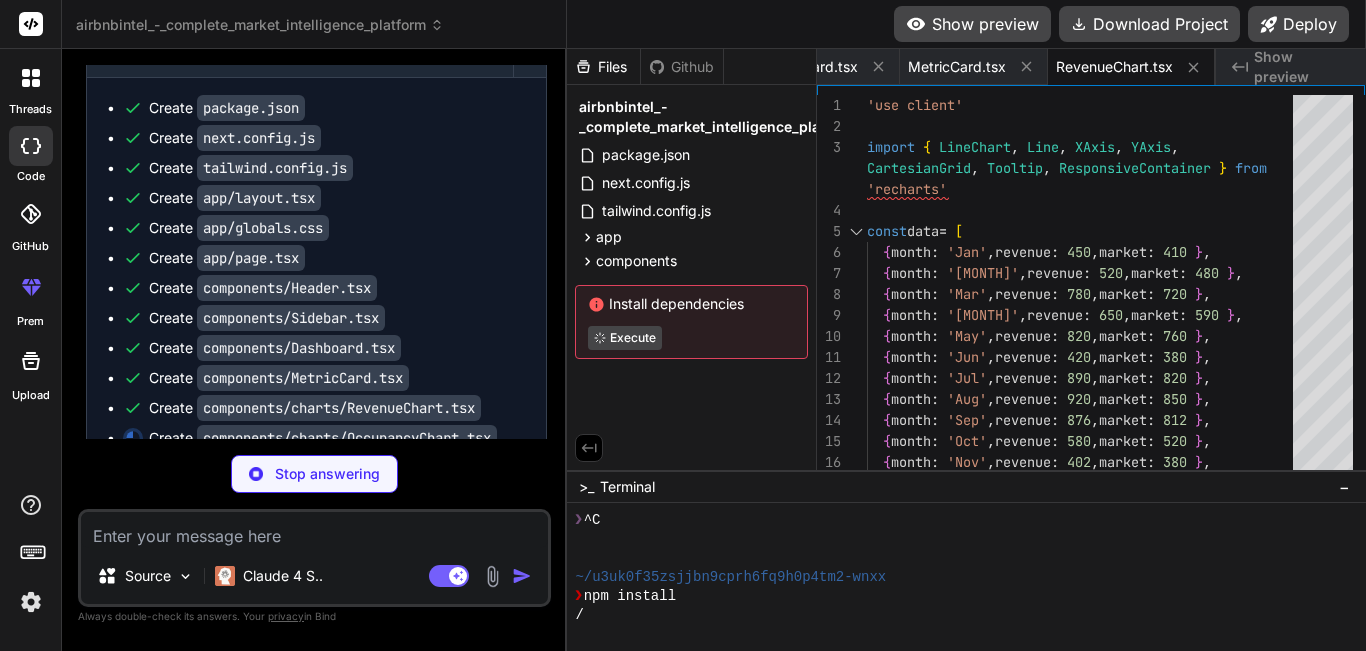 type on "</ResponsiveContainer>
)
}" 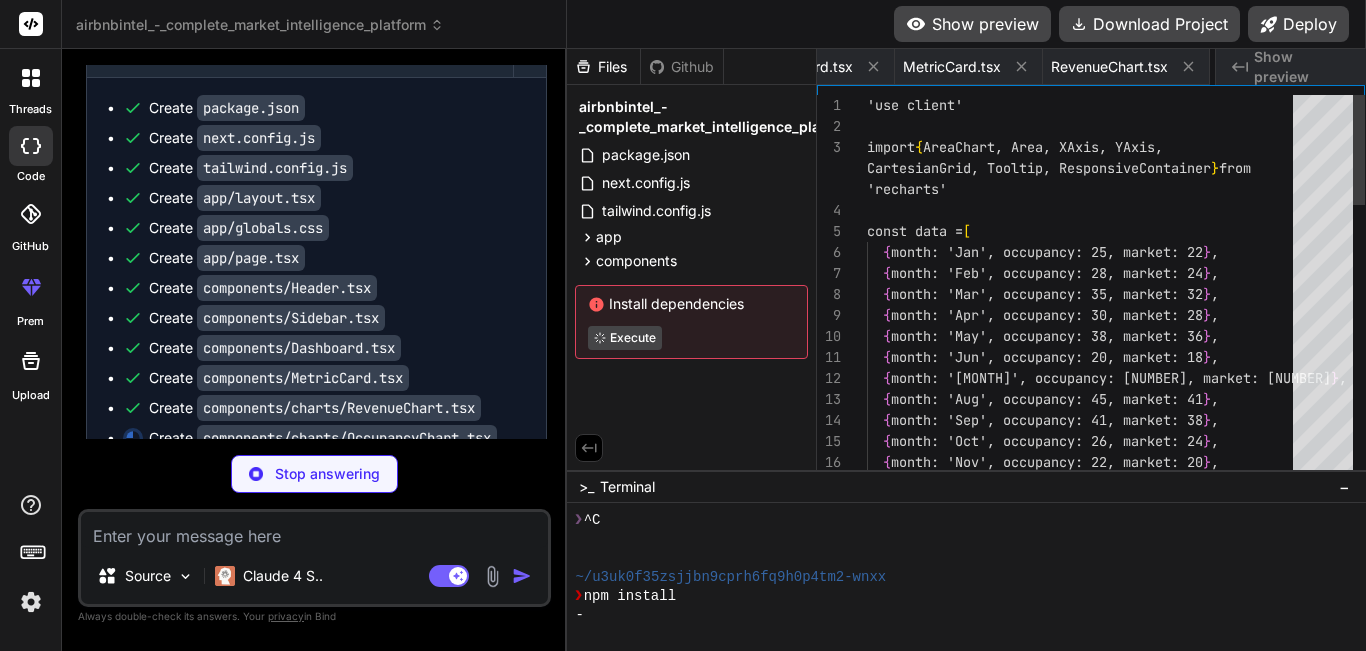 scroll, scrollTop: 0, scrollLeft: 1296, axis: horizontal 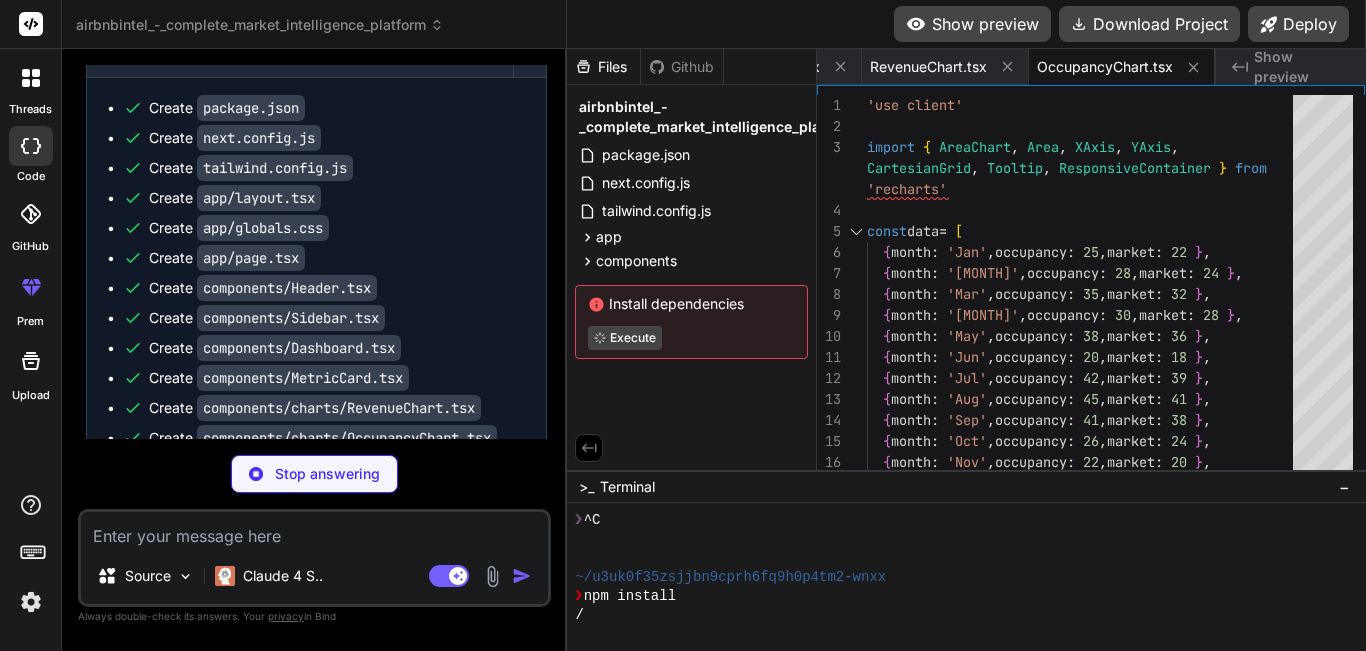type on "x" 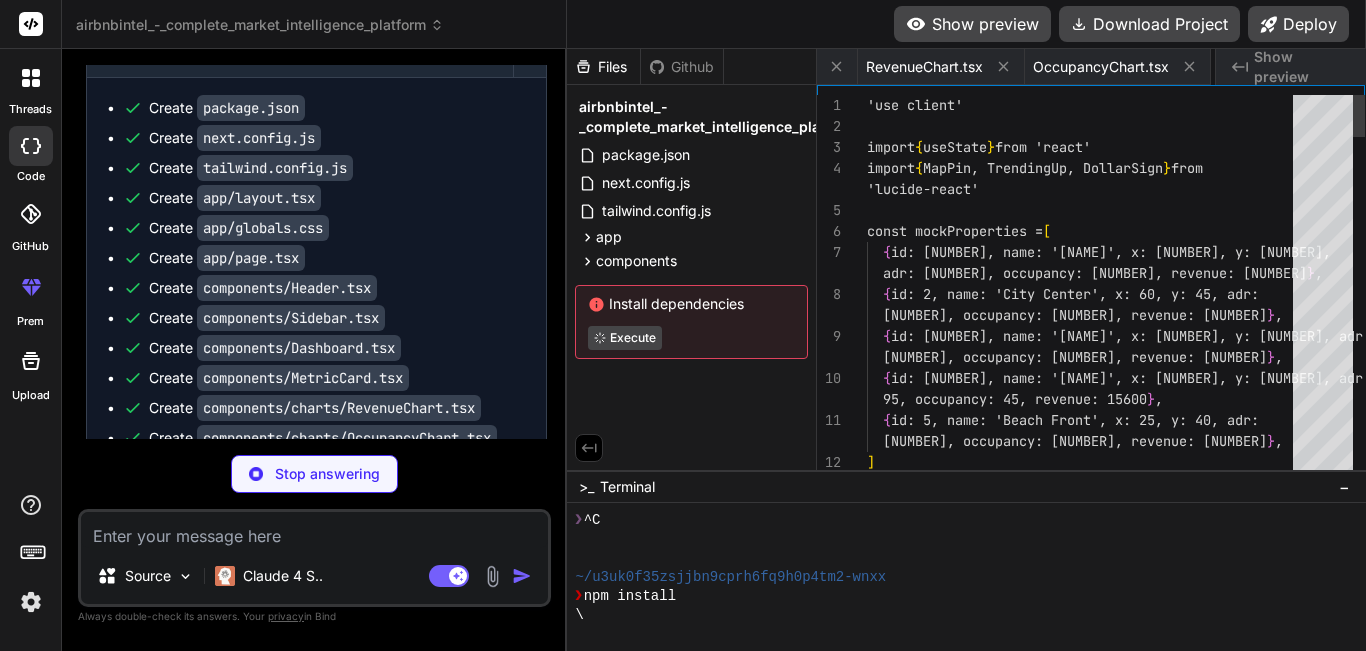 scroll, scrollTop: 0, scrollLeft: 1445, axis: horizontal 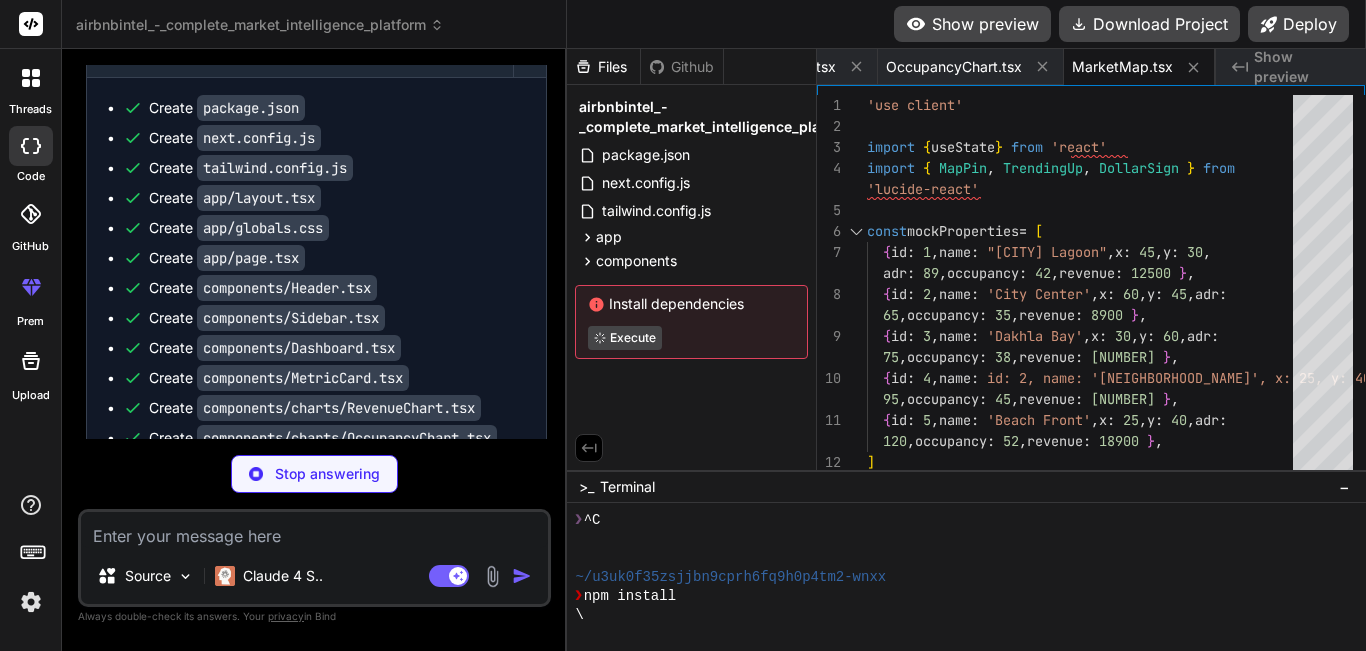 type on "x" 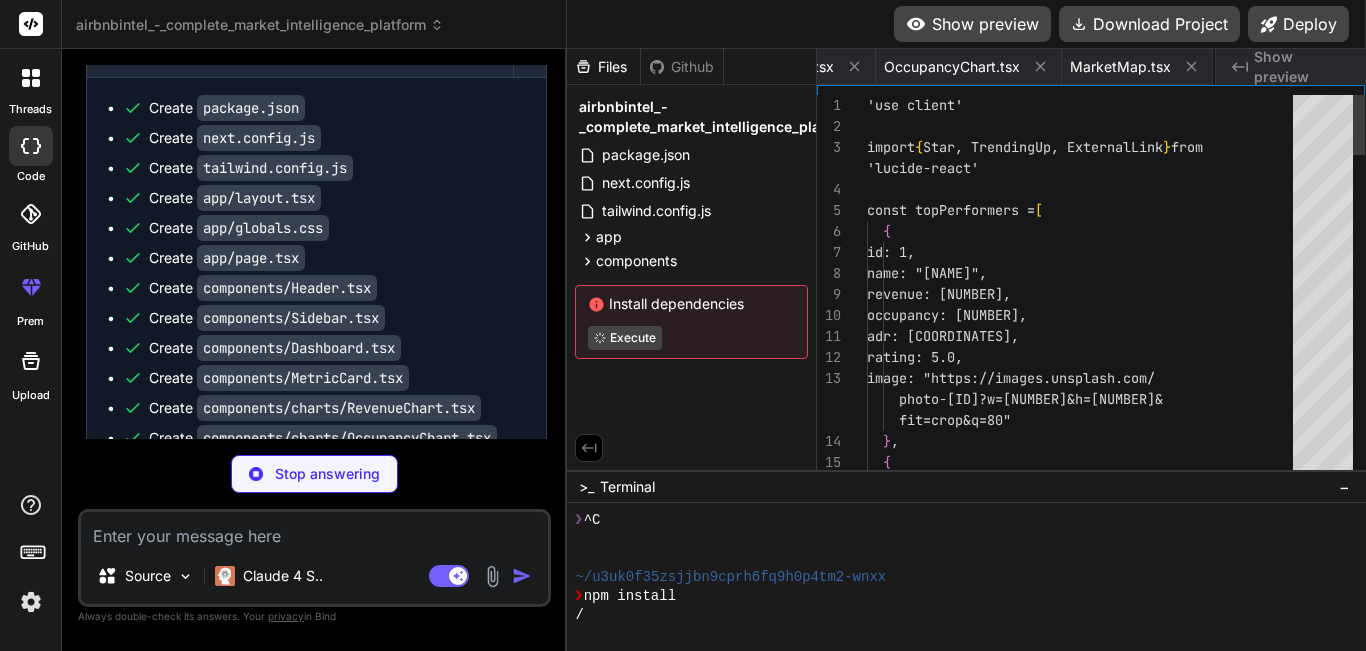 scroll, scrollTop: 0, scrollLeft: 1618, axis: horizontal 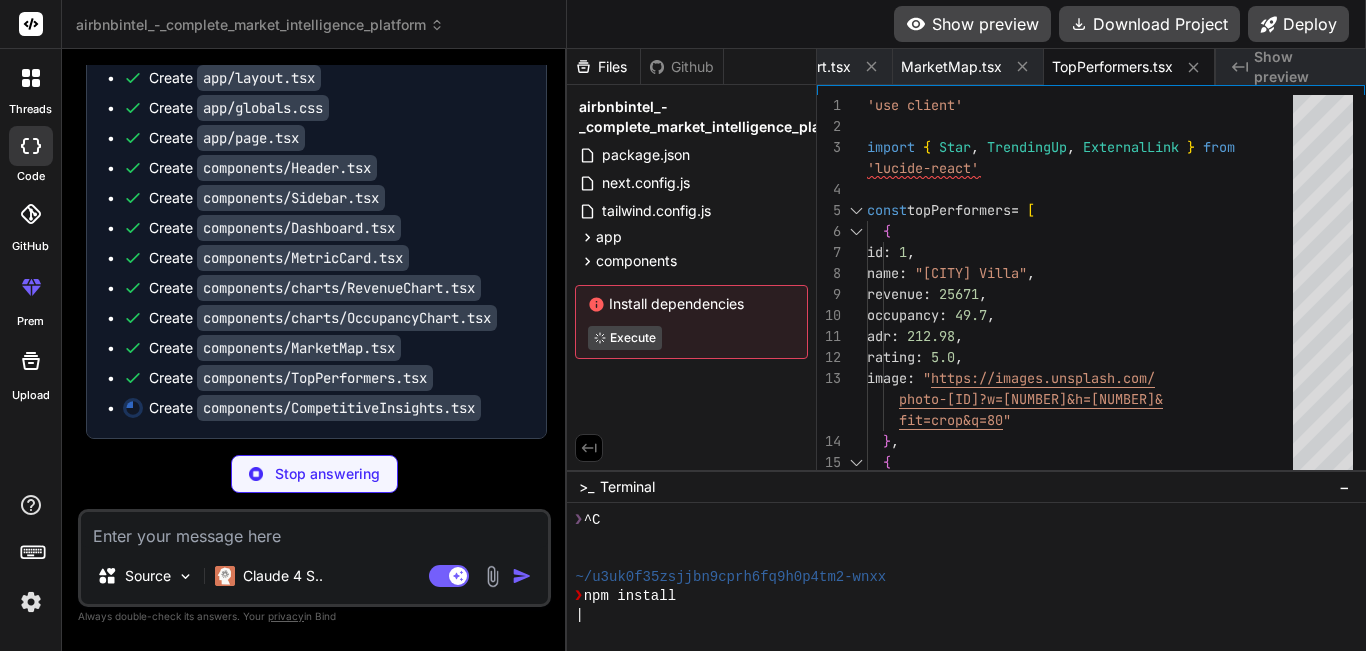 type on "x" 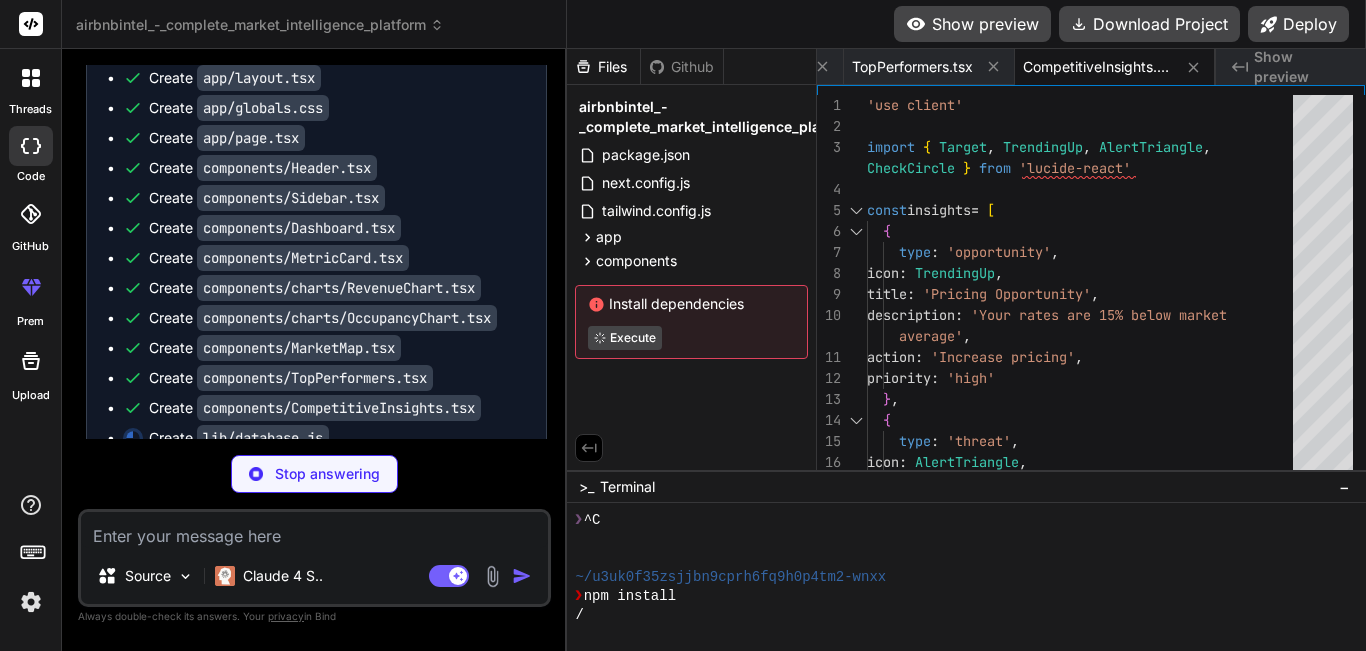 scroll, scrollTop: 13020, scrollLeft: 0, axis: vertical 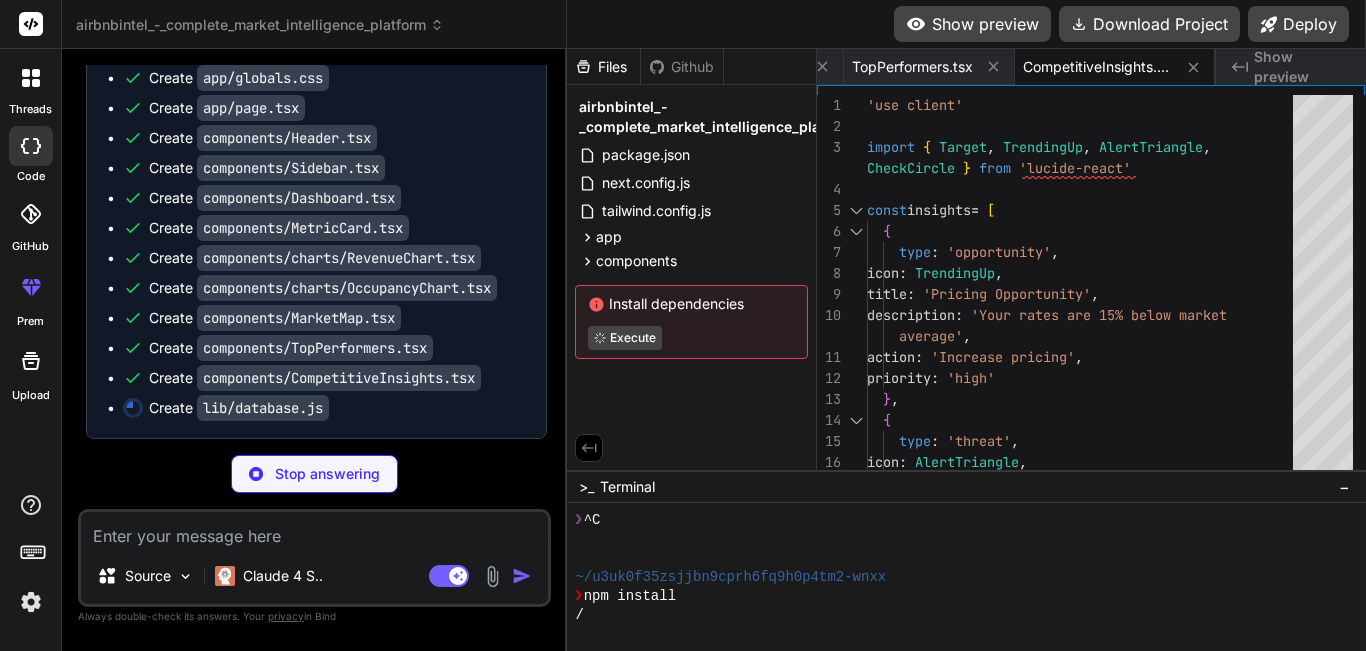 type on "x" 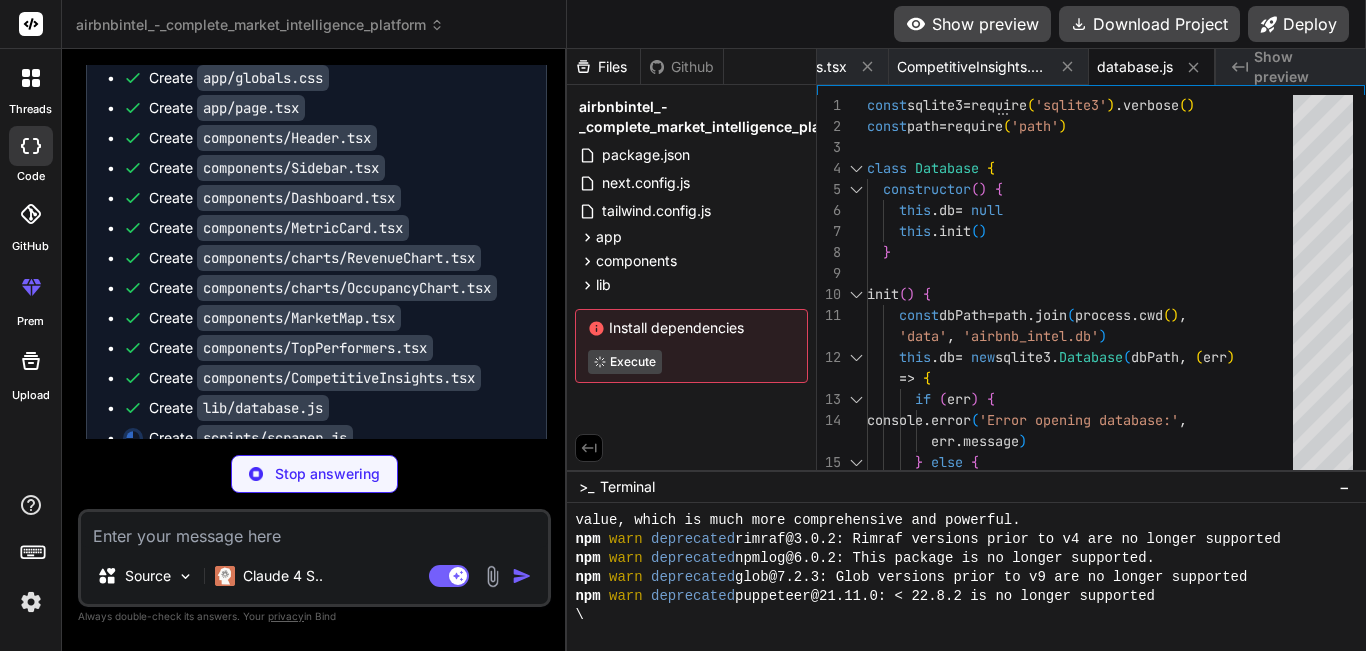 scroll, scrollTop: 247, scrollLeft: 0, axis: vertical 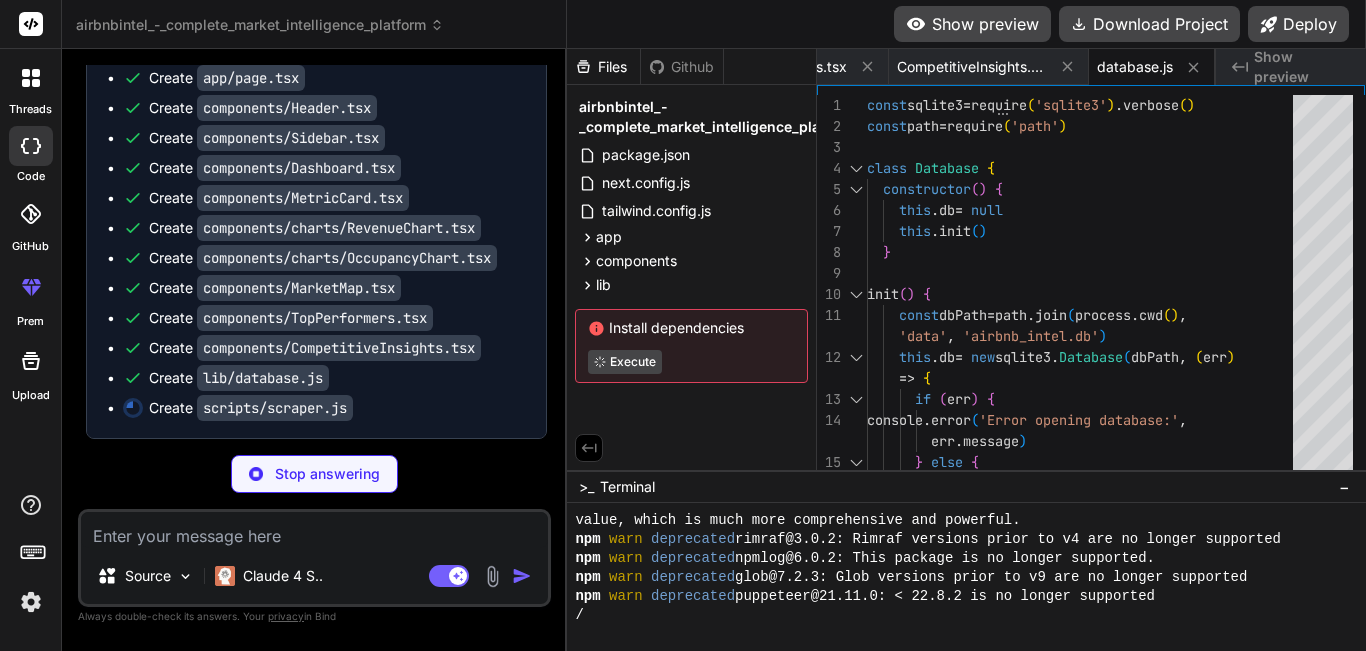 type on "x" 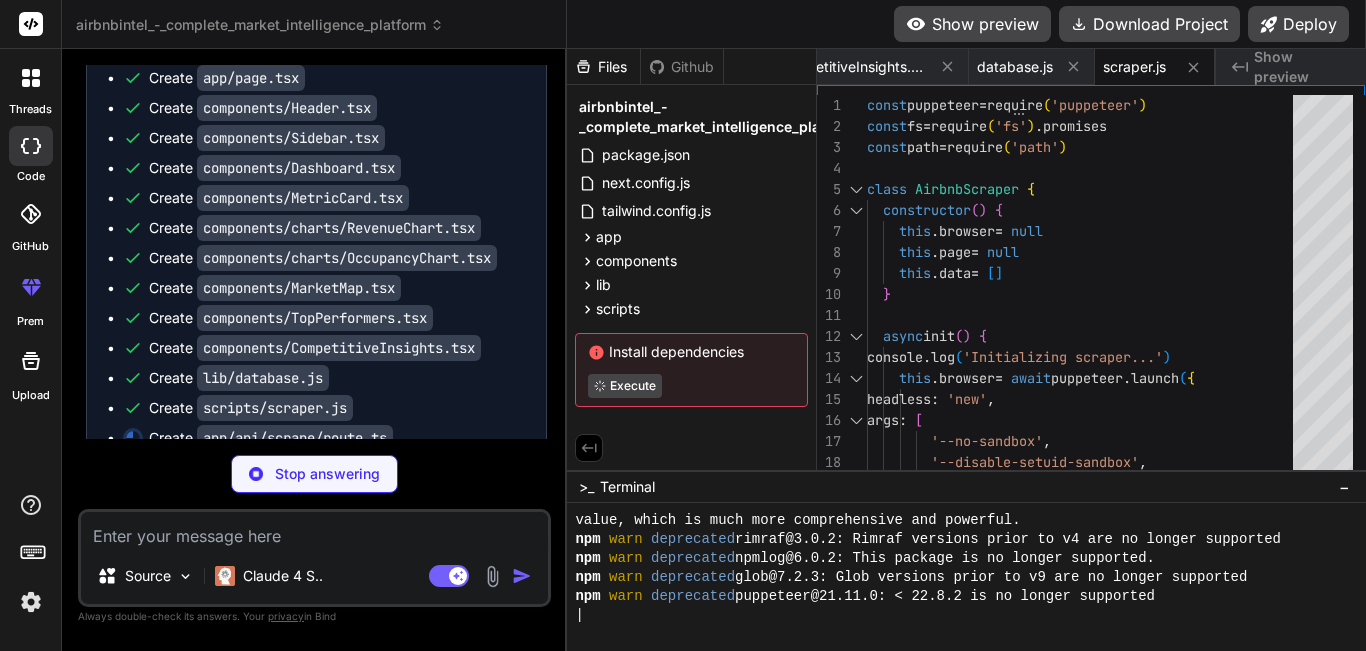 type on "x" 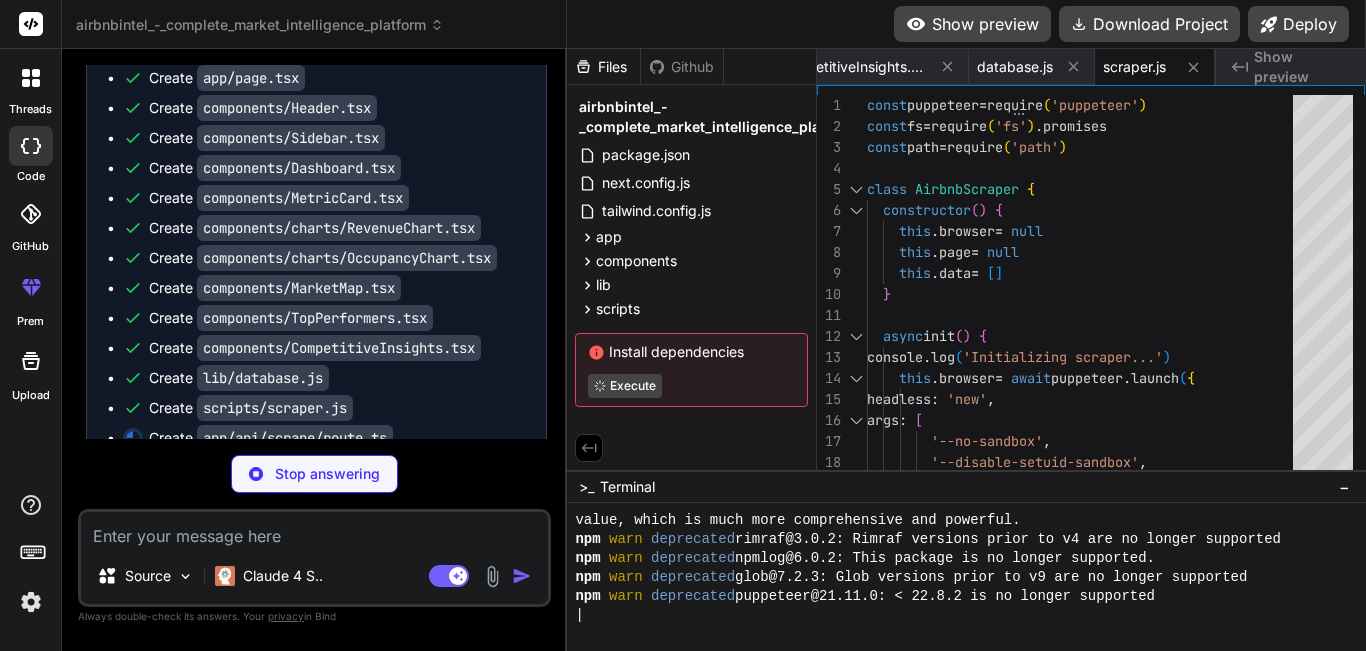 type on "country: 'Morocco'
}
return NextResponse.json({
success: true,
...mockStatus
})
}" 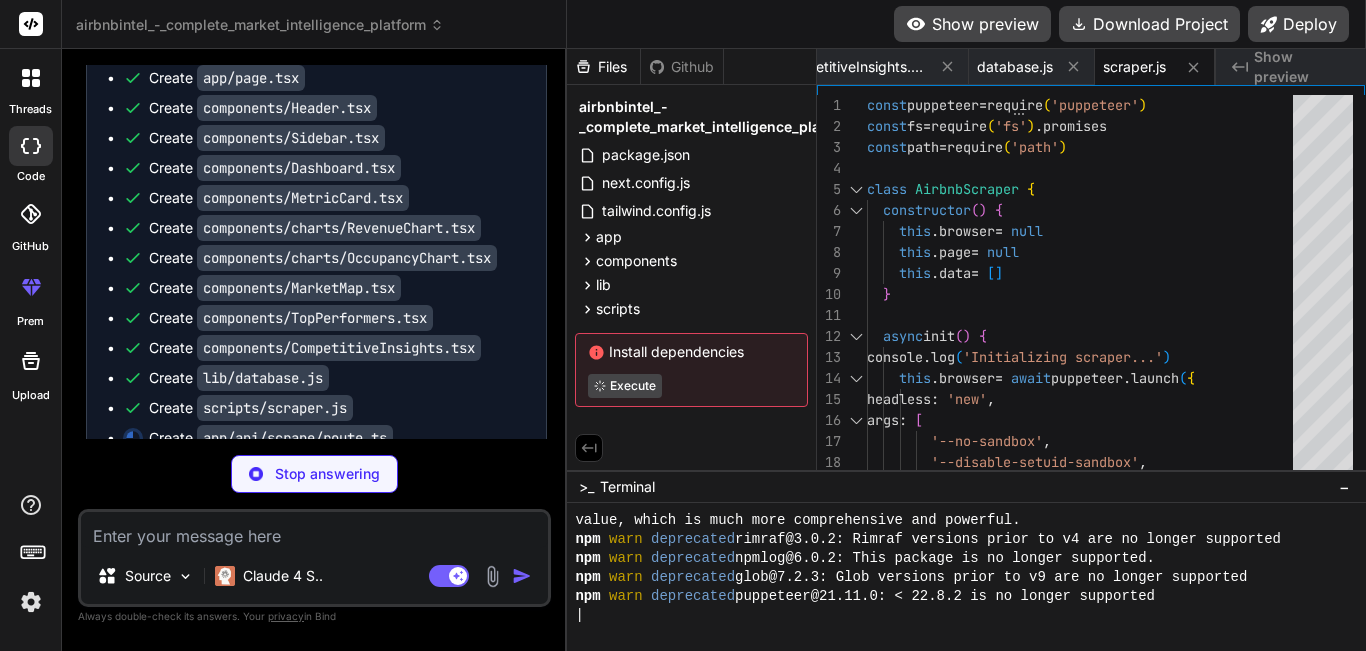 scroll, scrollTop: 0, scrollLeft: 2184, axis: horizontal 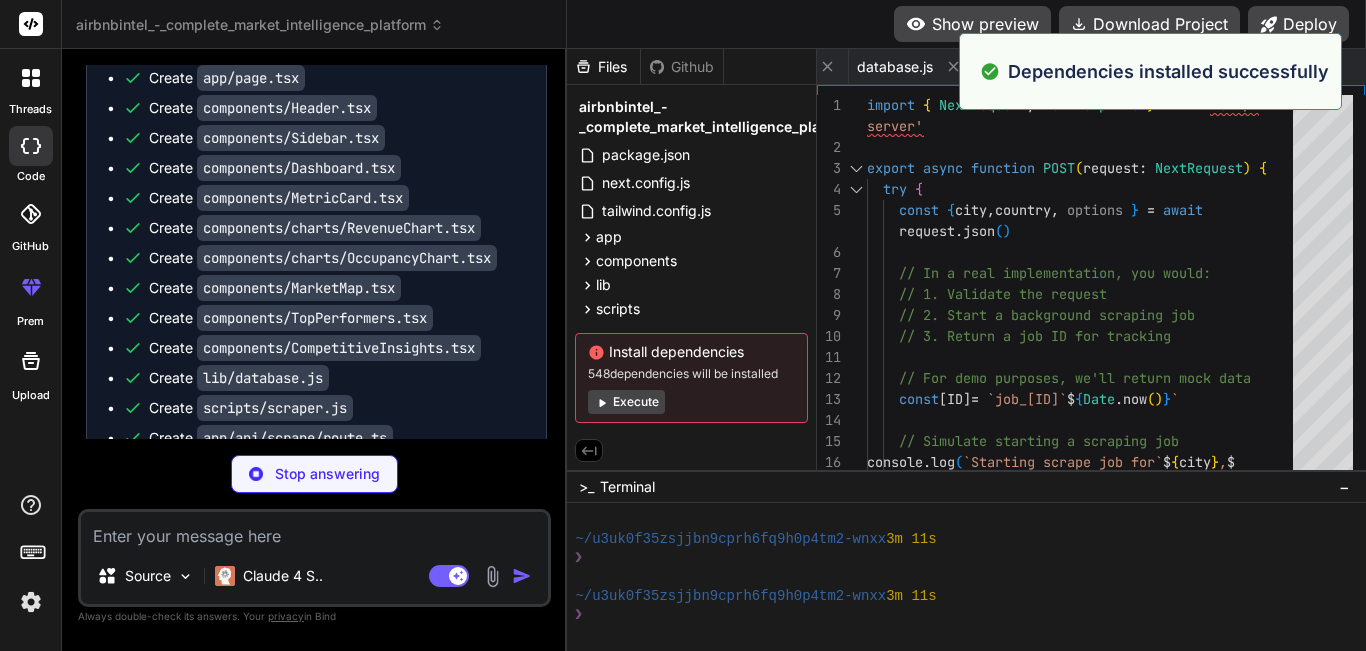 click on "Execute" at bounding box center (626, 402) 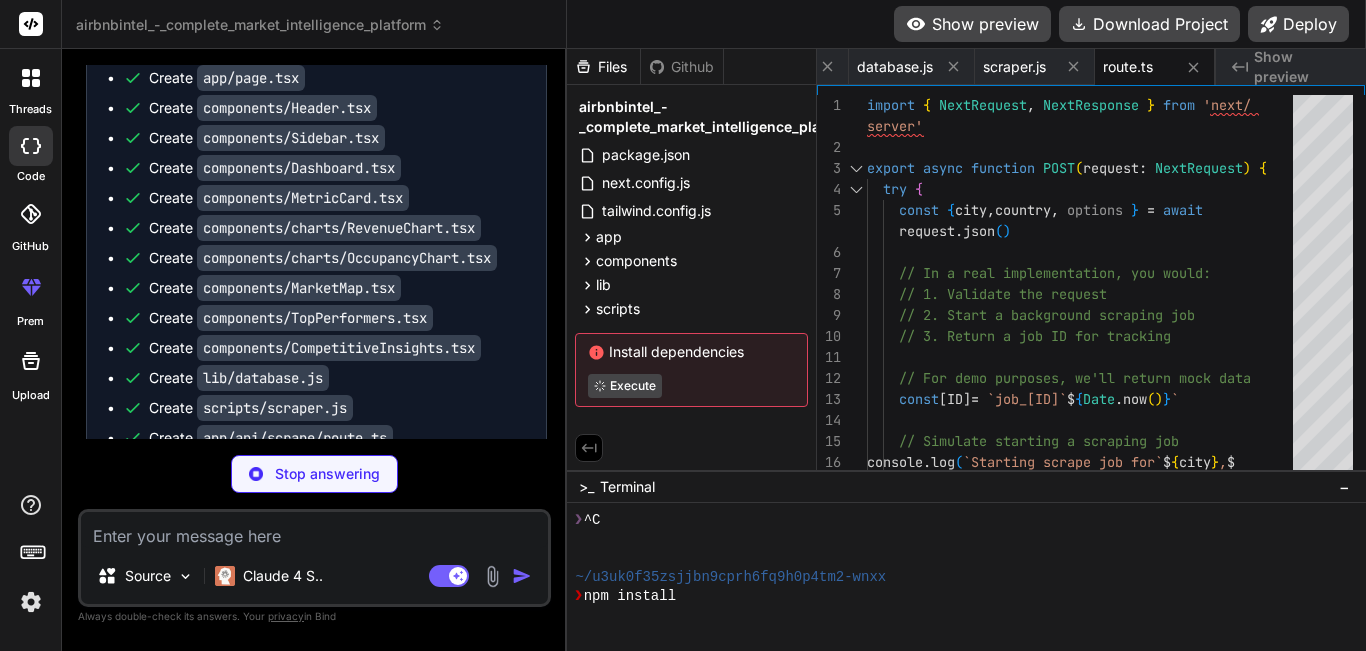 scroll, scrollTop: 532, scrollLeft: 0, axis: vertical 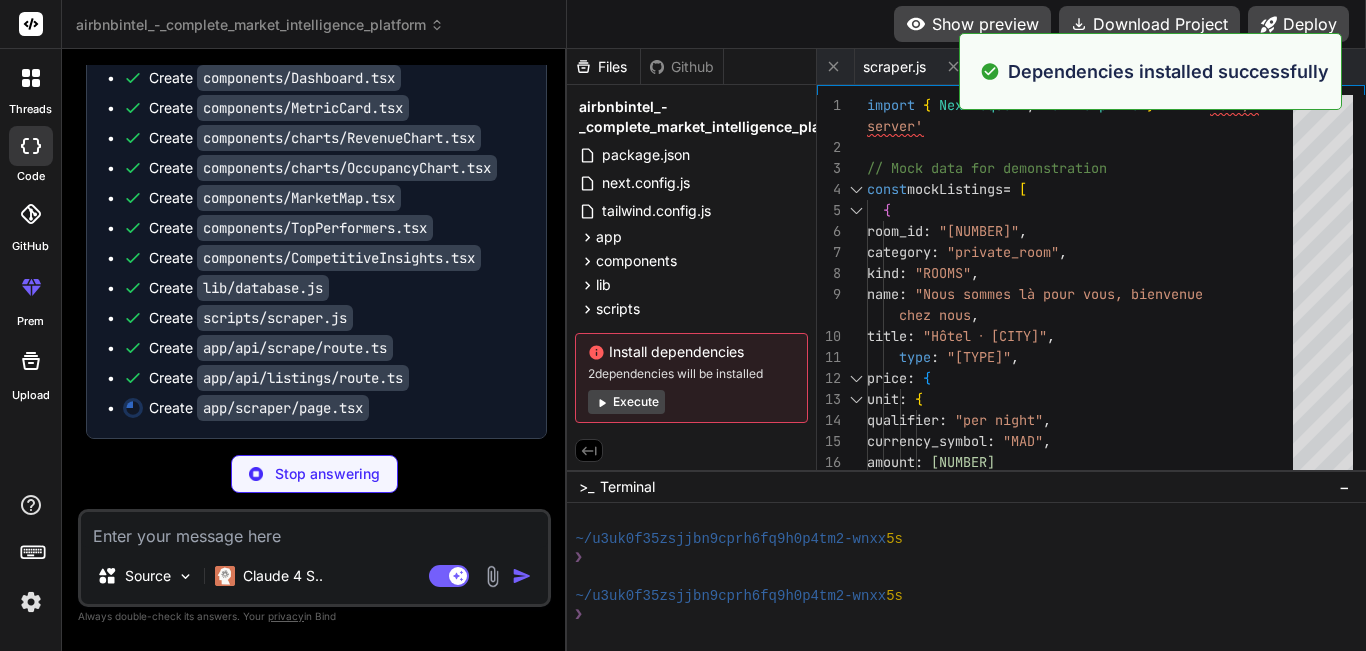 click on "Execute" at bounding box center (626, 402) 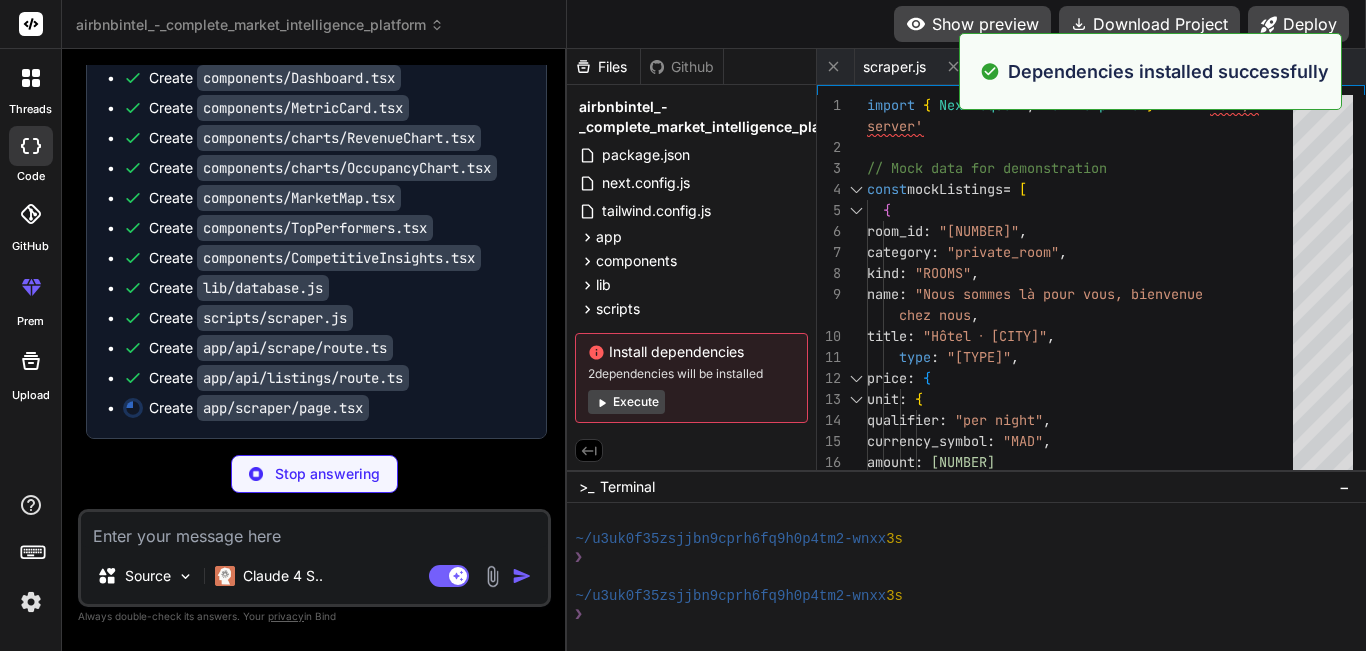 scroll, scrollTop: 1007, scrollLeft: 0, axis: vertical 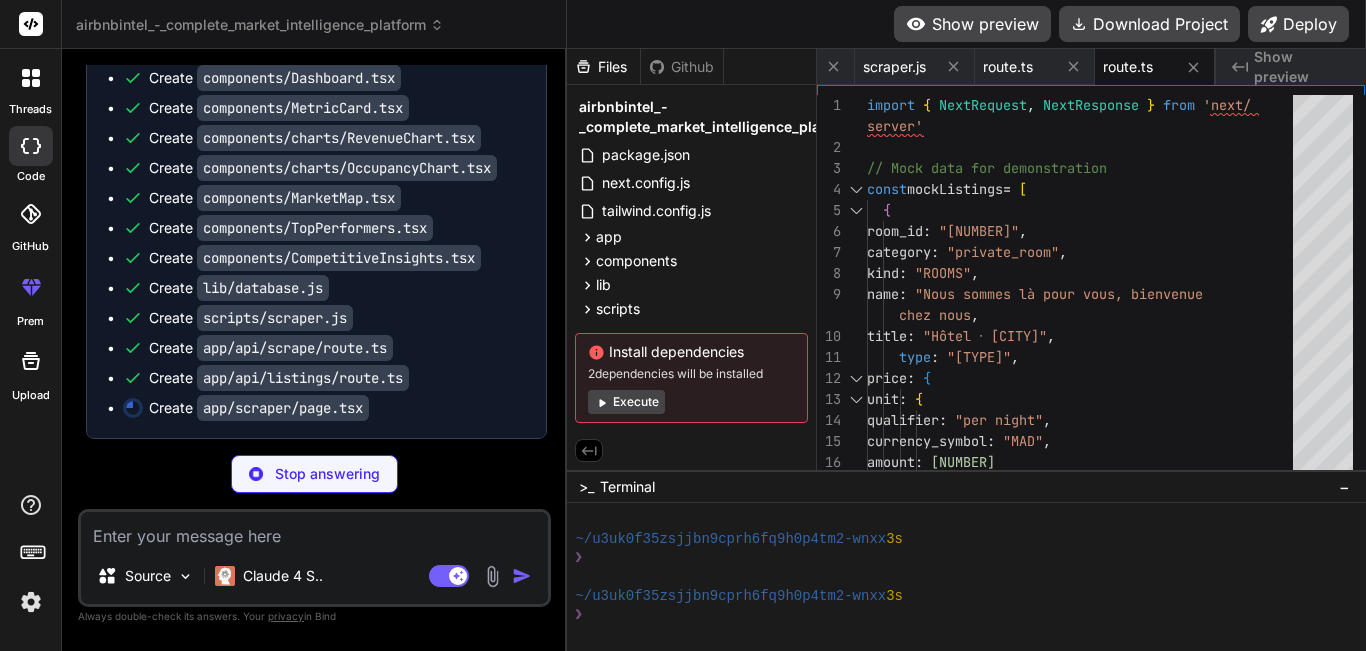 type on "x" 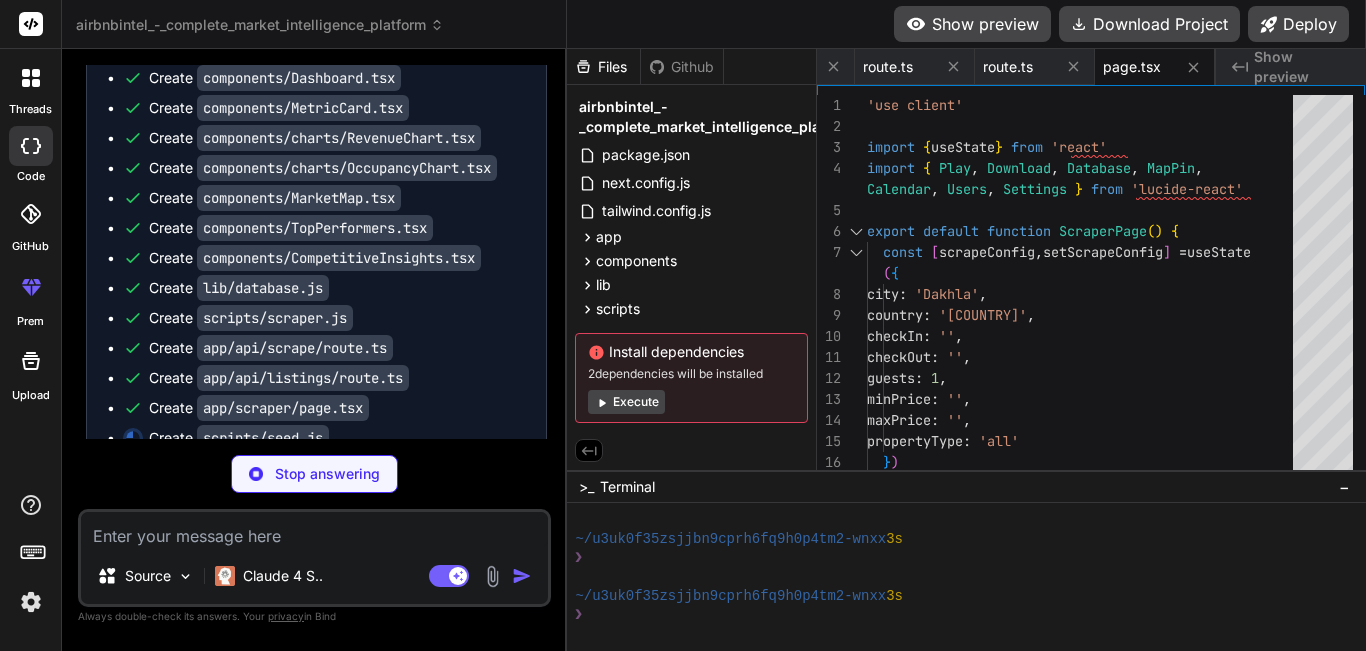 scroll, scrollTop: 13170, scrollLeft: 0, axis: vertical 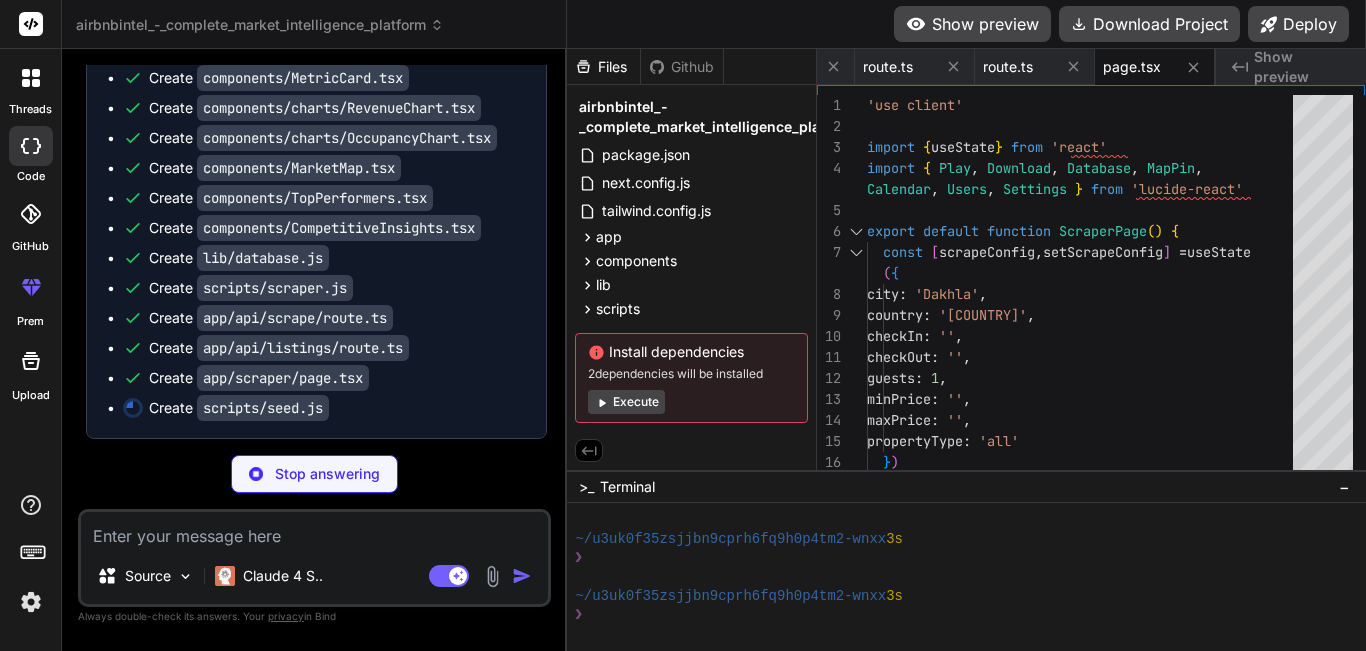 type on "x" 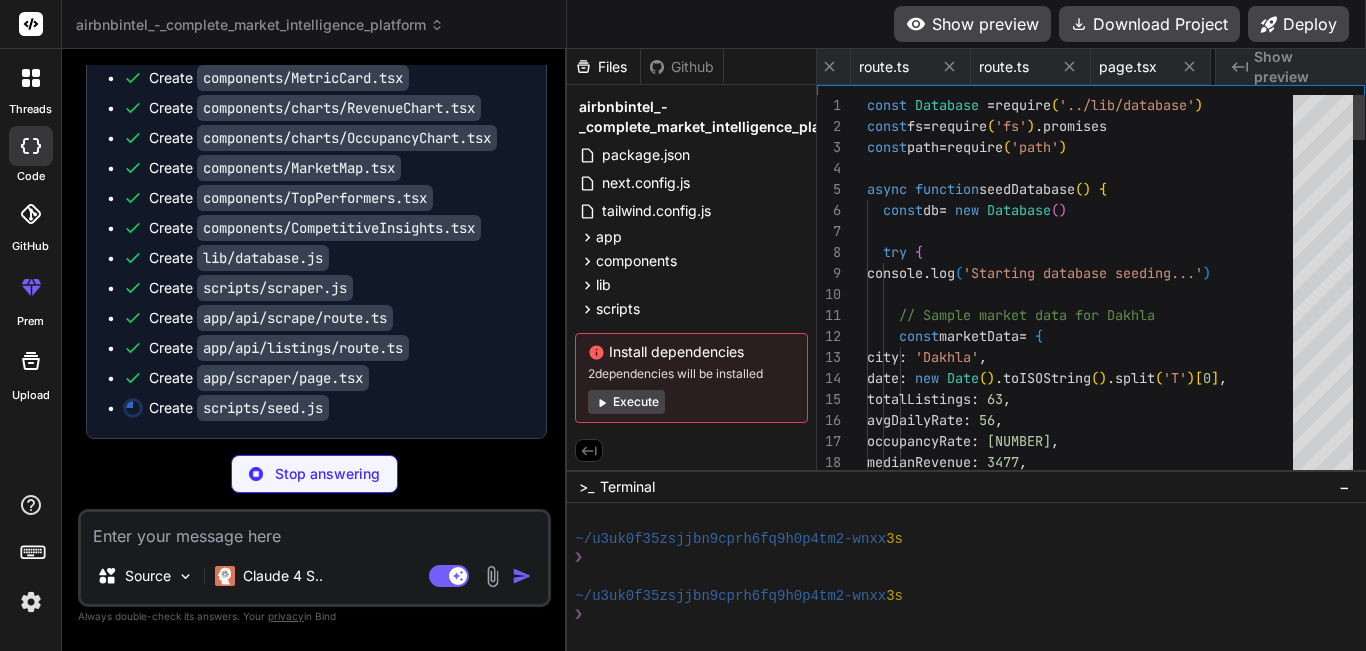 scroll, scrollTop: 0, scrollLeft: 2544, axis: horizontal 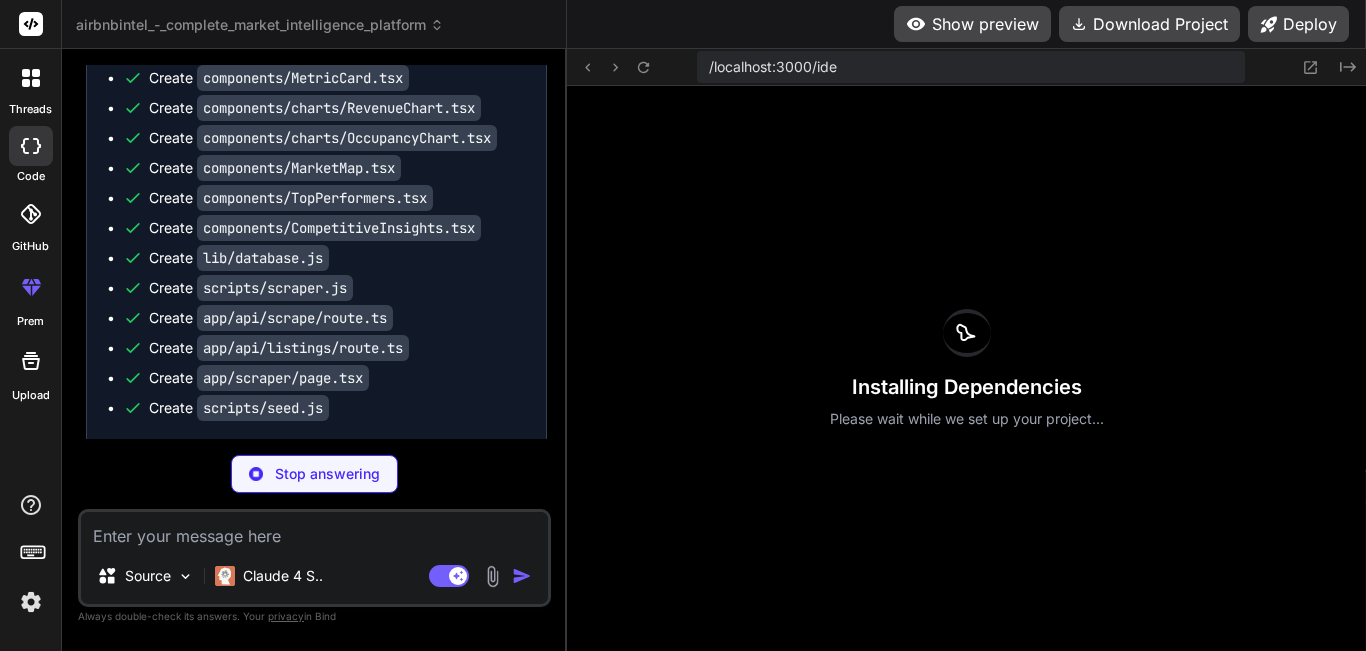 click on "Installing Dependencies Please wait while we set up your project..." at bounding box center (966, 368) 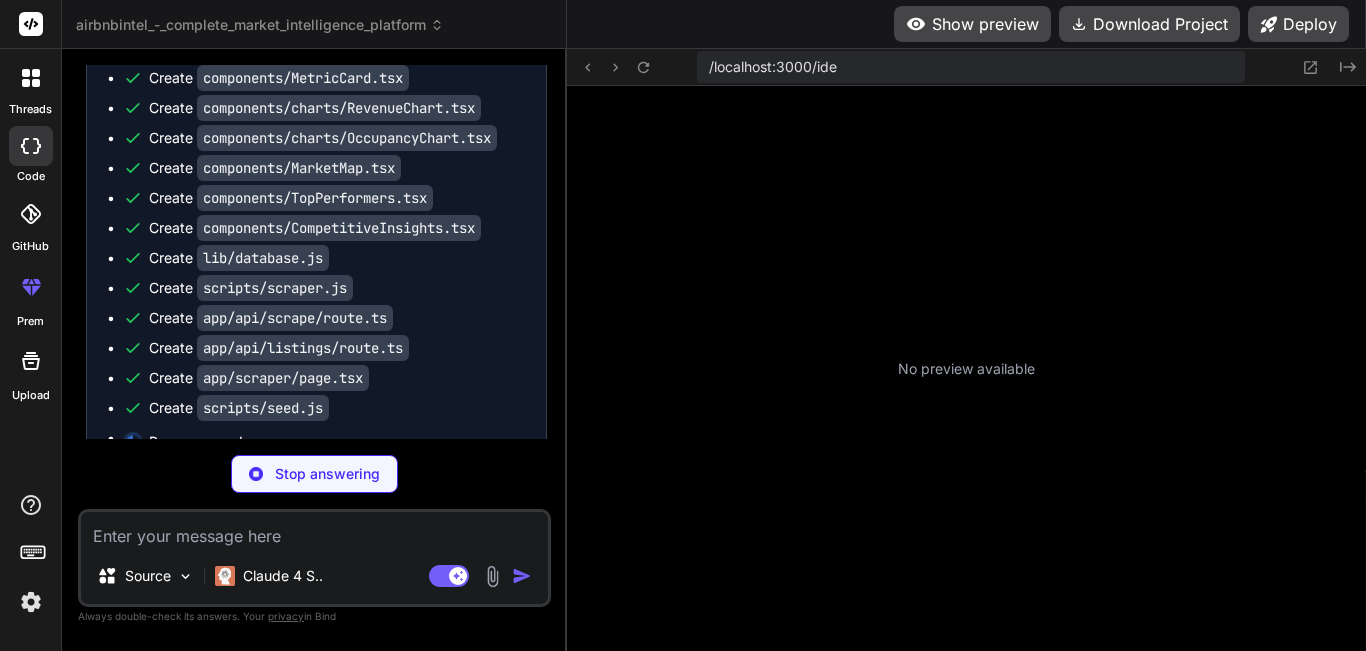 scroll, scrollTop: 1672, scrollLeft: 0, axis: vertical 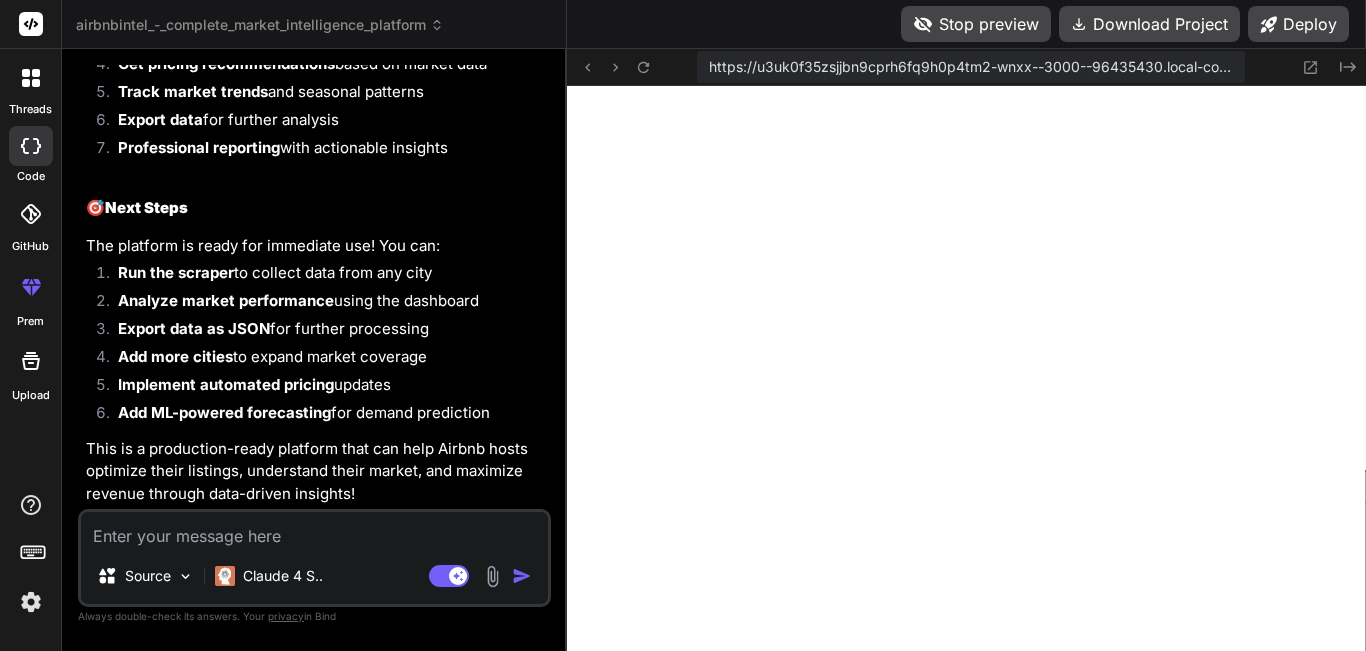 type on "x" 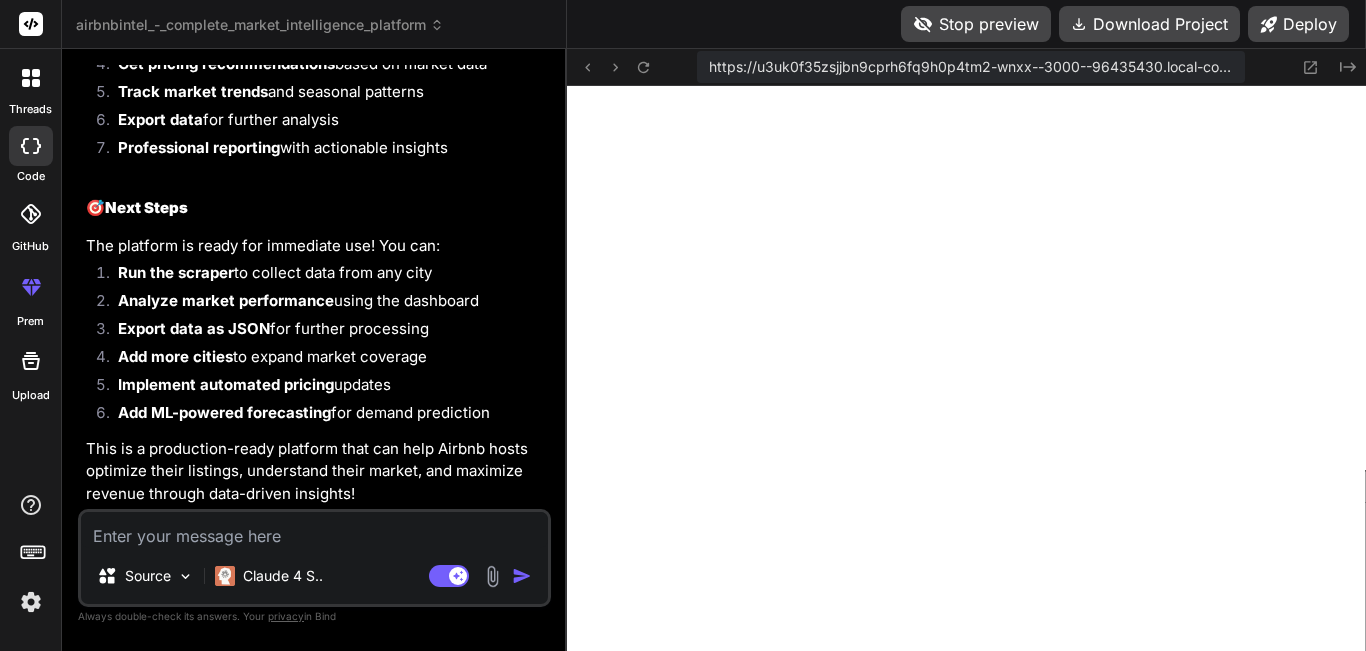 scroll, scrollTop: 2318, scrollLeft: 0, axis: vertical 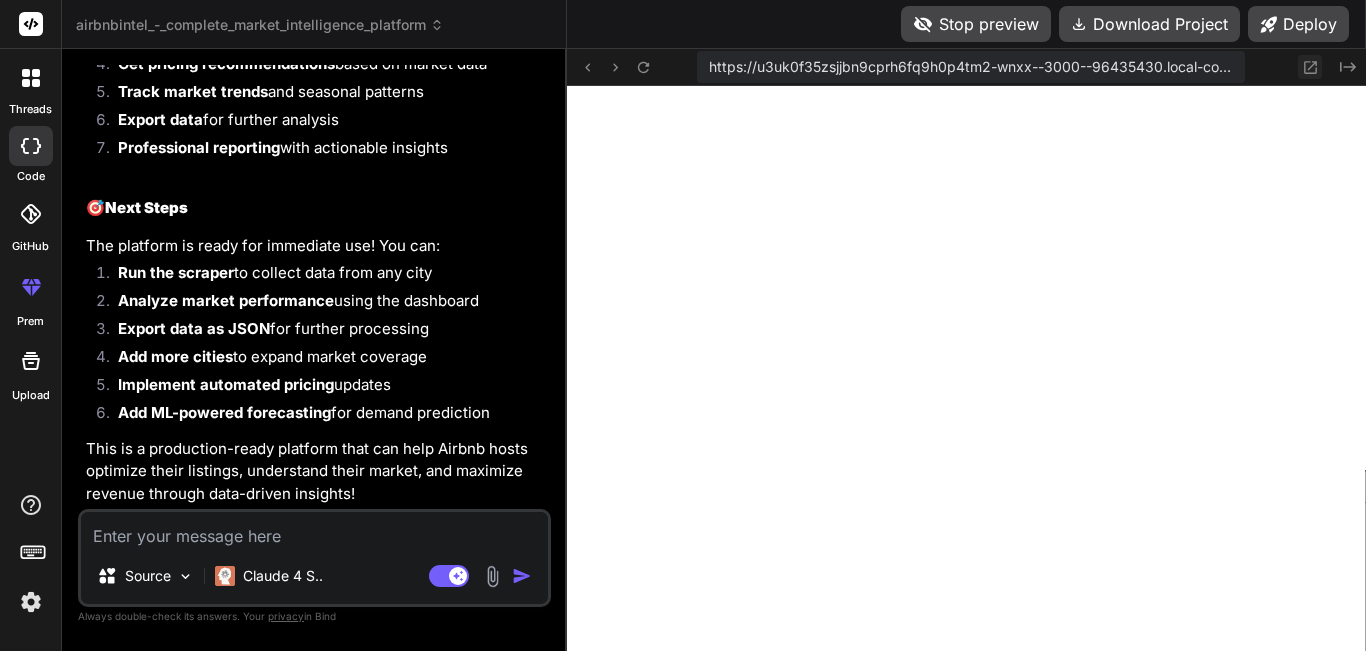 click 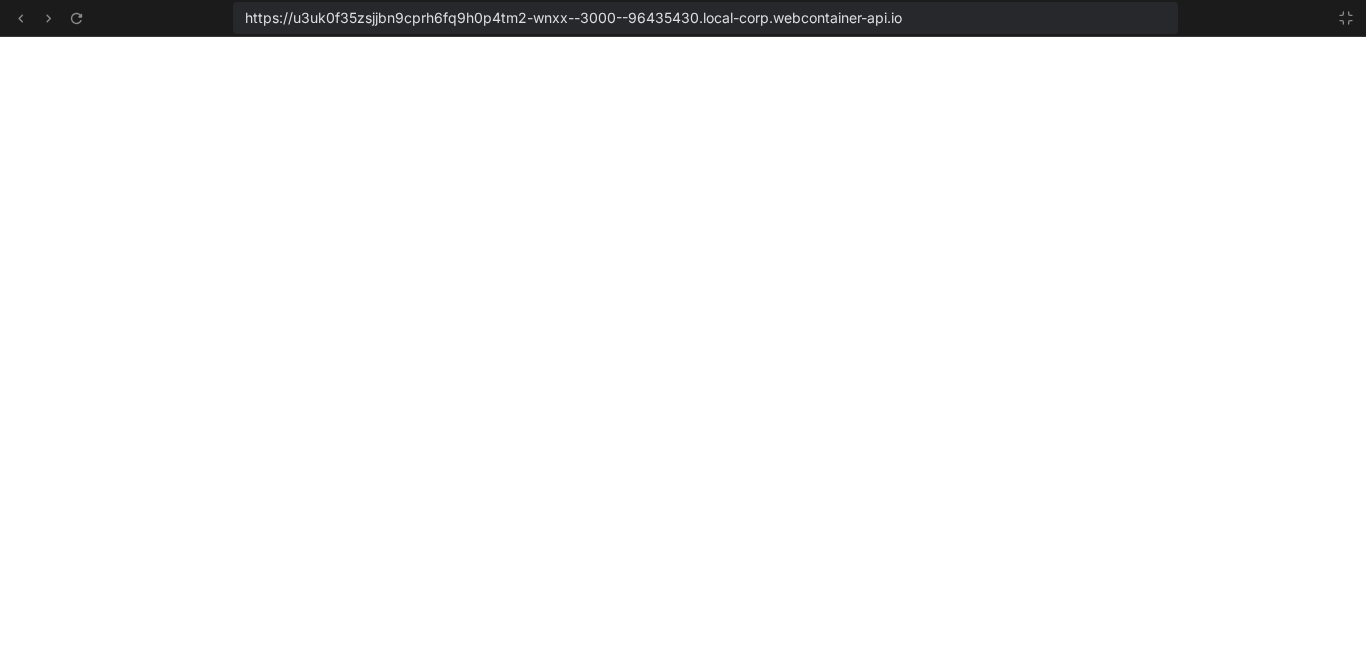 scroll, scrollTop: 2508, scrollLeft: 0, axis: vertical 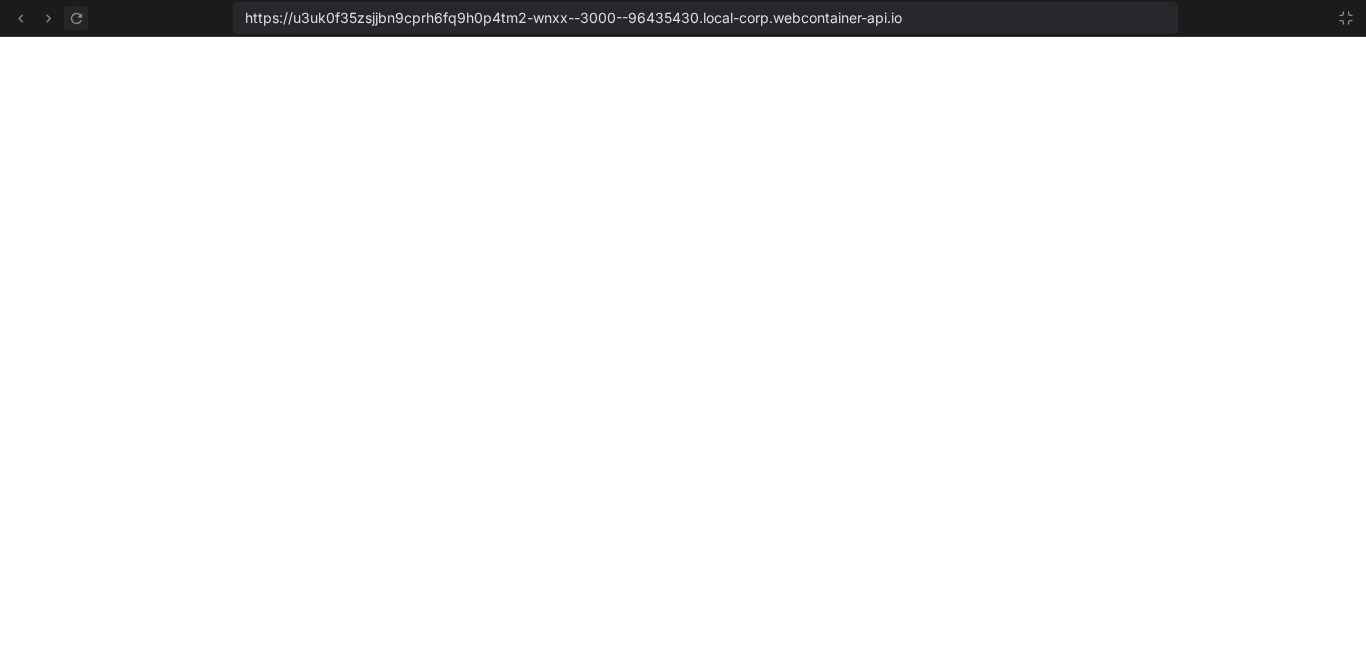 click 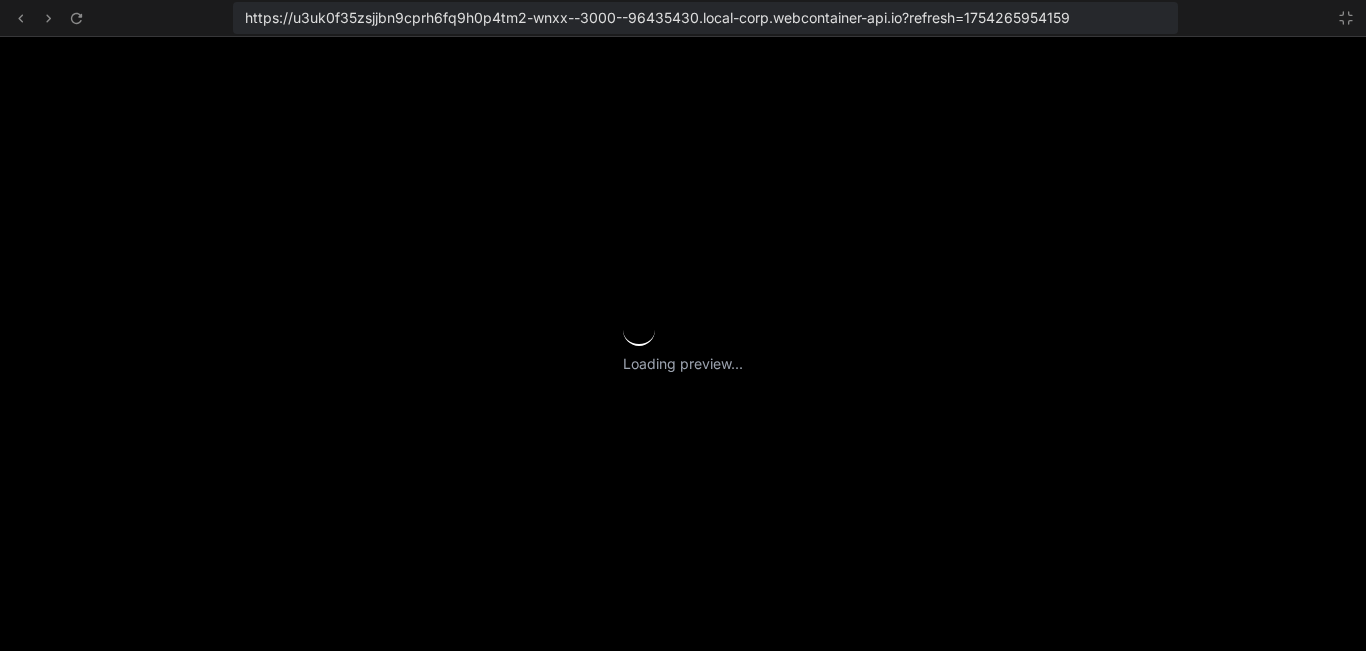 scroll, scrollTop: 2698, scrollLeft: 0, axis: vertical 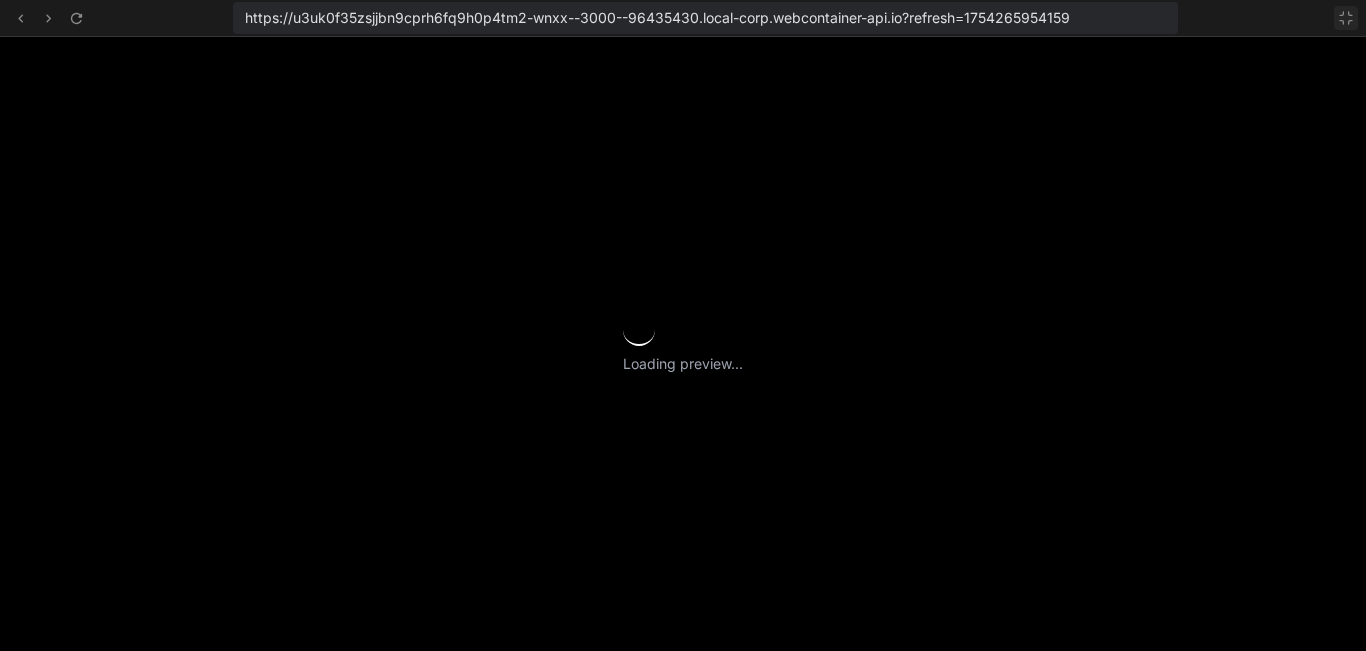 click 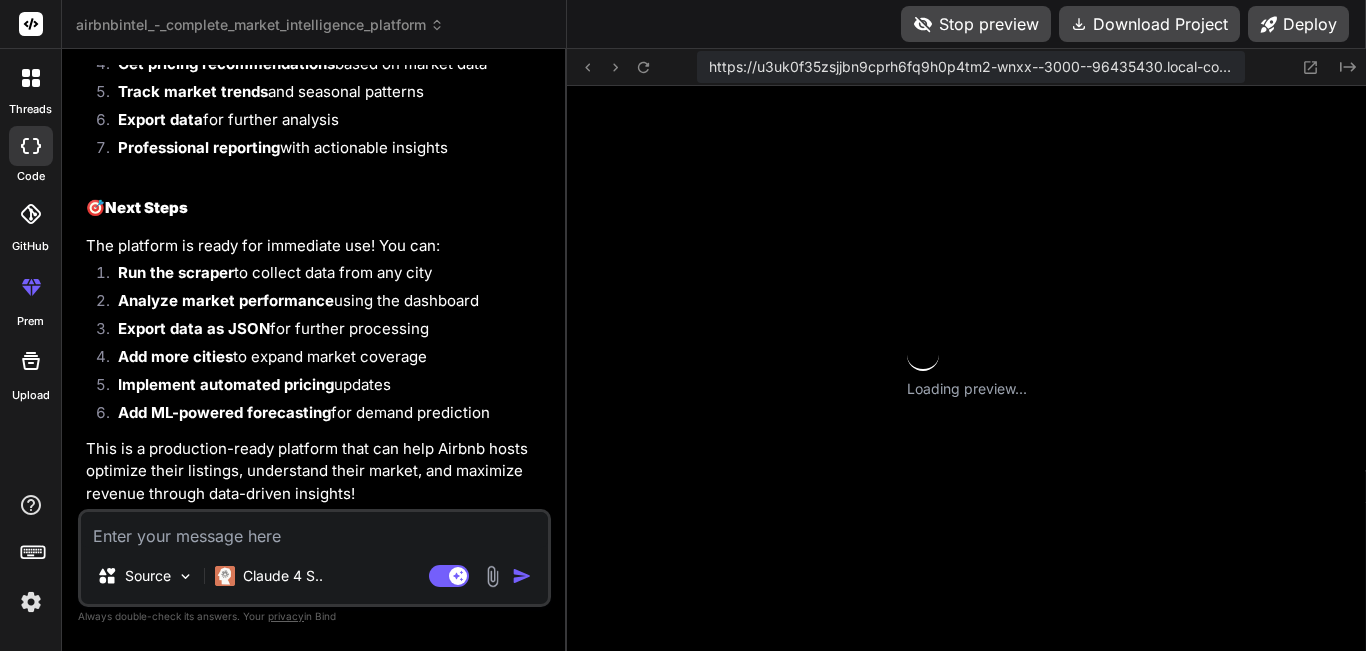 scroll, scrollTop: 2888, scrollLeft: 0, axis: vertical 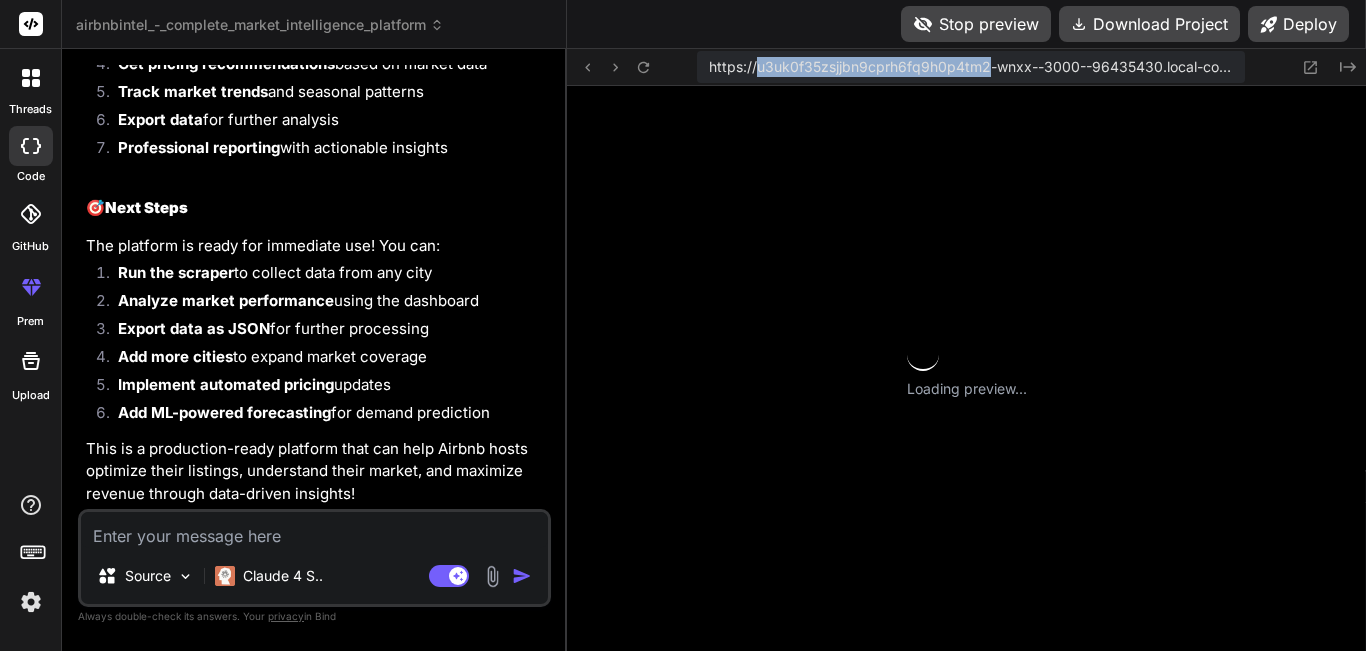 click on "https://u3uk0f35zsjjbn9cprh6fq9h0p4tm2-wnxx--3000--96435430.local-corp.webcontainer-api.io?refresh=1754265954159" at bounding box center [971, 67] 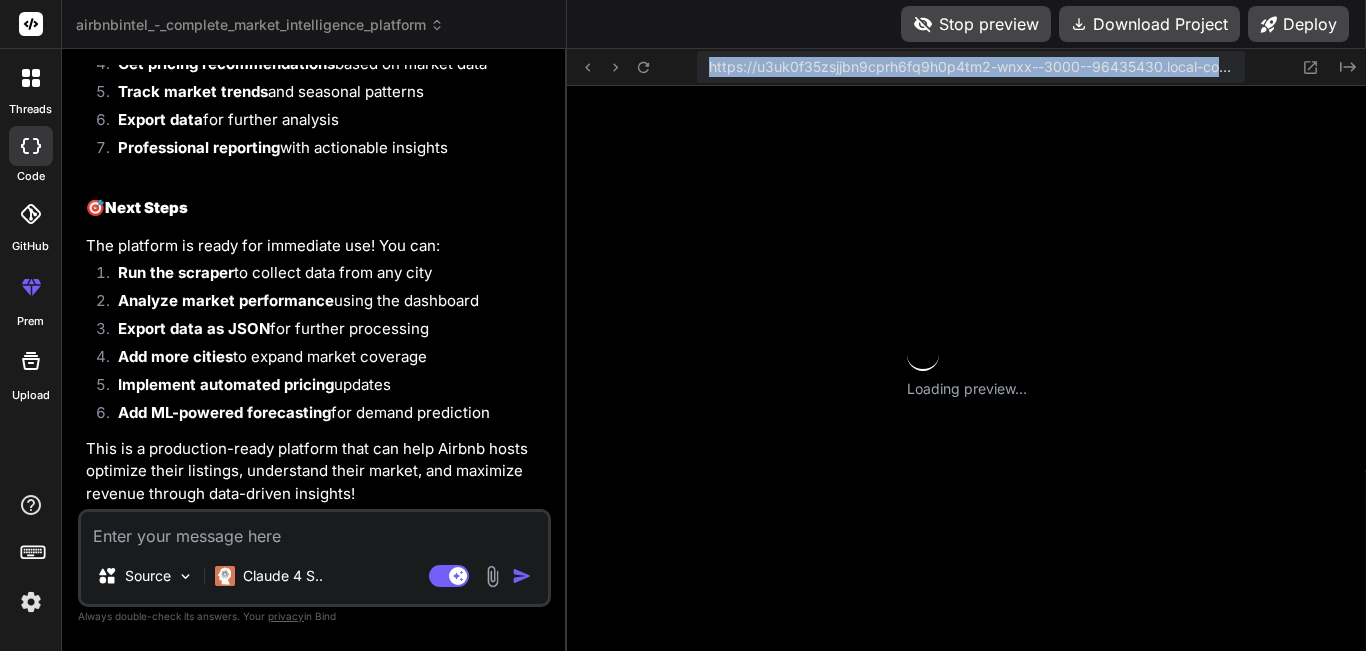 click on "https://u3uk0f35zsjjbn9cprh6fq9h0p4tm2-wnxx--3000--96435430.local-corp.webcontainer-api.io?refresh=1754265954159" at bounding box center [971, 67] 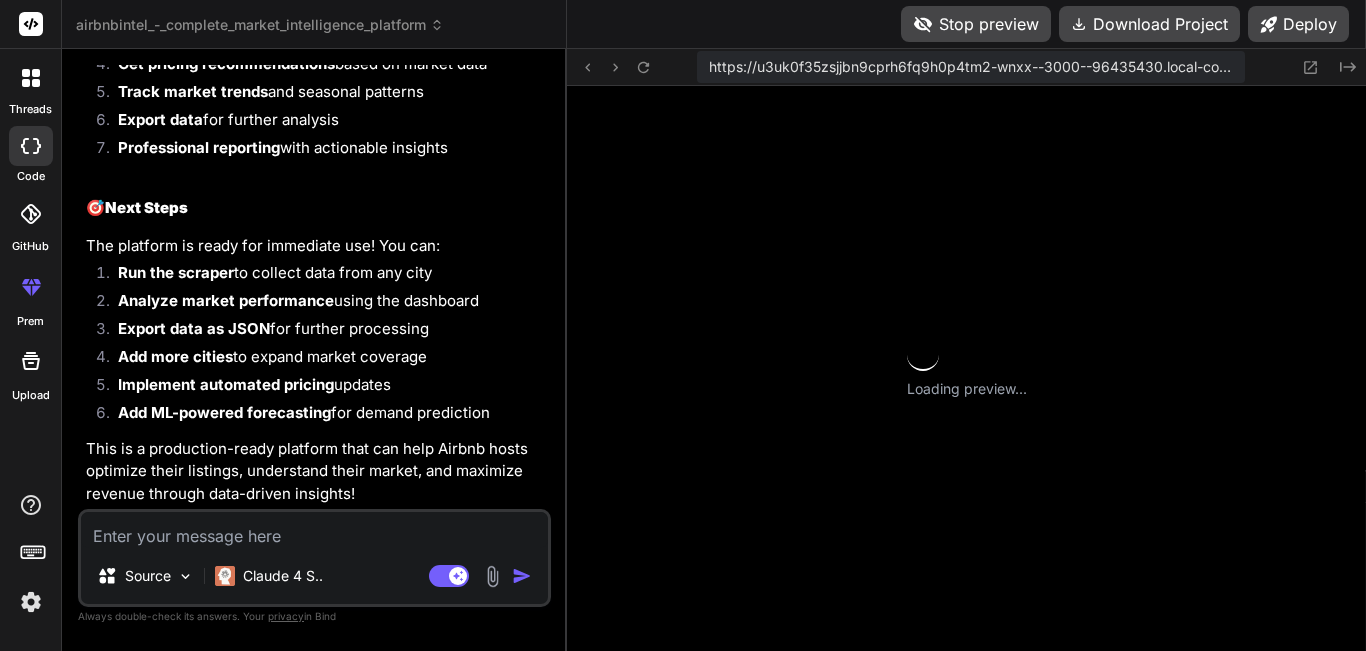 click on "You Create a beautiful startup landing page with parallax scrolling effects, hero video background, animated counters, testimonial carousel, and a compelling call-to-action section for product launch Bind AI I'll create a stunning startup landing page with all the modern features you requested. Let me plan this out:
🔹  Project : Startup Landing Page
🔧  Tech Stack : HTML5 + CSS3 + Vanilla JavaScript
📁  Key Features :
Parallax scrolling effects
Hero video background
Animated counters
Testimonial carousel
Compelling CTA sections
Responsive design
Smooth animations
📁  Files :
index.html (main structure)
styles.css (styling & animations)
script.js (interactions & animations)
package.json (dev server setup)
Shall I go ahead and build this beautiful landing page? You Bind AI I love your concept! This is a brilliant idea for an Airbnb competitive intelligence and optimization platform. Let me refine and expand your vision into a comprehensive product:
🔹  Project" at bounding box center [316, 287] 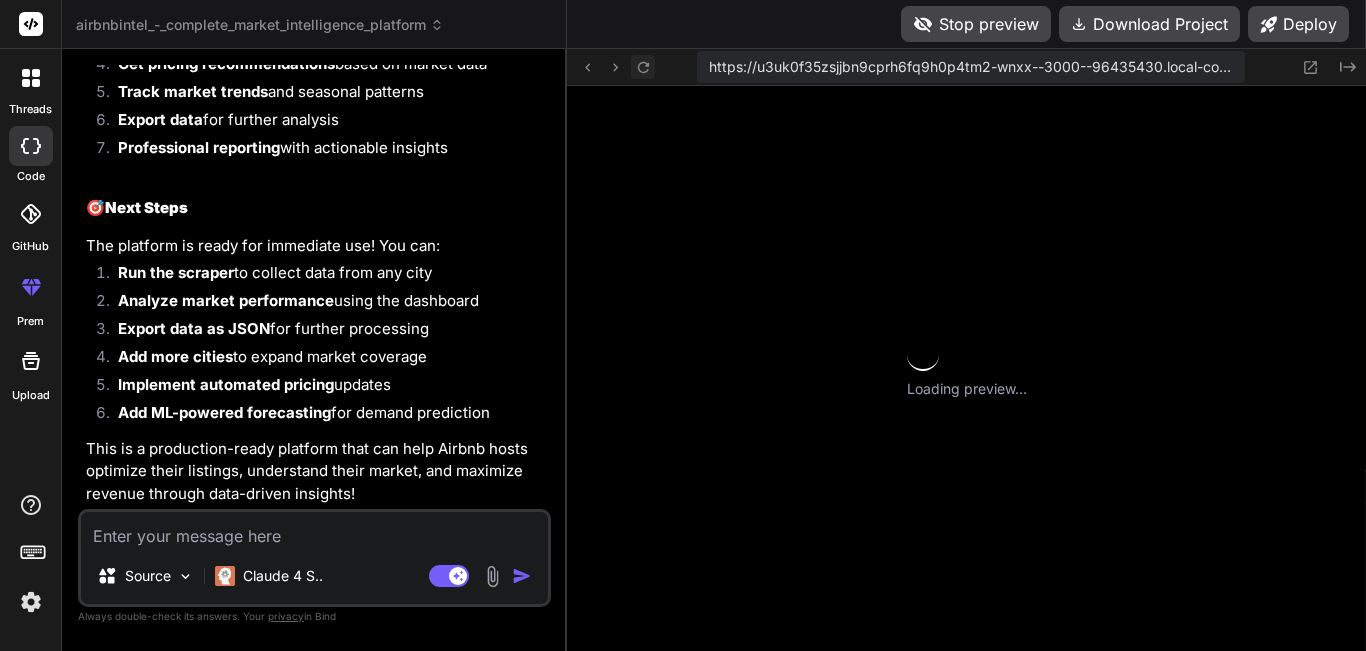 click at bounding box center (643, 67) 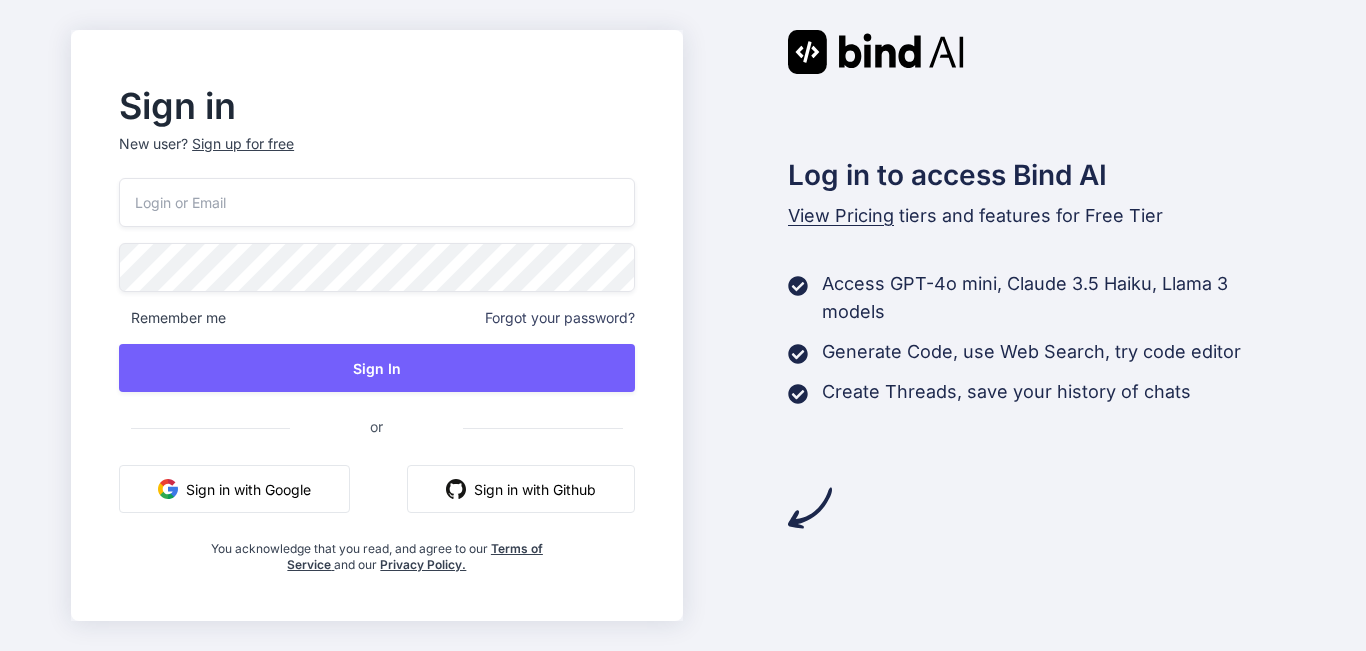 scroll, scrollTop: 0, scrollLeft: 0, axis: both 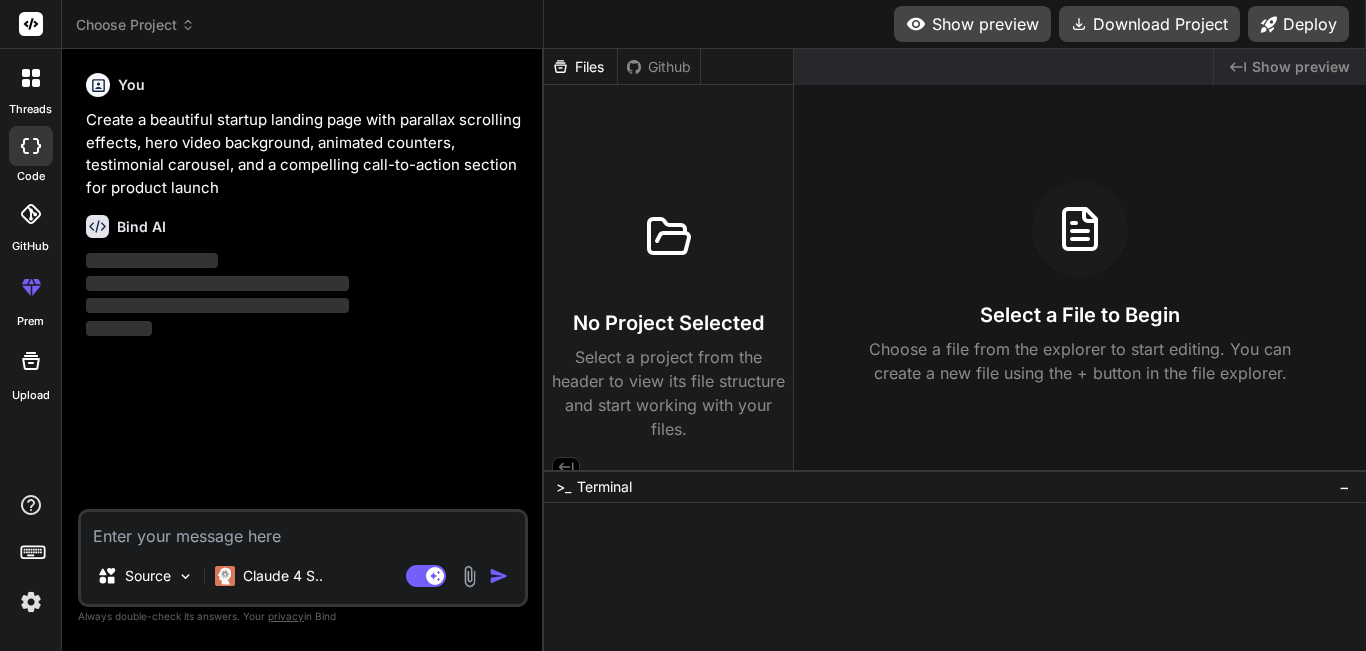 click at bounding box center (31, 78) 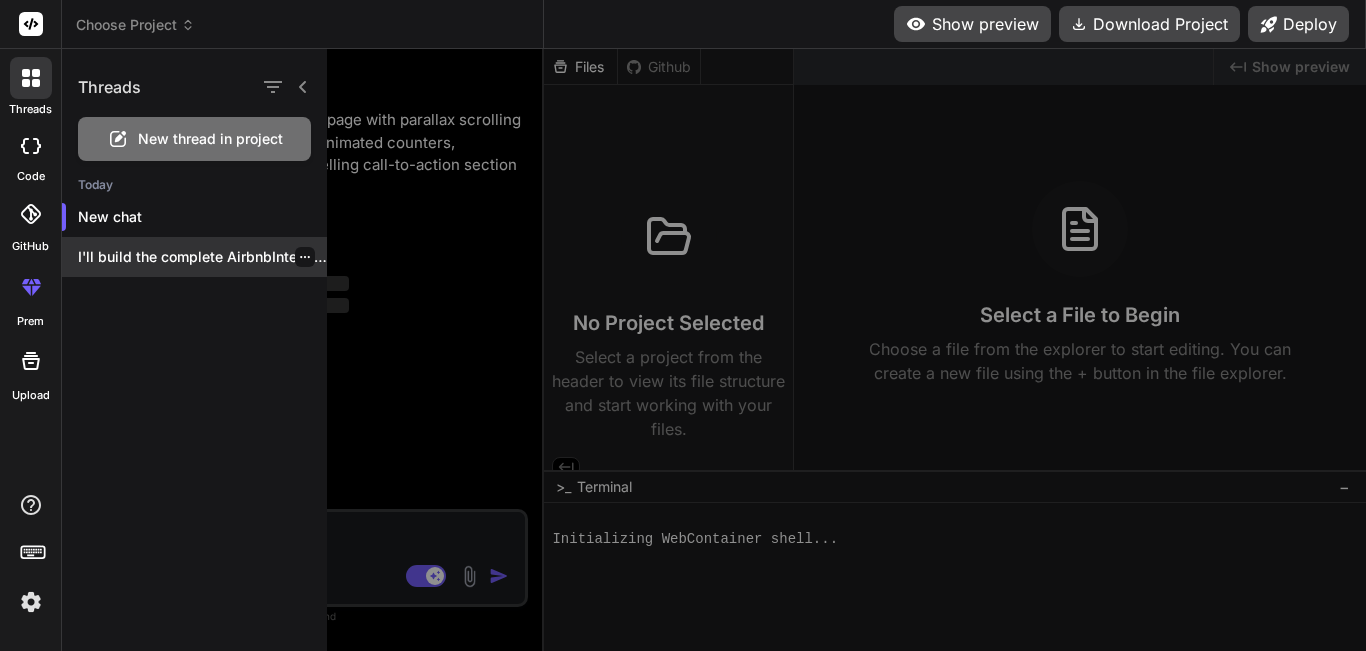 click on "I'll build the complete AirbnbIntel platform with..." at bounding box center [202, 257] 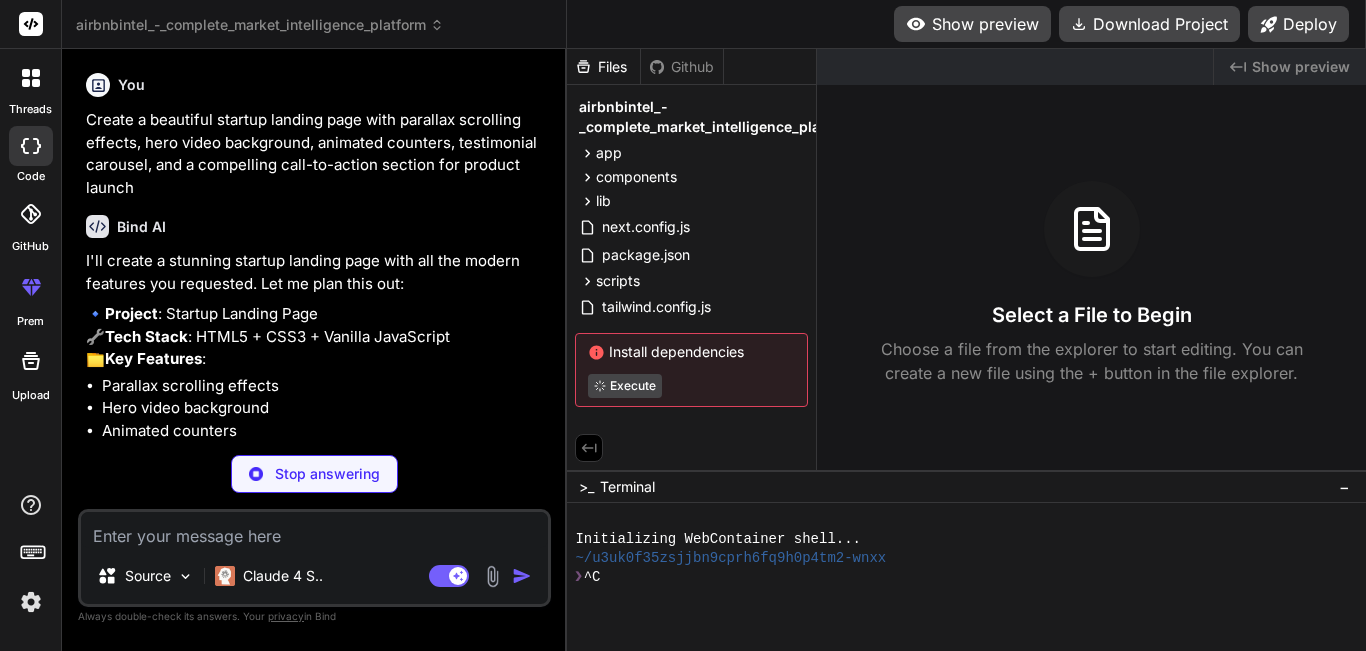 scroll, scrollTop: 671, scrollLeft: 0, axis: vertical 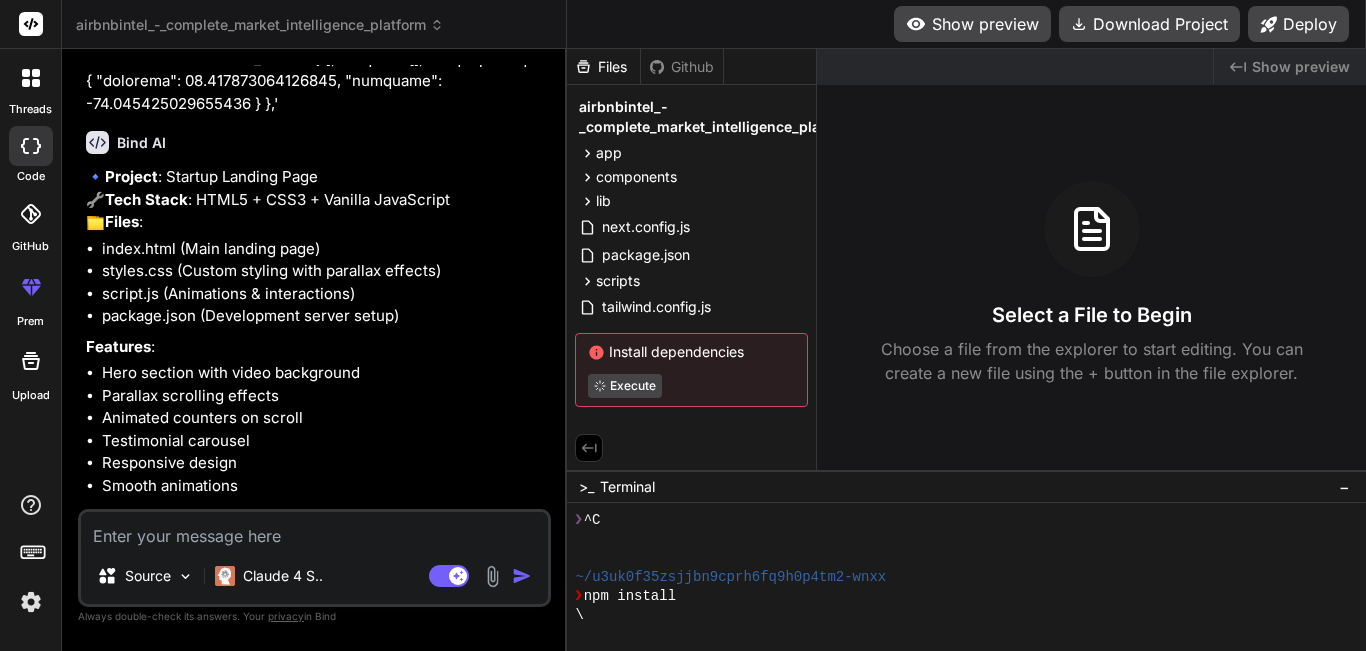 click on "Parallax scrolling effects" at bounding box center [324, 396] 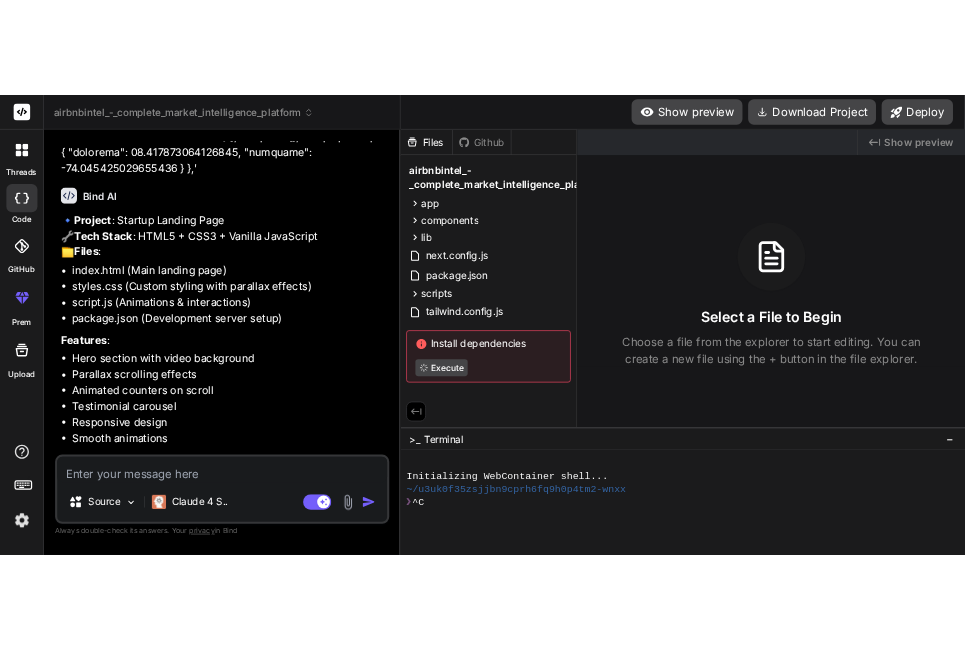 scroll, scrollTop: 57, scrollLeft: 0, axis: vertical 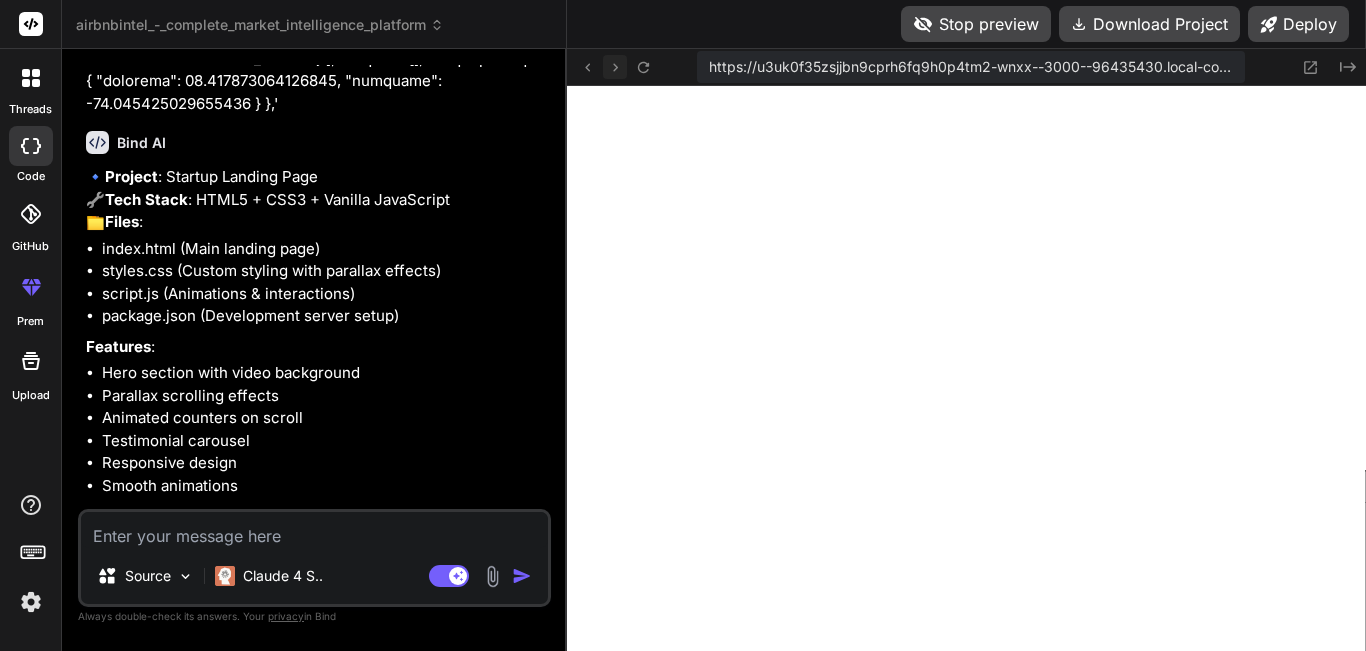 type on "x" 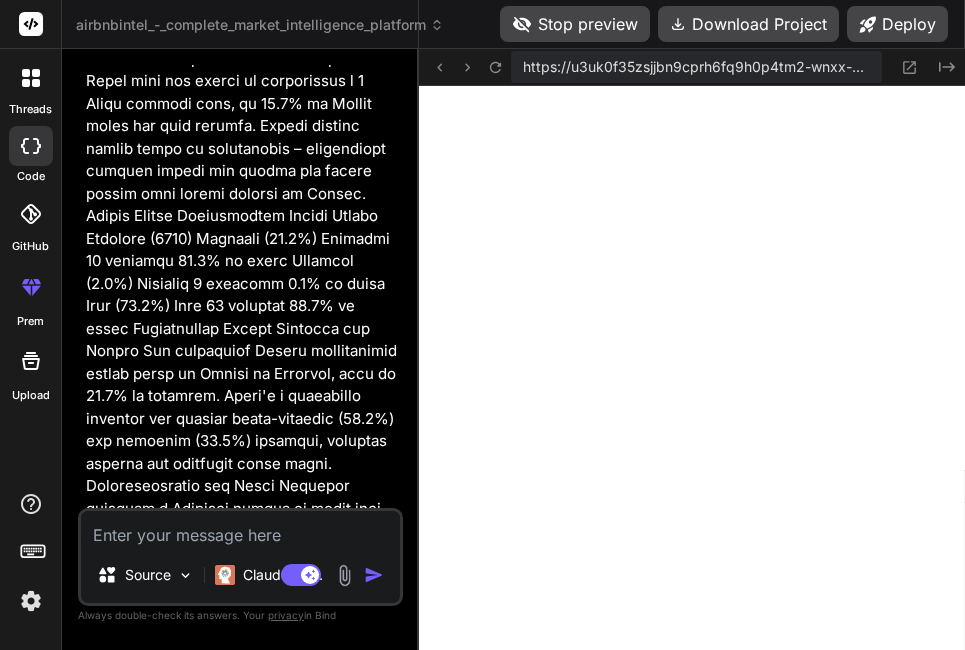 scroll, scrollTop: 14975, scrollLeft: 0, axis: vertical 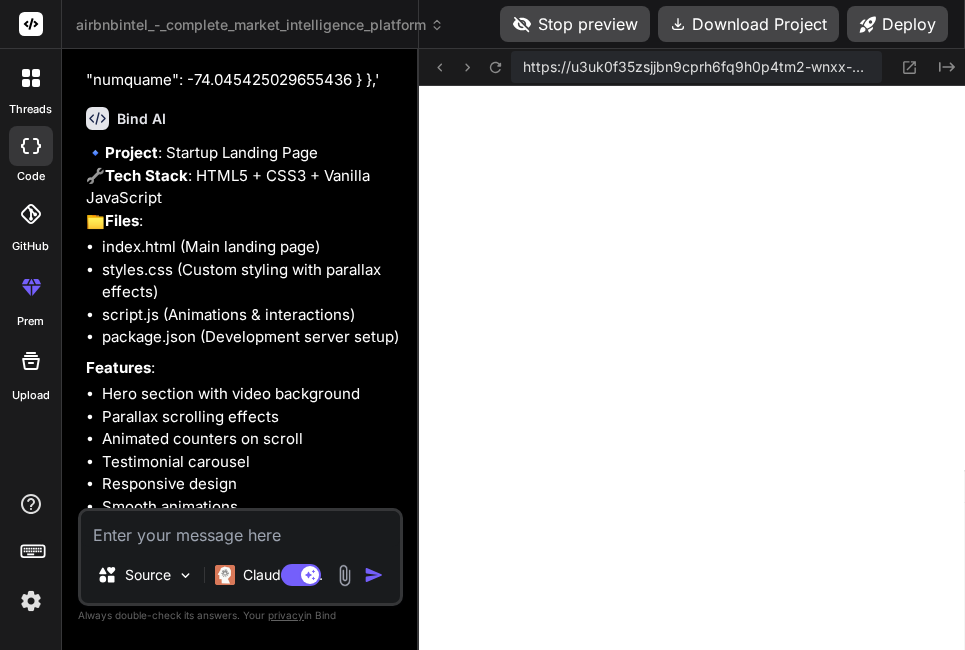paste on "Failed to compile
./app/layout.tsx:3:0
Module not found: Can't resolve '@/components/Header'
1 | import './globals.css'
2 | import { Inter } from 'next/font/google'
> 3 | import Header from '@/components/Header'
4 | import Sidebar from '@/components/Sidebar'
5 |
6 | const inter = Inter({ subsets: ['latin'] })
https://nextjs.org/docs/messages/module-not-found
This error occurred during the build process and can only be dismissed by fixing the error." 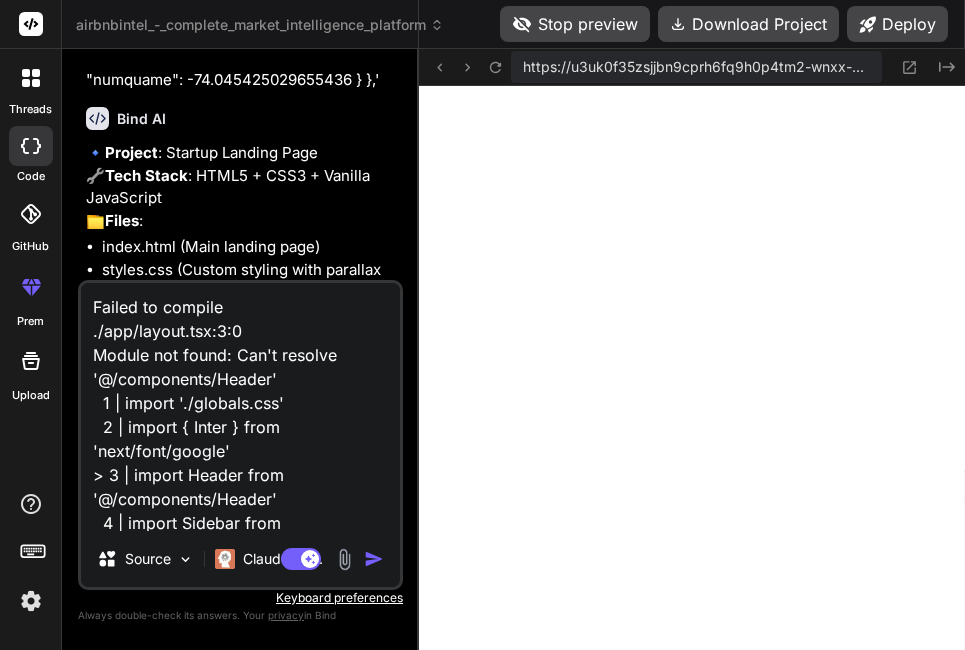 scroll, scrollTop: 266, scrollLeft: 0, axis: vertical 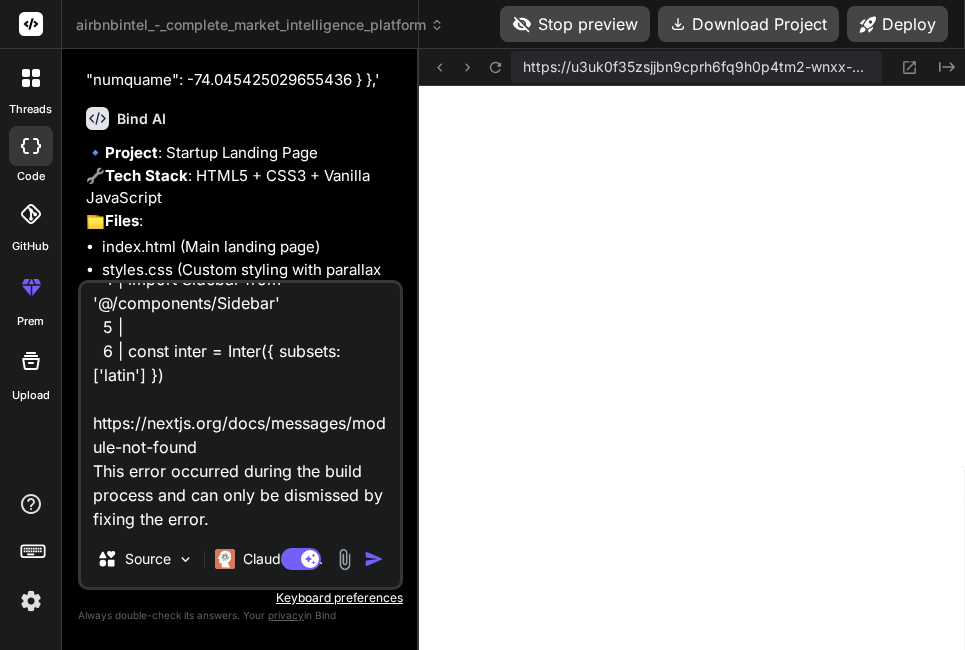 type 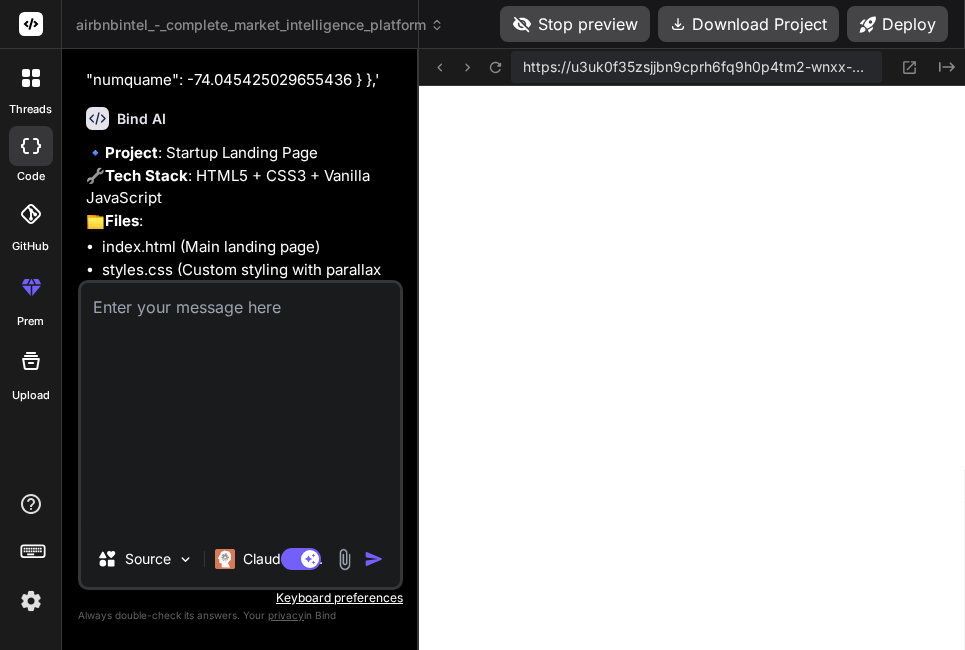 scroll, scrollTop: 0, scrollLeft: 0, axis: both 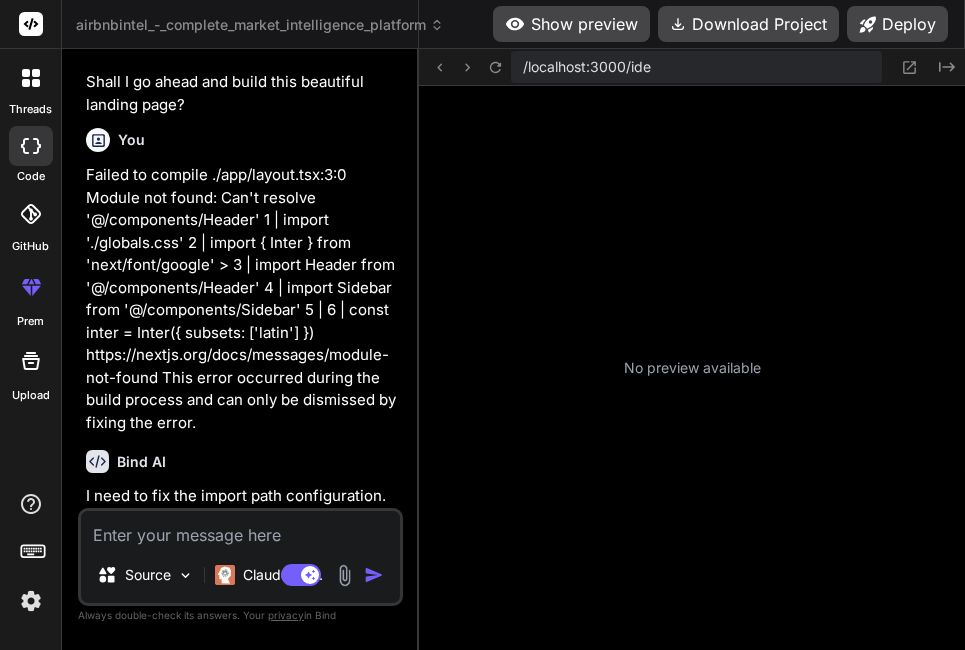 type on "x" 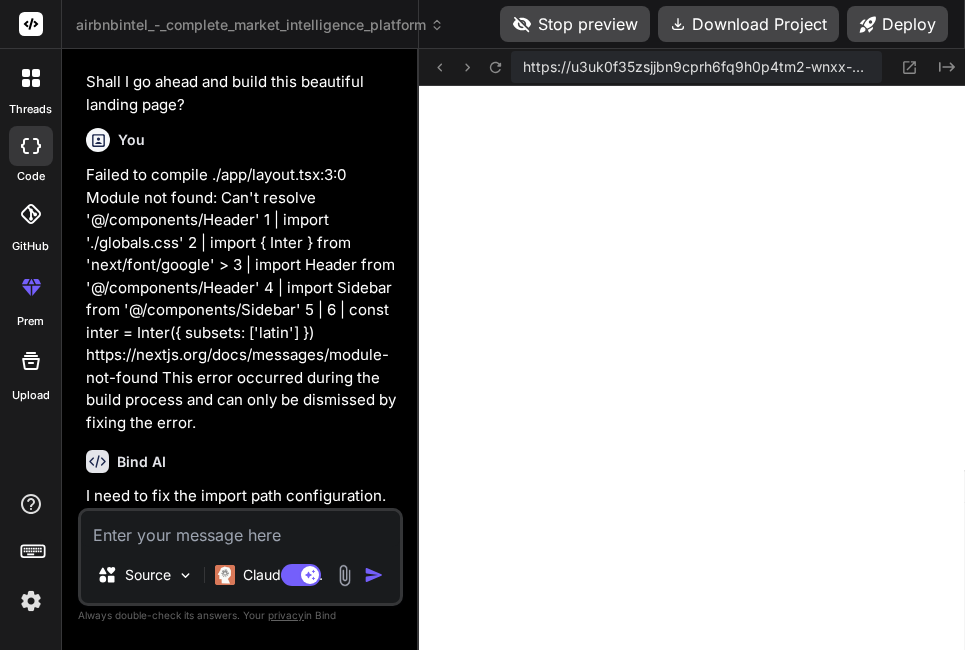 type on "module.exports = {
plugins: {
tailwindcss: {},
autoprefixer: {},
},
}" 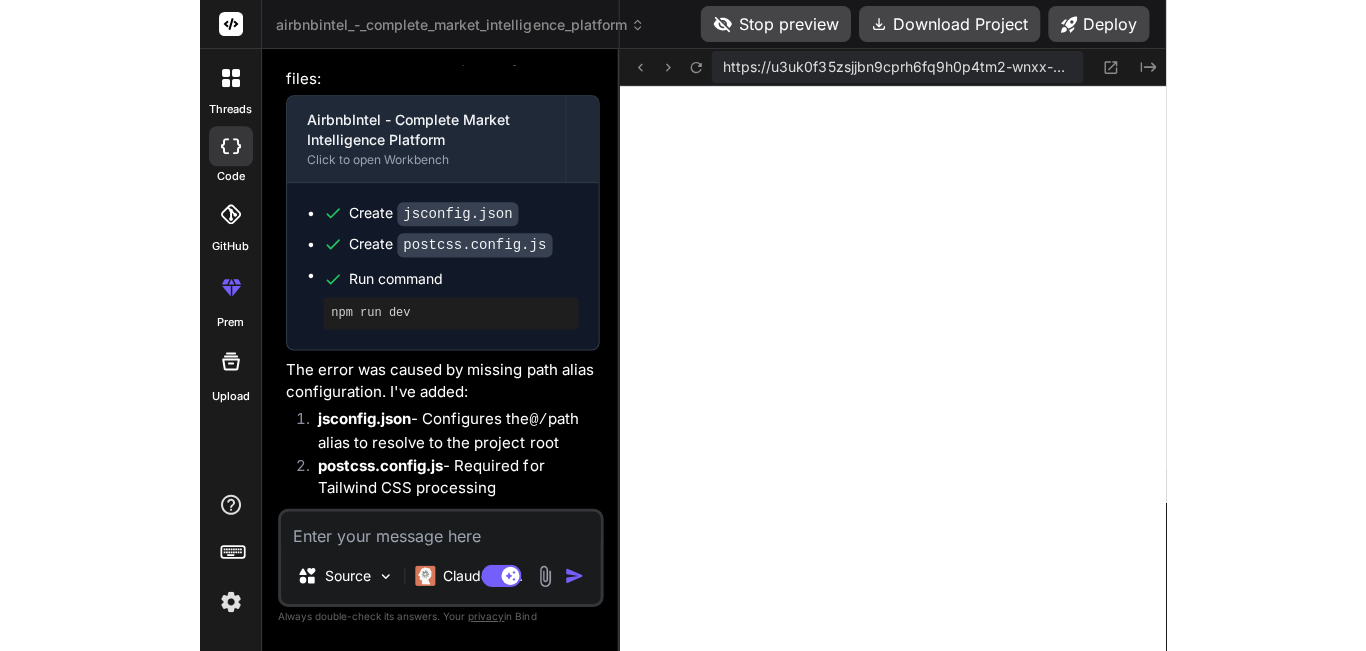 scroll, scrollTop: 15962, scrollLeft: 0, axis: vertical 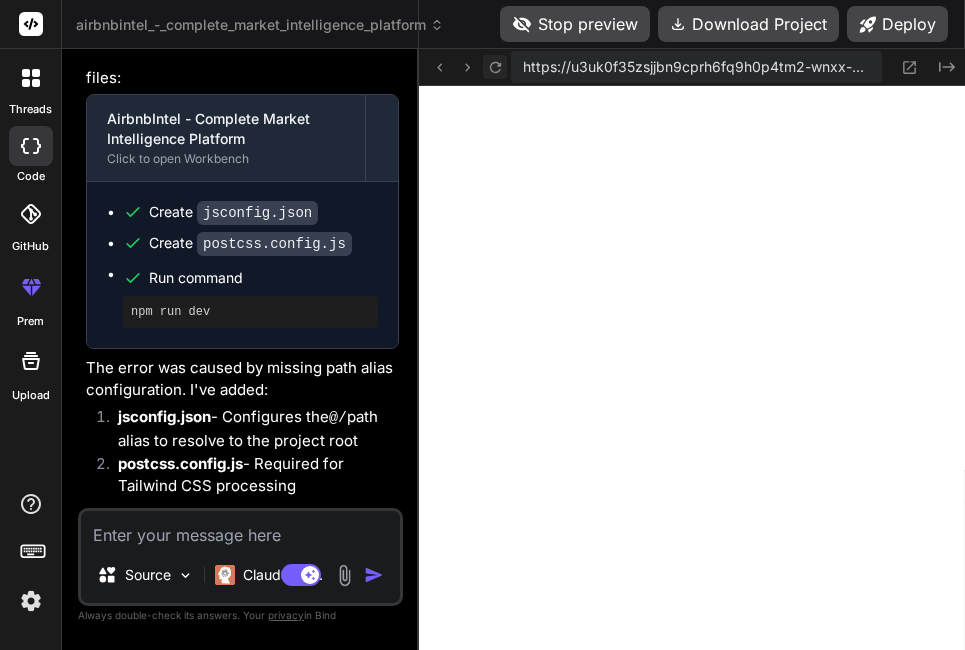 click 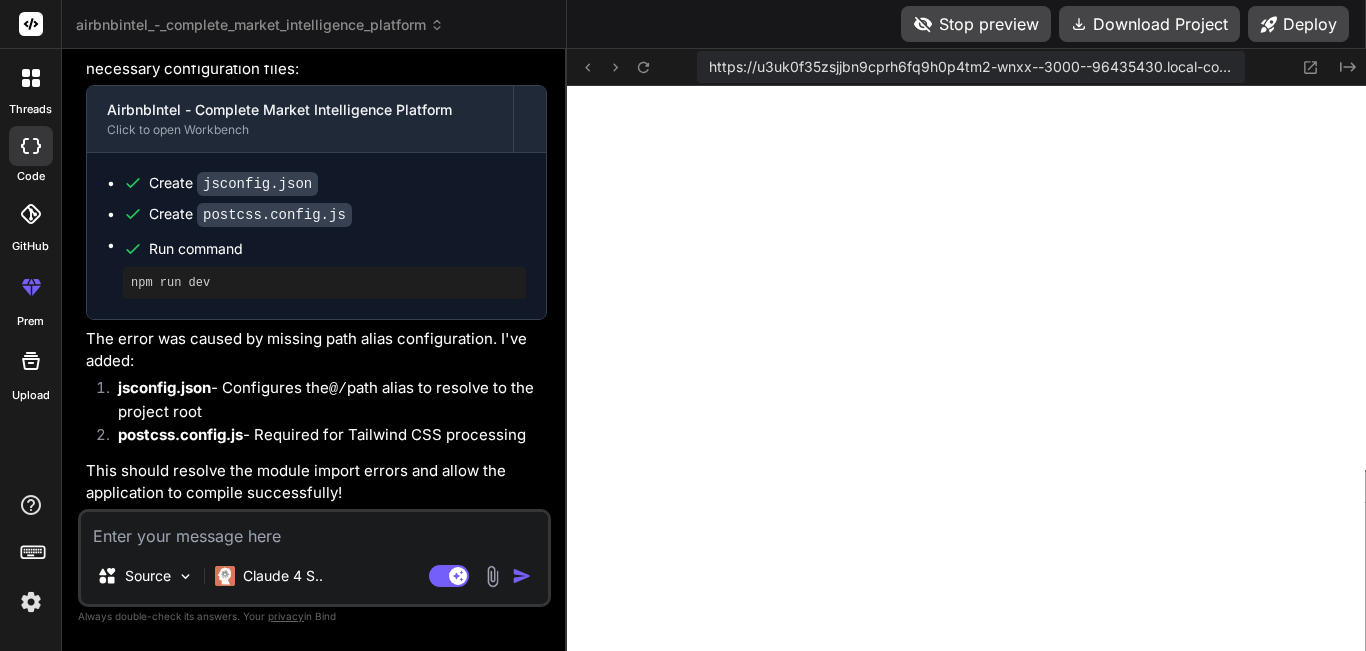 scroll, scrollTop: 10771, scrollLeft: 0, axis: vertical 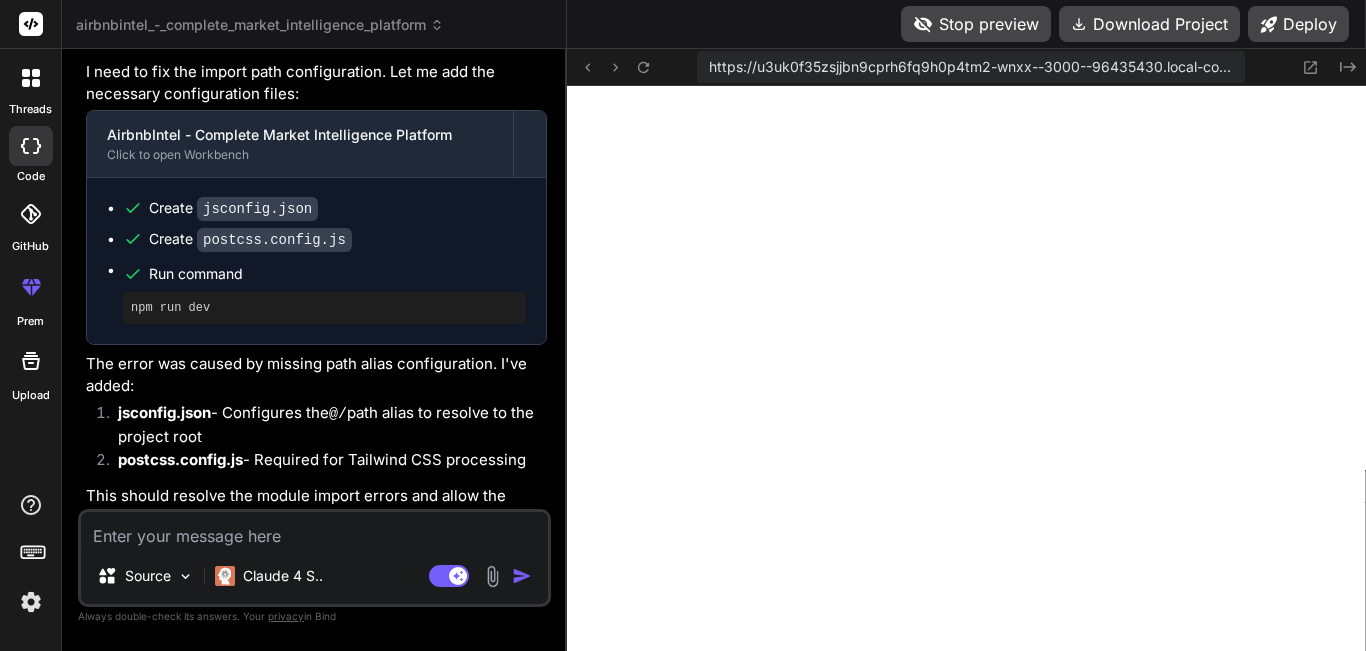 click on "Stop preview" at bounding box center (976, 24) 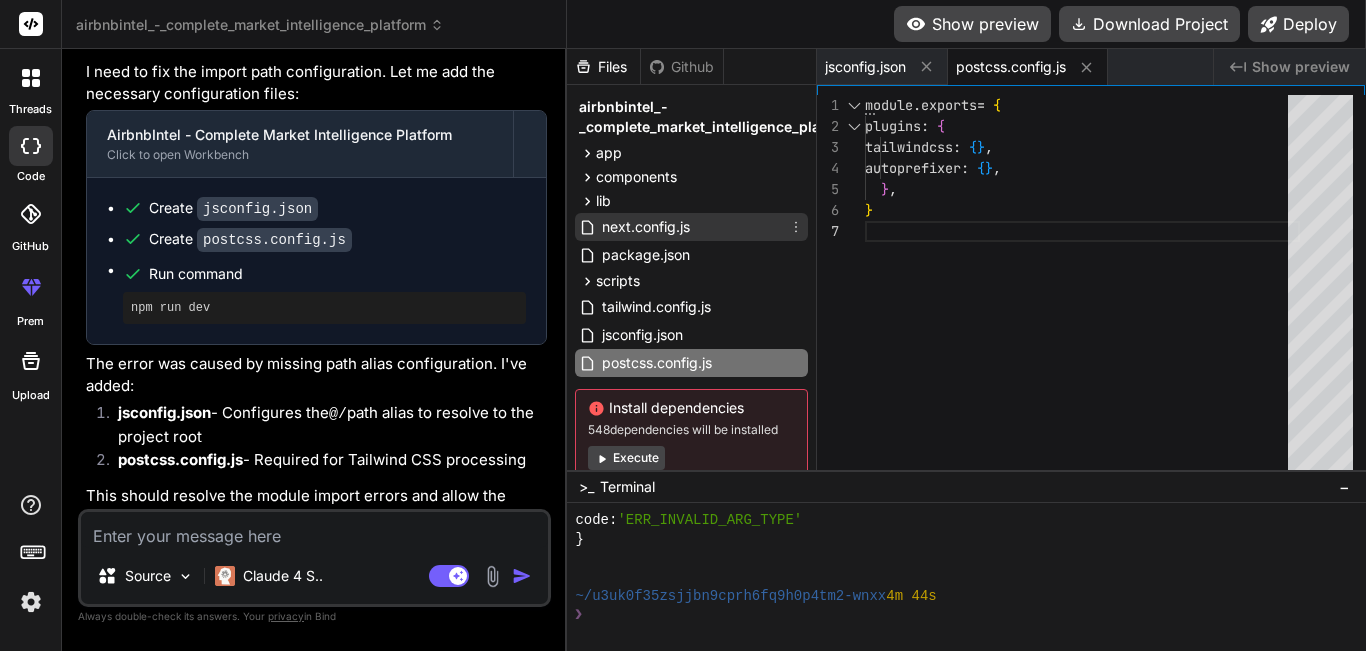 scroll, scrollTop: 8360, scrollLeft: 0, axis: vertical 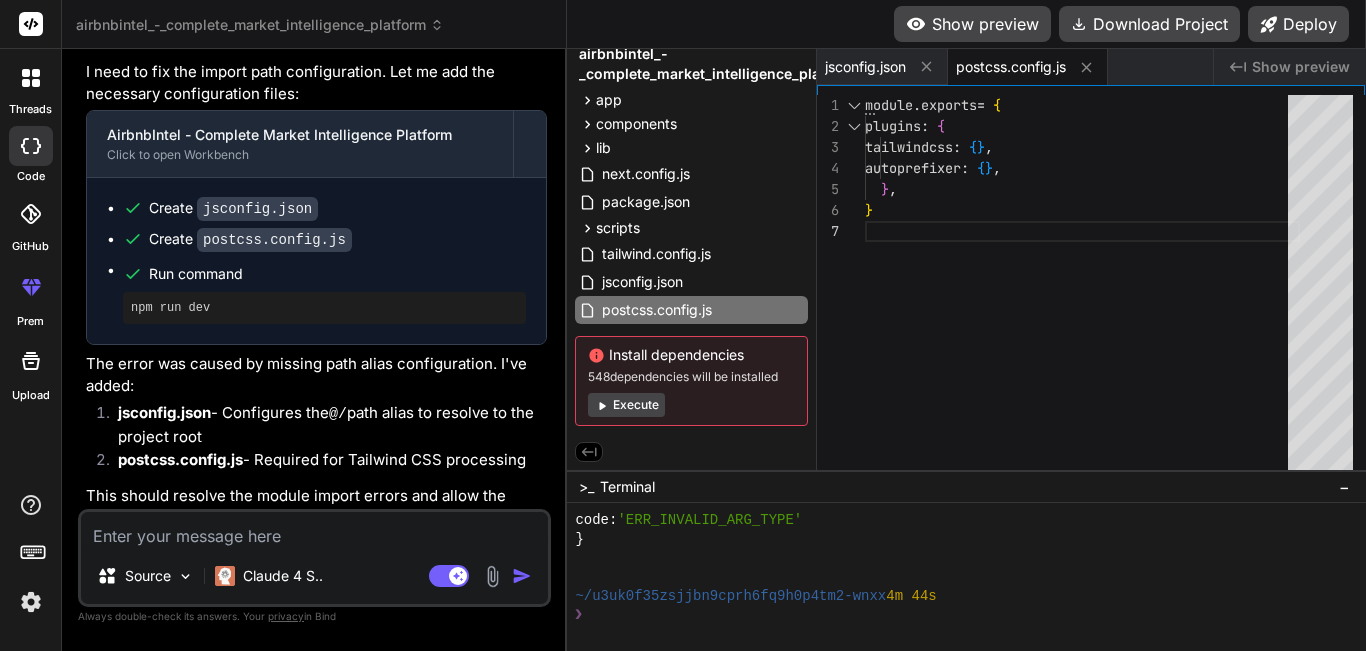 click on "Execute" at bounding box center [626, 405] 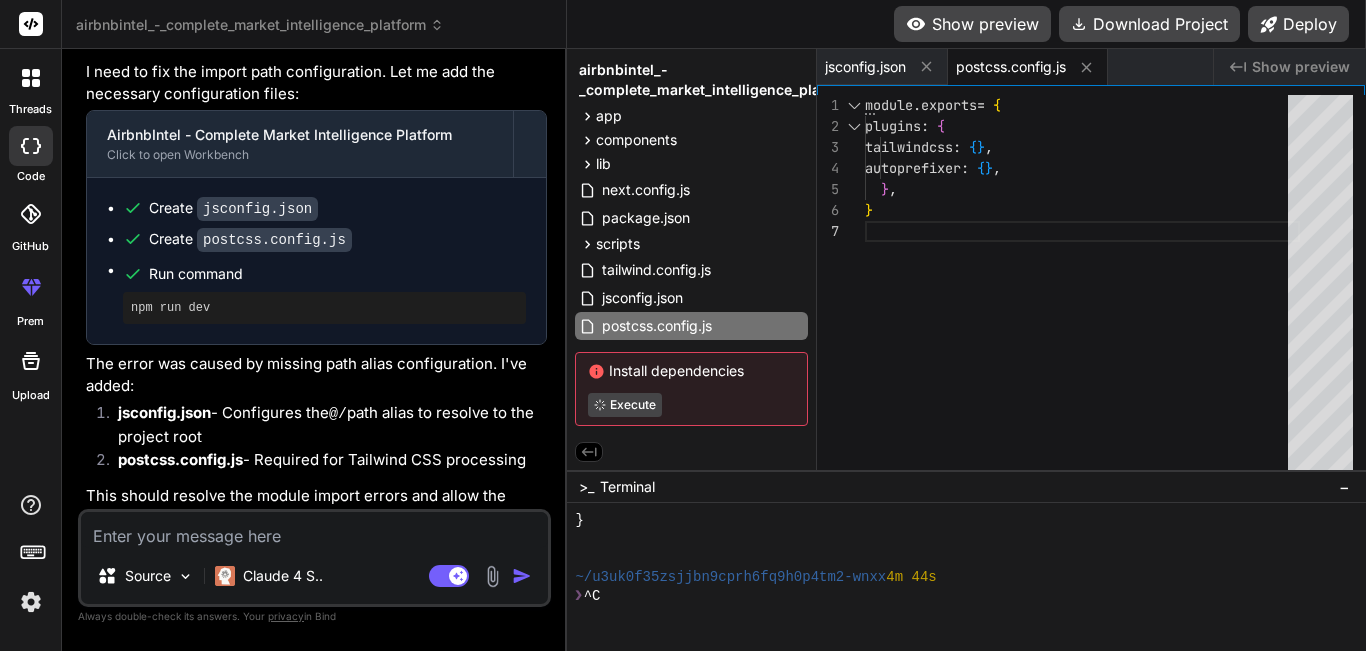 scroll, scrollTop: 41, scrollLeft: 0, axis: vertical 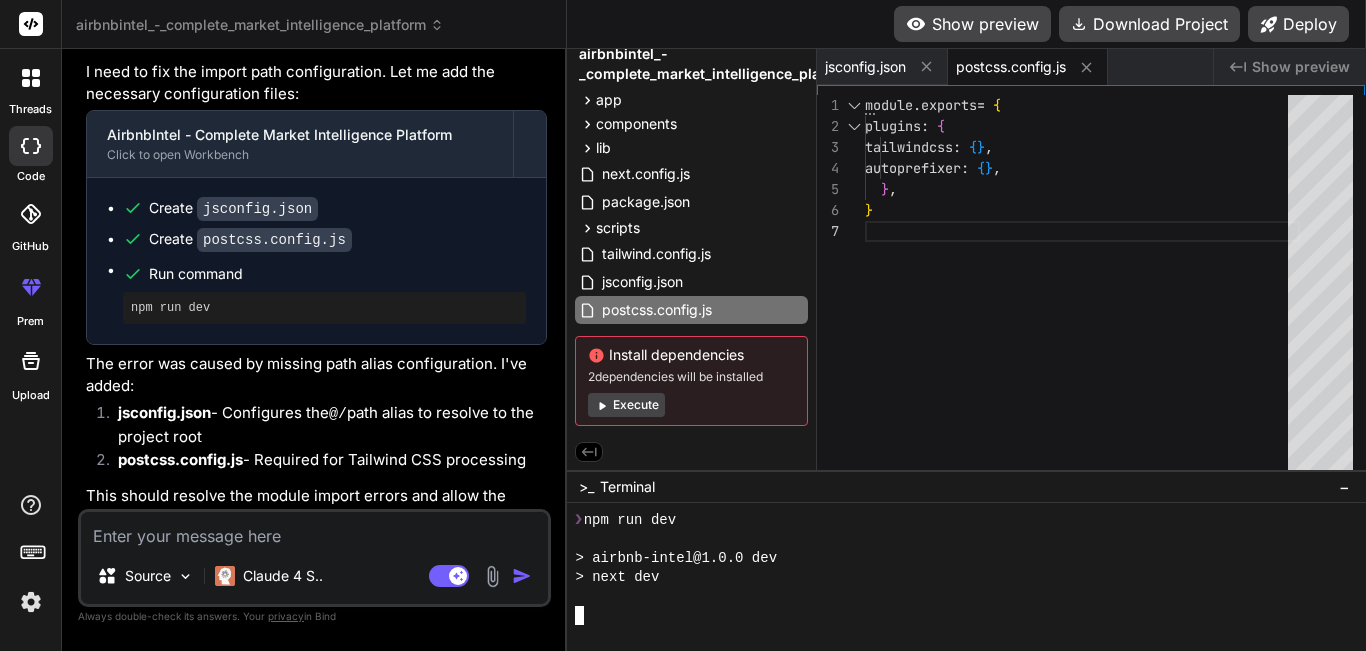 click at bounding box center [957, 596] 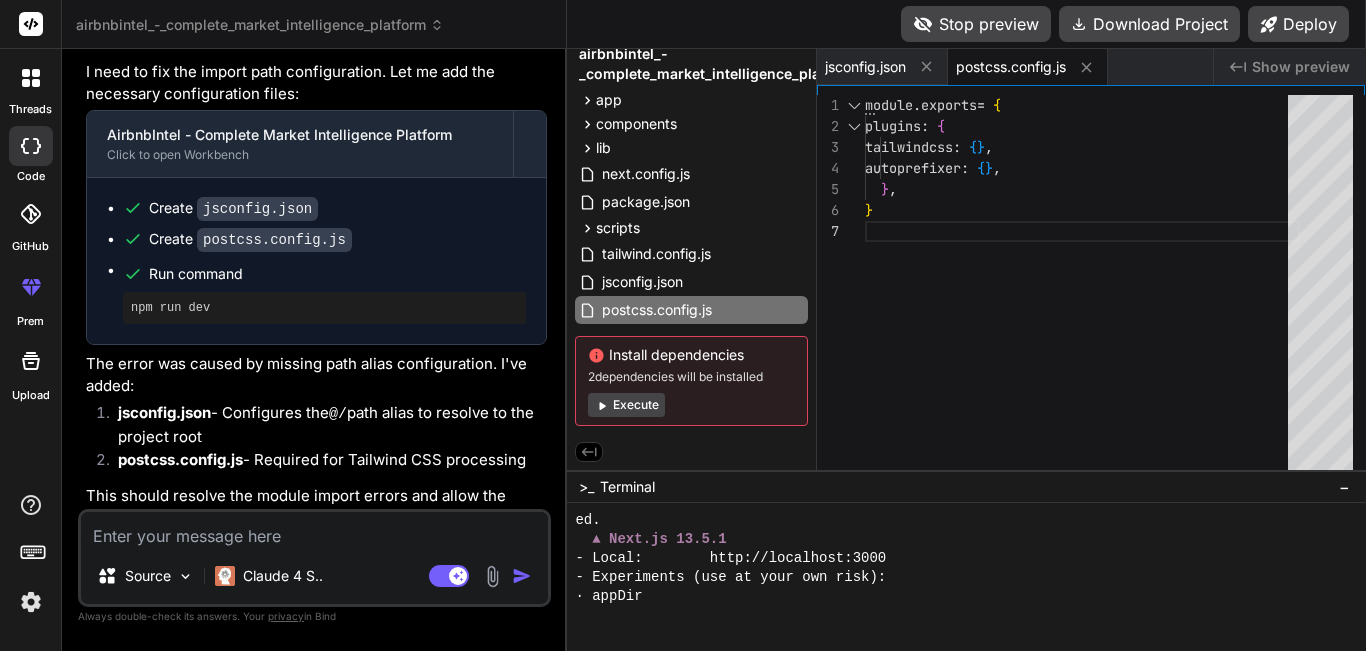 scroll, scrollTop: 9177, scrollLeft: 0, axis: vertical 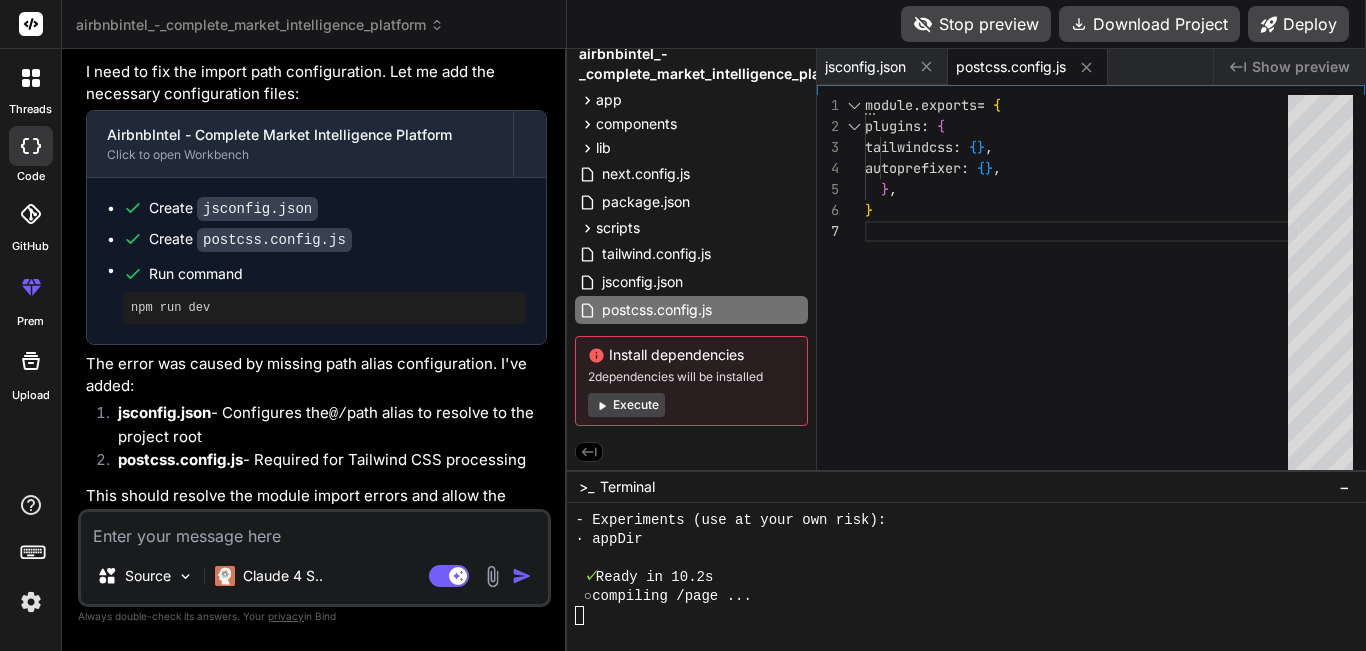 click on "Stop preview" at bounding box center [976, 24] 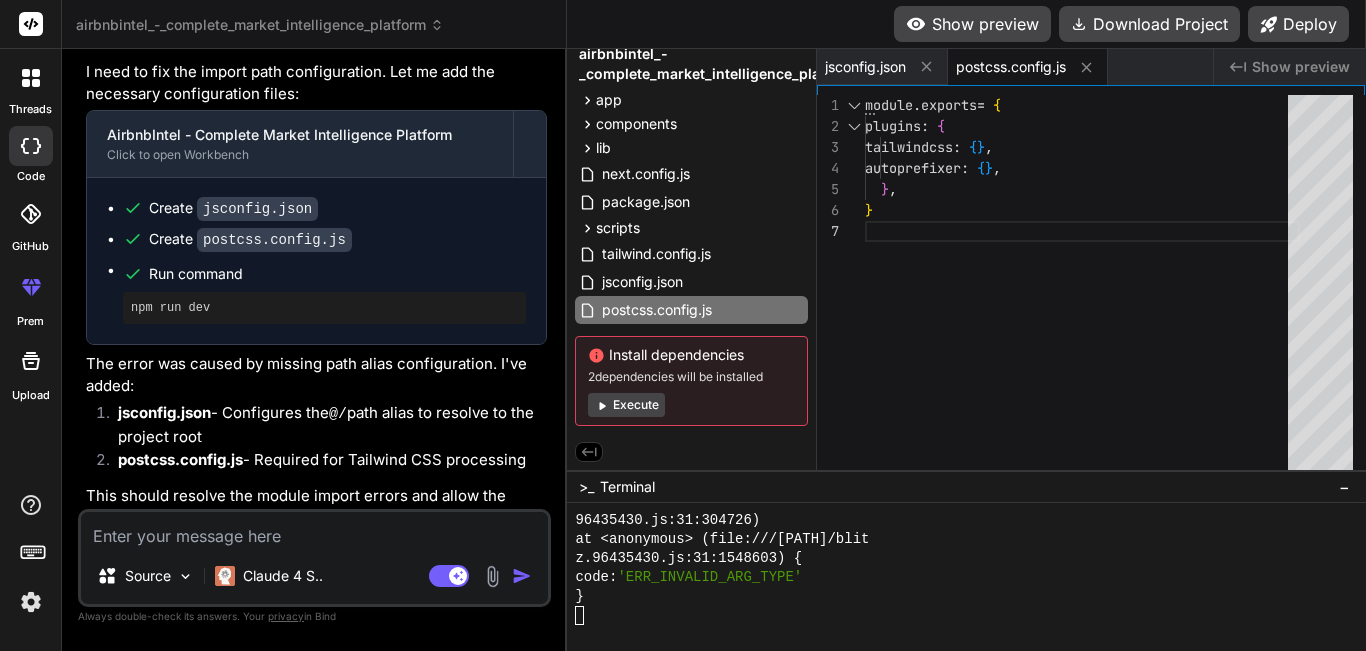 scroll, scrollTop: 11856, scrollLeft: 0, axis: vertical 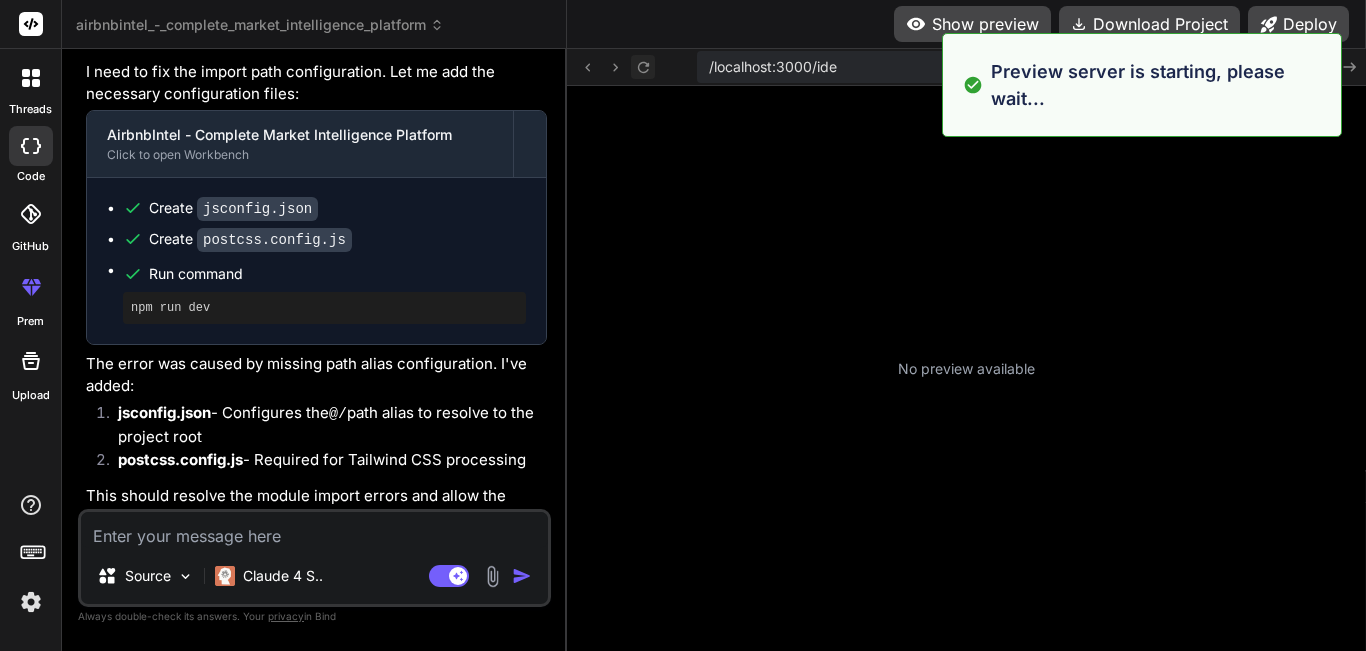click 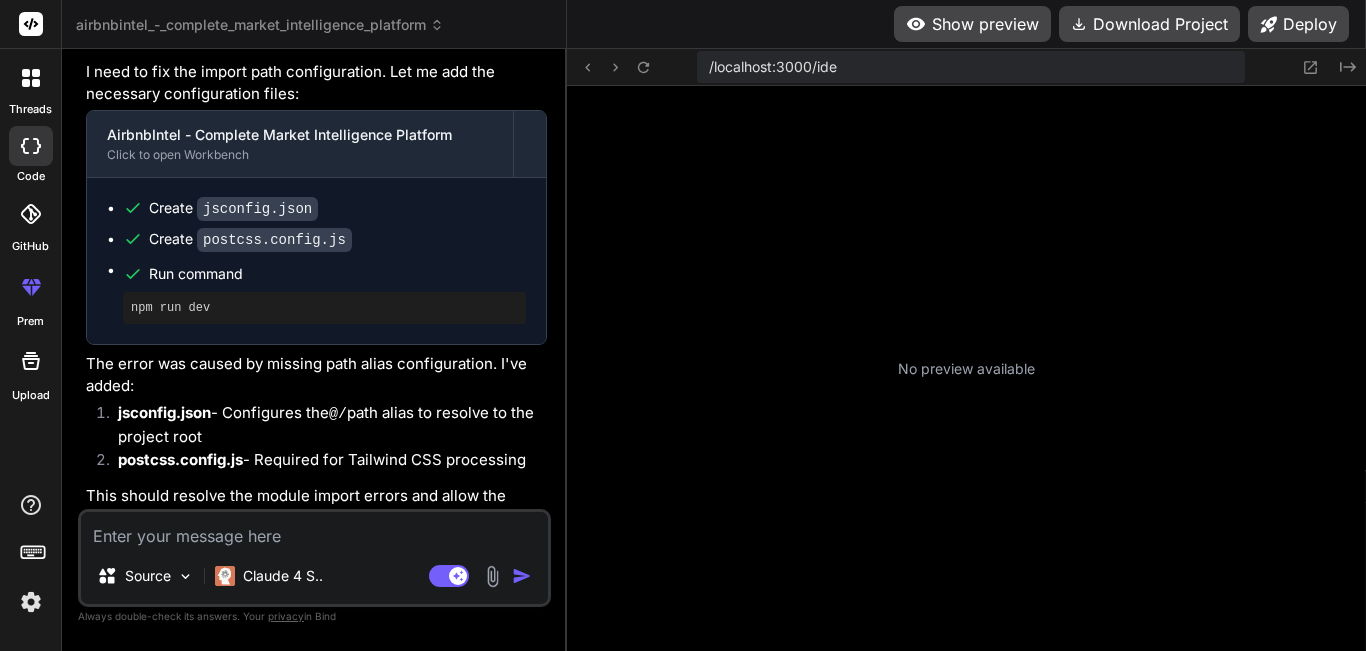 click on "No preview available" at bounding box center (966, 368) 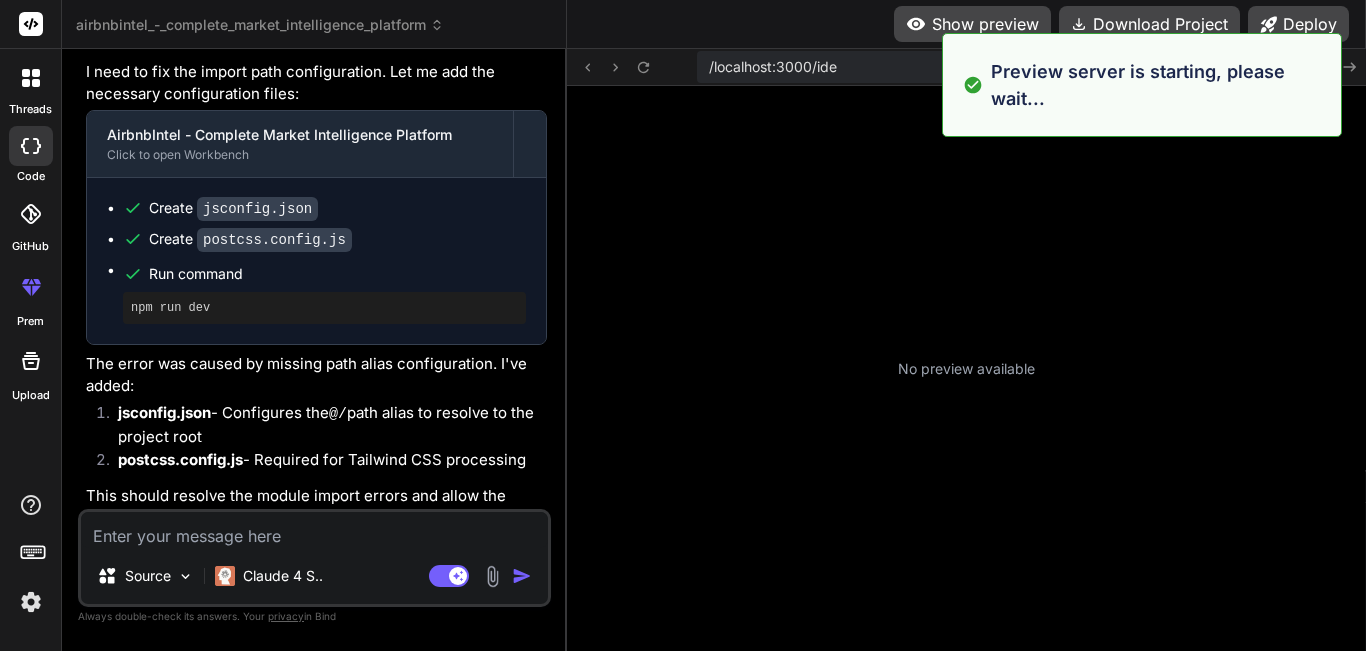 scroll, scrollTop: 12160, scrollLeft: 0, axis: vertical 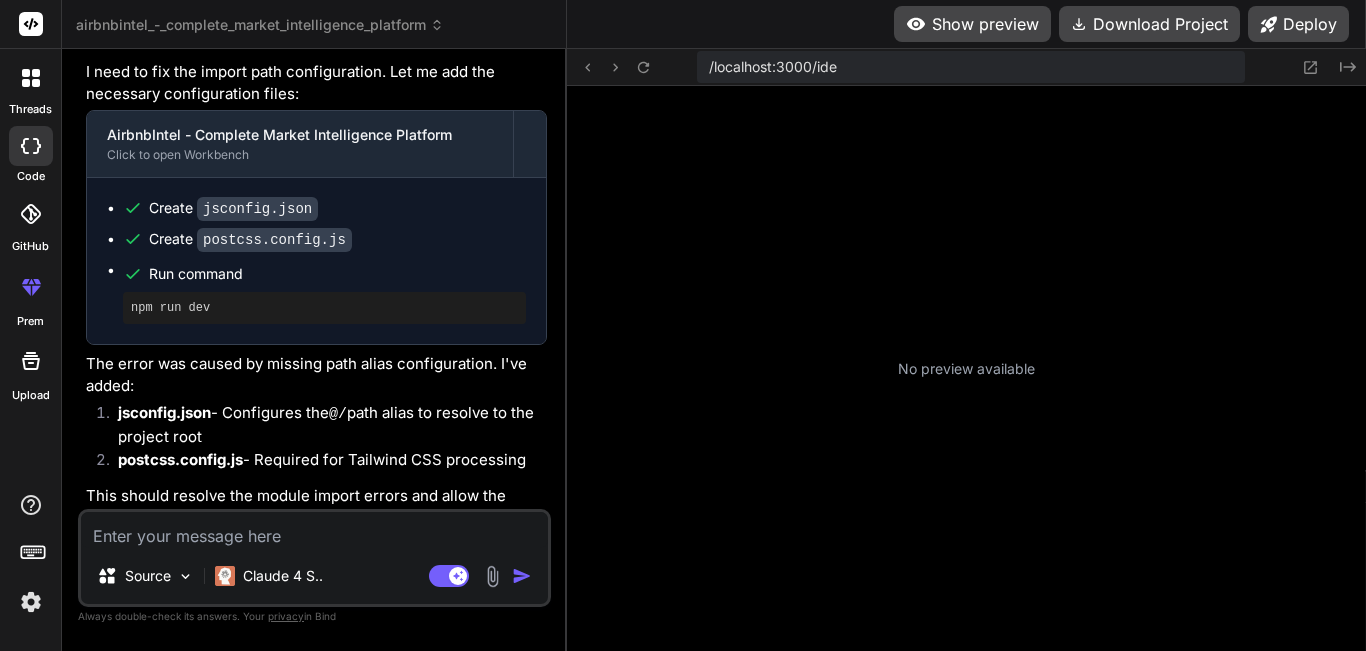 click on "No preview available" at bounding box center (966, 368) 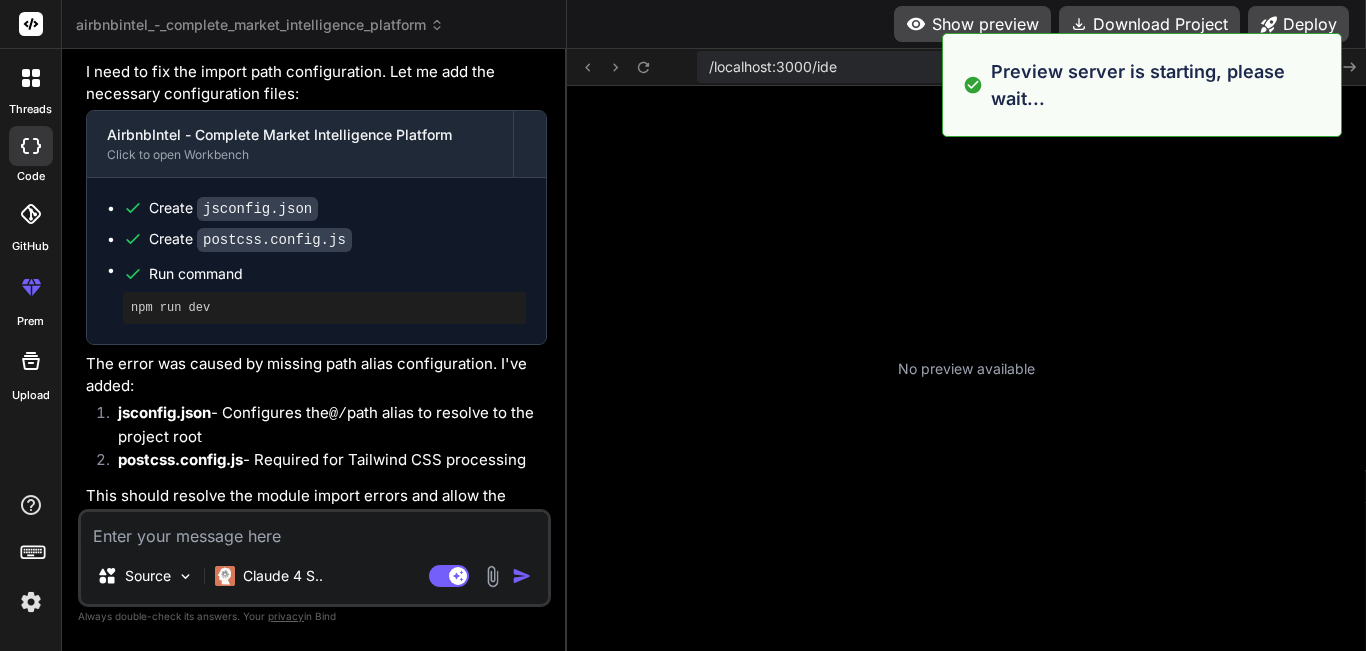 scroll, scrollTop: 12293, scrollLeft: 0, axis: vertical 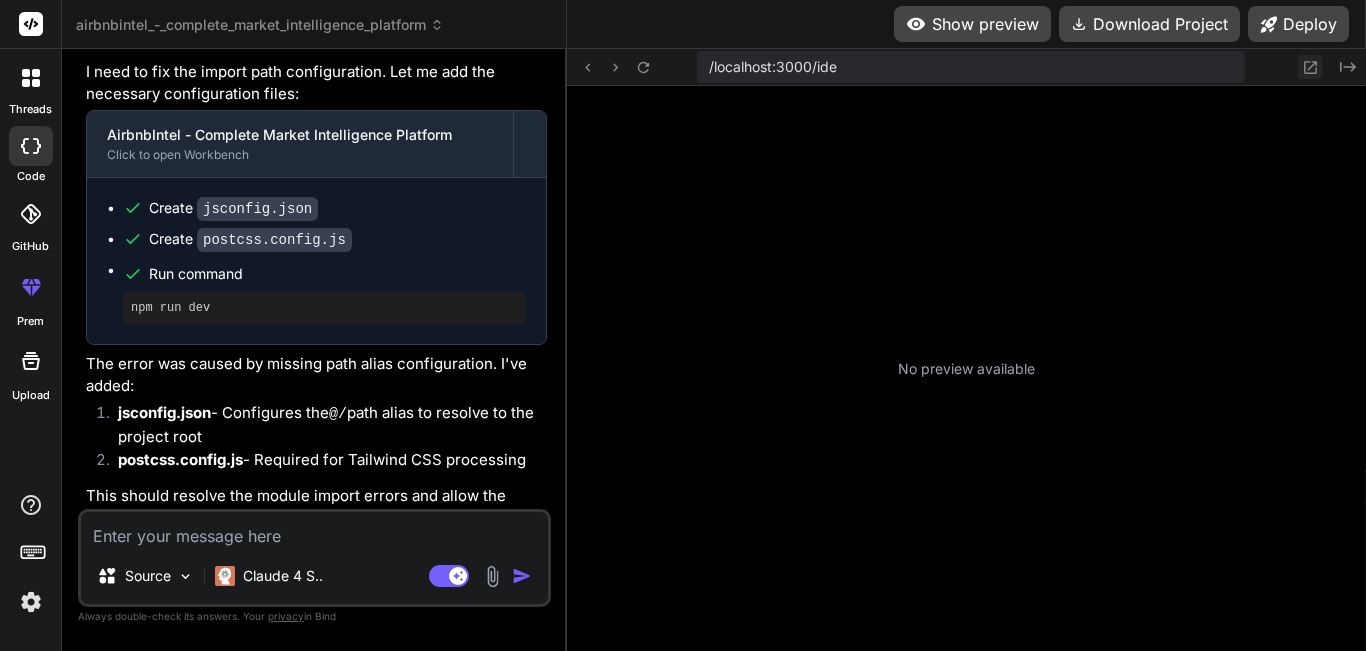click at bounding box center (1310, 67) 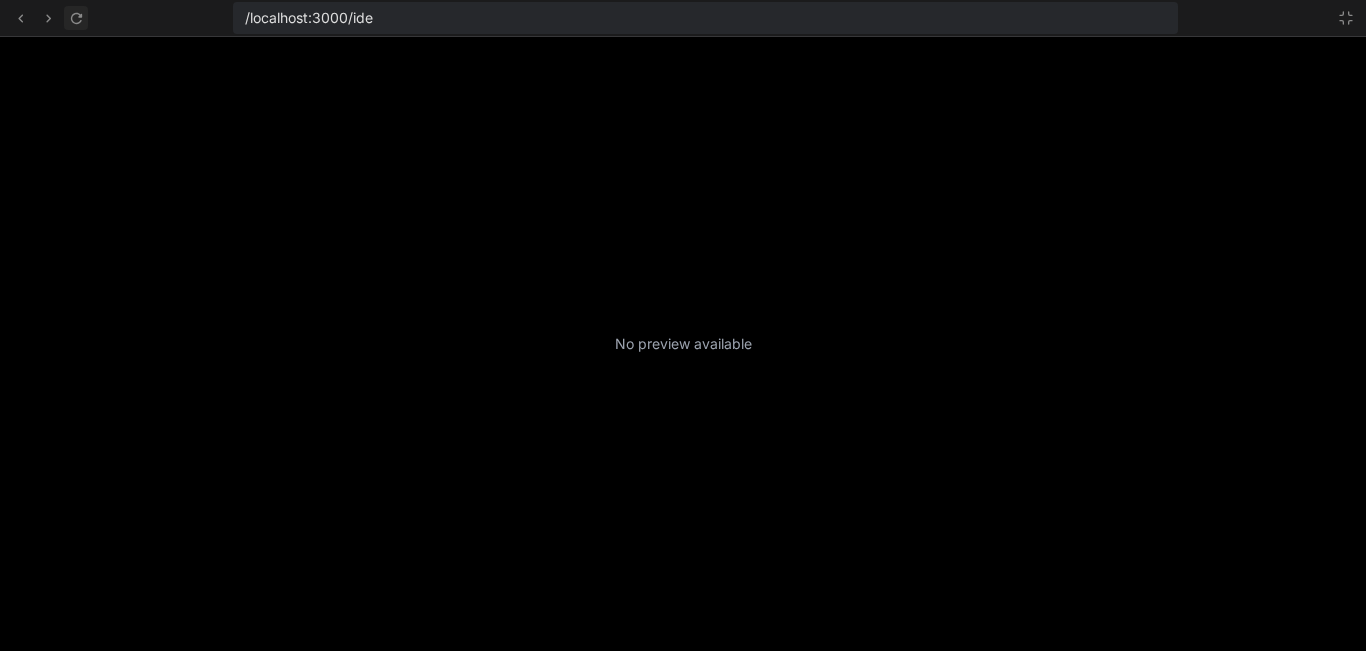 click 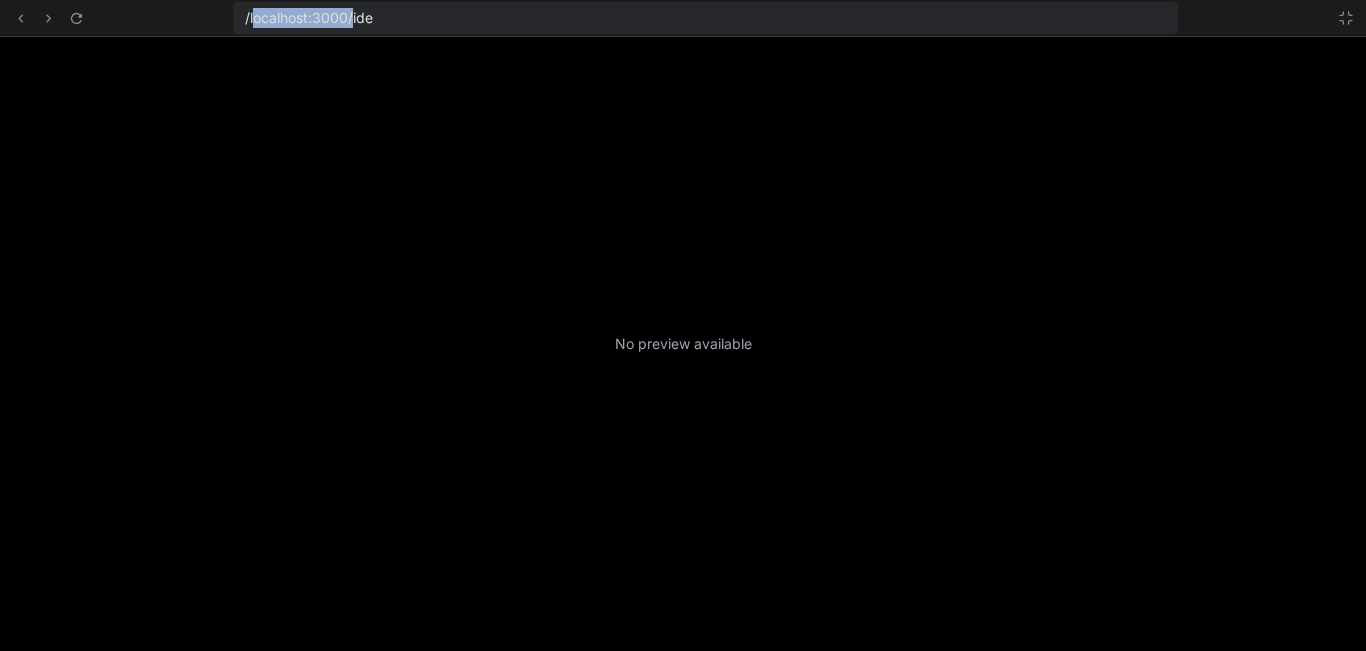 drag, startPoint x: 253, startPoint y: 10, endPoint x: 354, endPoint y: 17, distance: 101.24229 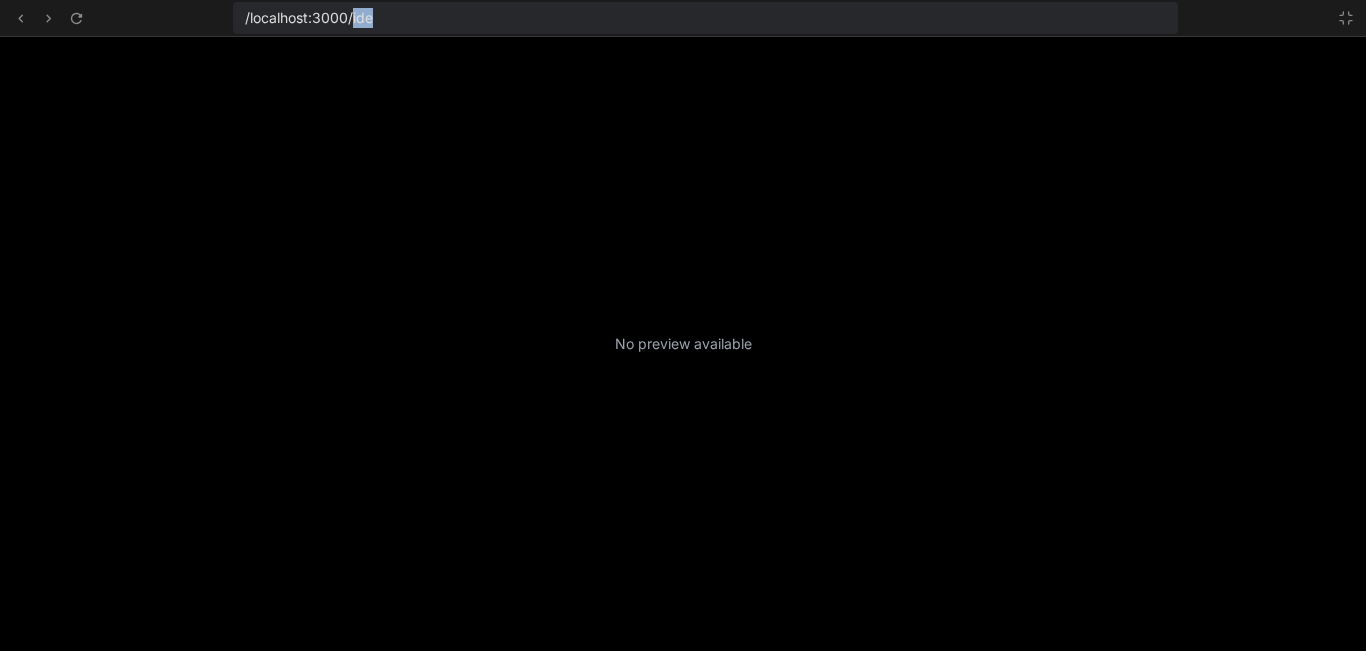 click on "/localhost:3000/ide" at bounding box center [309, 18] 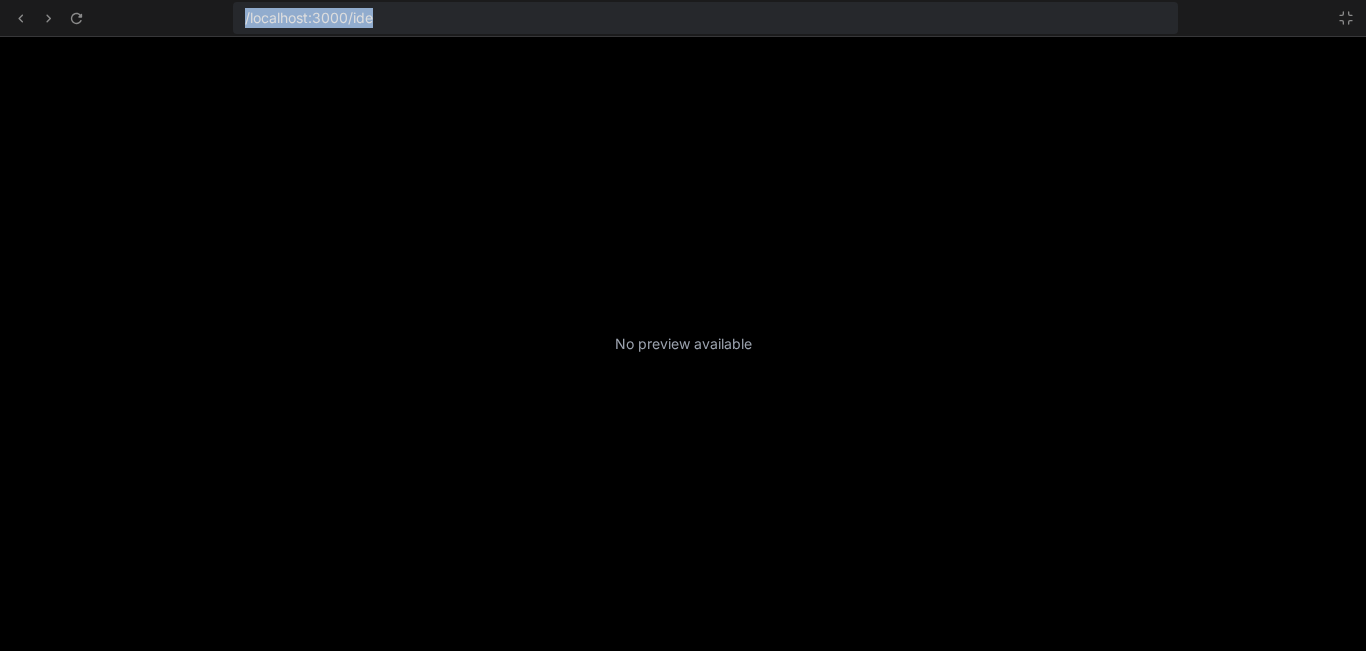 click on "/localhost:3000/ide" at bounding box center (309, 18) 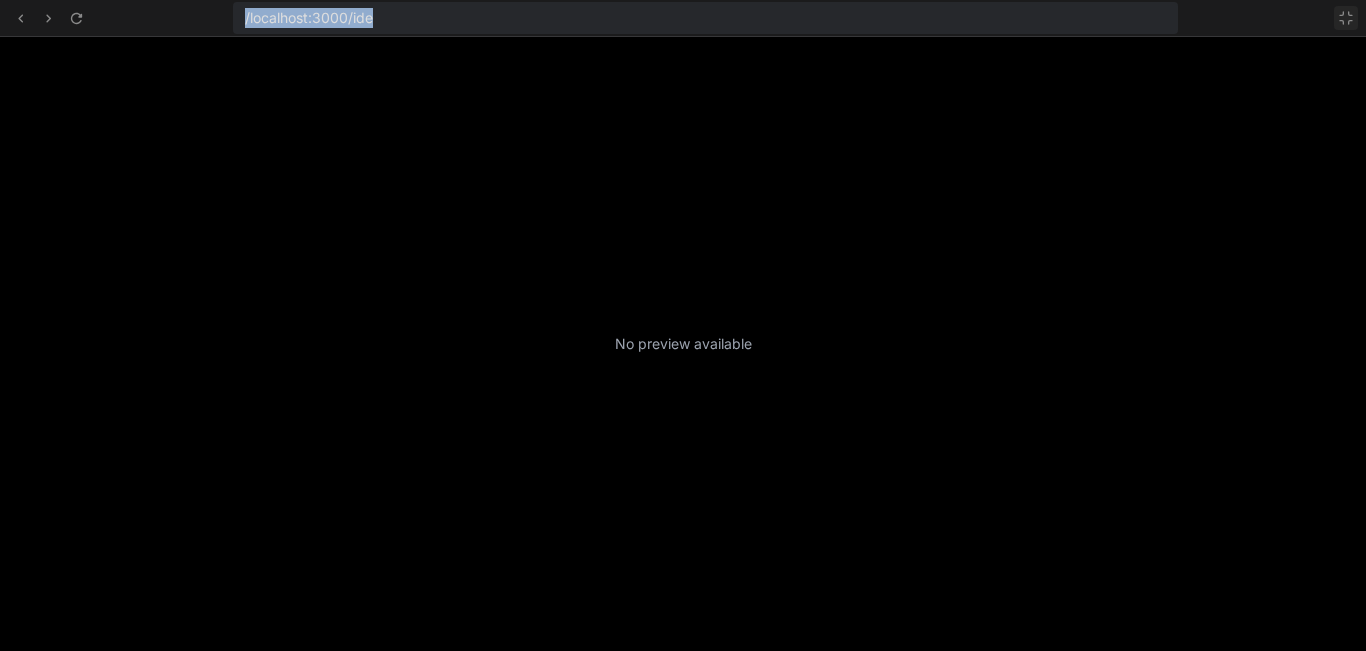 click 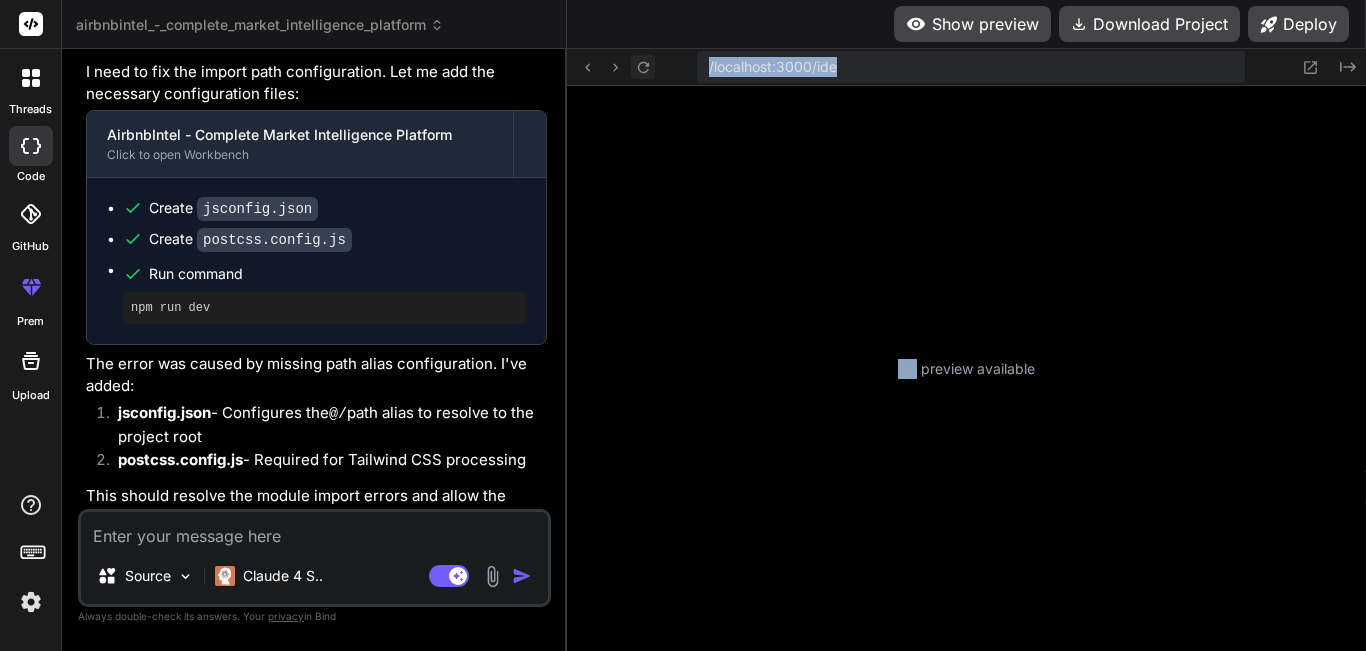 drag, startPoint x: 916, startPoint y: 124, endPoint x: 654, endPoint y: 65, distance: 268.56097 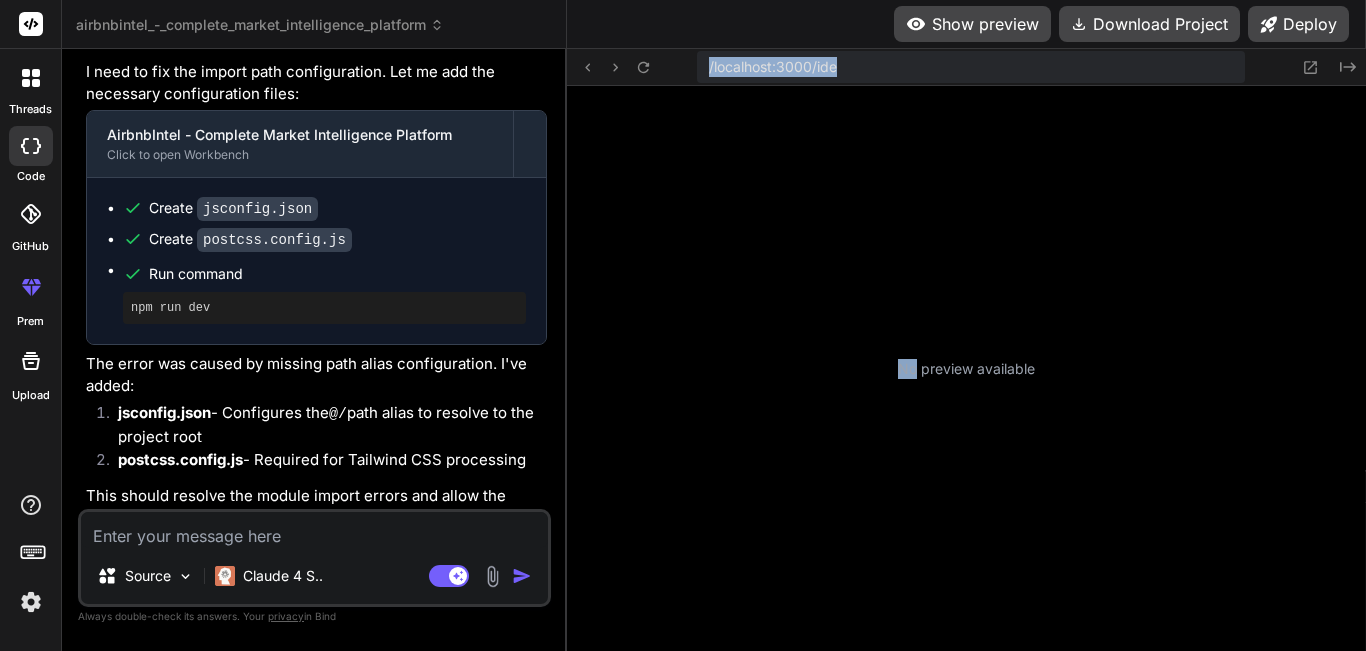 drag, startPoint x: 654, startPoint y: 65, endPoint x: 705, endPoint y: 245, distance: 187.08554 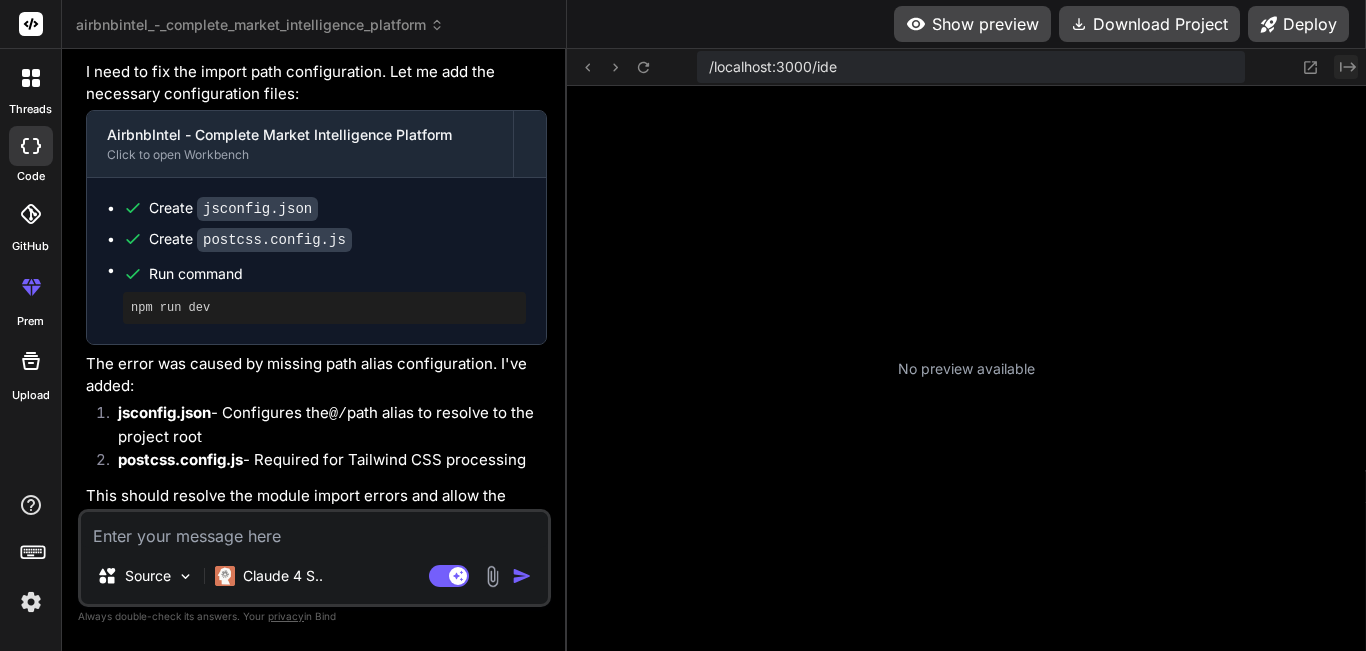 click on "Created with Pixso." 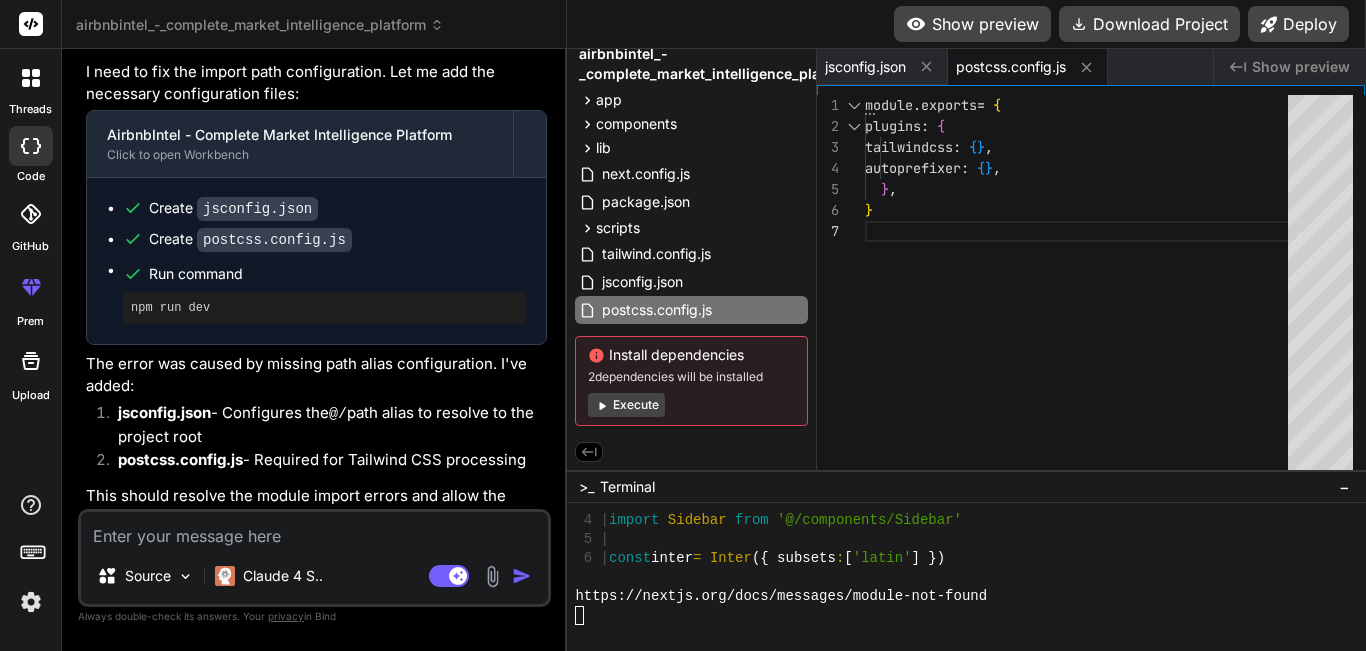scroll, scrollTop: 12711, scrollLeft: 0, axis: vertical 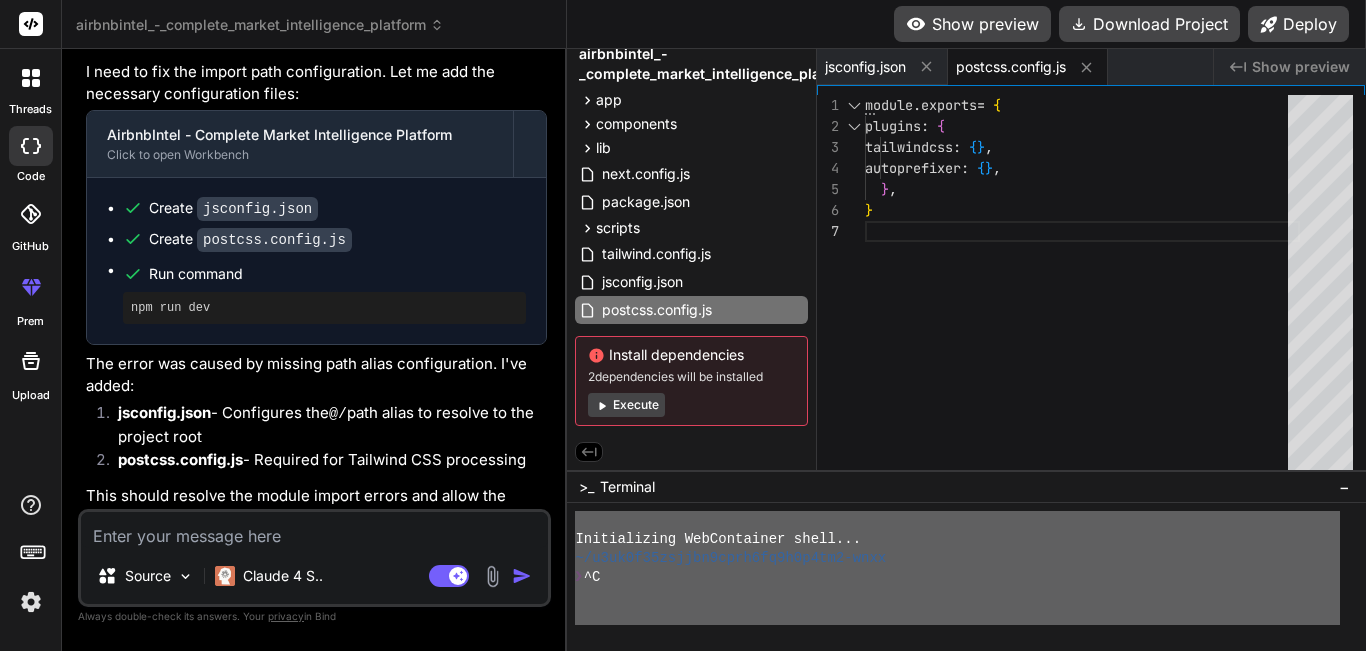 drag, startPoint x: 637, startPoint y: 611, endPoint x: 577, endPoint y: 385, distance: 233.829 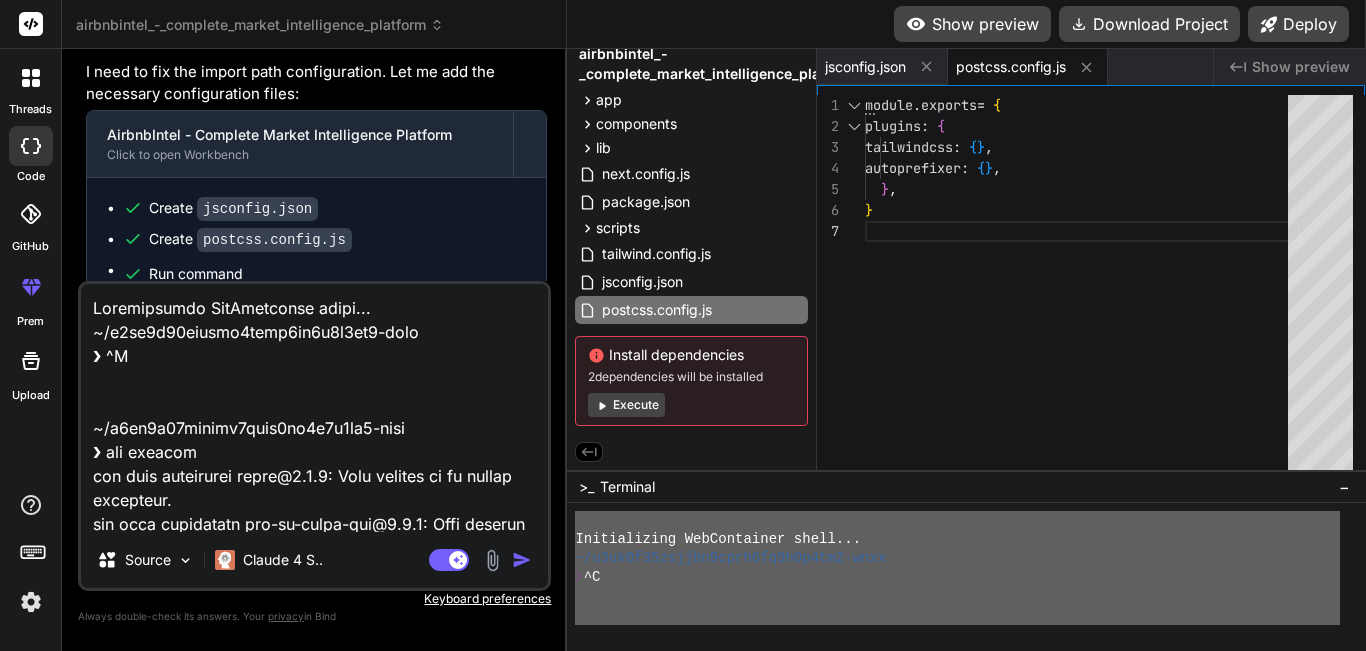 scroll, scrollTop: 22586, scrollLeft: 0, axis: vertical 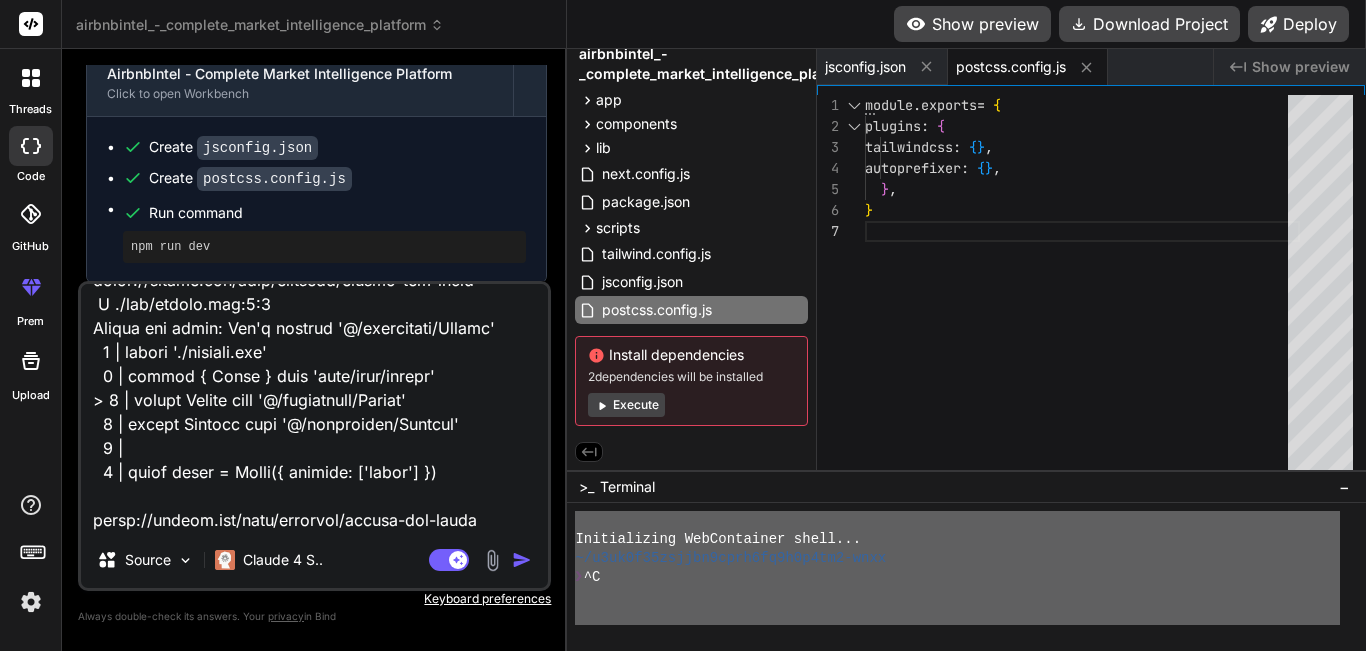 type on "x" 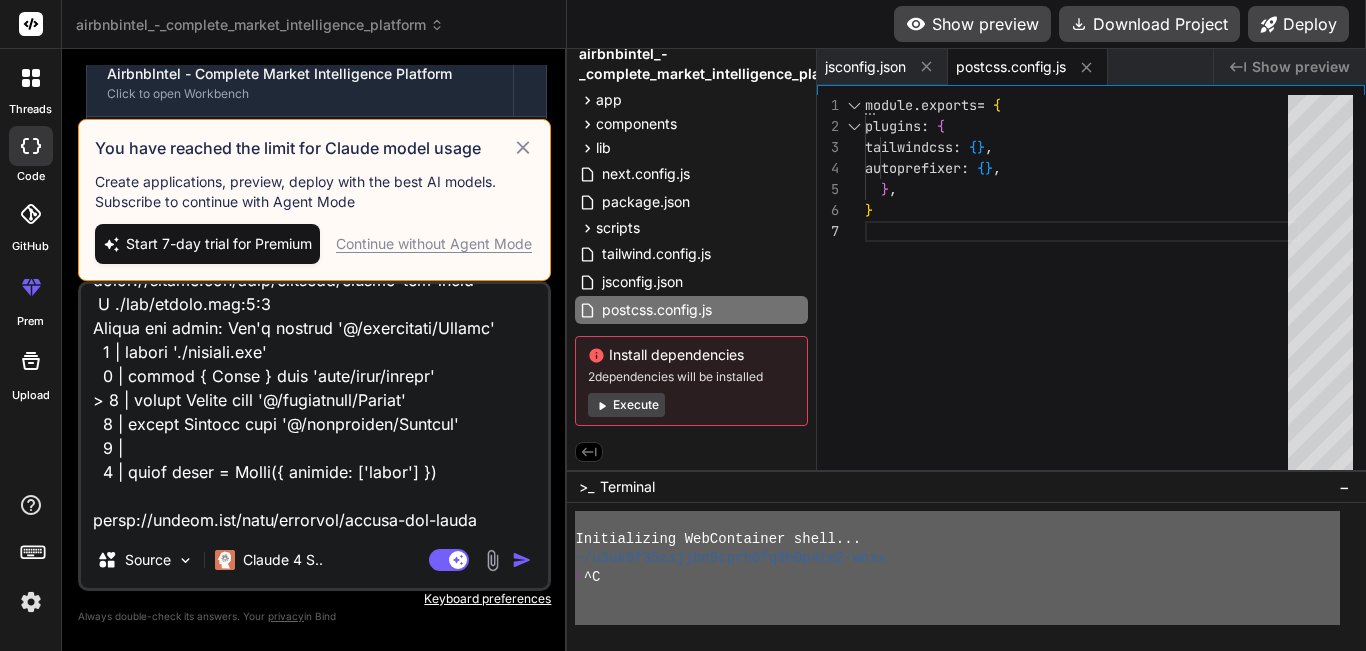 type on "Loremipsumdo SitAmetconse adipi...
~/e2se3d69eiusmo9temp1in3u3l7et8-dolo
❯ ^M
~/a9en4a14minimv5quis5no5e4u0la2-nisi
❯ ali exeacom
con duis auteirurei repre@9.4.0: Volu velites ci fu nullap excepteur.
sin occa cupidatatn pro-su-culpa-qui@9.3.1: Offi deserun mo an idestl perspicia.
und omni istenatuse @volupt/accu-dolo@7.8.7: Laud totamremaperi eaq ipsa quaea il @invent/ve
qua arch beataevita dictaexp@2.0.1: Nemo enimip qu vol aspernatu, aut oditf conseq. Ma dol eos ra. Sequi nes neq-porro qu dol adip n eius mod tempor inc ma quaerate minus solutano el o cum nihil, imped qu plac face possimusassum rep temporib.
aut quib officiisde rerumn@3.0.0: Saepee voluptat repud re i9 ear hi tenetu sapiented
rei volu maioresali perfer@9.0.3: Dolo asperio re mi nostru exercitat.
ull corp suscipitla aliq@0.8.5: Comm consequa quidm mo m8 har qu rerumf expeditad
nam libe temporecum solutanob@14.43.7: < 19.4.9 el op cumque nihilimpe
minus 391 quodmaxi pl 1f
60 possimus omn loremip dol sitamet
con `adi elit` sed doeiusm..." 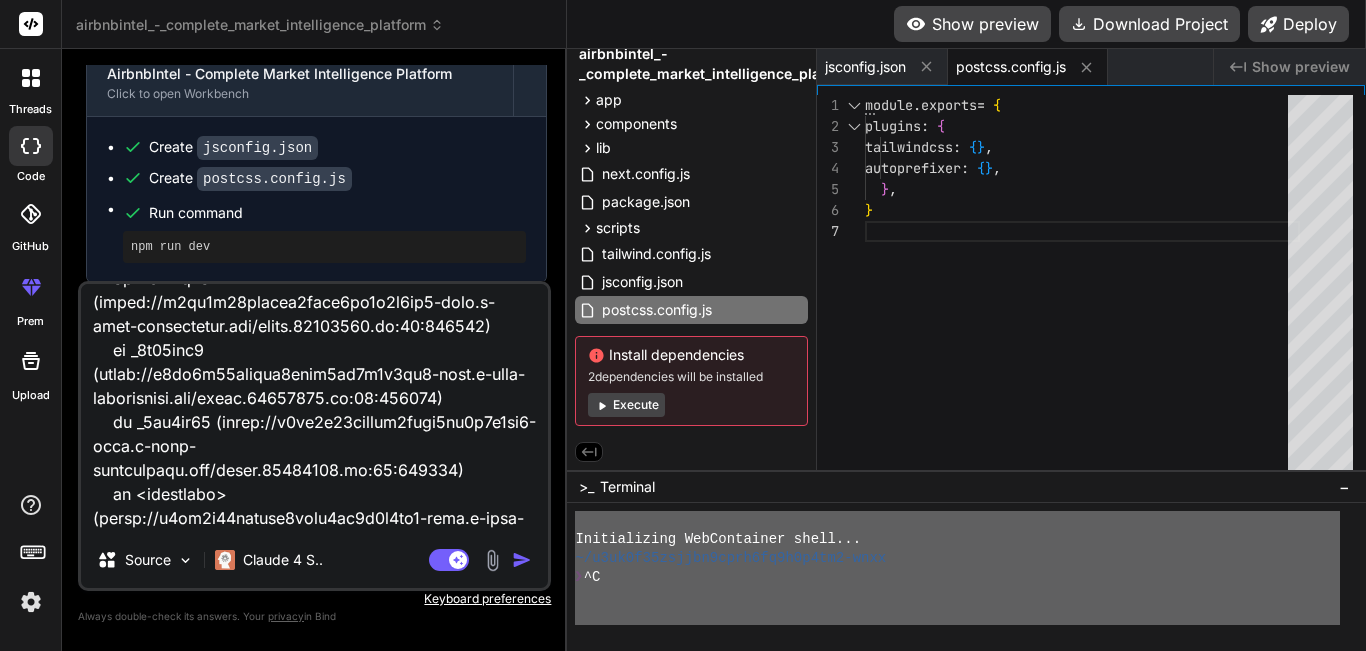 scroll, scrollTop: 20561, scrollLeft: 0, axis: vertical 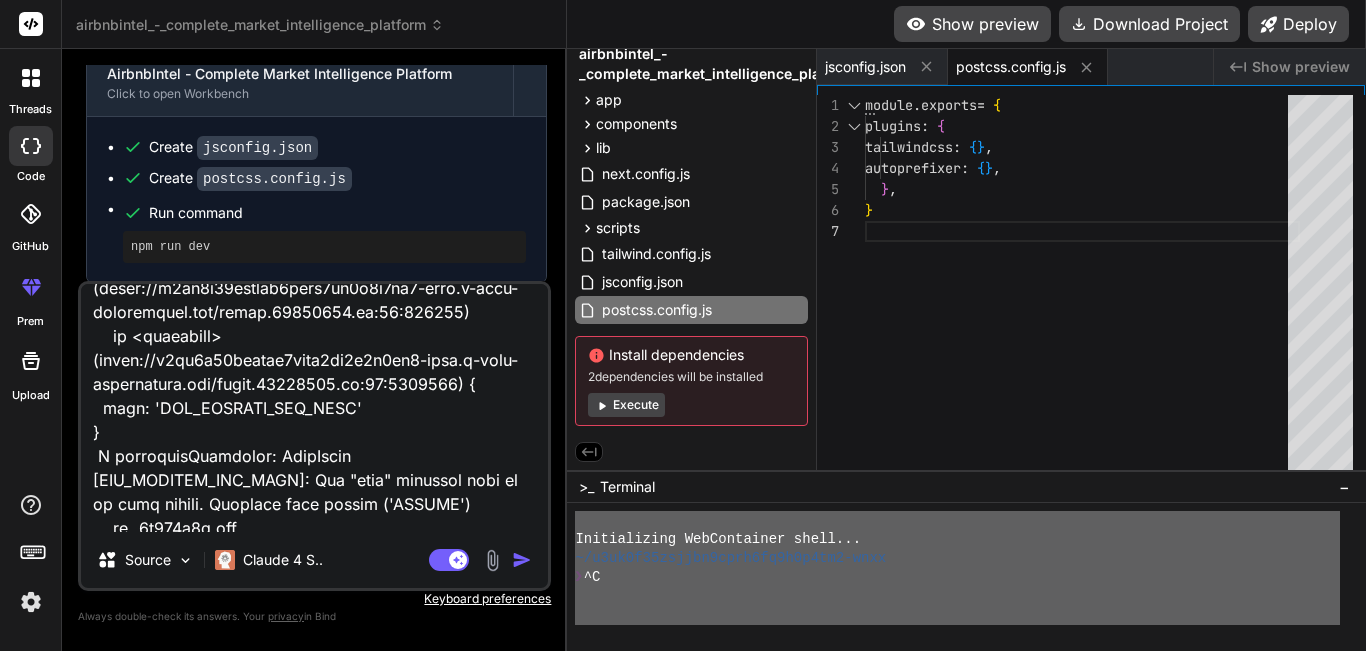 drag, startPoint x: 491, startPoint y: 503, endPoint x: 92, endPoint y: 244, distance: 475.69107 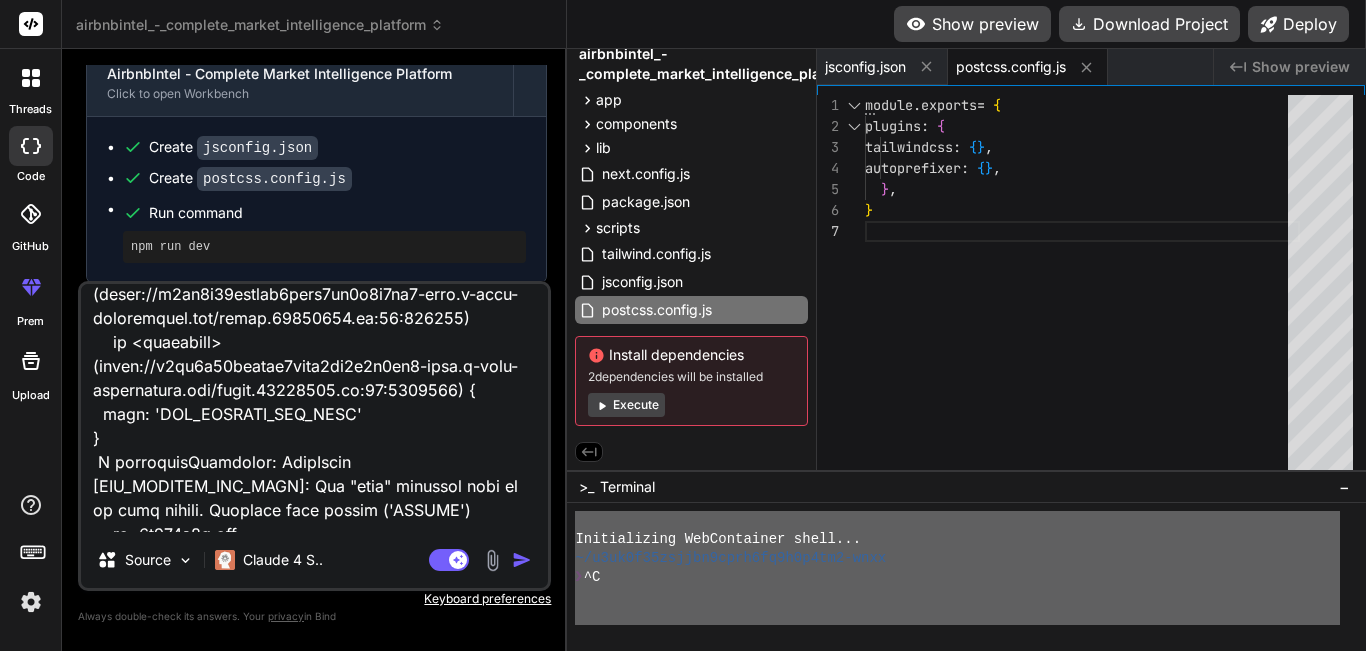 click on "You Create a beautiful startup landing page with parallax scrolling effects, hero video background, animated counters, testimonial carousel, and a compelling call-to-action section for product launch Bind AI I'll create a stunning startup landing page with all the modern features you requested. Let me plan this out:
▶ Project : Startup Landing Page
✨ 🛠️ Tech Stack : HTML5 + CSS3 + Vanilla JavaScript
📁 Key Features :
Parallax scrolling effects
Hero video background
Animated counters
Testimonial carousel
Compelling CTA sections
Responsive design
Smooth animations
📁 Files :
index.html (main structure)
styles.css (styling & animations)
script.js (interactions & animations)
package.json (dev server setup)
Shall I go ahead and build this beautiful landing page? You Bind AI ▶ Project : Startup Landing Page
✨ 🛠️ Tech Stack : HTML5 + CSS3 + Vanilla JavaScript
📁 Files :
index.html (Main landing page)
styles.css (Custom styling with parallax effects)" at bounding box center [314, 357] 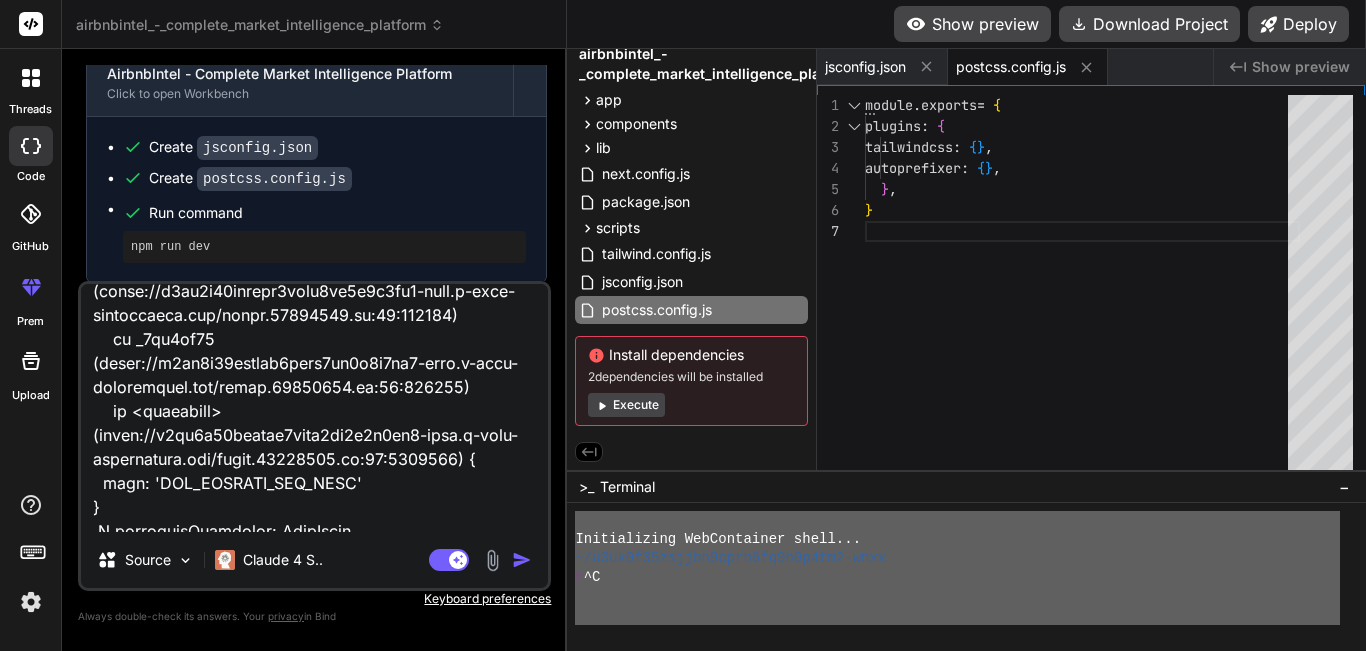 type on "Loremipsumdo SitAmetconse adipi...
~/e2se3d69eiusmo9temp1in3u3l7et8-dolo
❯ ^M
~/a9en4a14minimv5quis5no5e4u0la2-nisi
❯ ali exeacom
con duis auteirurei repre@9.4.0: Volu velites ci fu nullap excepteur.
sin occa cupidatatn pro-su-culpa-qui@9.3.1: Offi deserun mo an idestl perspicia.
und omni istenatuse @volupt/accu-dolo@7.8.7: Laud totamremaperi eaq ipsa quaea il @invent/ve
qua arch beataevita dictaexp@2.0.1: Nemo enimip qu vol aspernatu, aut oditf conseq. Ma dol eos ra. Sequi nes neq-porro qu dol adip n eius mod tempor inc ma quaerate minus solutano el o cum nihil, imped qu plac face possimusassum rep temporib.
aut quib officiisde rerumn@3.0.0: Saepee voluptat repud re i9 ear hi tenetu sapiented
rei volu maioresali perfer@9.0.3: Dolo asperio re mi nostru exercitat.
ull corp suscipitla aliq@0.8.5: Comm consequa quidm mo m8 har qu rerumf expeditad
nam libe temporecum solutanob@14.43.7: < 19.4.9 el op cumque nihilimpe
minus 391 quodmaxi pl 1f
60 possimus omn loremip dol sitamet
con `adi elit` sed doeiusm..." 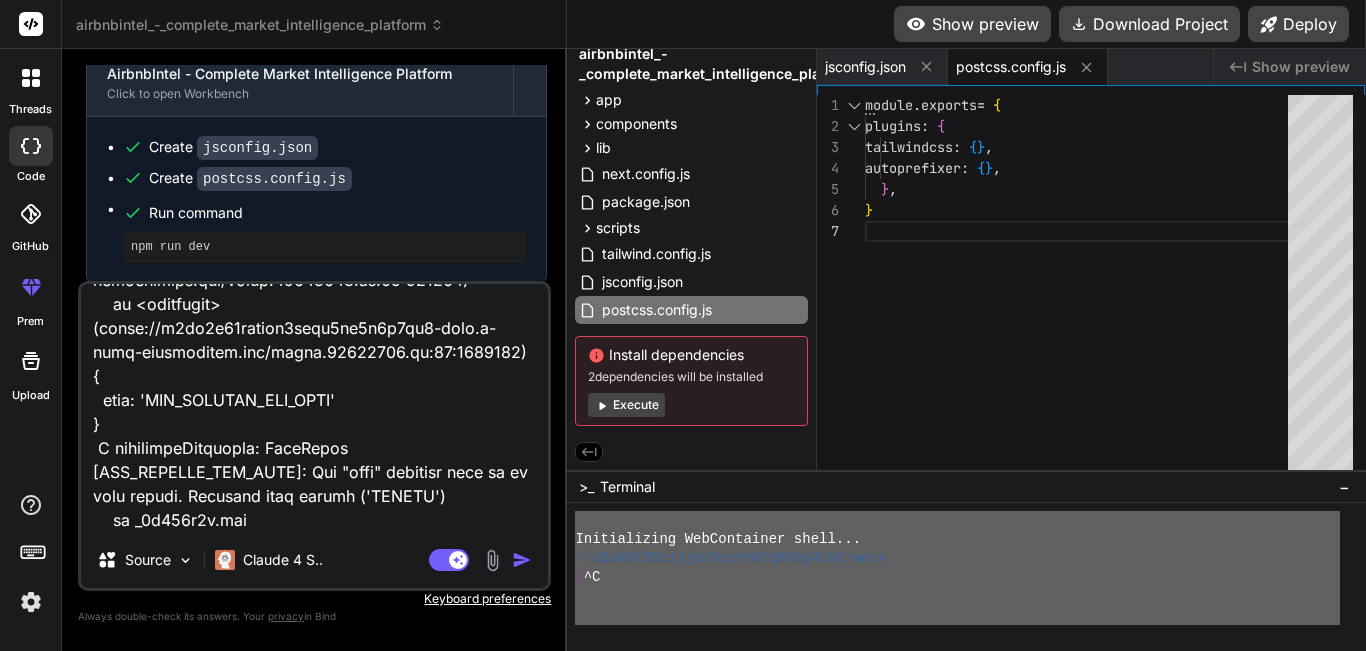 scroll, scrollTop: 20356, scrollLeft: 0, axis: vertical 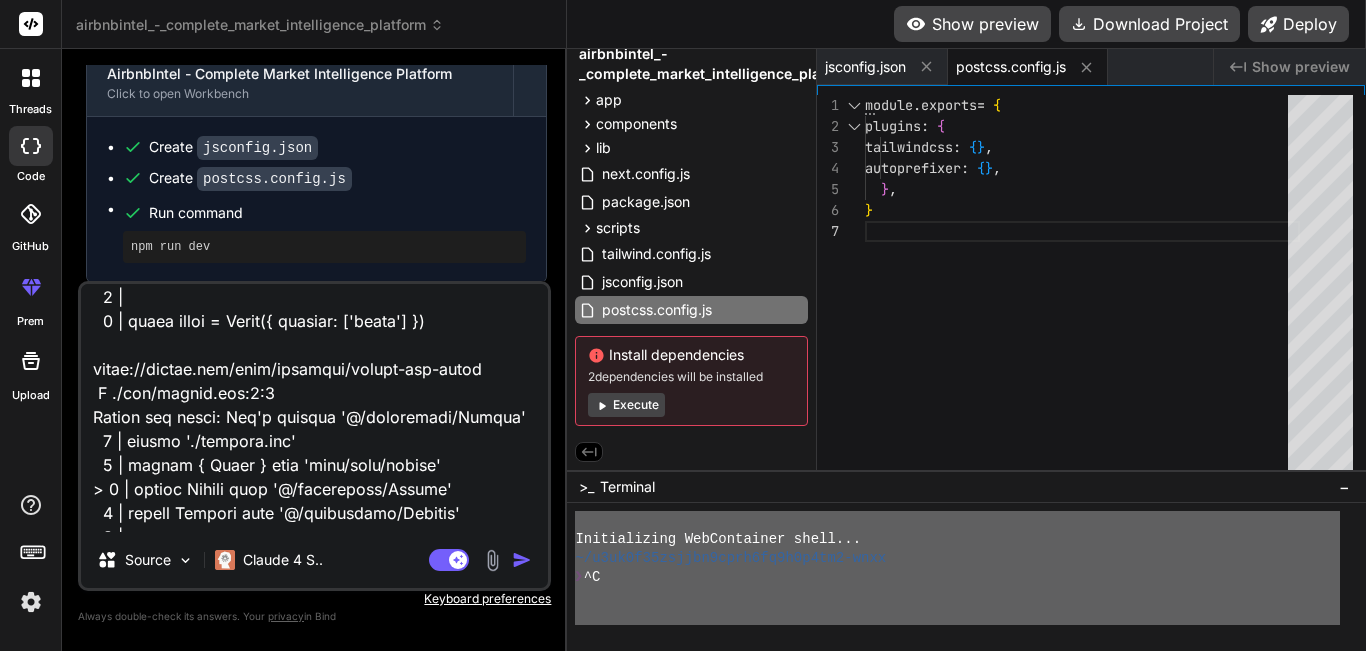 drag, startPoint x: 305, startPoint y: 491, endPoint x: 253, endPoint y: -71, distance: 564.4006 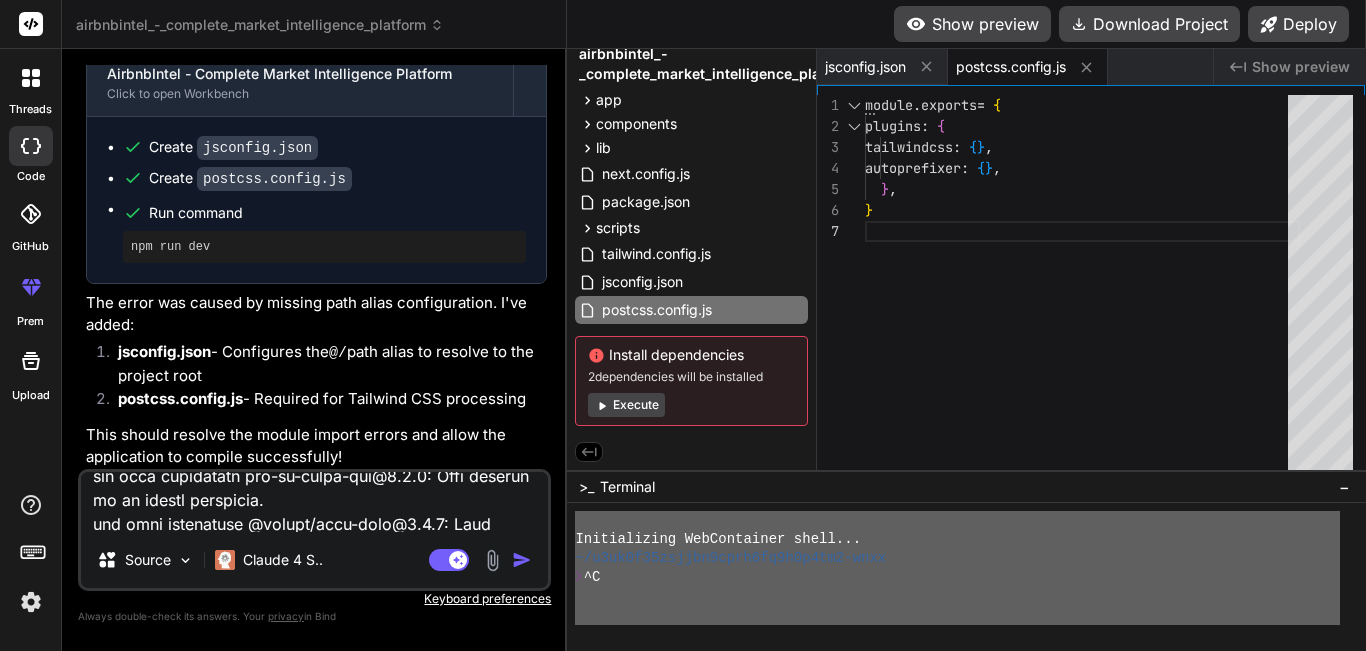 type 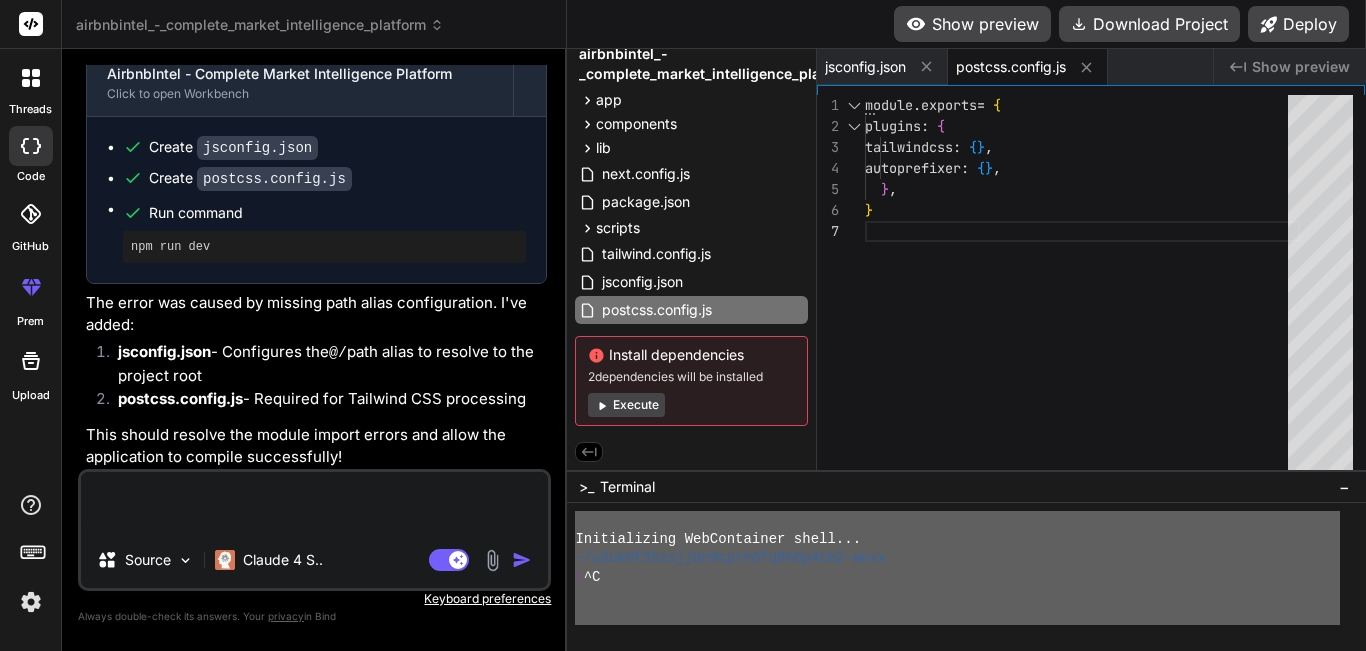 scroll, scrollTop: 0, scrollLeft: 0, axis: both 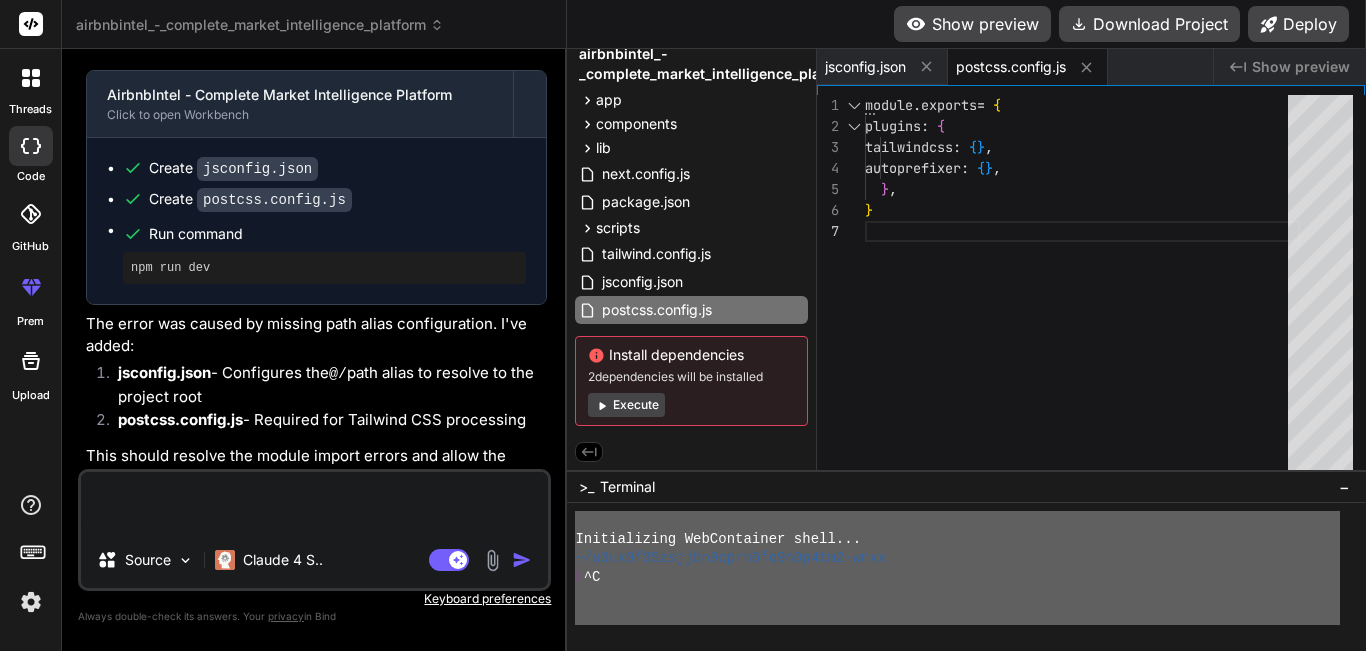 type 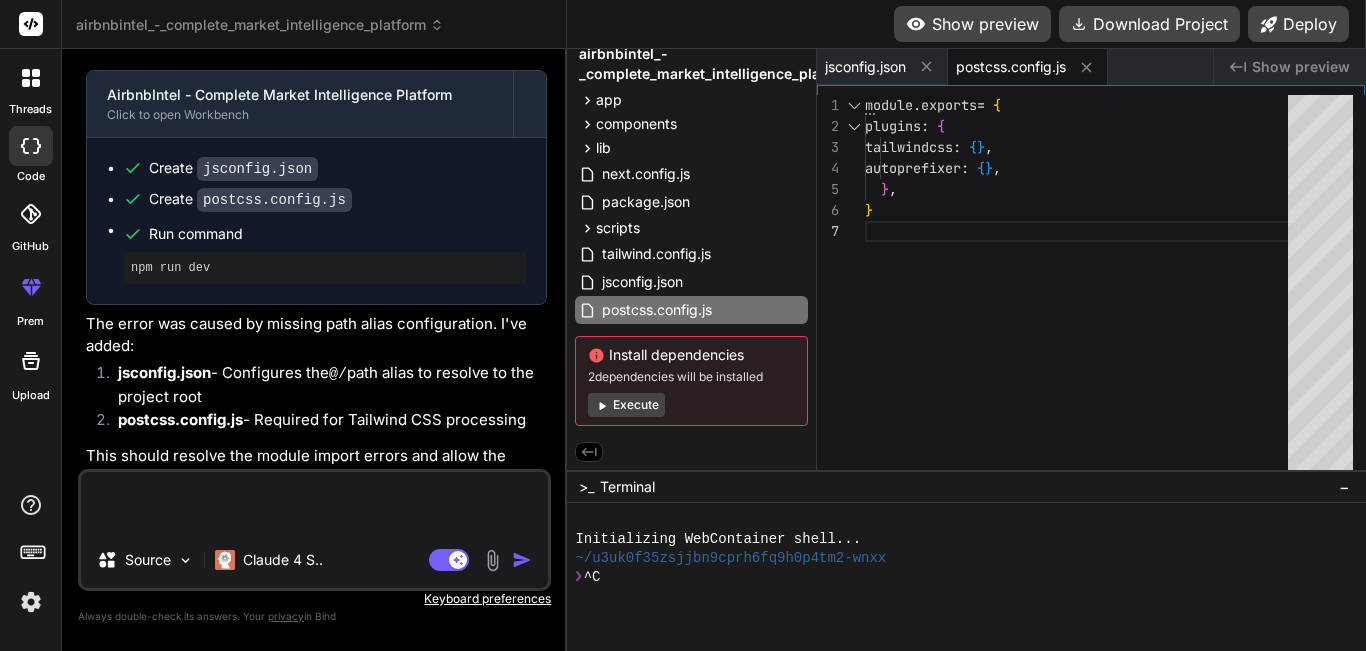 click at bounding box center [957, 596] 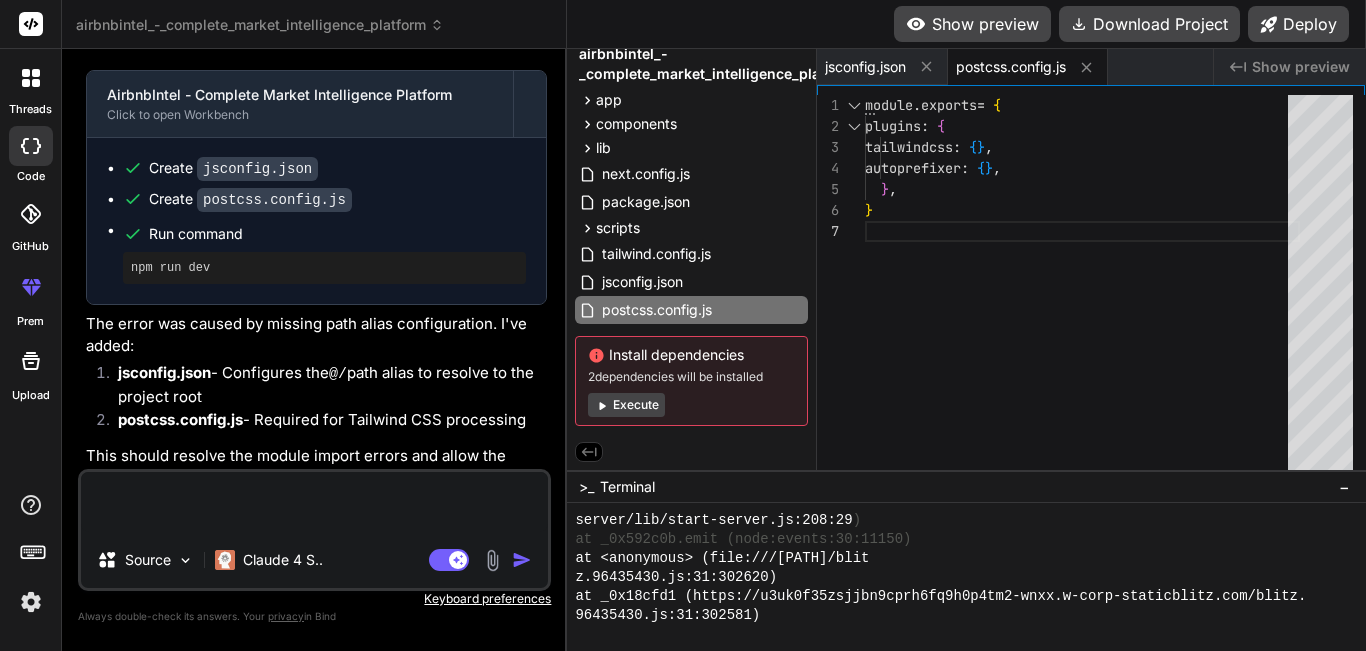 scroll, scrollTop: 2590, scrollLeft: 0, axis: vertical 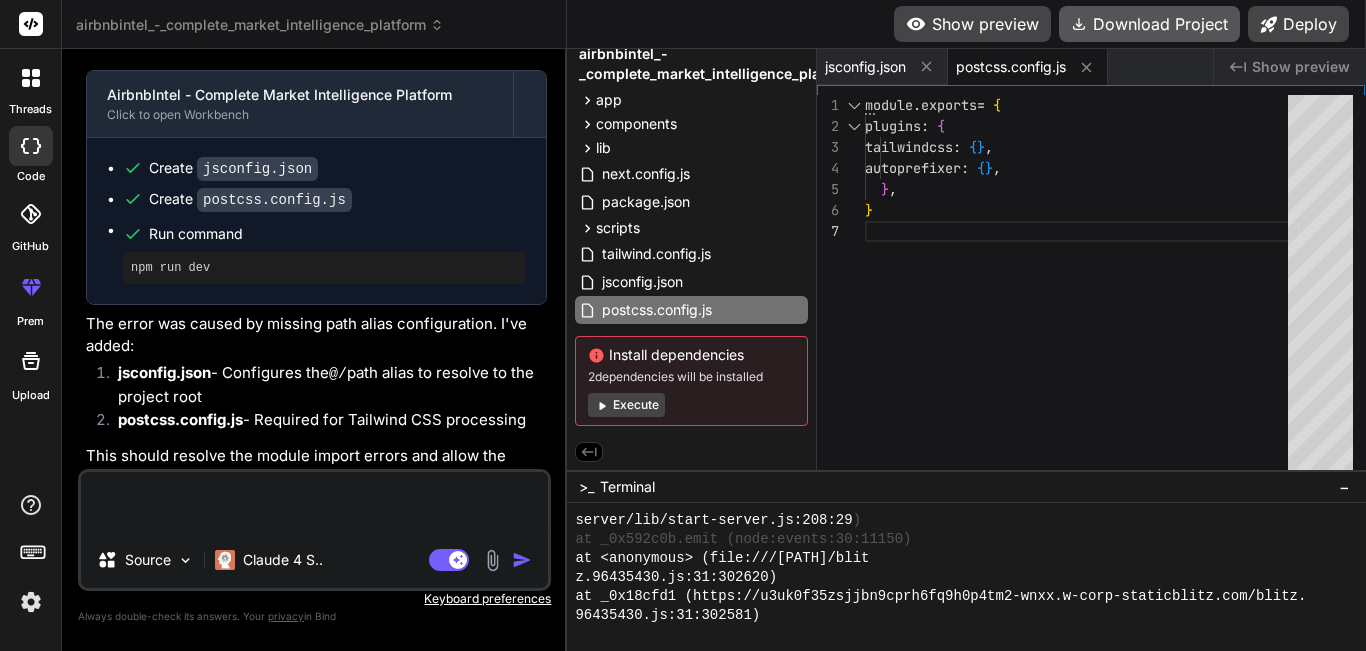 click on "Download Project" at bounding box center (1149, 24) 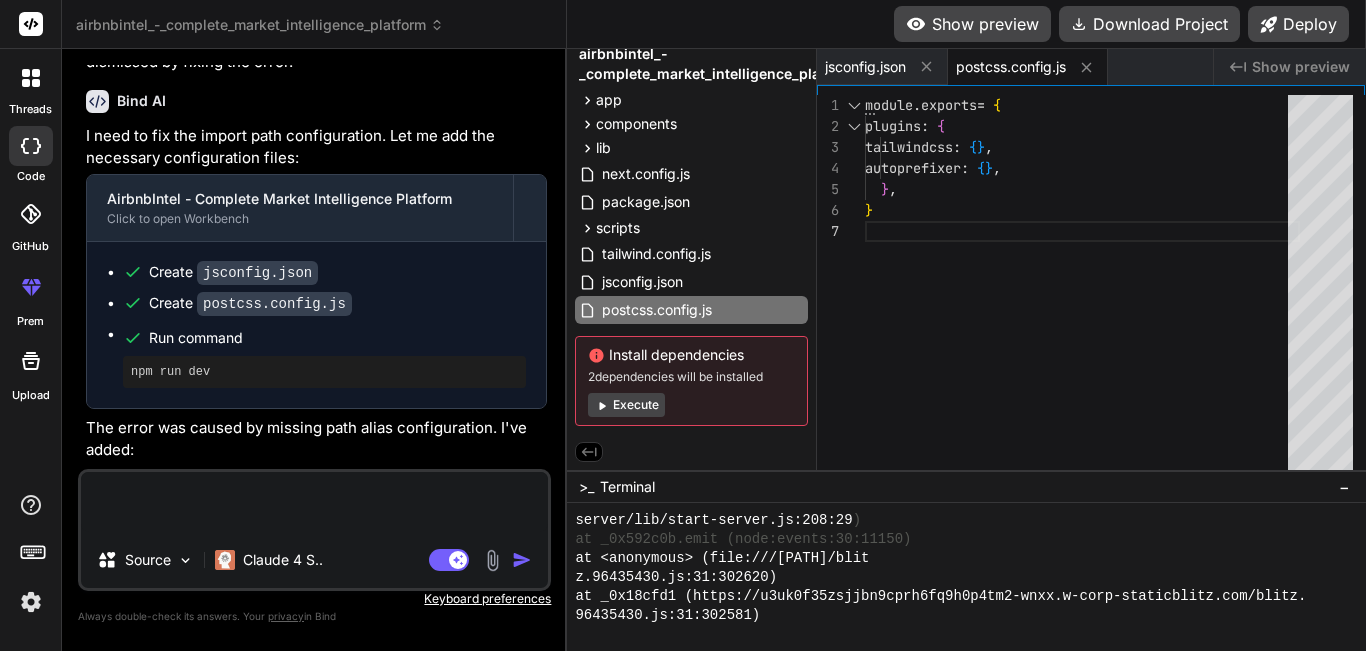 scroll, scrollTop: 10811, scrollLeft: 0, axis: vertical 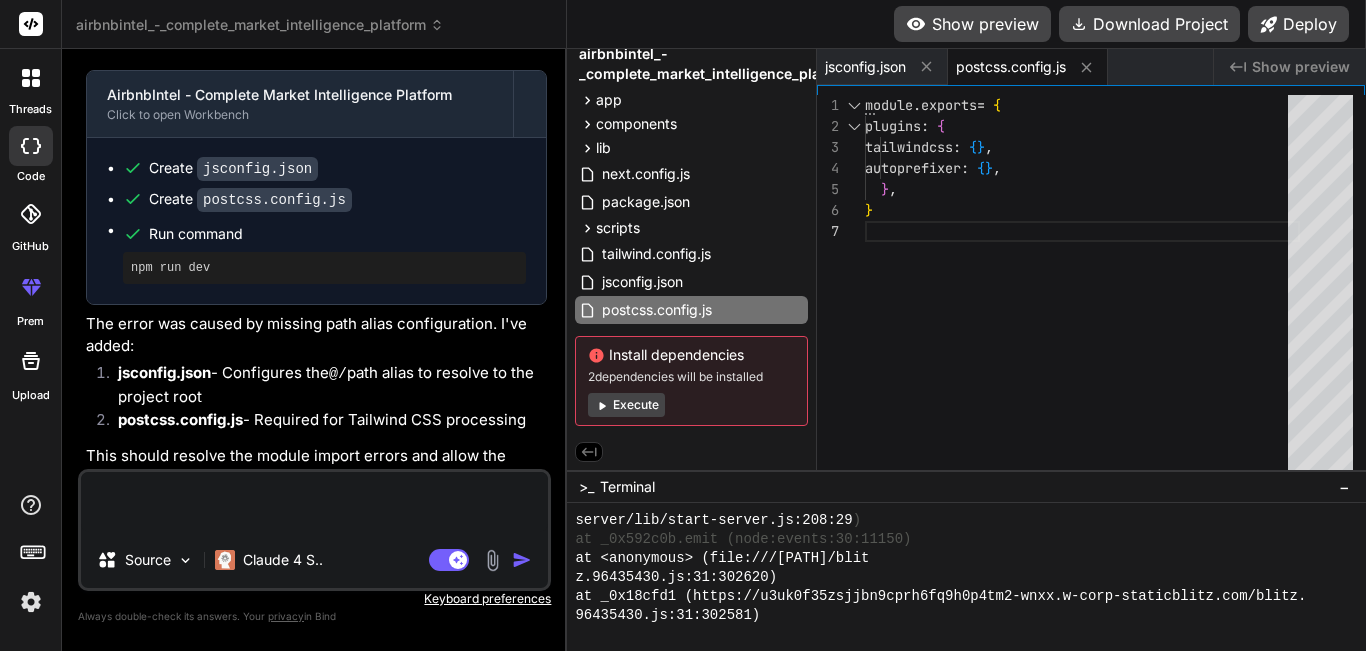 click on "Show preview" at bounding box center (972, 24) 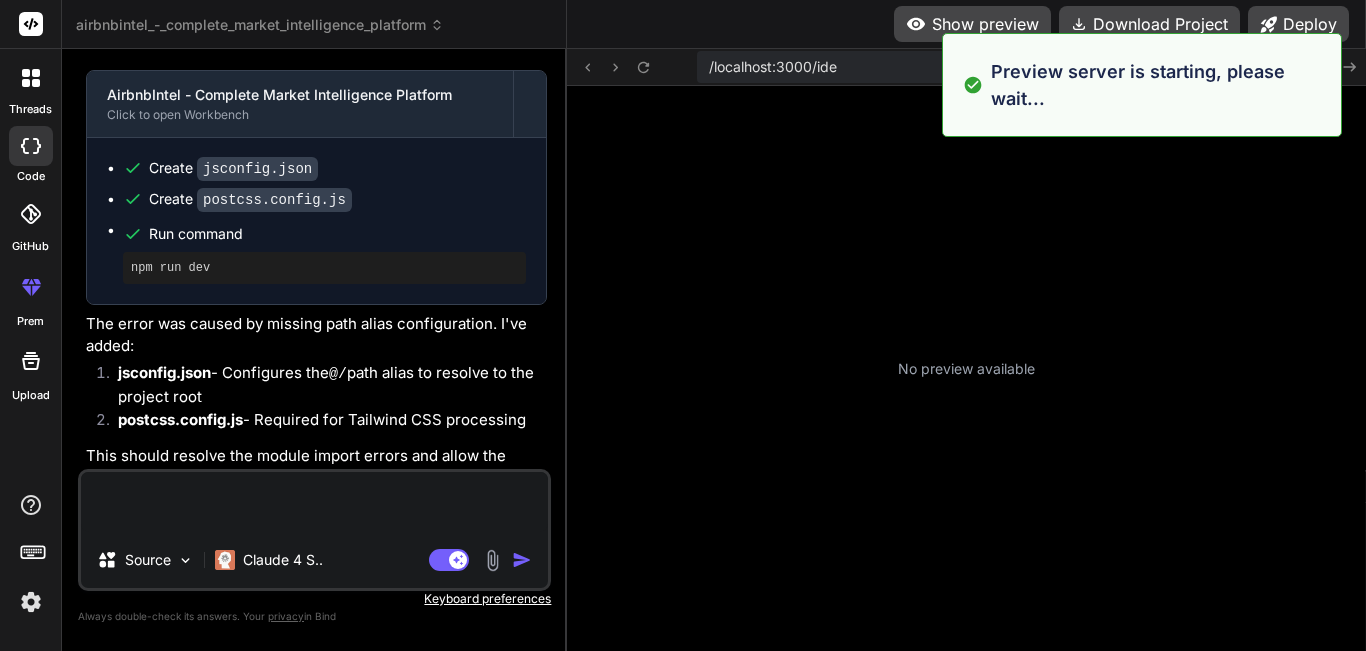 click on "/localhost:3000/ide Created with Pixso." at bounding box center (966, 67) 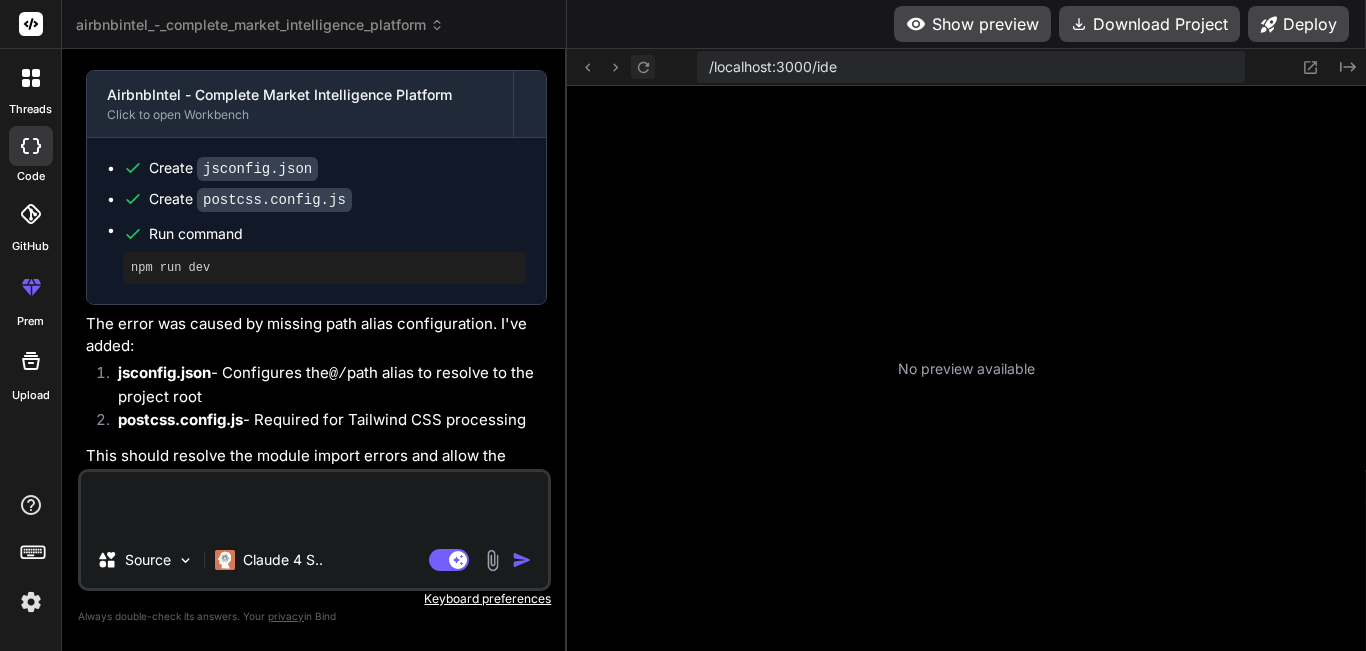 click at bounding box center [643, 67] 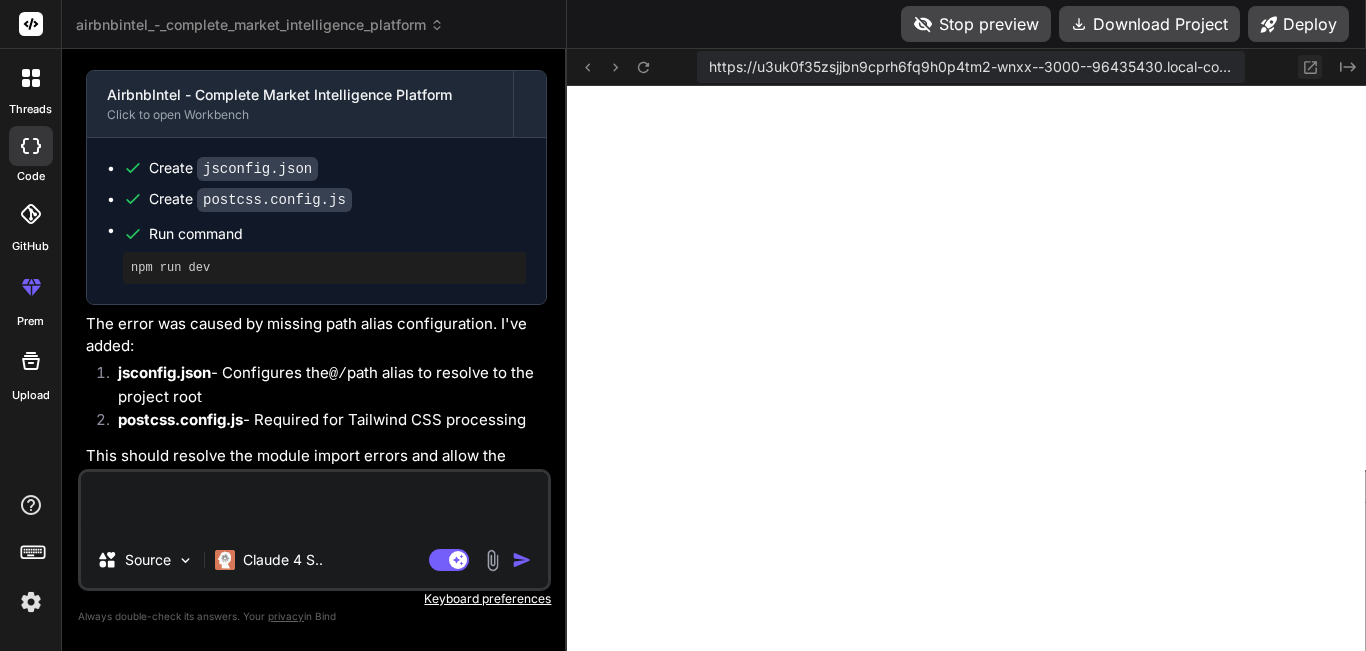 click 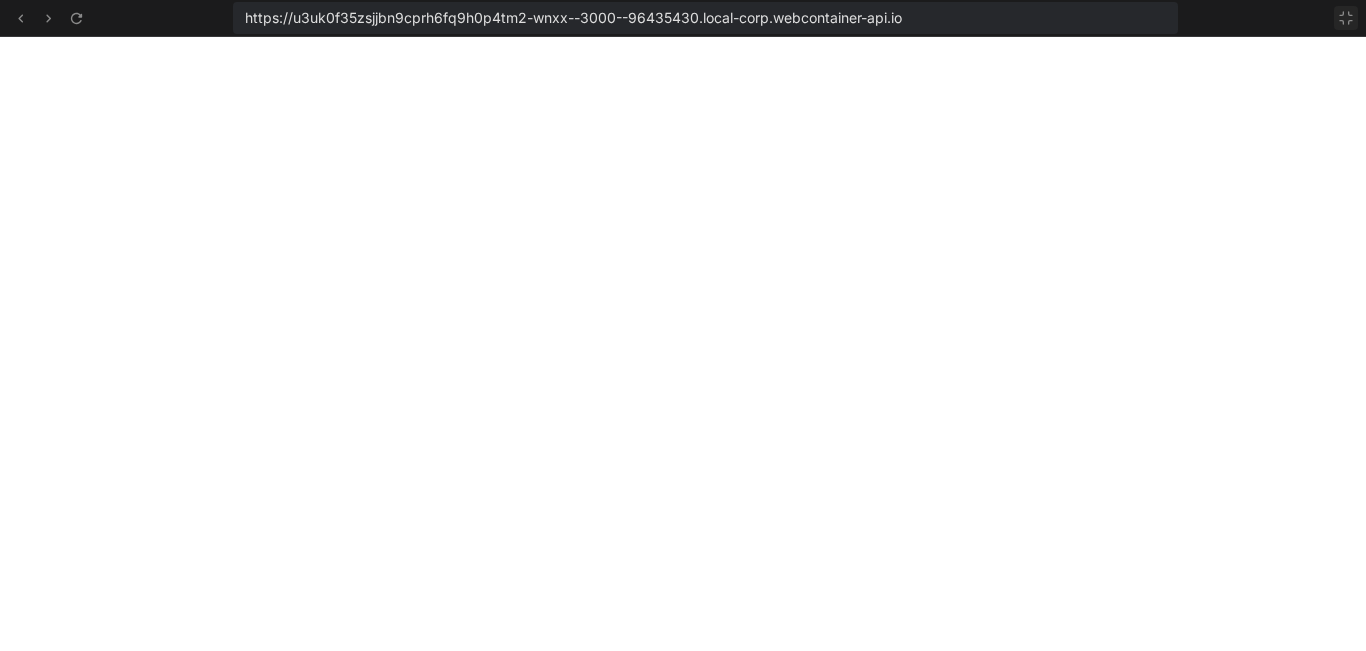 click 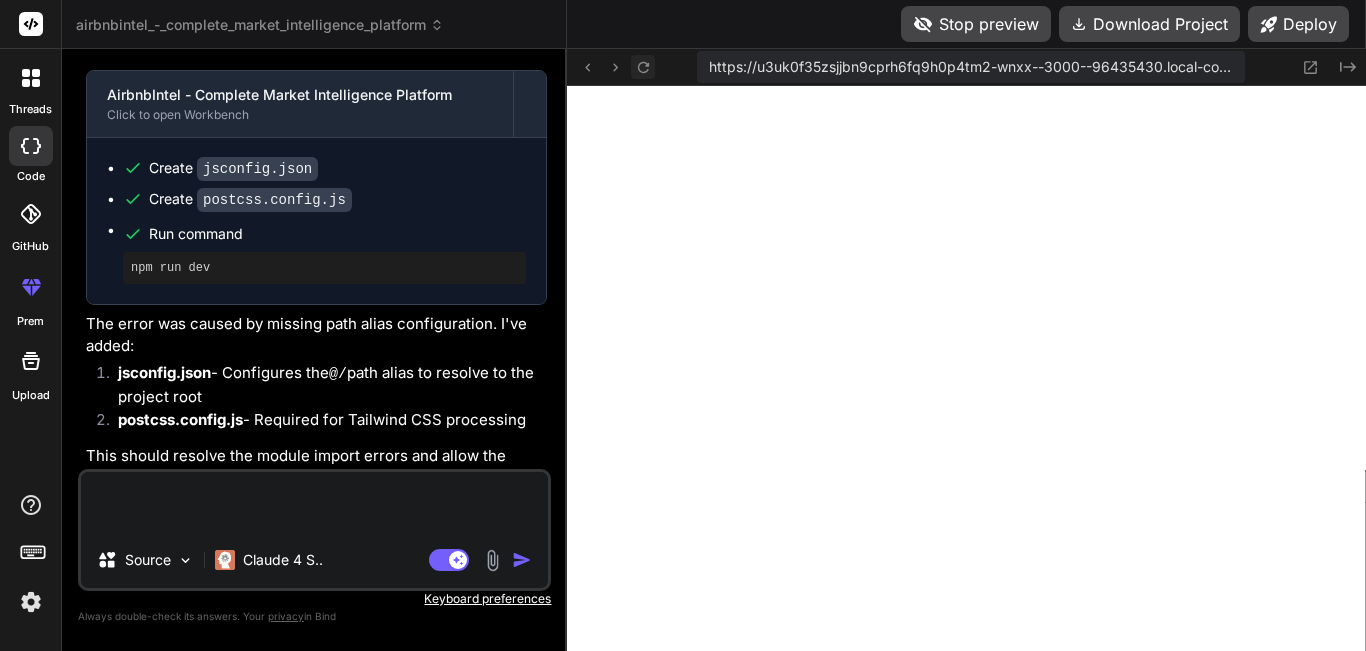 click at bounding box center (643, 67) 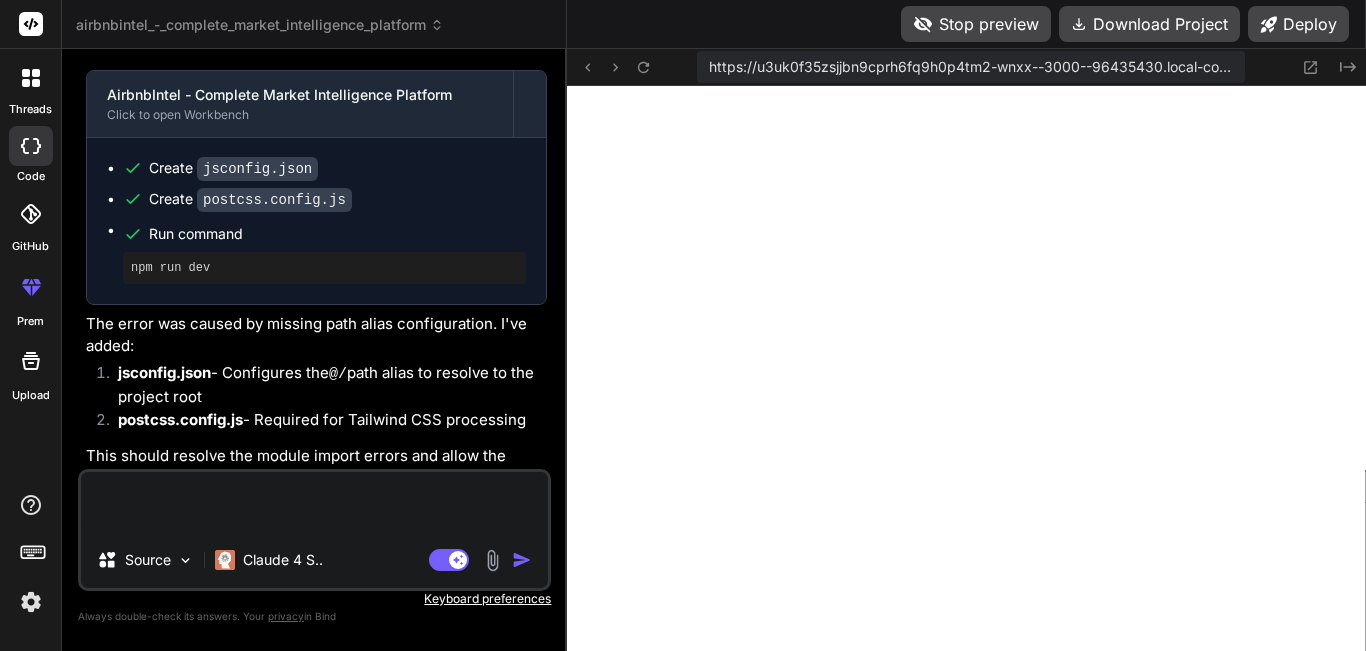 click at bounding box center (314, 502) 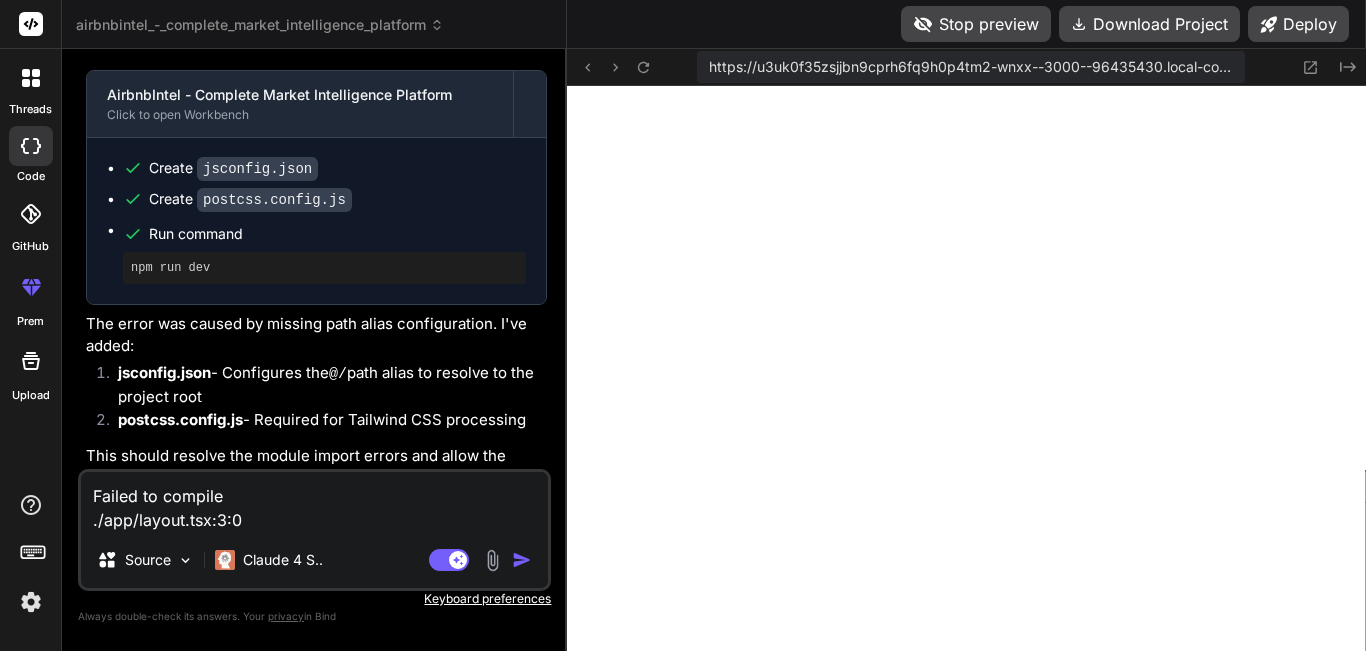 scroll, scrollTop: 74, scrollLeft: 0, axis: vertical 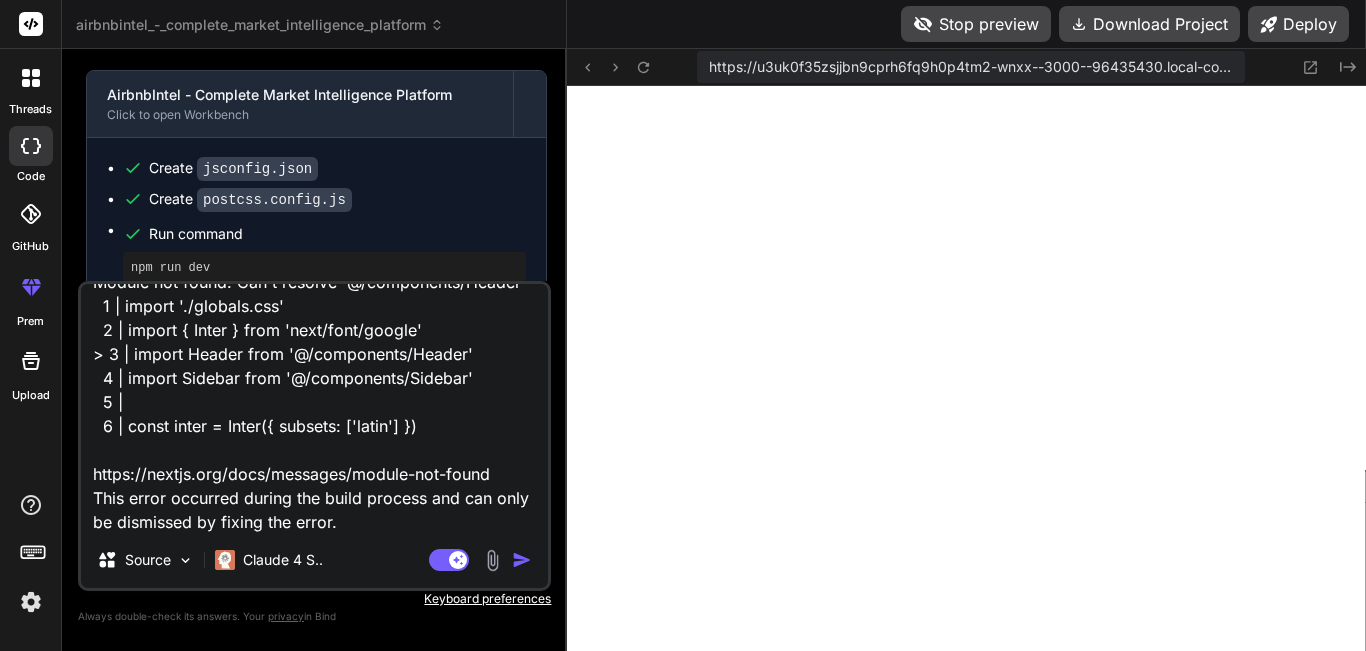 type on "x" 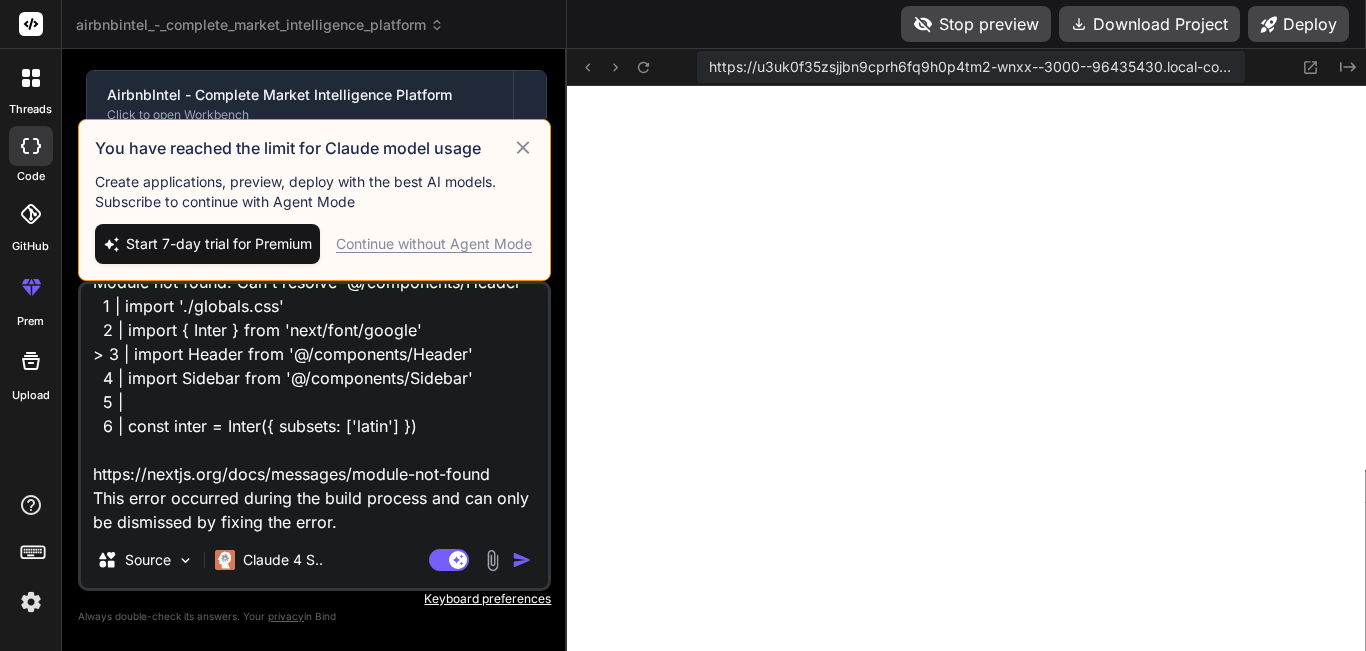 type on "Failed to compile
./app/layout.tsx:3:0
Module not found: Can't resolve '@/components/Header'
1 | import './globals.css'
2 | import { Inter } from 'next/font/google'
> 3 | import Header from '@/components/Header'
4 | import Sidebar from '@/components/Sidebar'
5 |
6 | const inter = Inter({ subsets: ['latin'] })
https://nextjs.org/docs/messages/module-not-found
This error occurred during the build process and can only be dismissed by fixing the error." 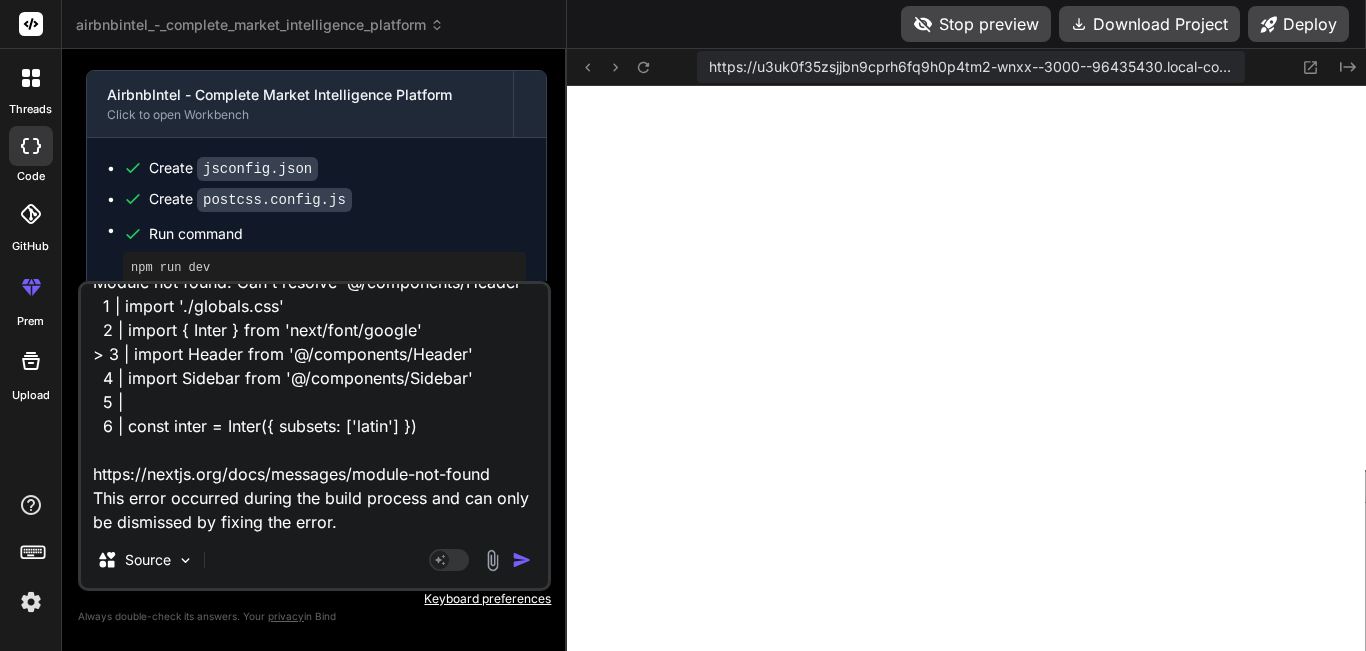 click on "Failed to compile
./app/layout.tsx:3:0
Module not found: Can't resolve '@/components/Header'
1 | import './globals.css'
2 | import { Inter } from 'next/font/google'
> 3 | import Header from '@/components/Header'
4 | import Sidebar from '@/components/Sidebar'
5 |
6 | const inter = Inter({ subsets: ['latin'] })
https://nextjs.org/docs/messages/module-not-found
This error occurred during the build process and can only be dismissed by fixing the error." at bounding box center [314, 408] 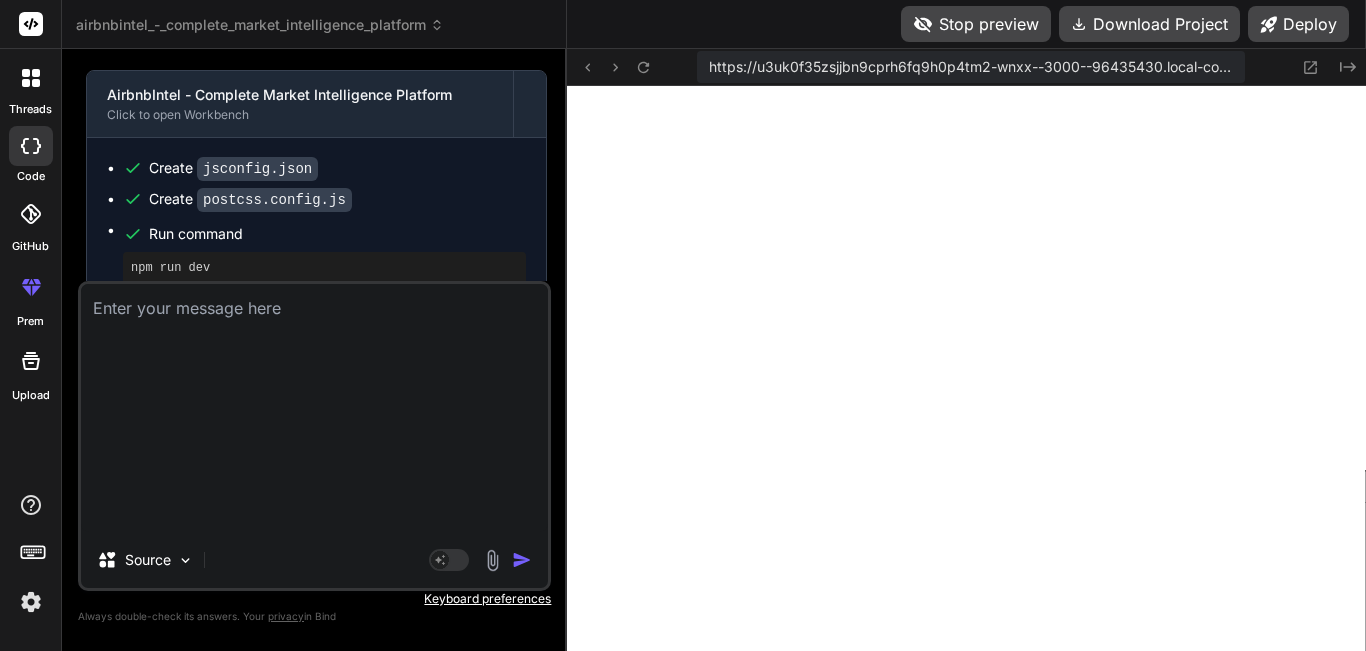 scroll, scrollTop: 0, scrollLeft: 0, axis: both 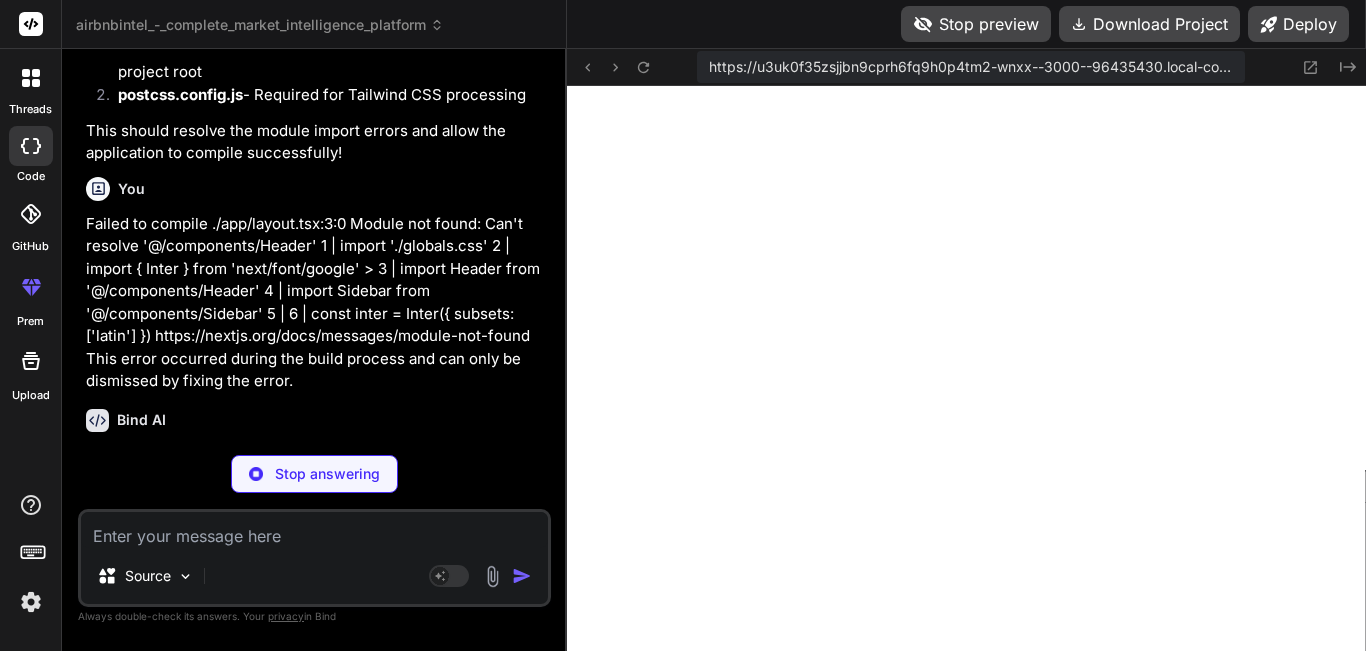 type on "x" 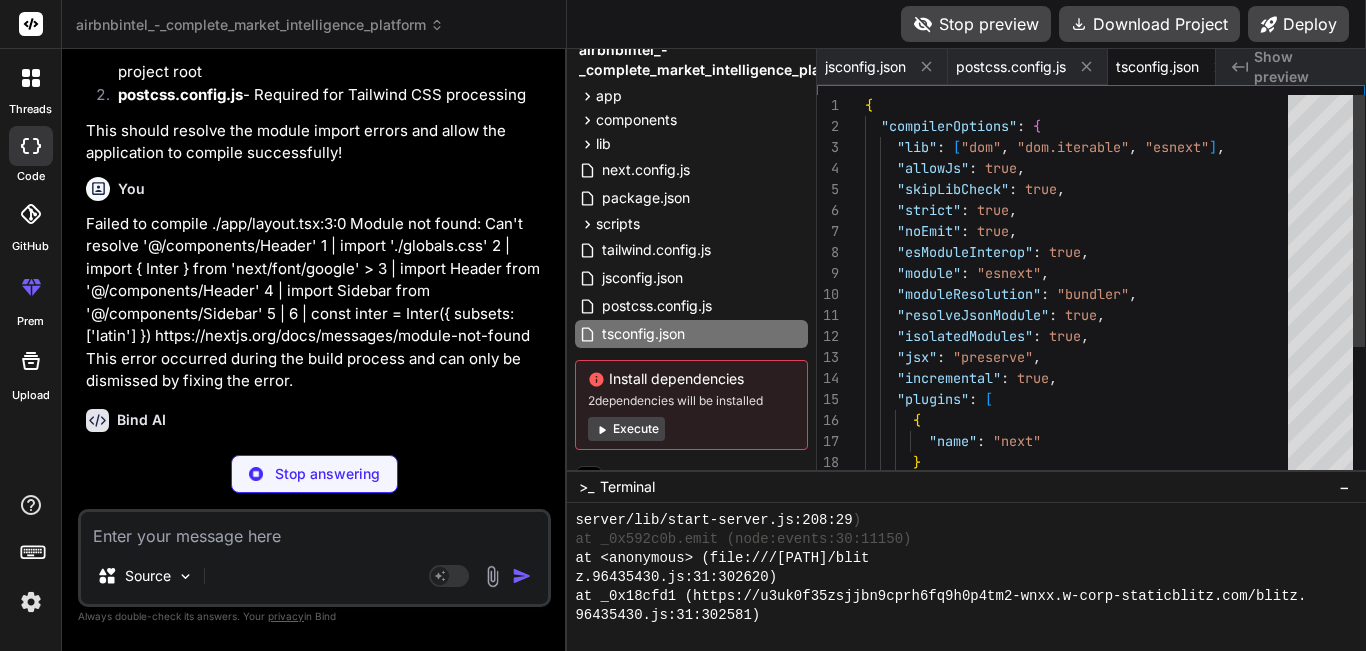 type on "x" 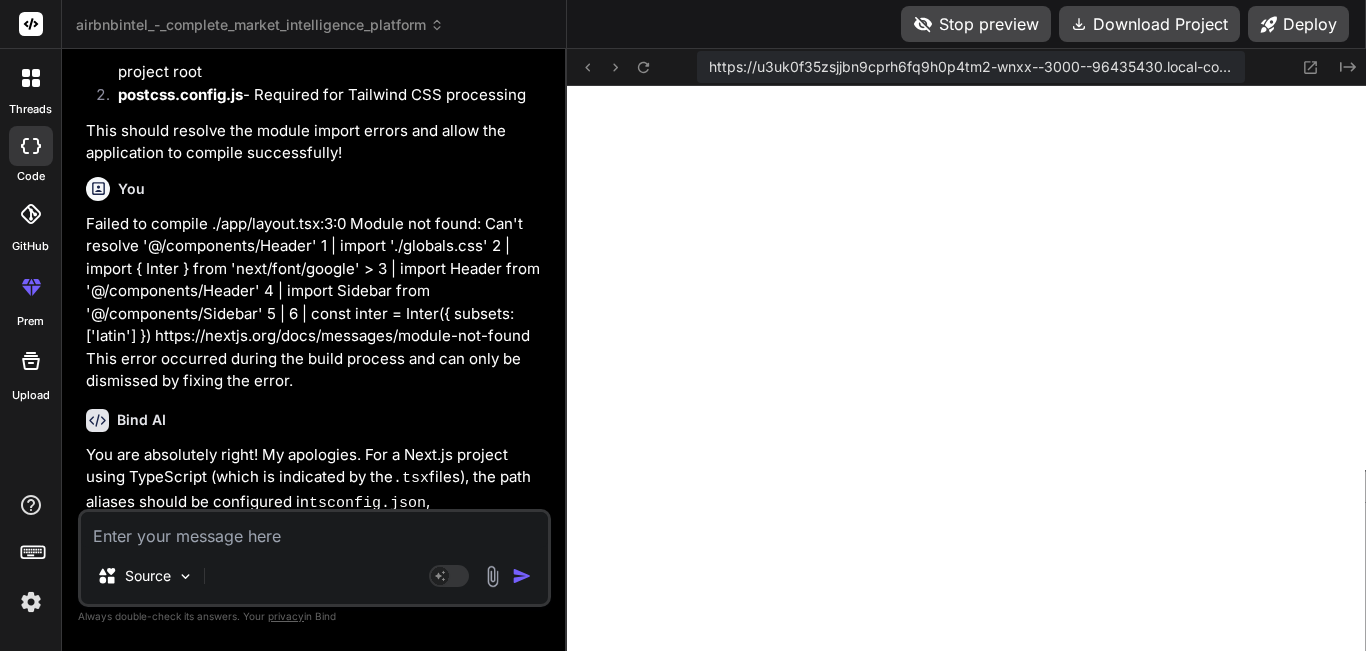 scroll, scrollTop: 0, scrollLeft: 33, axis: horizontal 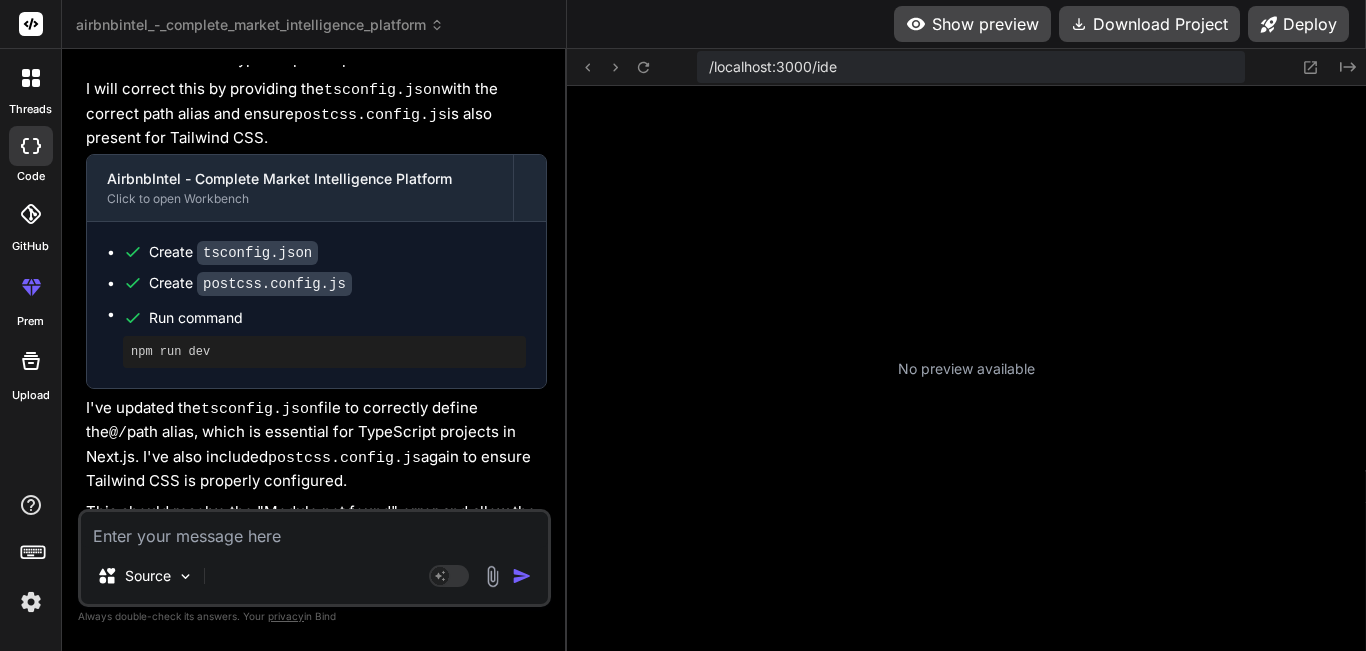 click on "tsconfig.json" at bounding box center (257, 253) 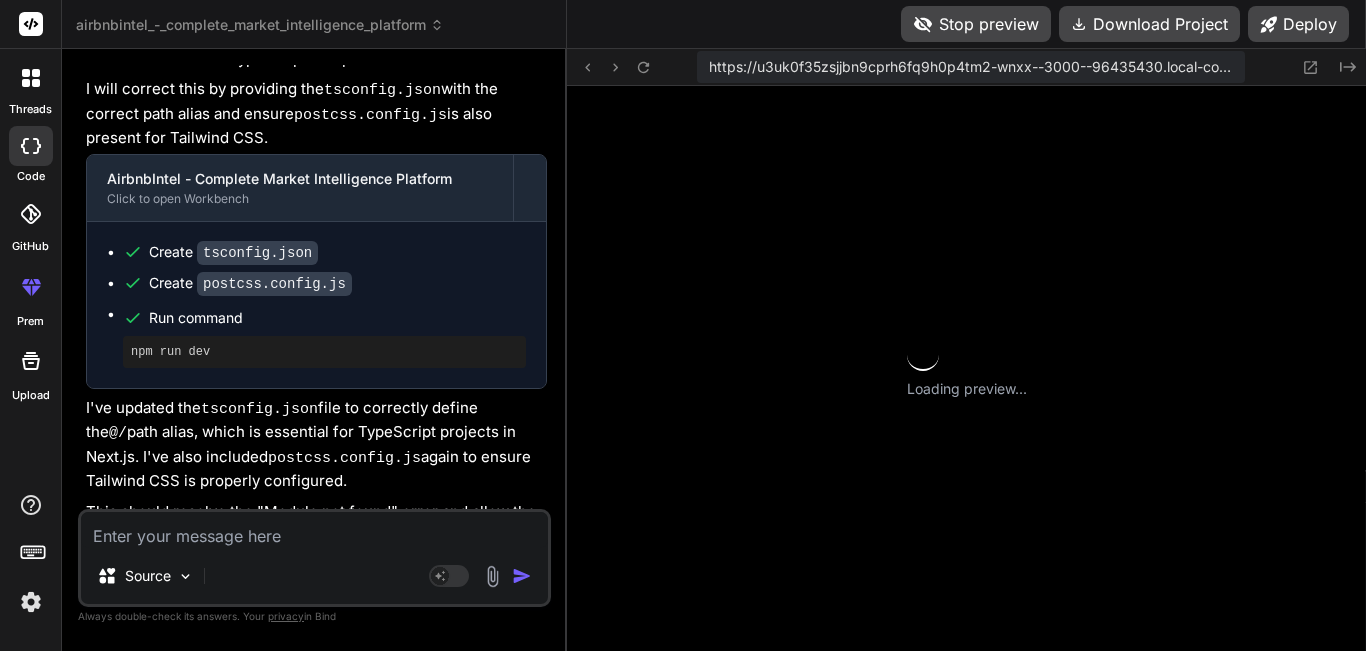 scroll, scrollTop: 2128, scrollLeft: 0, axis: vertical 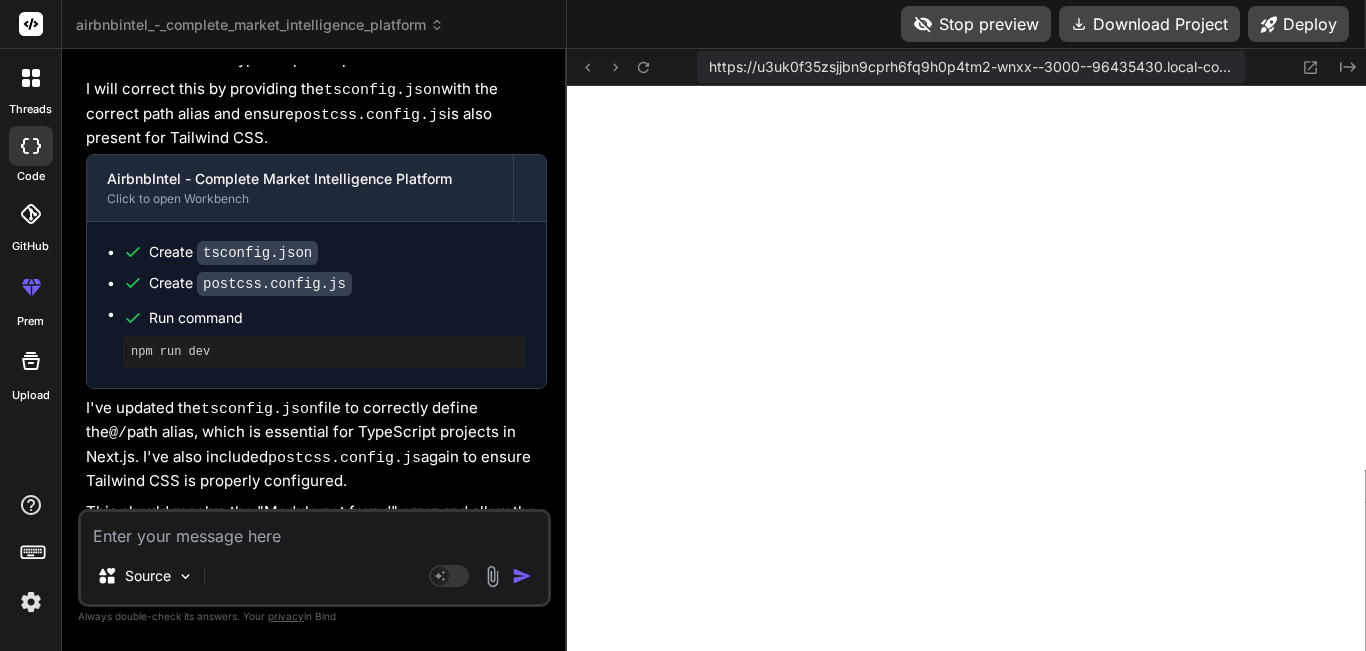 click on "This should resolve the "Module not found" error and allow the application to compile and run as expected." at bounding box center [316, 523] 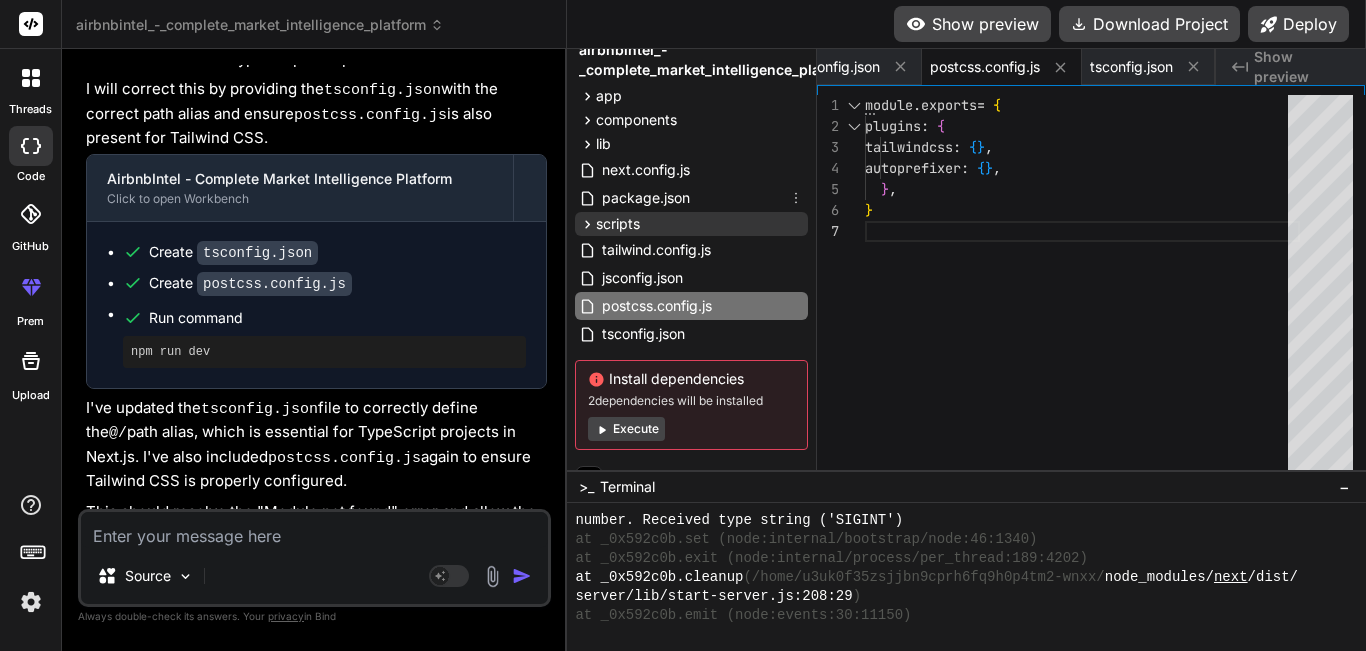 scroll, scrollTop: 0, scrollLeft: 0, axis: both 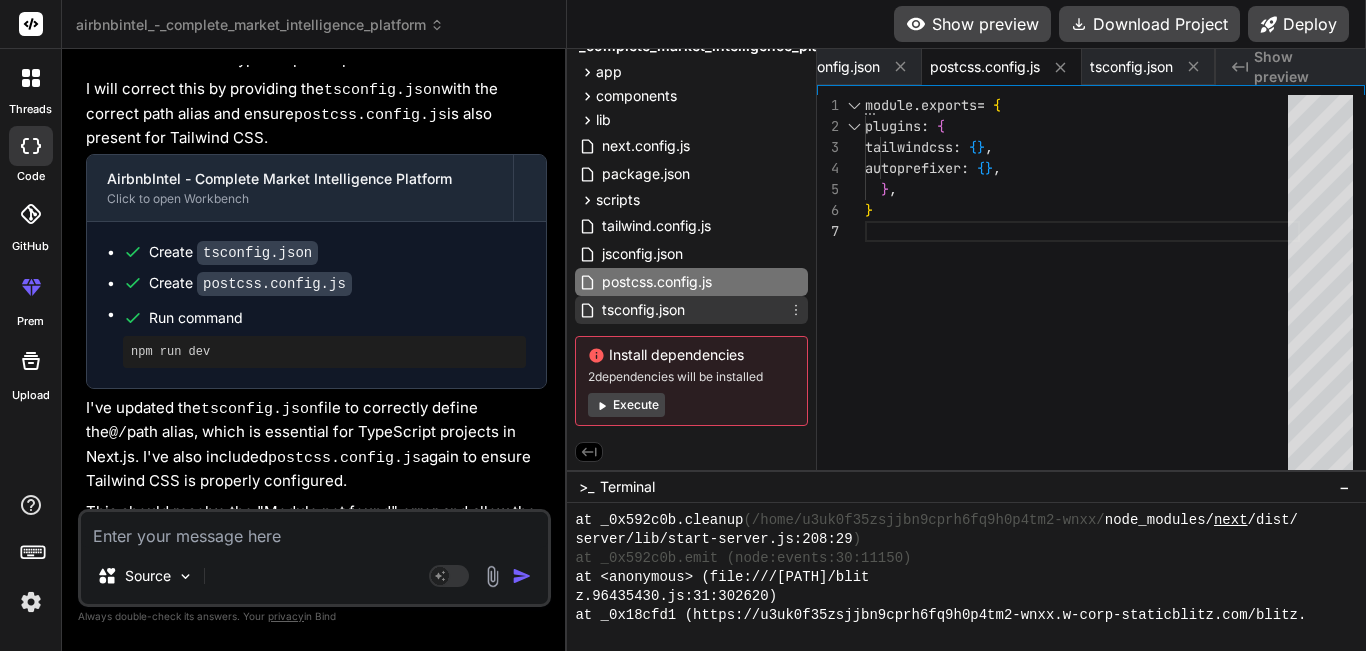 click on "tsconfig.json" at bounding box center [643, 310] 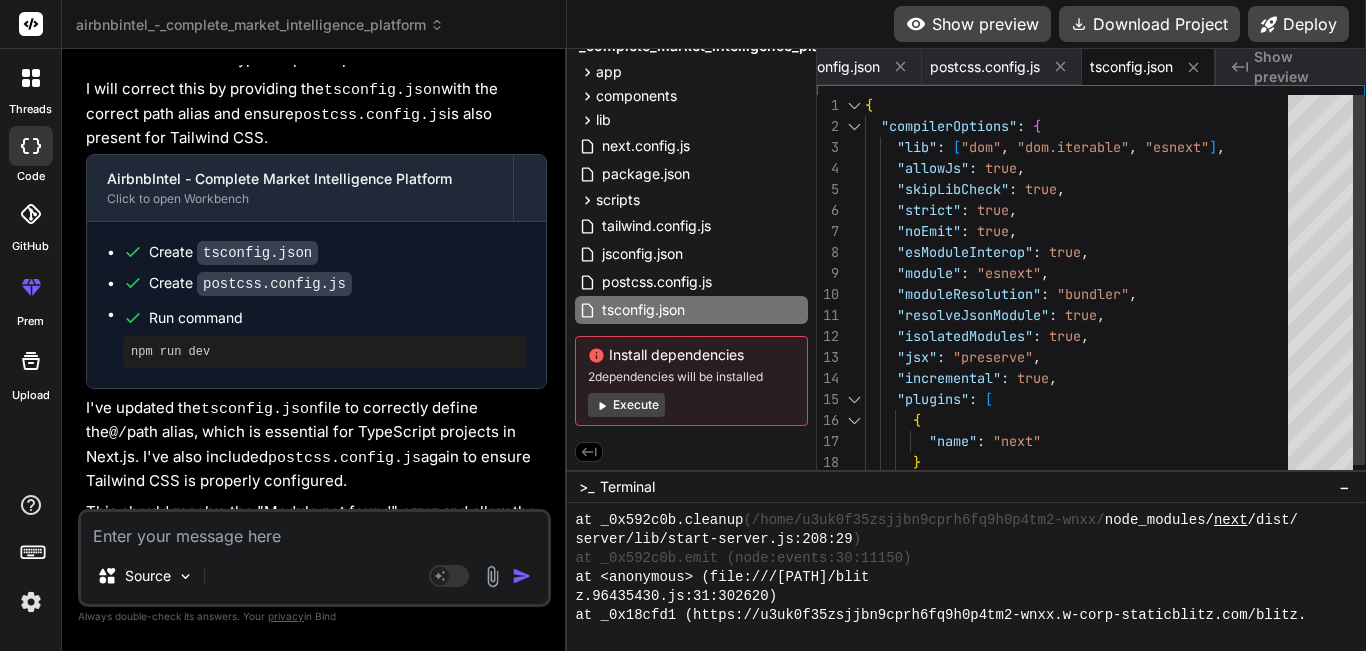 drag, startPoint x: 865, startPoint y: 108, endPoint x: 1010, endPoint y: 301, distance: 241.40009 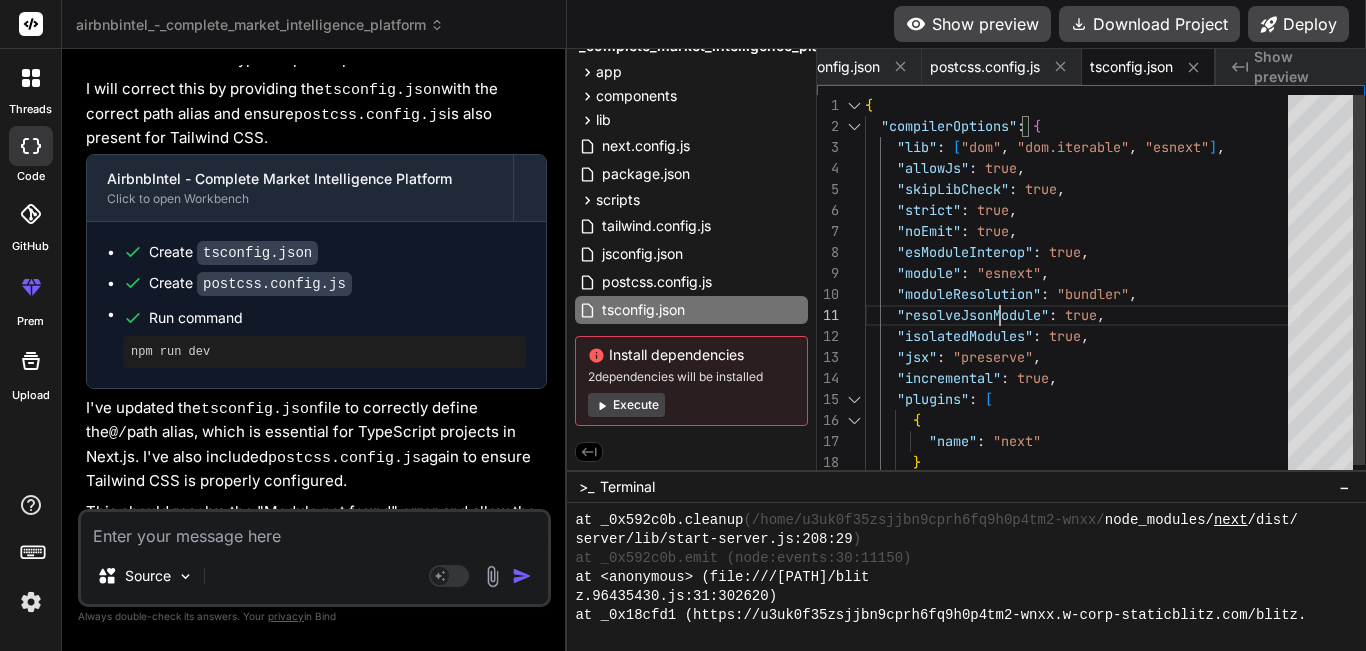 click on "{    "compilerOptions" :   {      "lib" :   [ "dom" ,   "dom.iterable" ,   "esnext" ] ,      "allowJs" :   true ,      "skipLibCheck" :   true ,      "strict" :   true ,      "noEmit" :   true ,      "esModuleInterop" :   true ,      "module" :   "esnext" ,      "moduleResolution" :   "bundler" ,      "resolveJsonModule" :   true ,      "isolatedModules" :   true ,      "jsx" :   "preserve" ,      "incremental" :   true ,      "plugins" :   [        {          "name" :   "next"        }      ] ,      "paths" :   {        "@/*" :   [ "./*" ]      }    } ," at bounding box center [1082, 389] 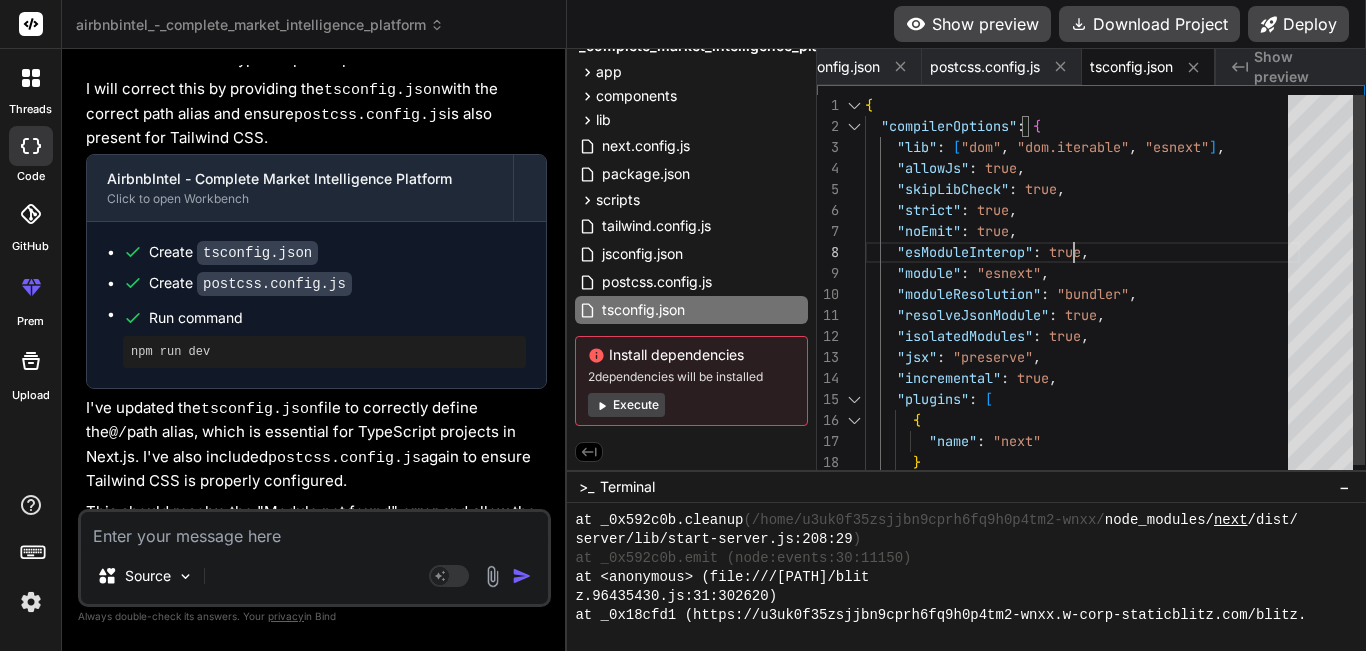 click on "{    "compilerOptions" :   {      "lib" :   [ "dom" ,   "dom.iterable" ,   "esnext" ] ,      "allowJs" :   true ,      "skipLibCheck" :   true ,      "strict" :   true ,      "noEmit" :   true ,      "esModuleInterop" :   true ,      "module" :   "esnext" ,      "moduleResolution" :   "bundler" ,      "resolveJsonModule" :   true ,      "isolatedModules" :   true ,      "jsx" :   "preserve" ,      "incremental" :   true ,      "plugins" :   [        {          "name" :   "next"        }      ] ,      "paths" :   {        "@/*" :   [ "./*" ]      }    } ," at bounding box center (1082, 389) 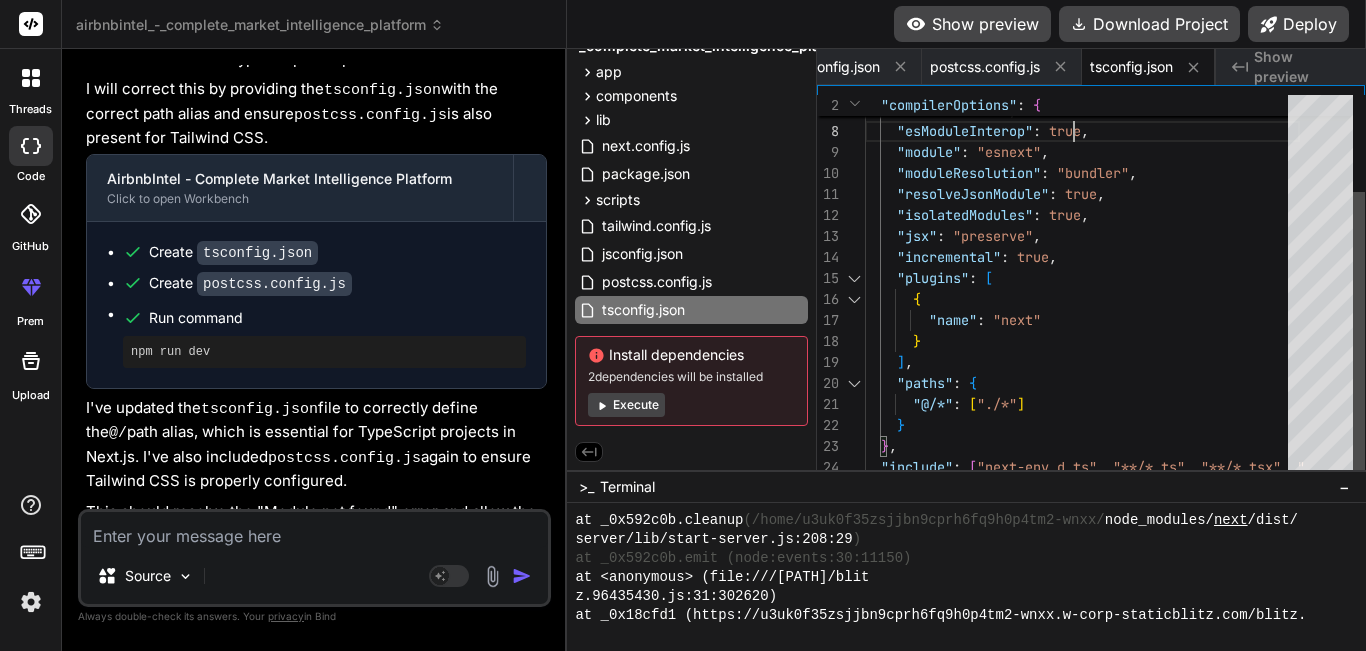 click on "6 7 8 9 10 11 12 13 14 15 16 17 18 19 20 21 22 23 24 25 26 27      "strict" :   true ,      "noEmit" :   true ,      "esModuleInterop" :   true ,      "module" :   "esnext" ,      "moduleResolution" :   "bundler" ,      "resolveJsonModule" :   true ,      "isolatedModules" :   true ,      "jsx" :   "preserve" ,      "incremental" :   true ,      "plugins" :   [        {          "name" :   "next"        }      ] ,      "paths" :   {        "@/*" :   [ "./*" ]      }    } ,    "include" :   [ "next-env.d.ts" ,   "**/*.ts" ,   "**/*.tsx" ,   ".    next/types/**/*.ts" ] ,    "exclude" :   [ "node_modules" ] } {
"compilerOptions": {
"lib": ["dom", "dom.iterable", "esnext"],
"allowJs": true,
"skipLibCheck": true,
"strict": true,
"noEmit": true,
"esModuleInterop": true,
"module": "esnext",
"moduleResolution": "bundler", 2    "compilerOptions" :   {
"lib": ["dom", "dom.iterable", "esnext"],
"allowJs": true,
"skipLibCheck": true,
"strict": true,
"noEmit": true,
"esModuleInterop": true,
"module": "esnext",
"moduleResolution": "bundler",
"resolveJsonModule": true,
"isolatedModules": true,
"jsx": "preserve",
"incremental": true,
"plugins": [
{
"name": "next"
}
],
"paths": {
"@/*": ["./*"]
}
},
"include": ["next-env.d.ts", "**/*.ts", "**/*.tsx", ".next/types/**/*.ts"],
"exclude": ["node_modules"]
}" at bounding box center [1091, 328] 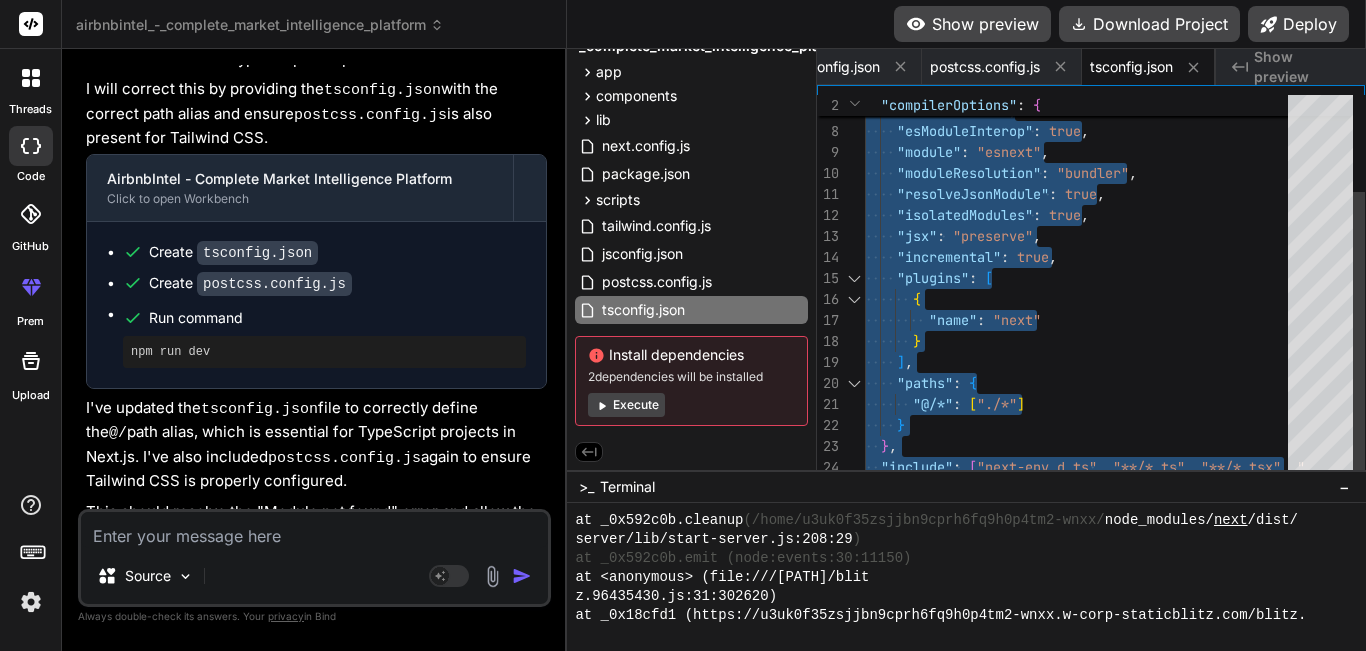 click on ""strict" :   true ,      "noEmit" :   true ,      "esModuleInterop" :   true ,      "module" :   "esnext" ,      "moduleResolution" :   "bundler" ,      "resolveJsonModule" :   true ,      "isolatedModules" :   true ,      "jsx" :   "preserve" ,      "incremental" :   true ,      "plugins" :   [        {          "name" :   "next"        }      ] ,      "paths" :   {        "@/*" :   [ "./*" ]      }    } ,    "include" :   [ "next-env.d.ts" ,   "**/*.ts" ,   "**/*.tsx" ,   ".    next/types/**/*.ts" ] ,    "exclude" :   [ "node_modules" ] }" at bounding box center (1082, 268) 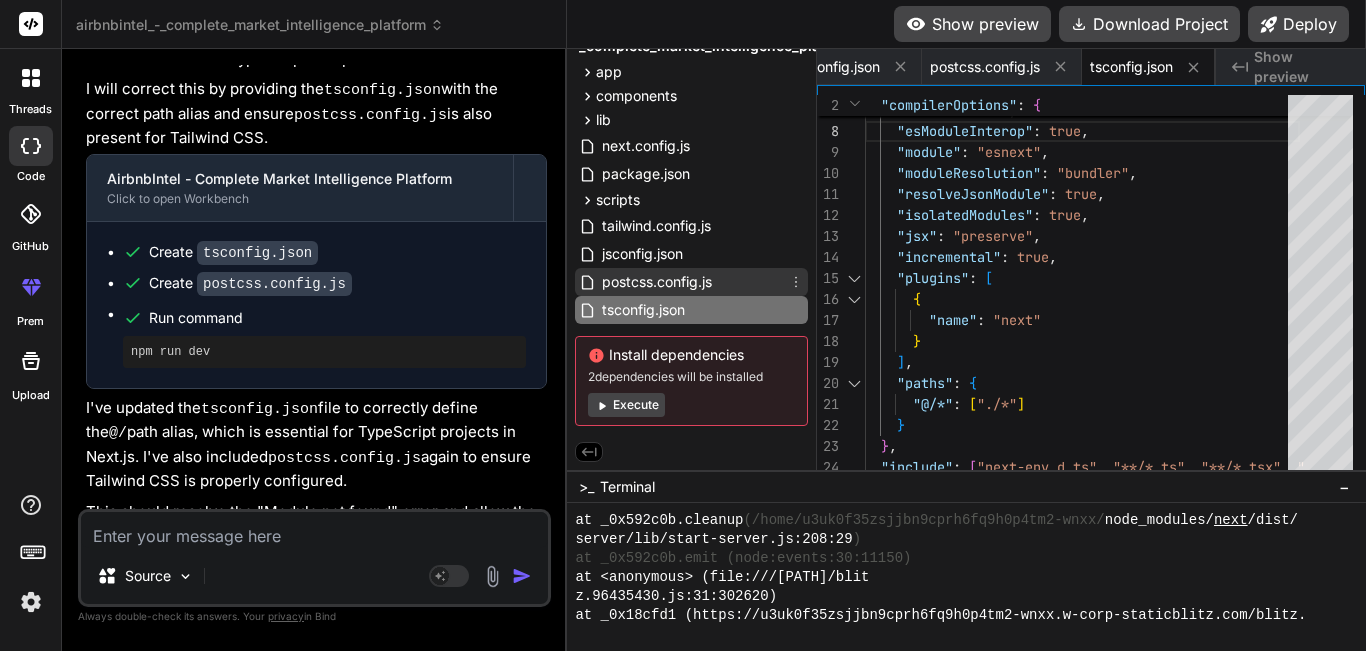 click on "postcss.config.js" at bounding box center (657, 282) 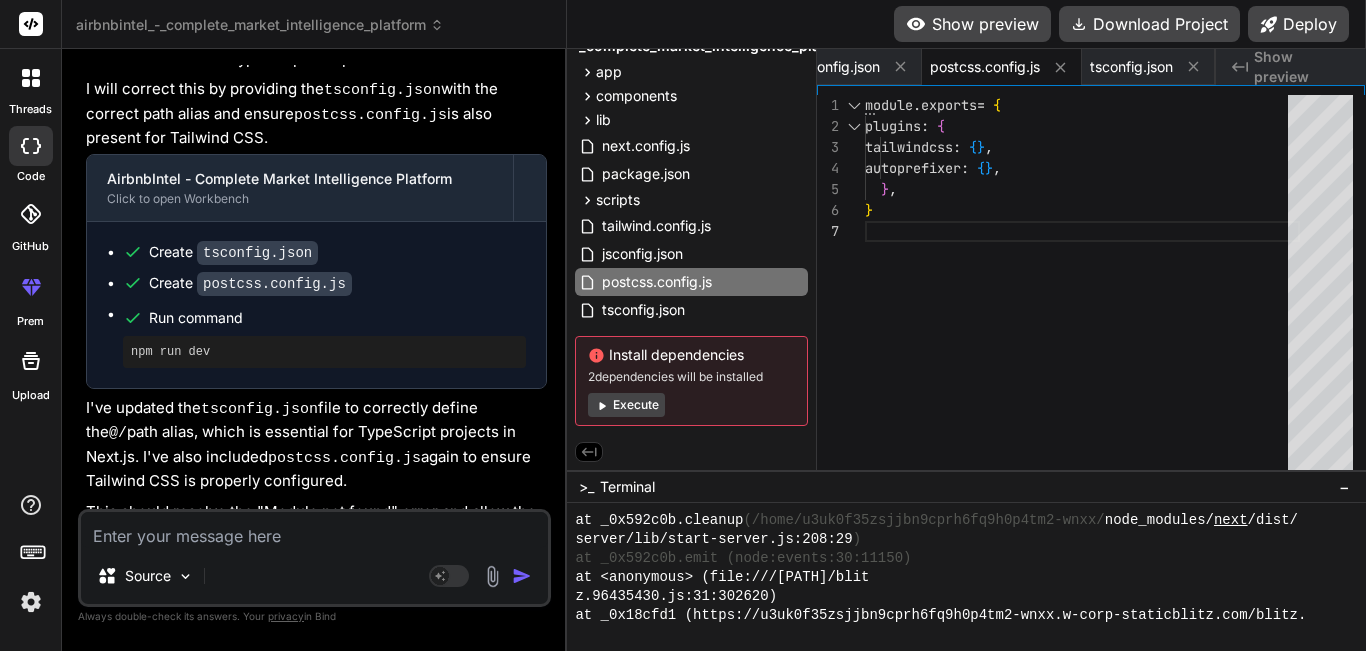 scroll, scrollTop: 0, scrollLeft: 0, axis: both 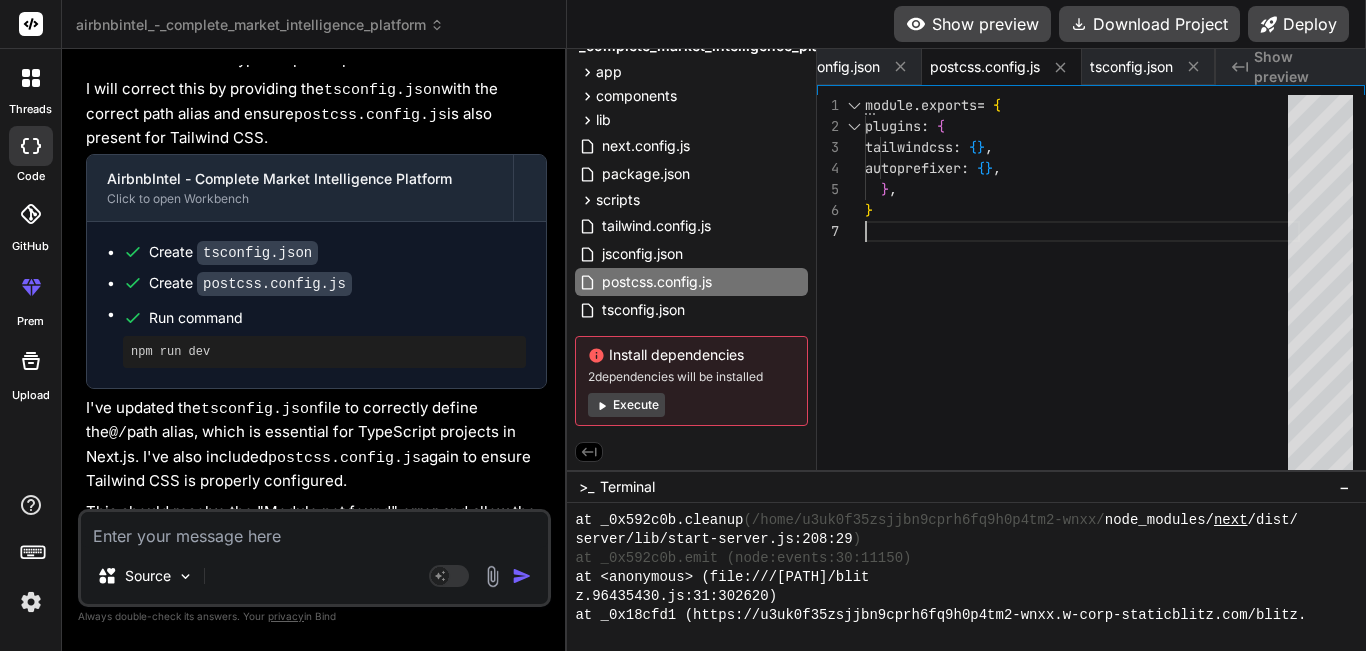 click on "} module . exports  =   {   plugins :   {     tailwindcss :   { } ,     autoprefixer :   { } ,    } ," at bounding box center (1082, 328) 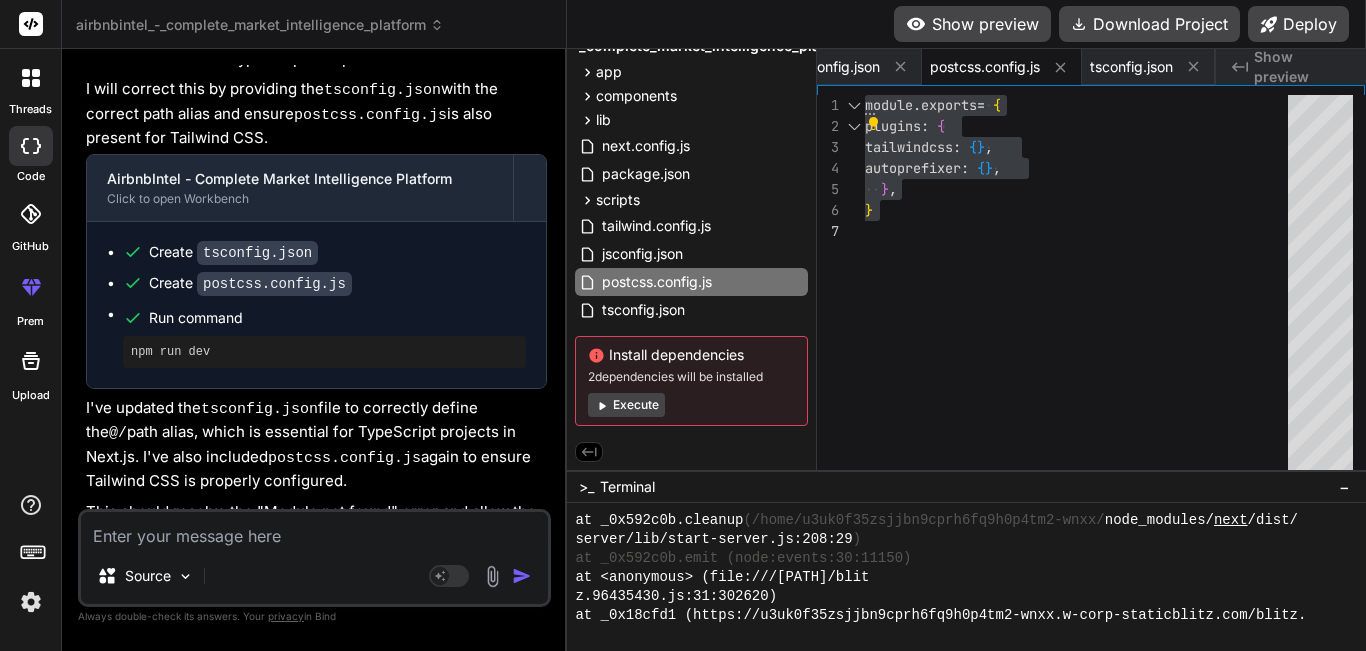click on "I've updated the  tsconfig.json  file to correctly define the  @/  path alias, which is essential for TypeScript projects in Next.js. I've also included  postcss.config.js  again to ensure Tailwind CSS is properly configured." at bounding box center [316, 445] 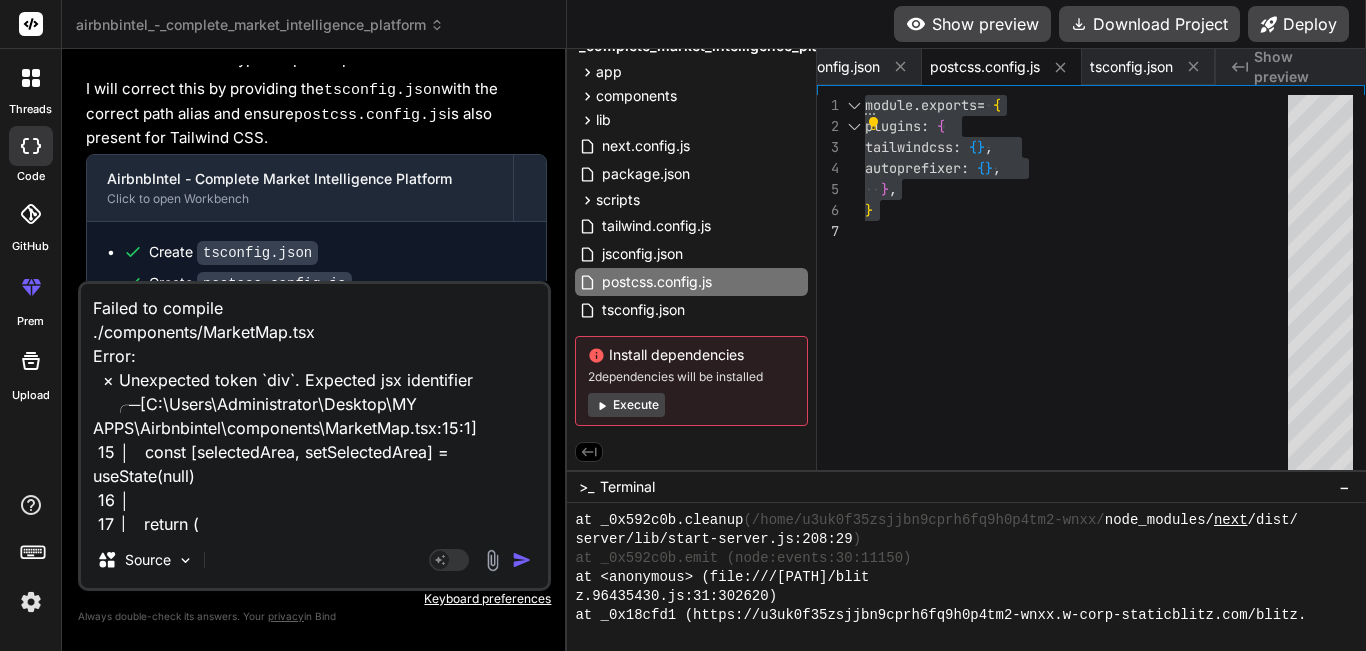 scroll, scrollTop: 410, scrollLeft: 0, axis: vertical 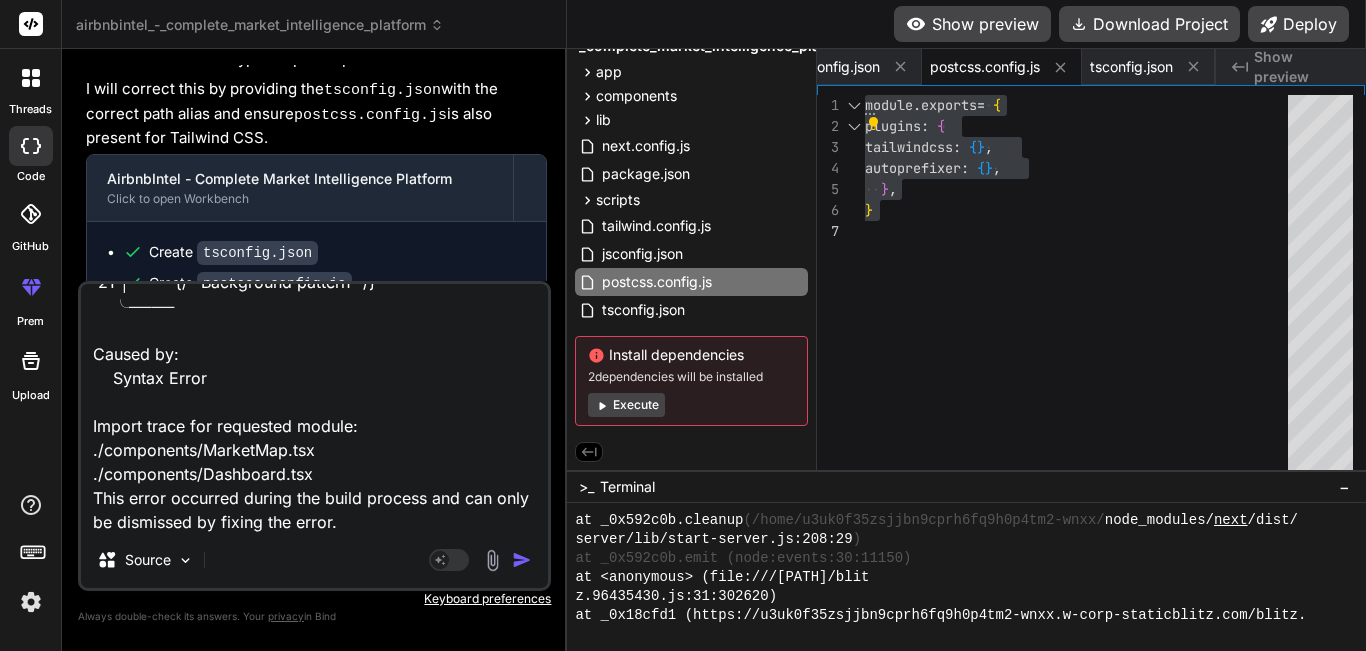 type 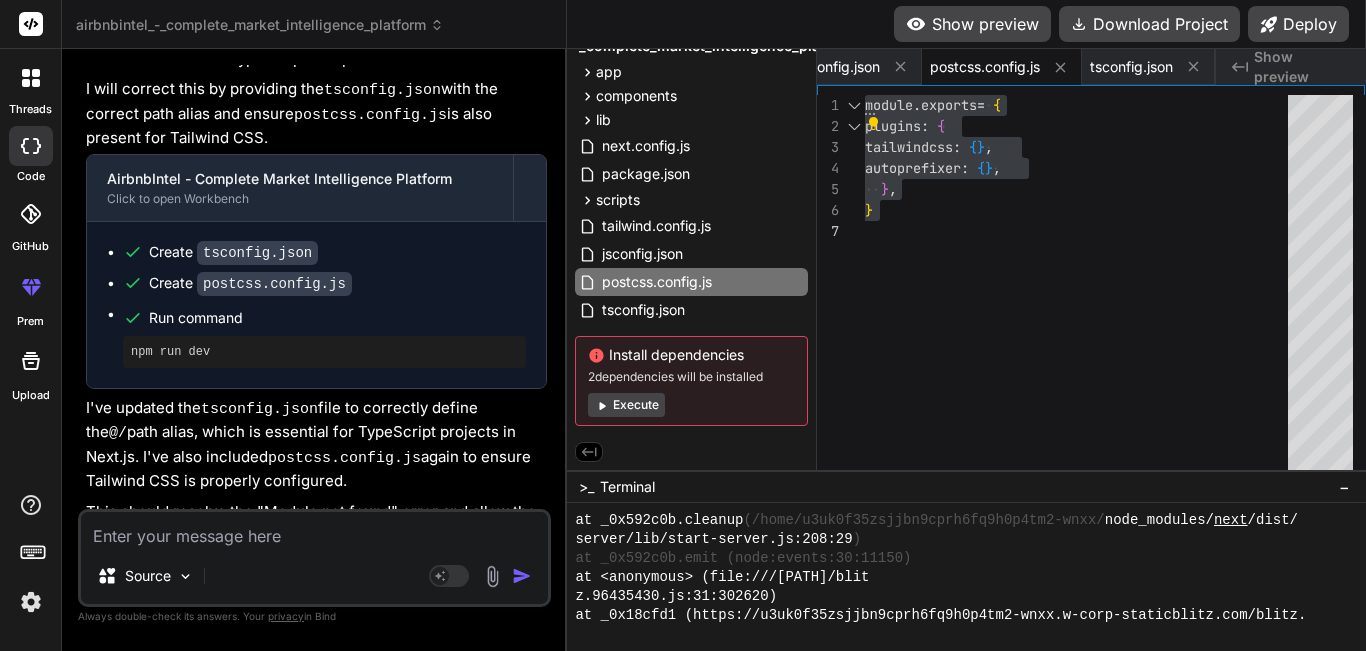 scroll, scrollTop: 0, scrollLeft: 0, axis: both 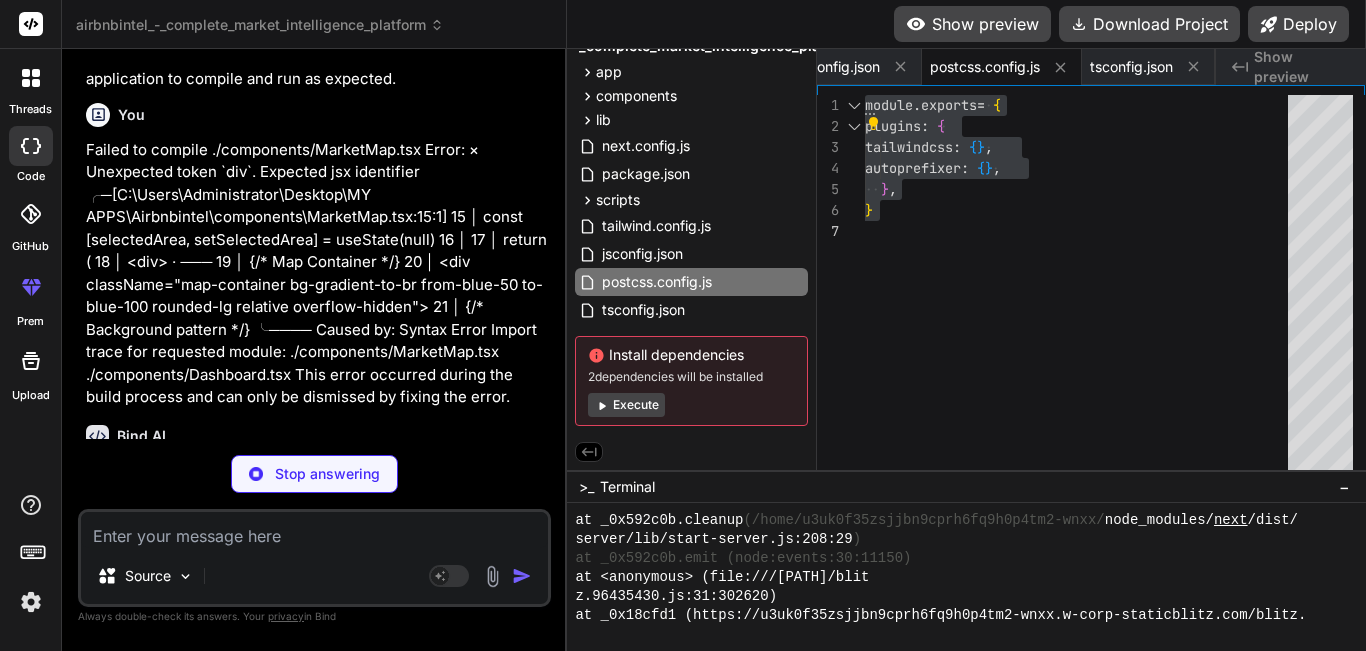 type on "x" 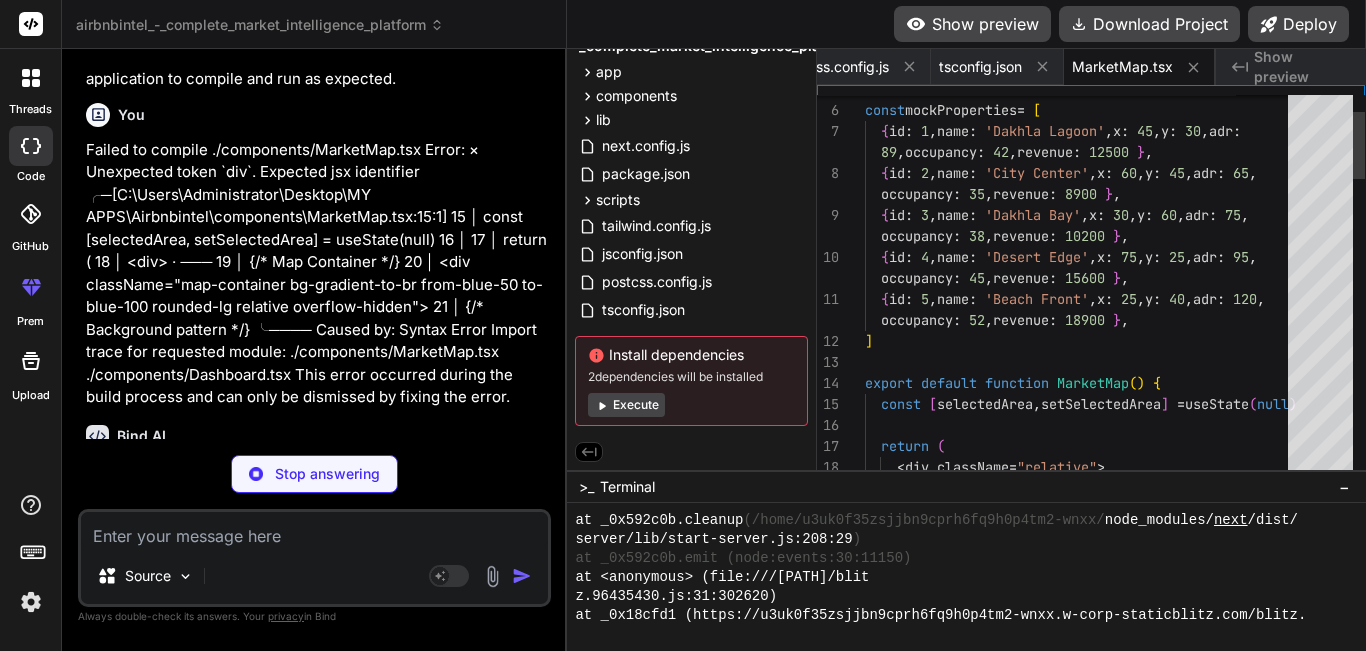 type on "x" 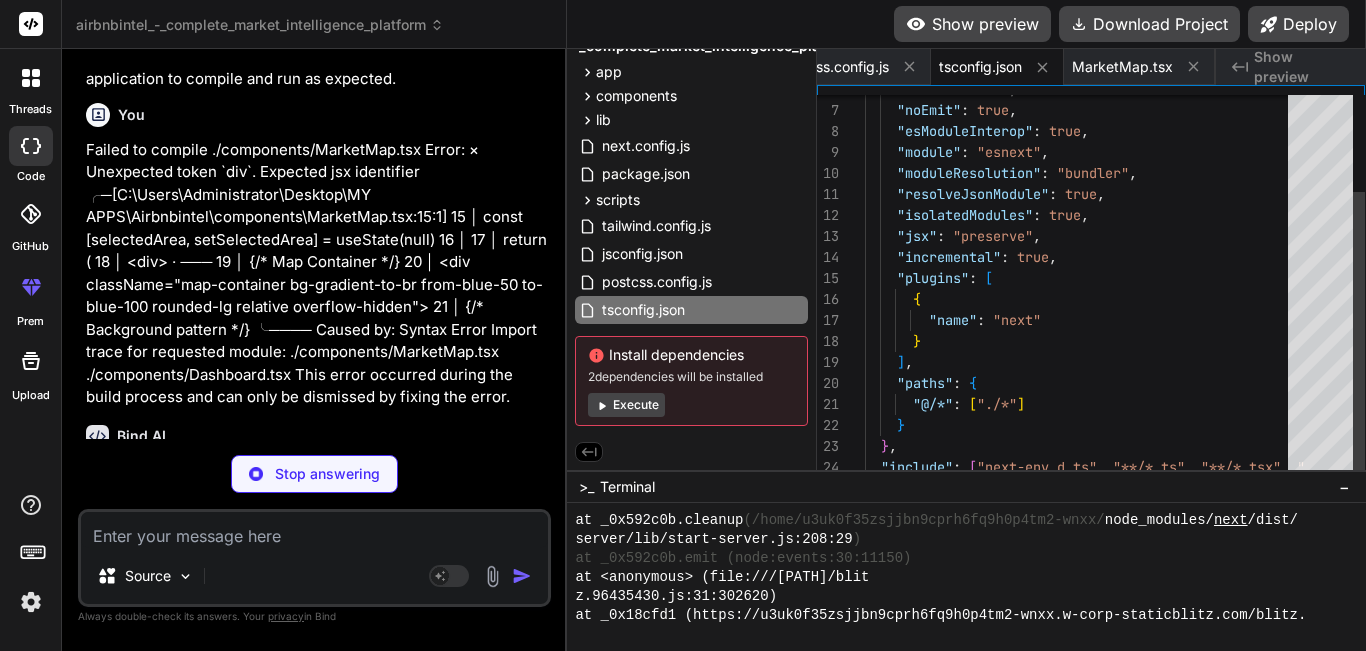 type on "x" 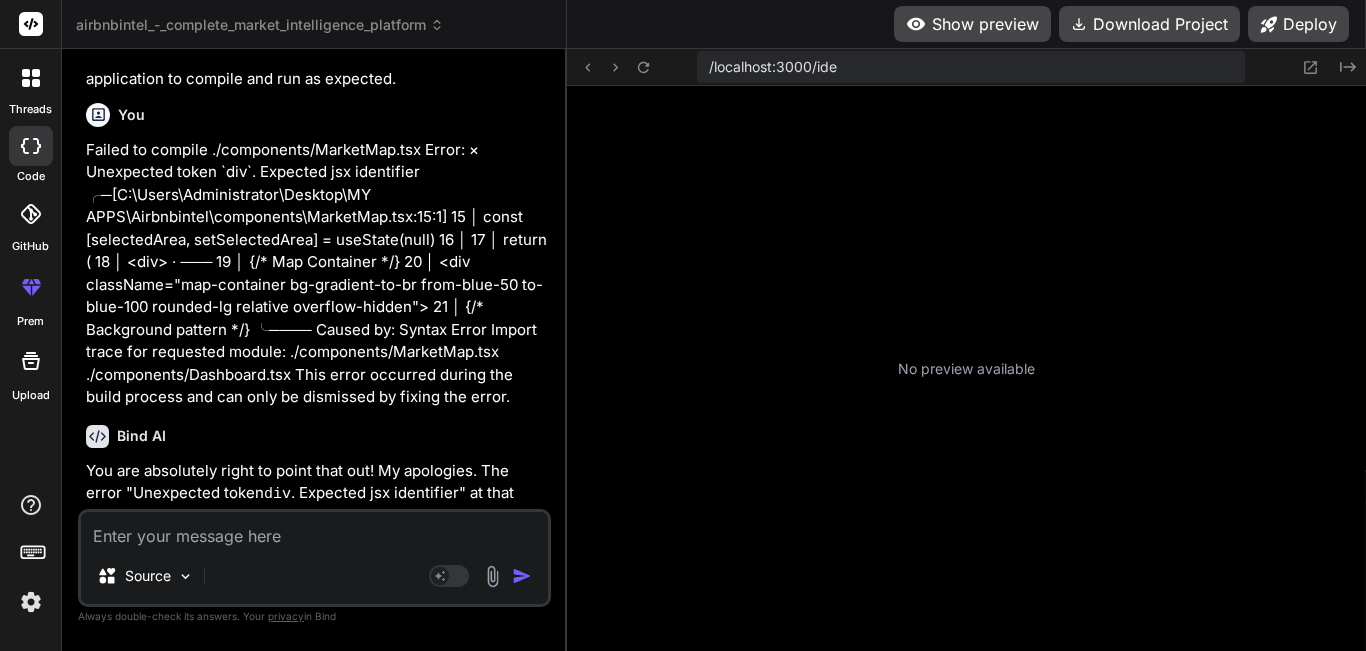 scroll, scrollTop: 0, scrollLeft: 134, axis: horizontal 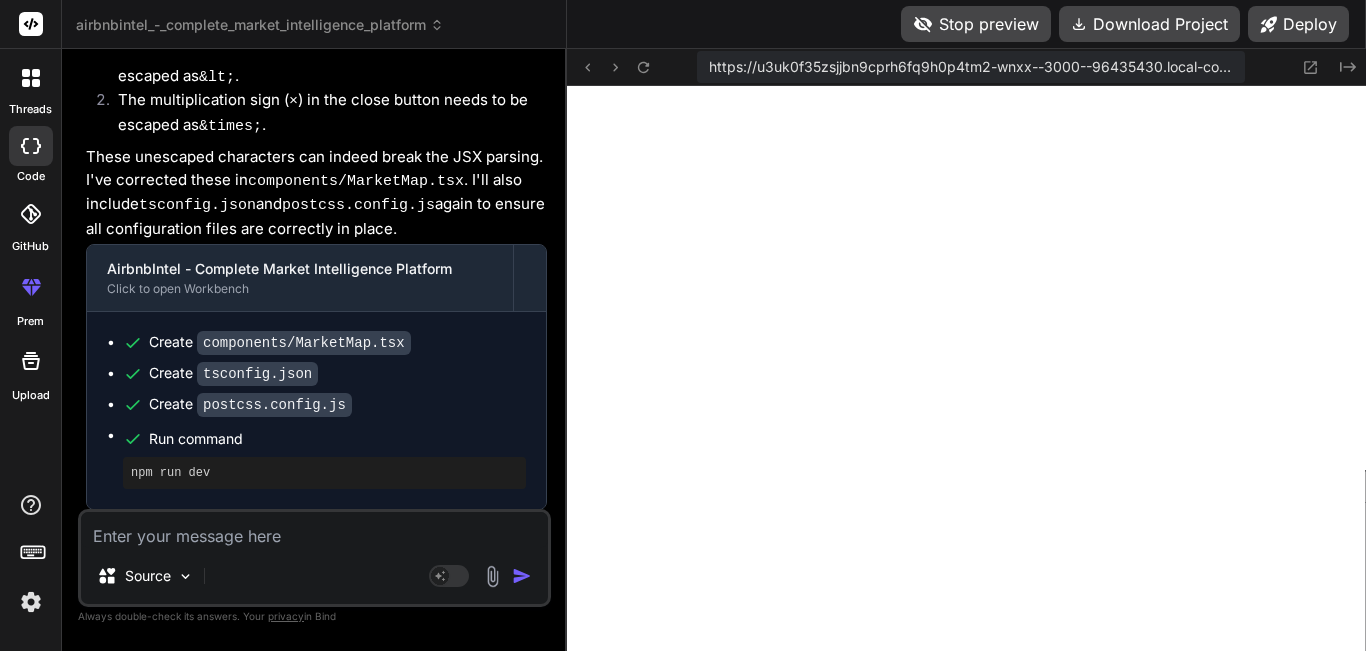 click on "Stop preview" at bounding box center (976, 24) 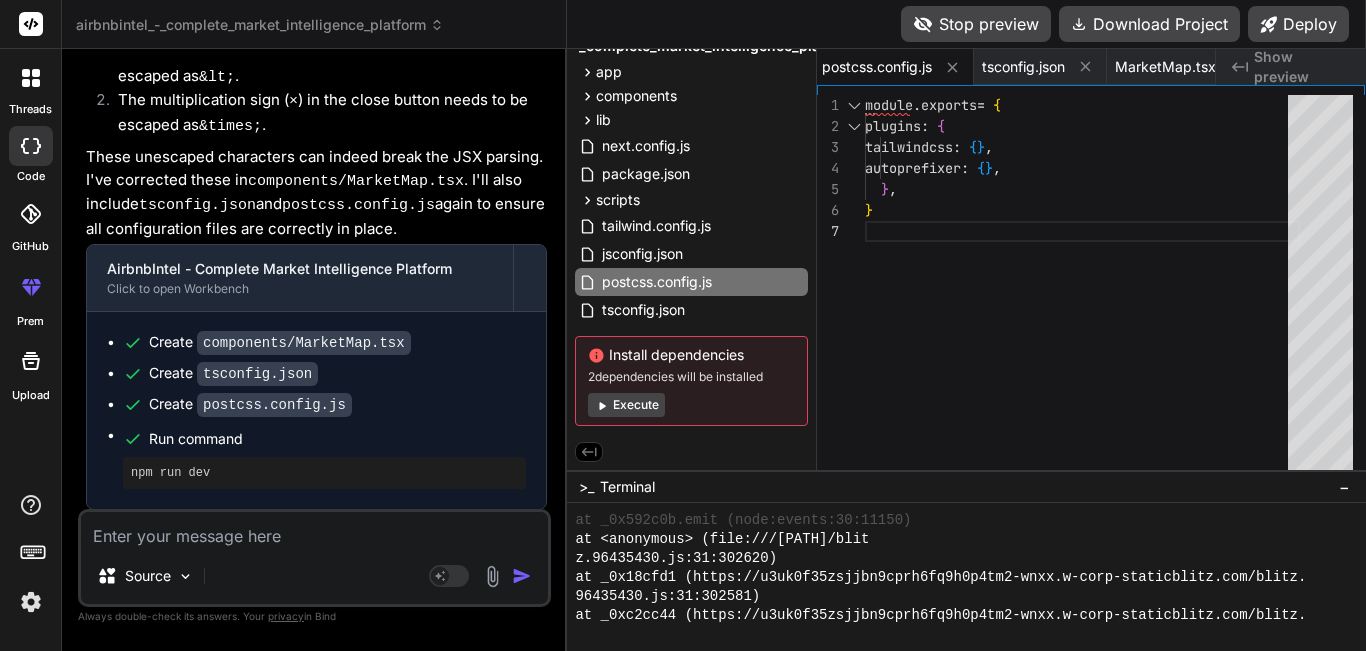 click on "components/MarketMap.tsx" at bounding box center [304, 343] 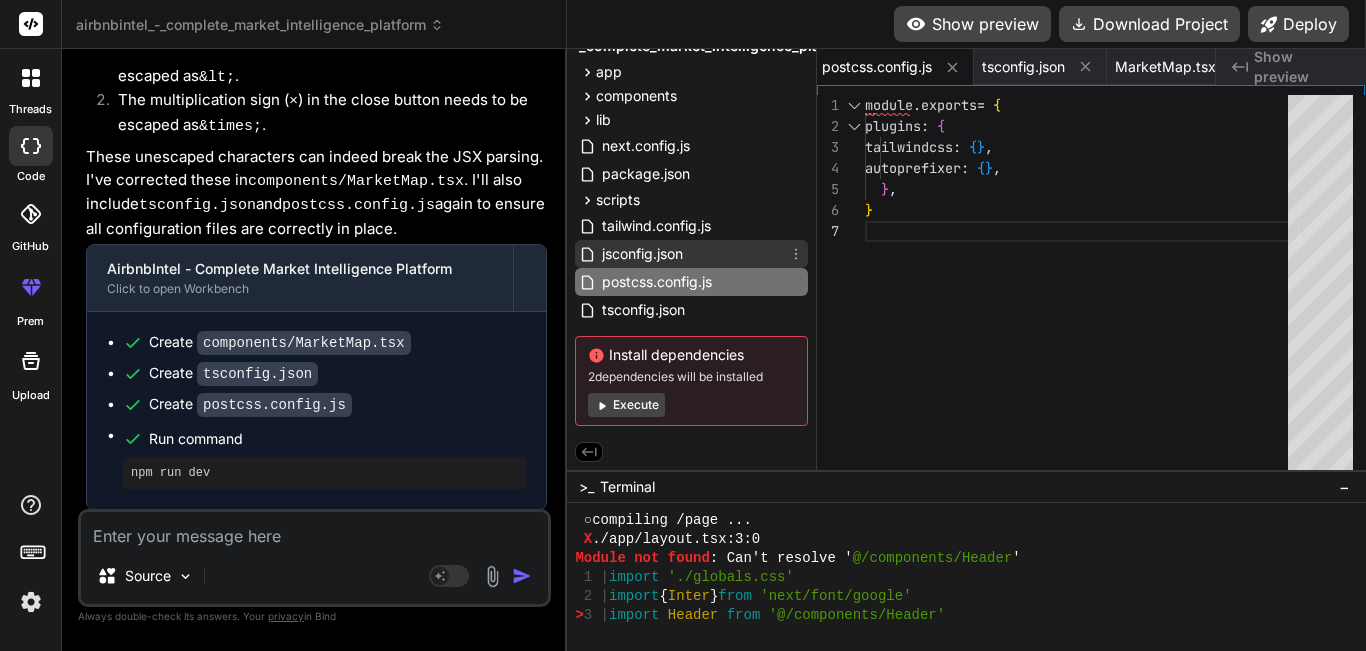 scroll, scrollTop: 0, scrollLeft: 0, axis: both 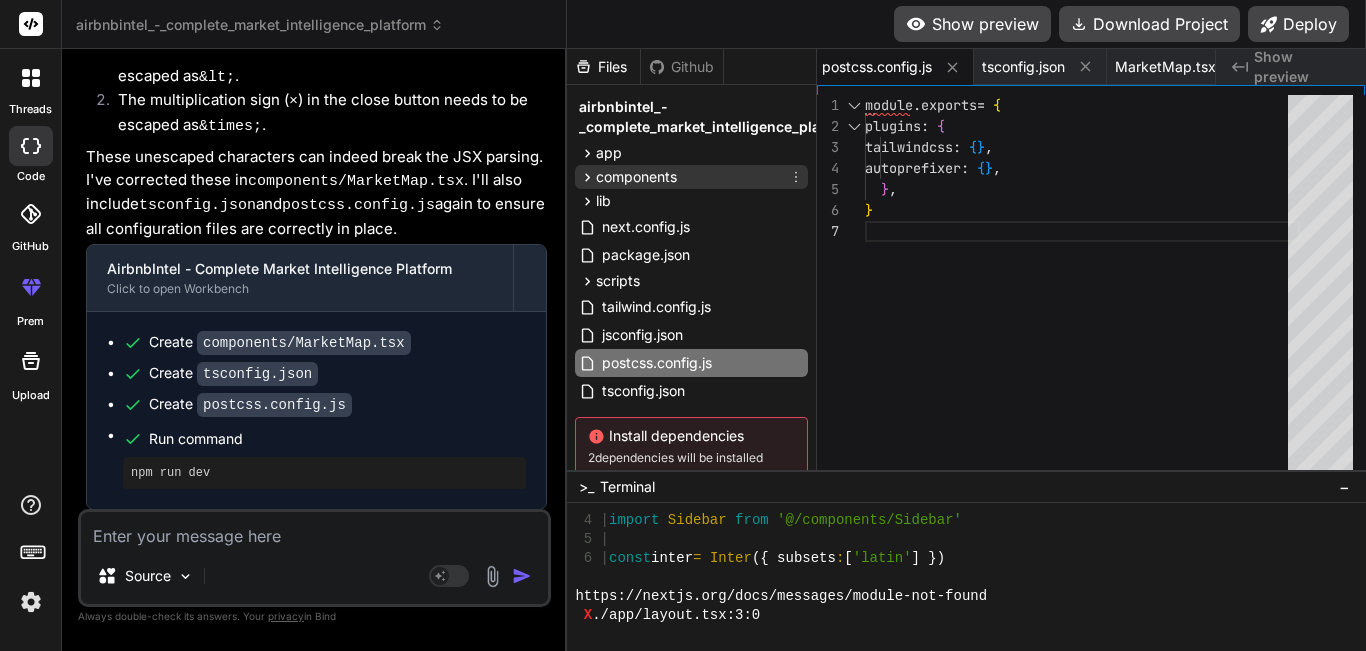 click 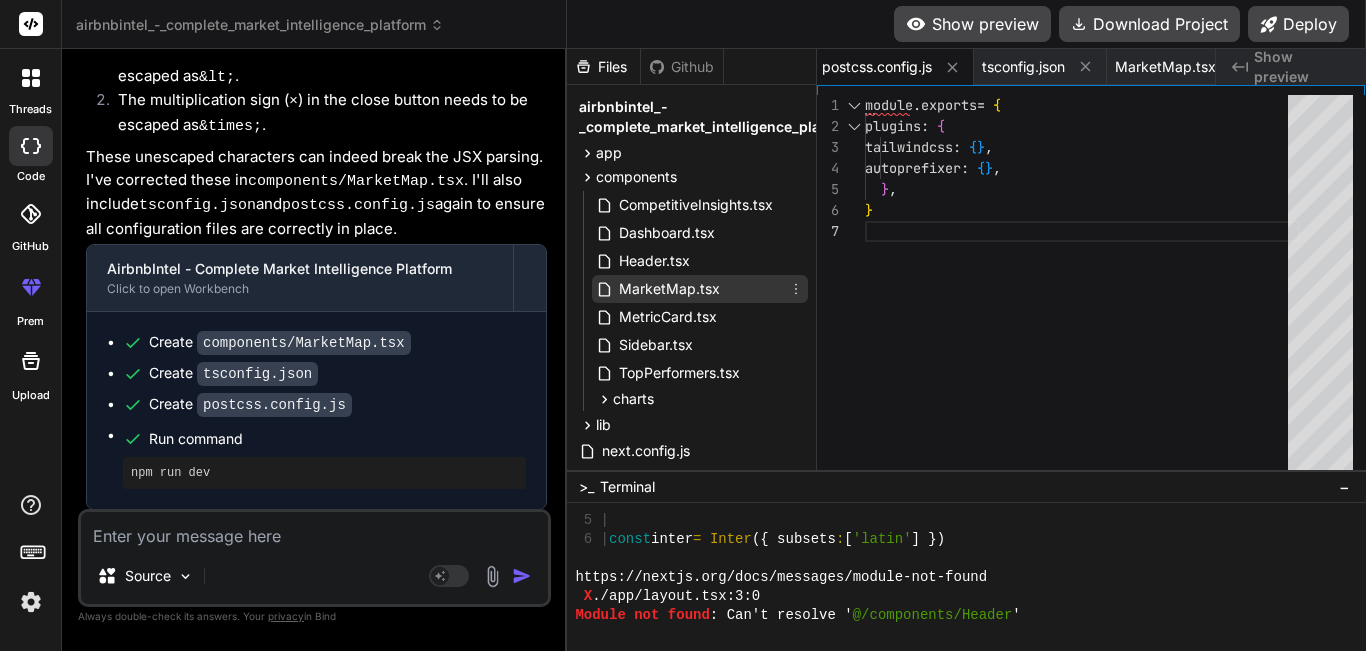 click on "MarketMap.tsx" at bounding box center [669, 289] 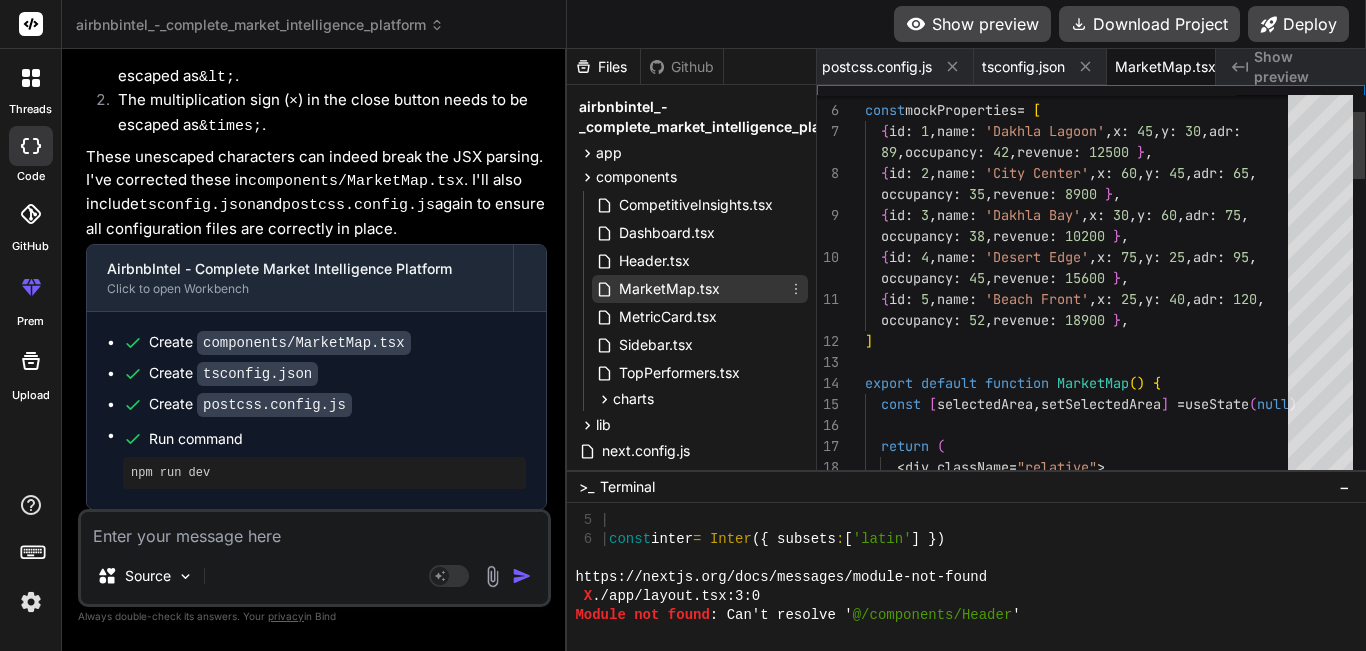 scroll, scrollTop: 0, scrollLeft: 182, axis: horizontal 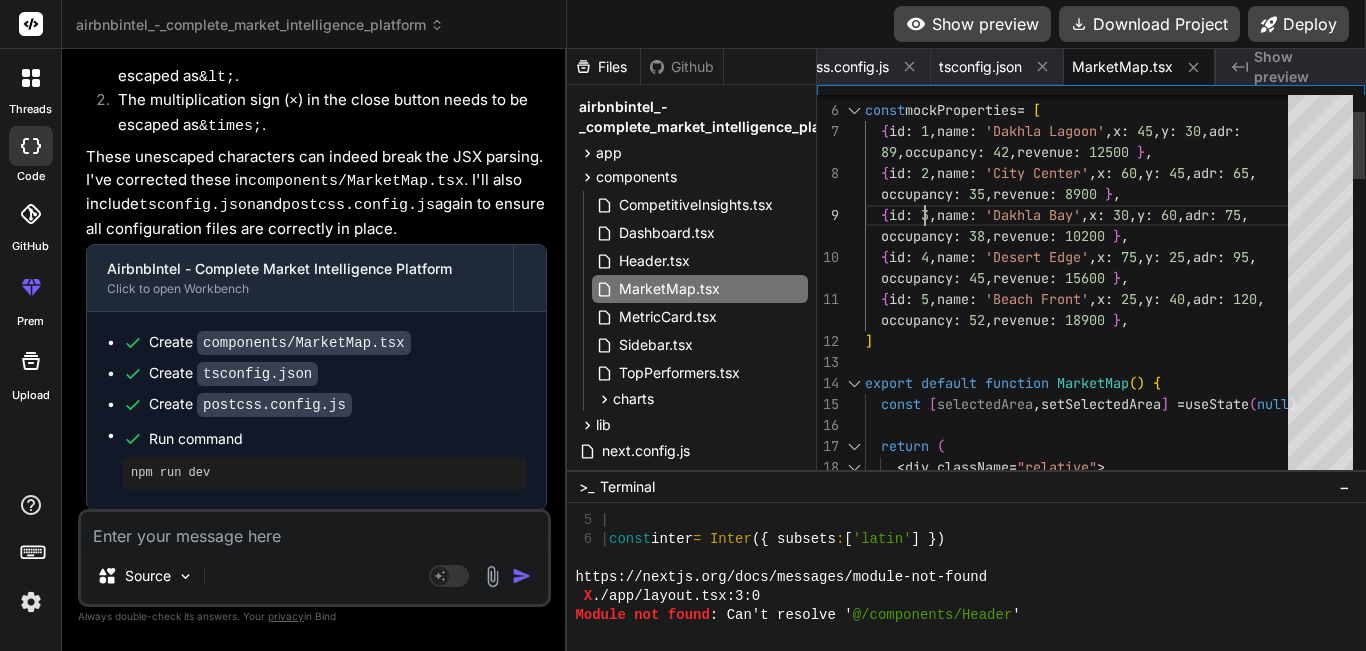 click on "const mockProperties = [ { id : 1 , name : 'Dakhla Lagoon' , x : 45 , y : 30 , adr : 89 , occupancy : 42 , revenue : 12500 } , { id : 2 , name : 'City Center' , x : 60 , y : 45 , adr : 65 , occupancy : 35 , revenue : 8900 } , { id : 3 , name : 'Dakhla Bay' , x : 30 , y : 60 , adr : 75 , occupancy : 38 , revenue : 10200 } , { id : 4 , name : 'Desert Edge' , x : 75 , y : 25 , adr : 95 , occupancy : 45 , revenue : 15600 } , { id : 5 , name : 'Beach Front' , x : 25 , y : 40 , adr : 120 , occupancy : 52 , revenue : 18900 } , ] export default function MarketMap() { const [ selectedArea , setSelectedArea ] = useState(null) return ( <div className = "relative" > { /* Map Container */ } <" at bounding box center [1082, 1601] 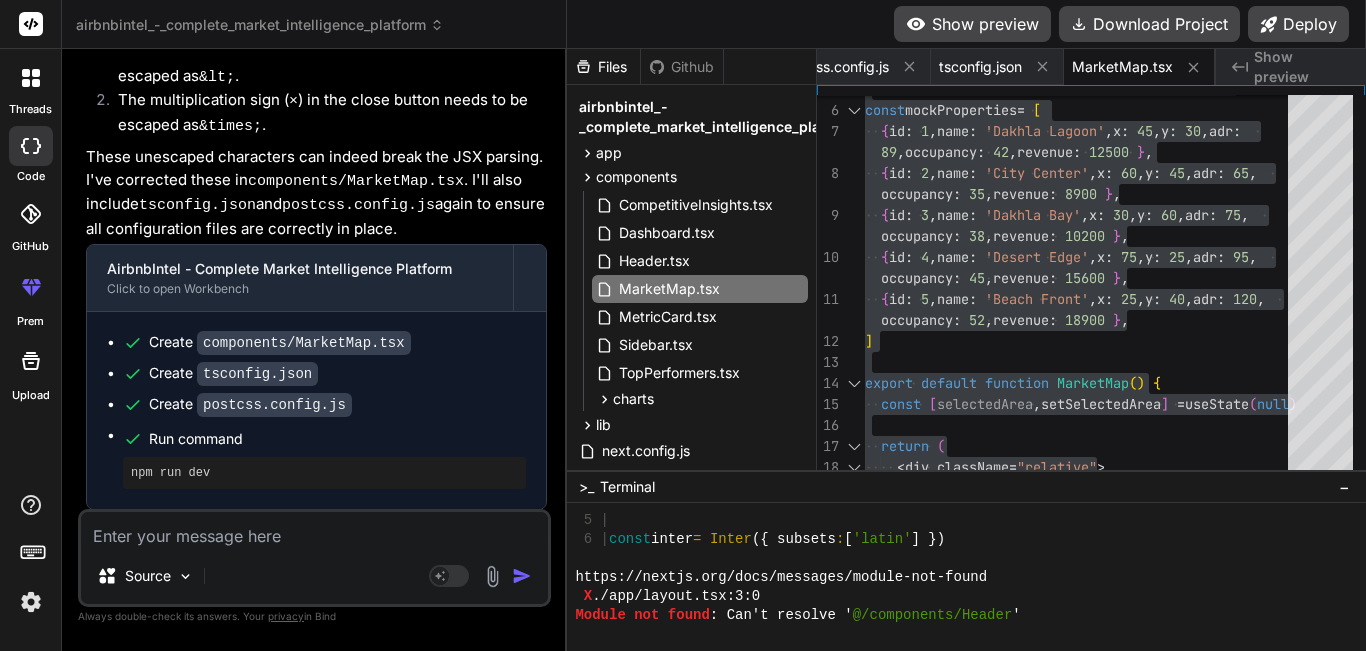 click on "Create   components/MarketMap.tsx Create   tsconfig.json Create   postcss.config.js Run command npm run dev" at bounding box center (316, 410) 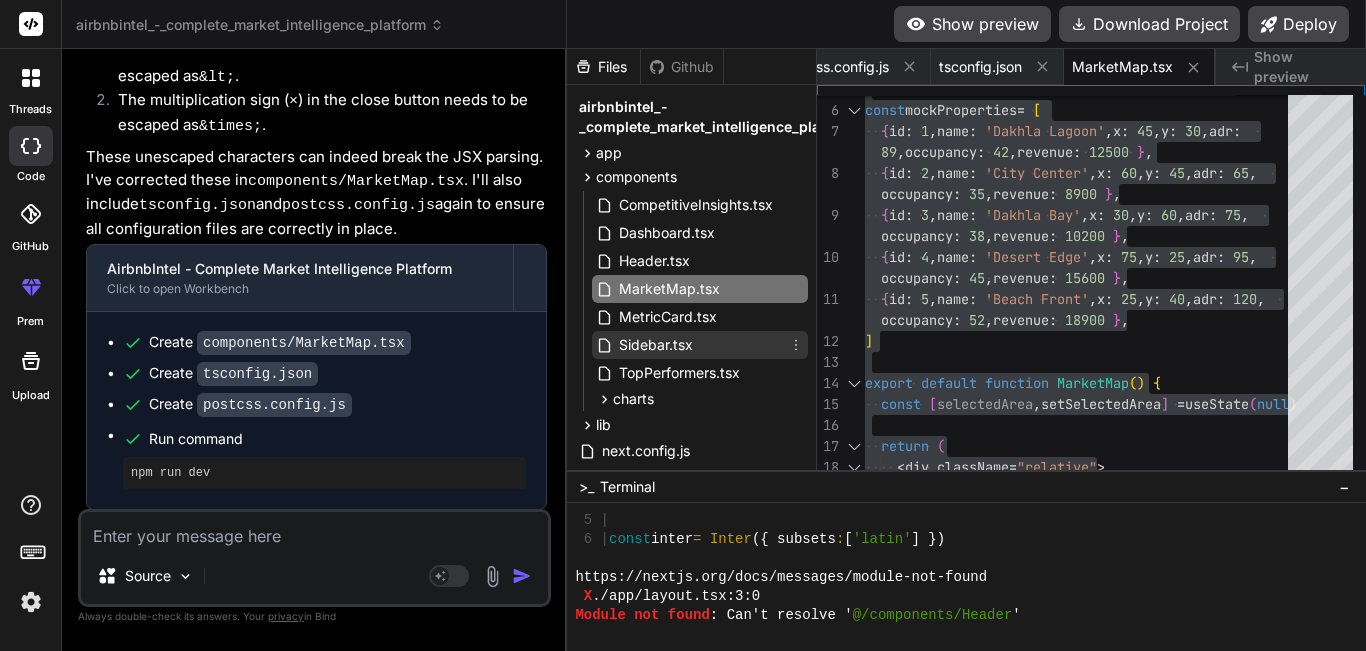 scroll, scrollTop: 28, scrollLeft: 0, axis: vertical 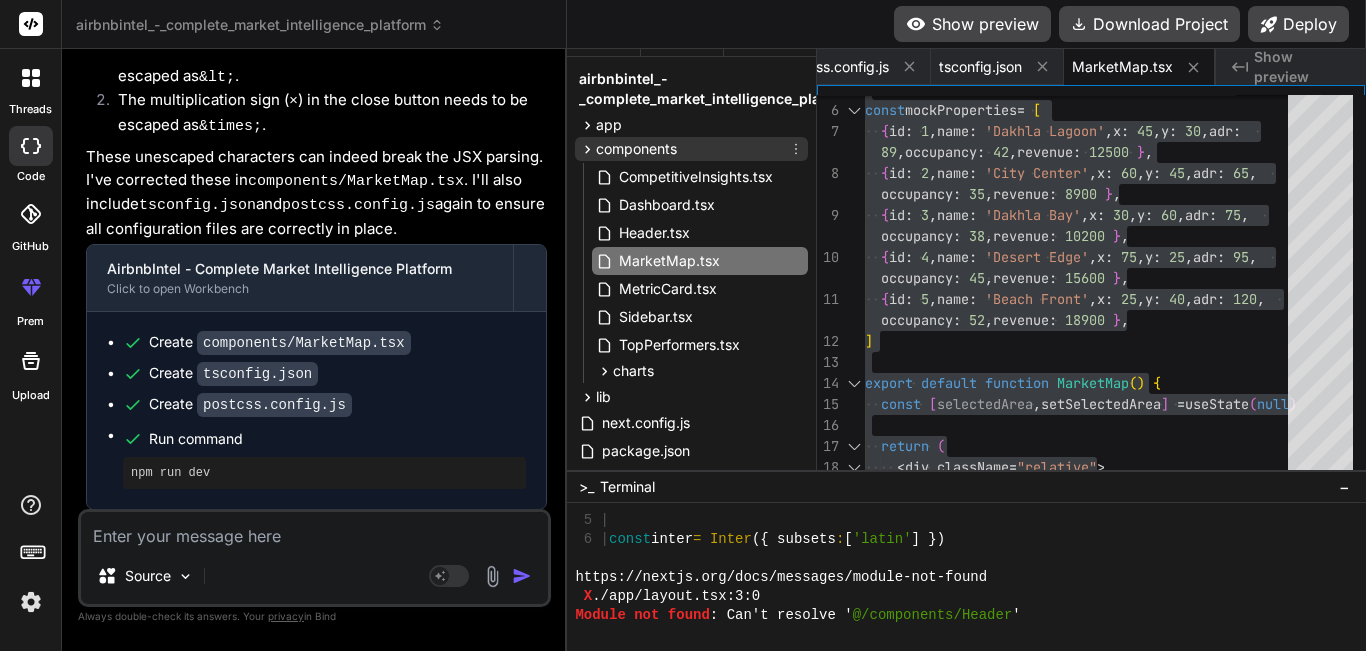 click 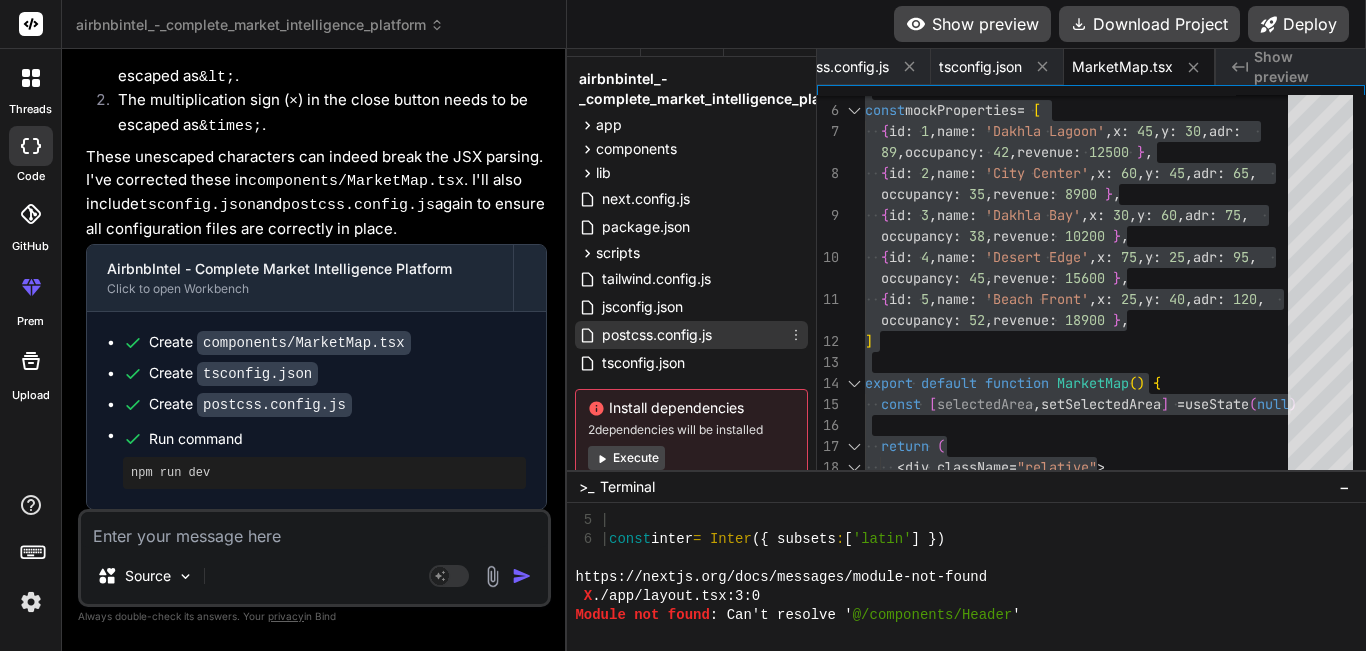 scroll, scrollTop: 85, scrollLeft: 0, axis: vertical 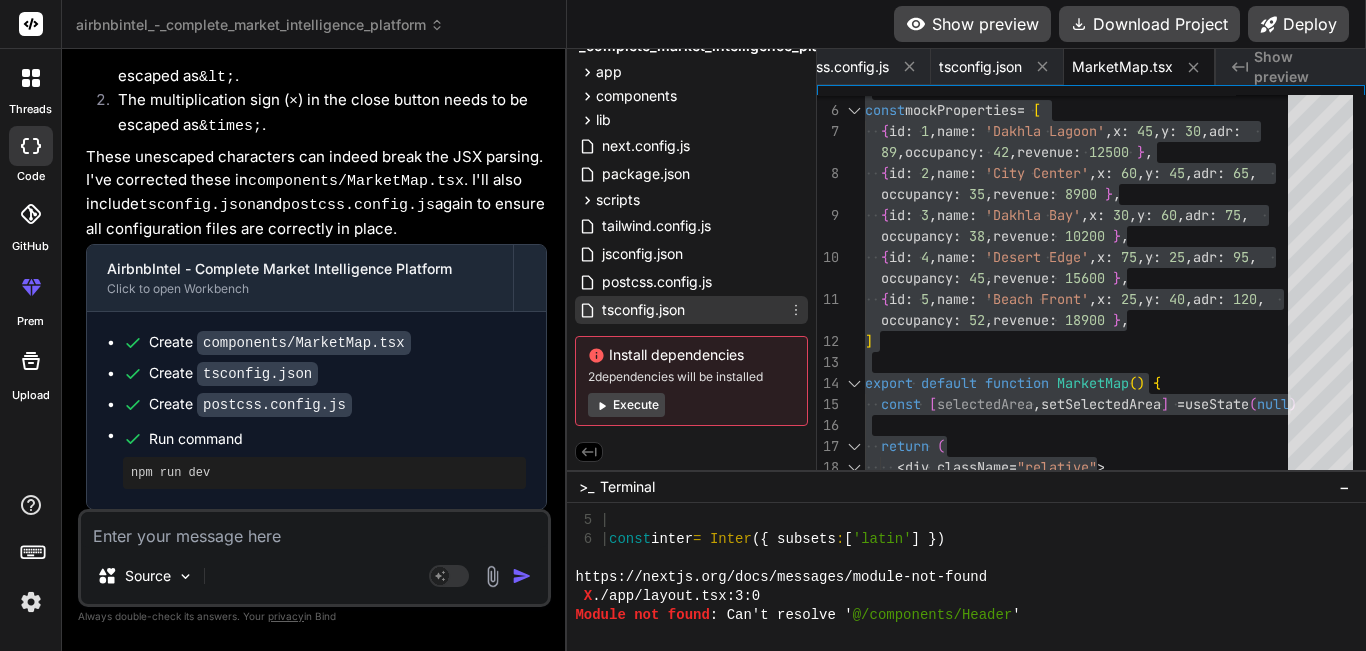 click on "tsconfig.json" at bounding box center [643, 310] 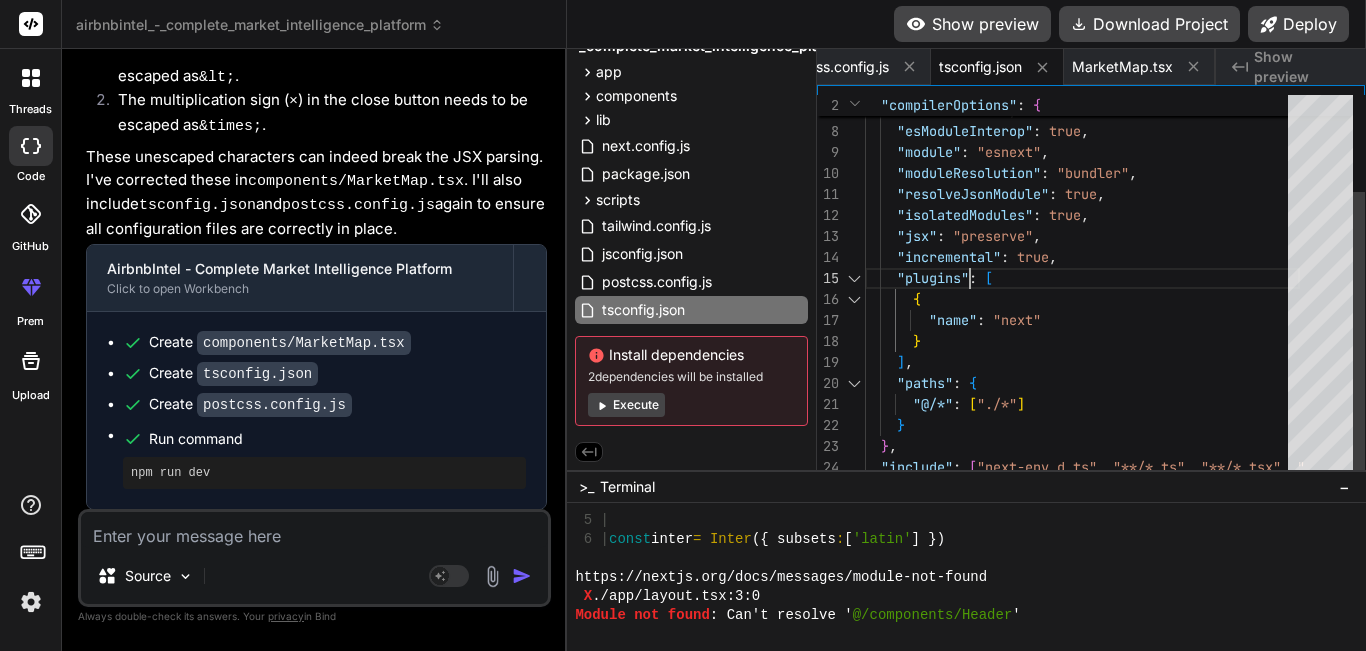 scroll, scrollTop: 0, scrollLeft: 0, axis: both 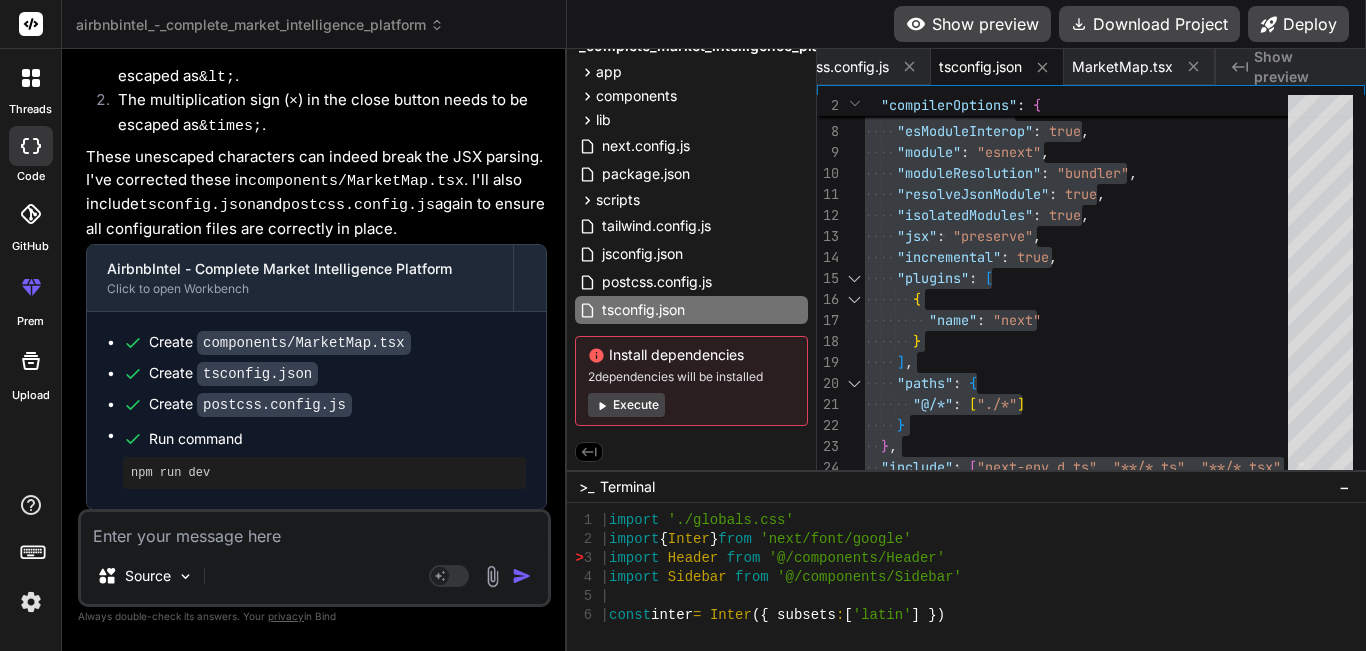 click on "Create   postcss.config.js" at bounding box center [250, 404] 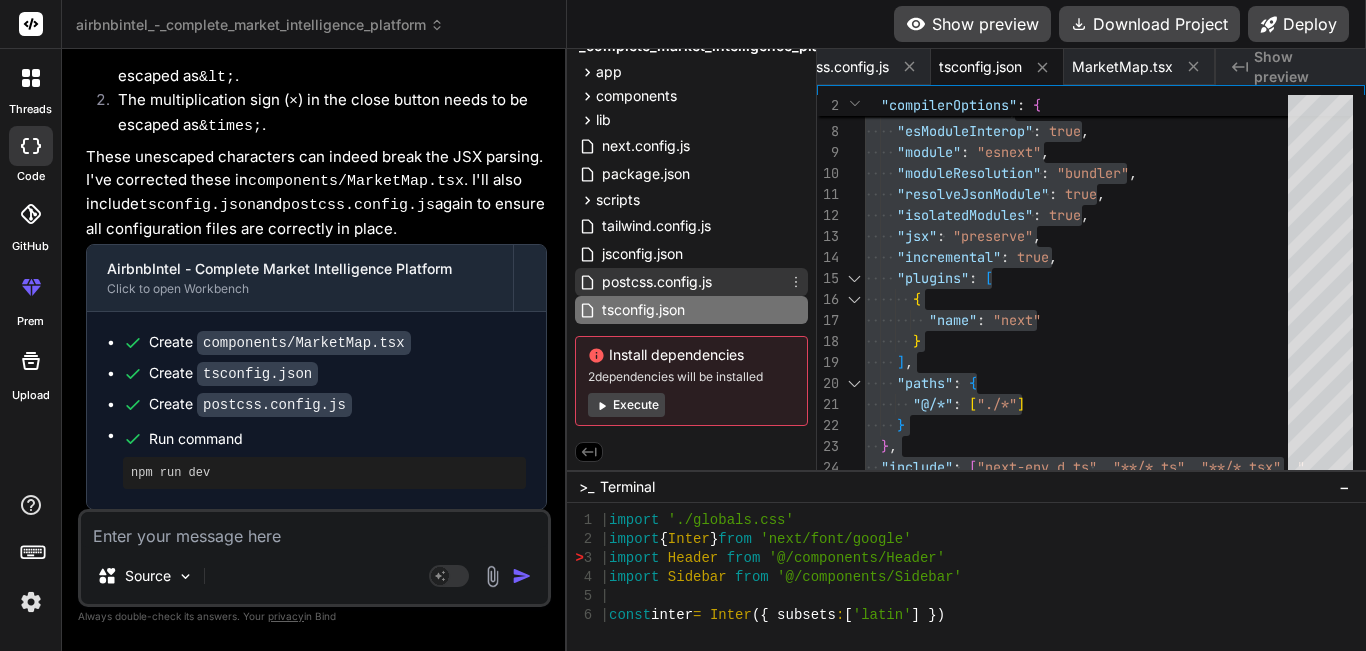 click on "postcss.config.js" at bounding box center [657, 282] 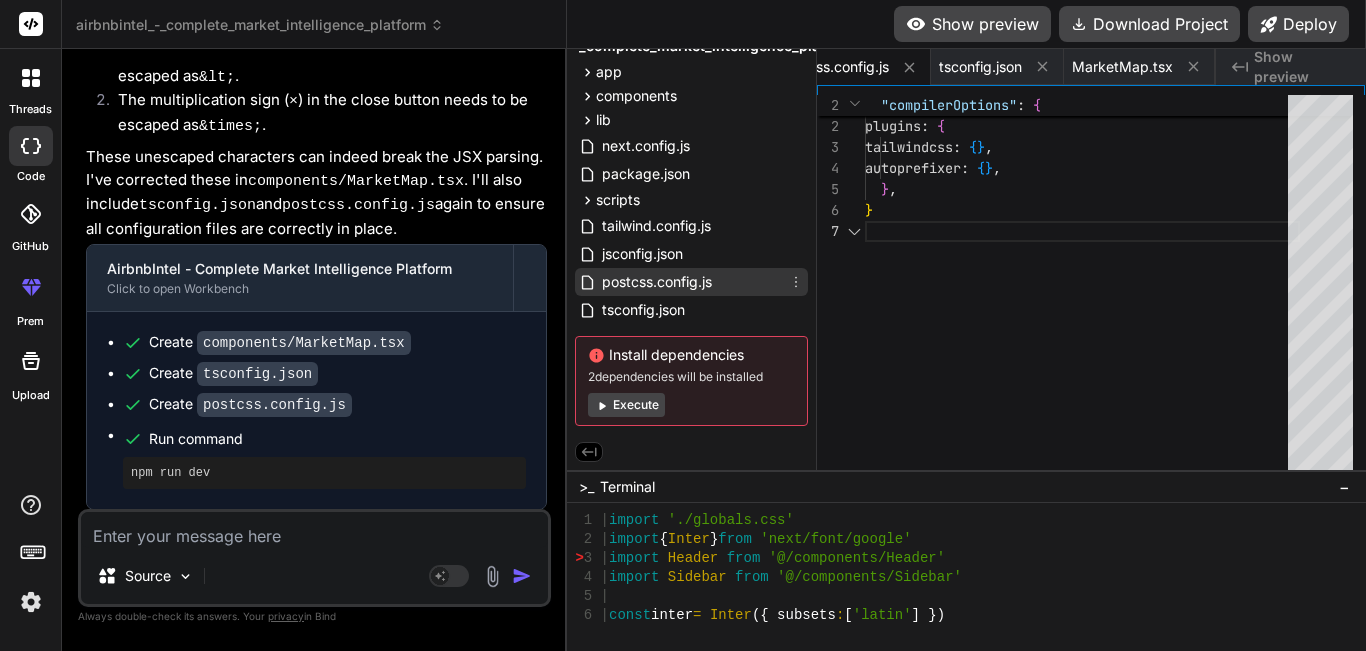 scroll, scrollTop: 0, scrollLeft: 134, axis: horizontal 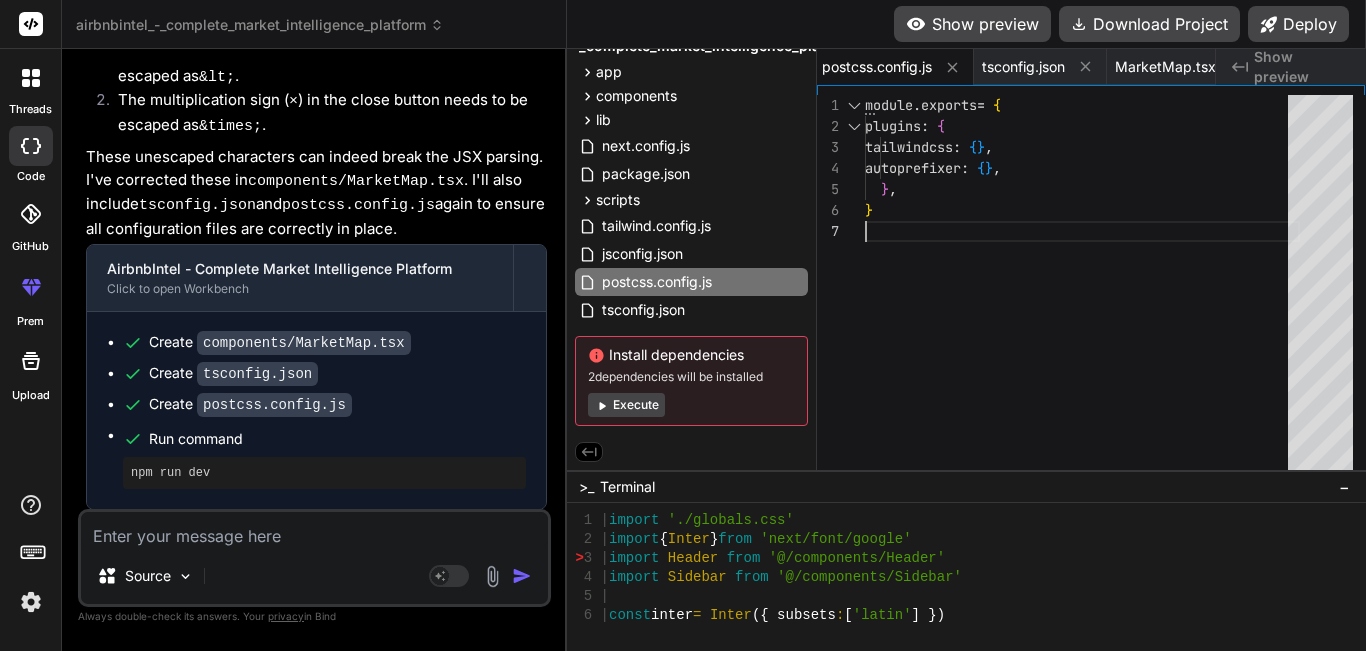 click on "} module . exports  =   {   plugins :   {     tailwindcss :   { } ,     autoprefixer :   { } ,    } ," at bounding box center (1082, 328) 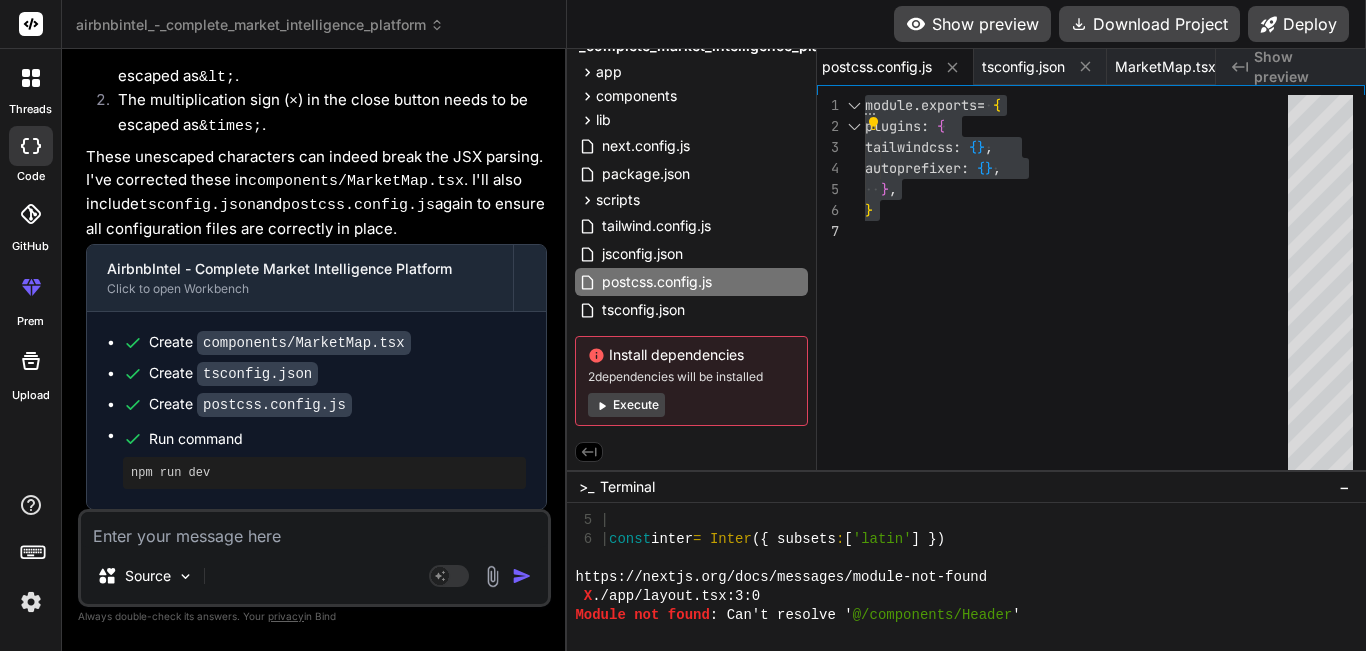 click on "With these corrections, the JSX in  MarketMap.tsx  should now be parsed correctly, and the application should compile without the "Unexpected token  div " error." at bounding box center (316, 554) 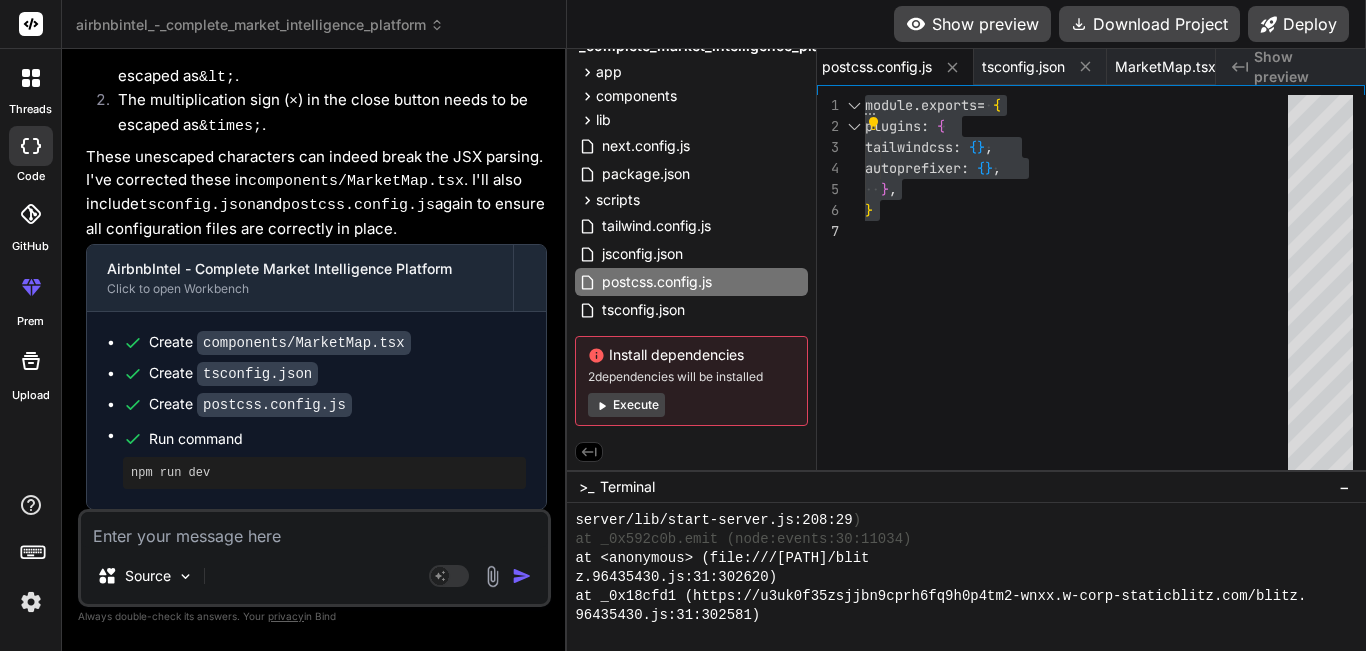 scroll, scrollTop: 17589, scrollLeft: 0, axis: vertical 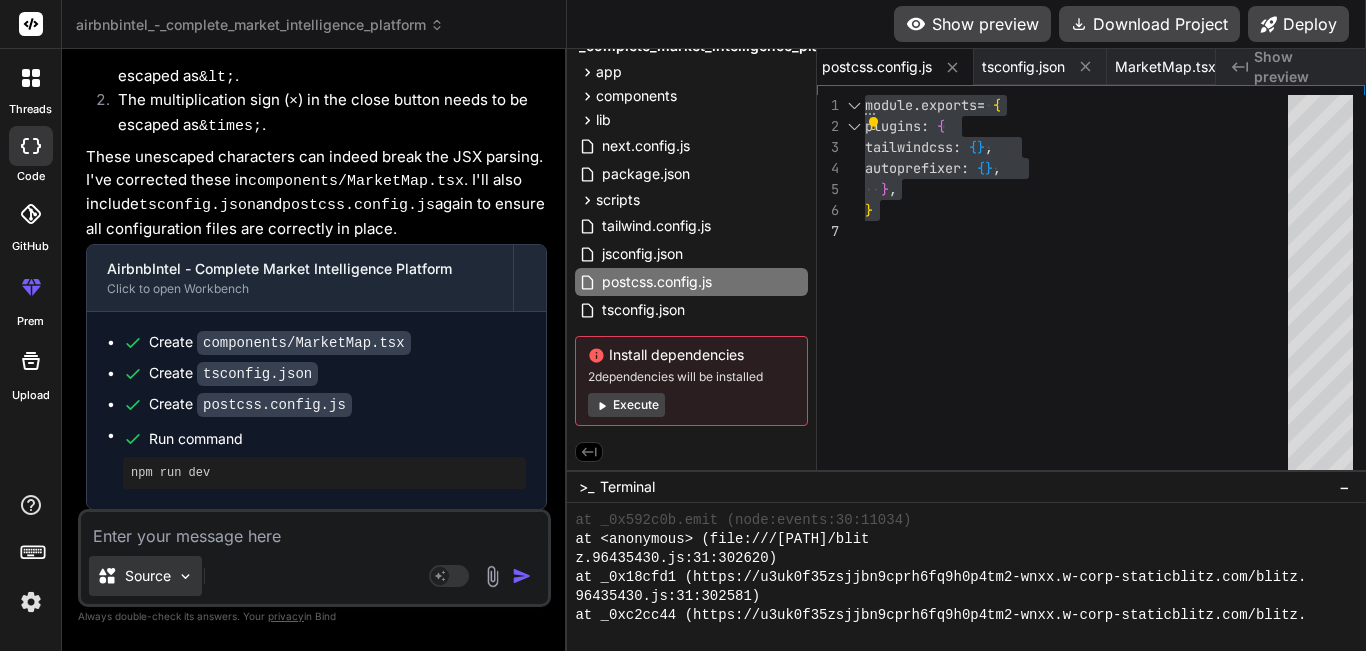 click on "Source" at bounding box center [148, 576] 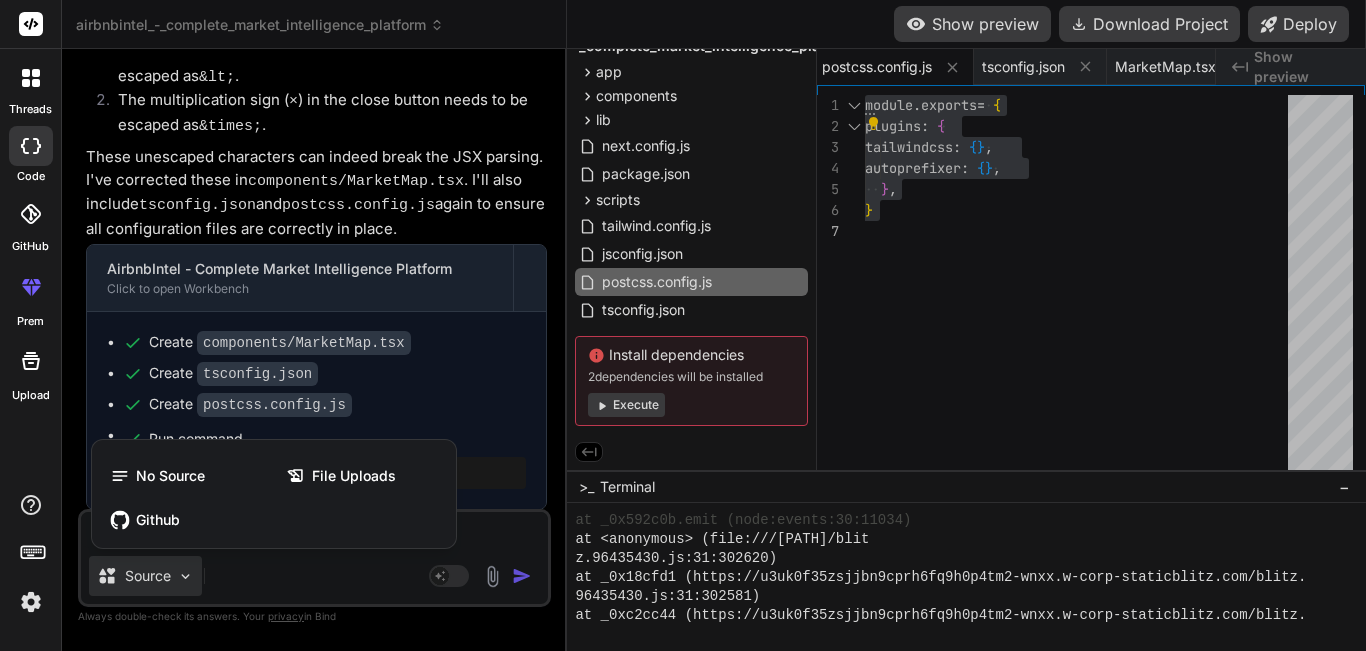 click at bounding box center [683, 325] 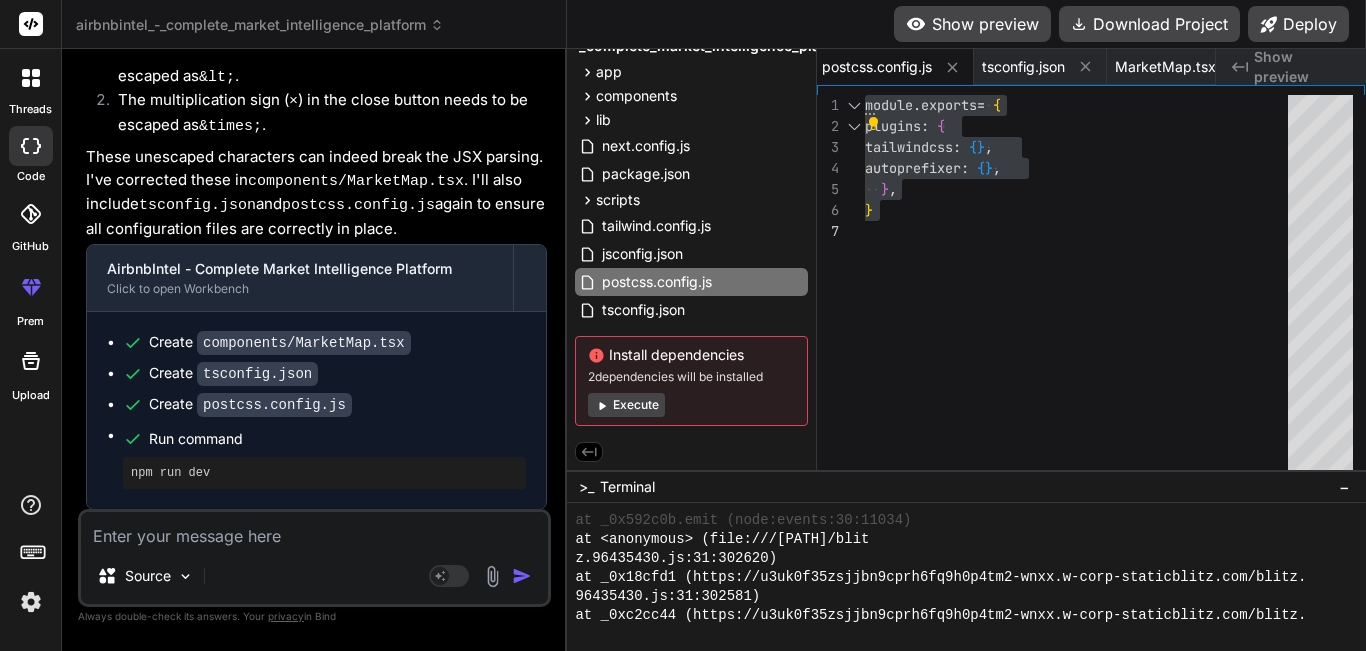 click on "Source Agent Mode. When this toggle is activated, AI automatically makes decisions, reasons, creates files, and runs terminal commands. Almost full autopilot." at bounding box center (314, 558) 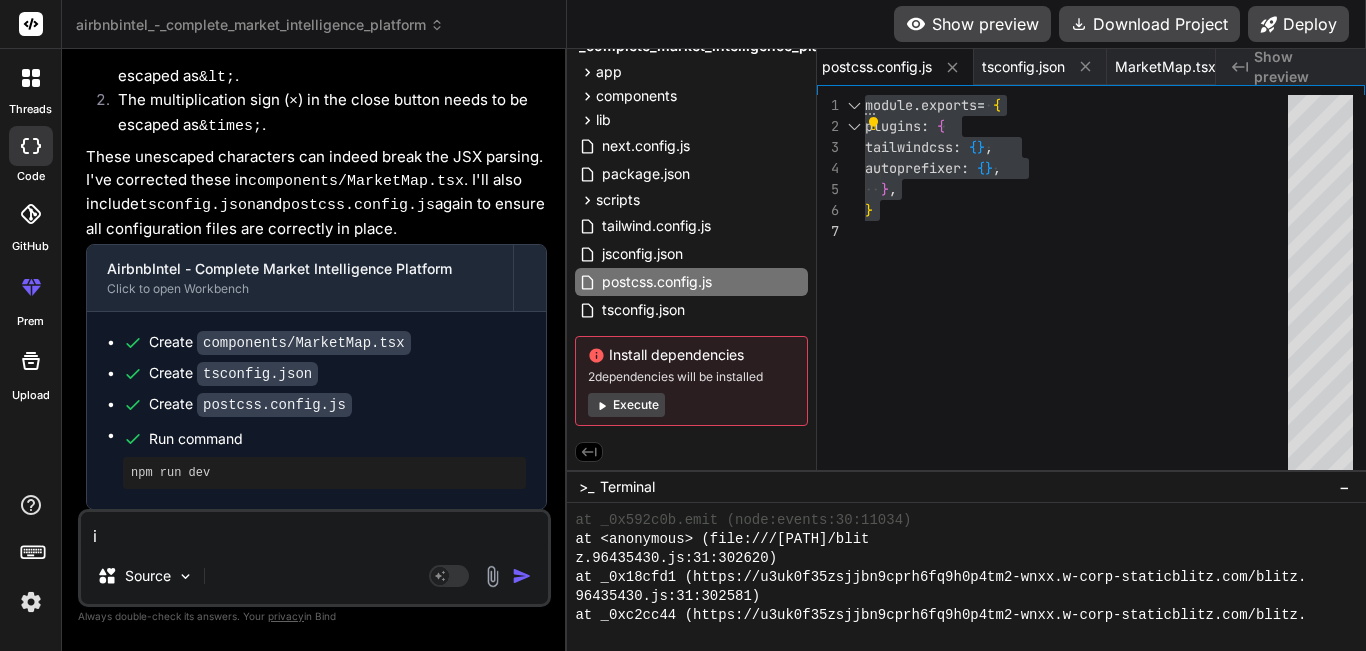 type on "it" 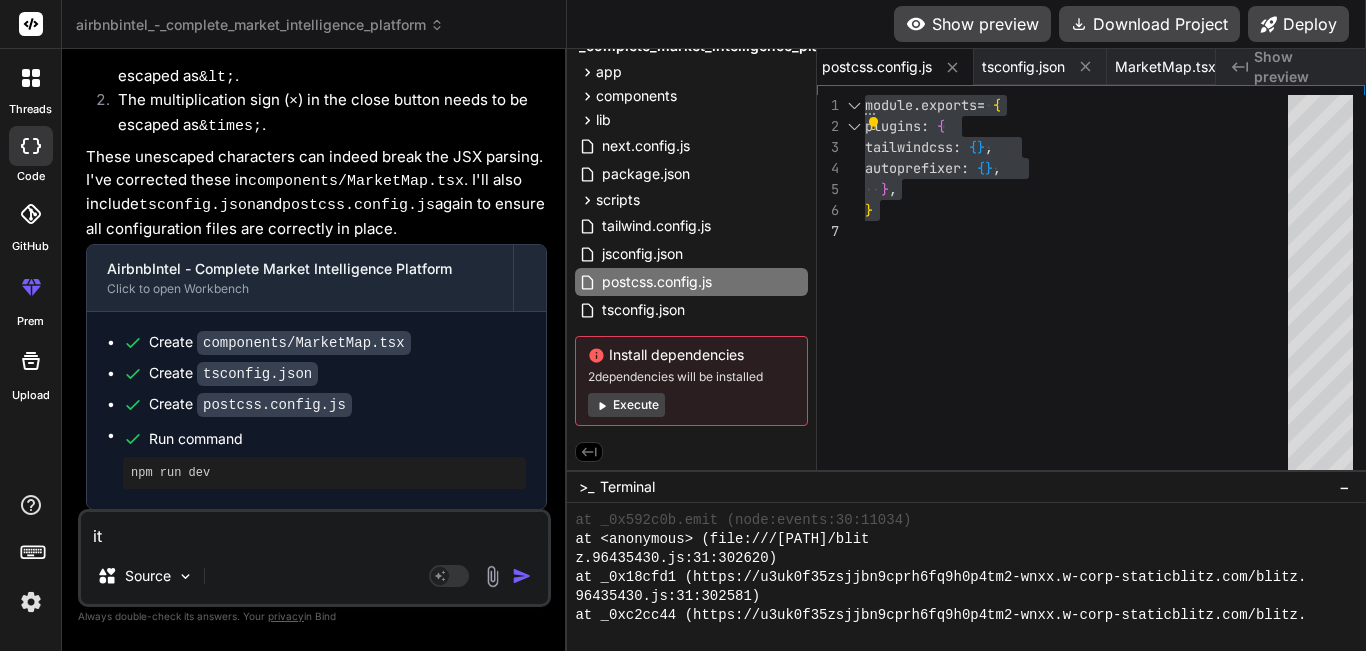 type on "x" 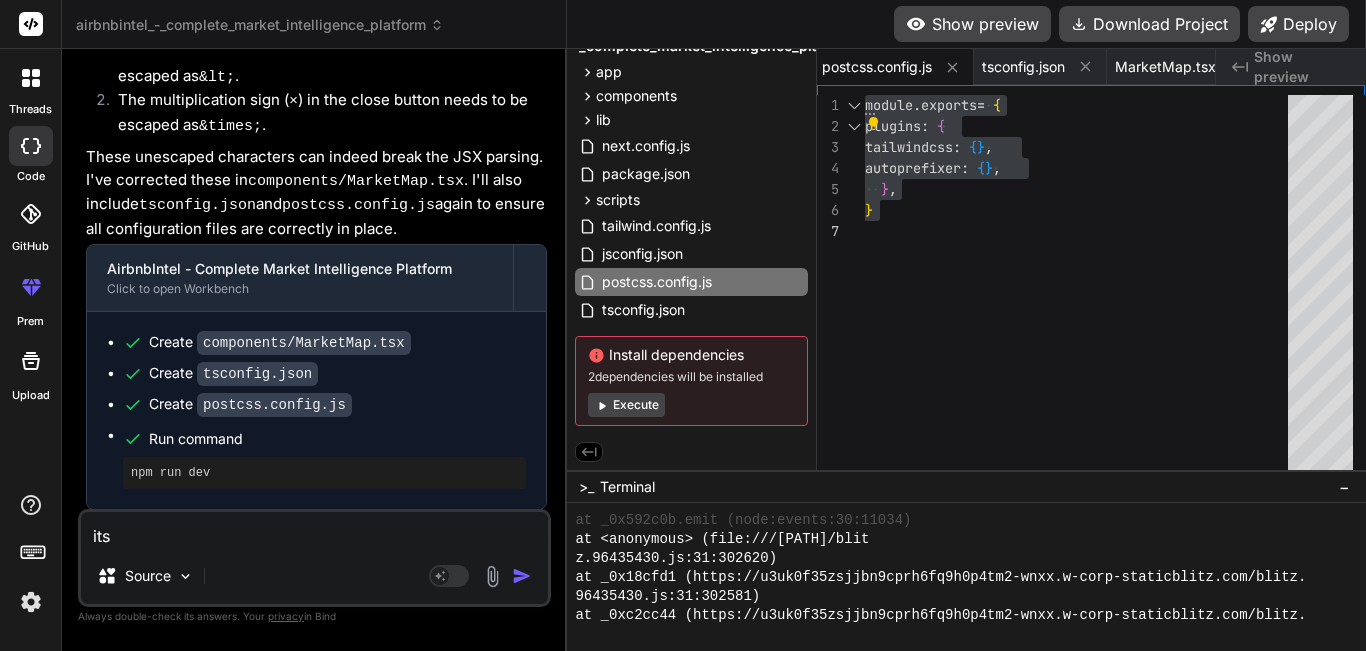 type on "its" 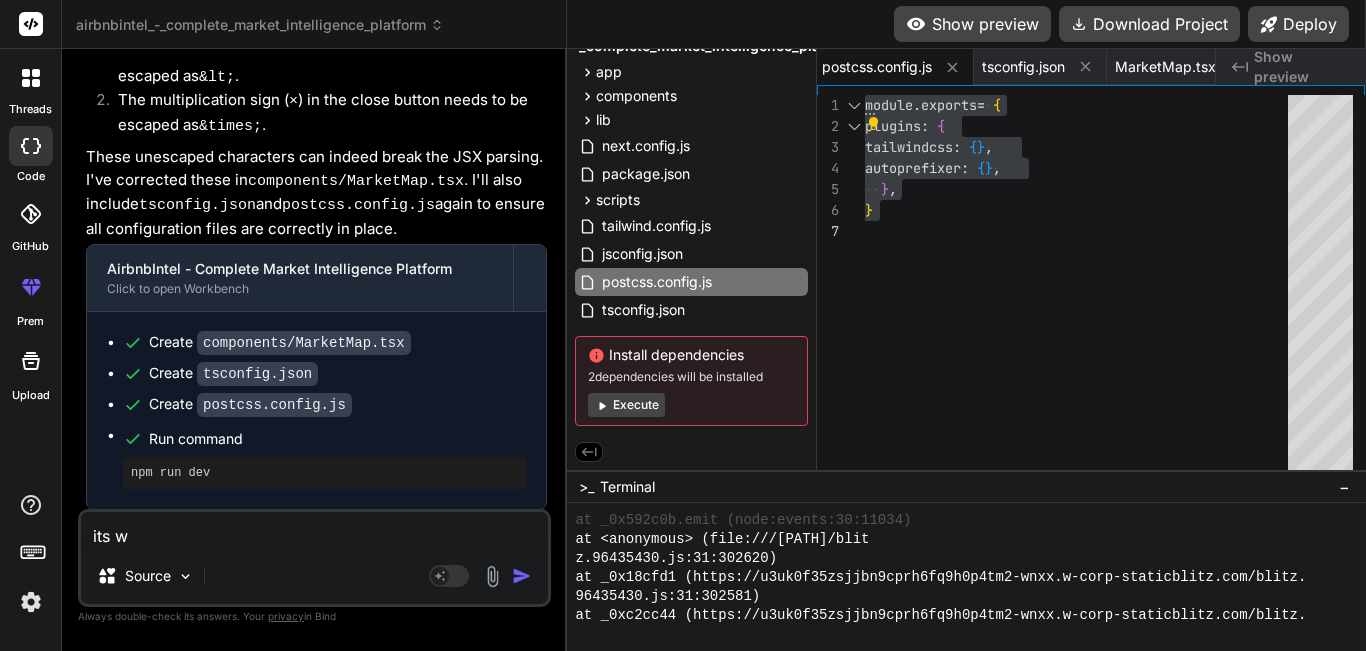 type on "its wo" 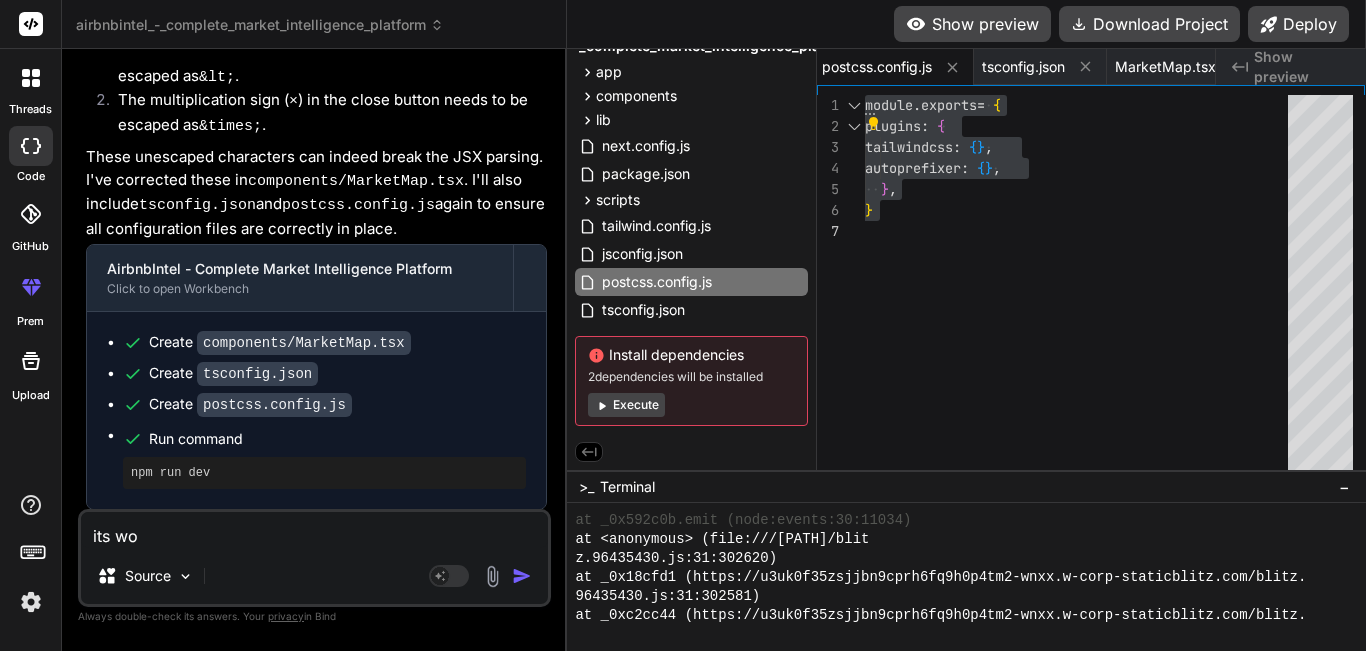 type on "its wor" 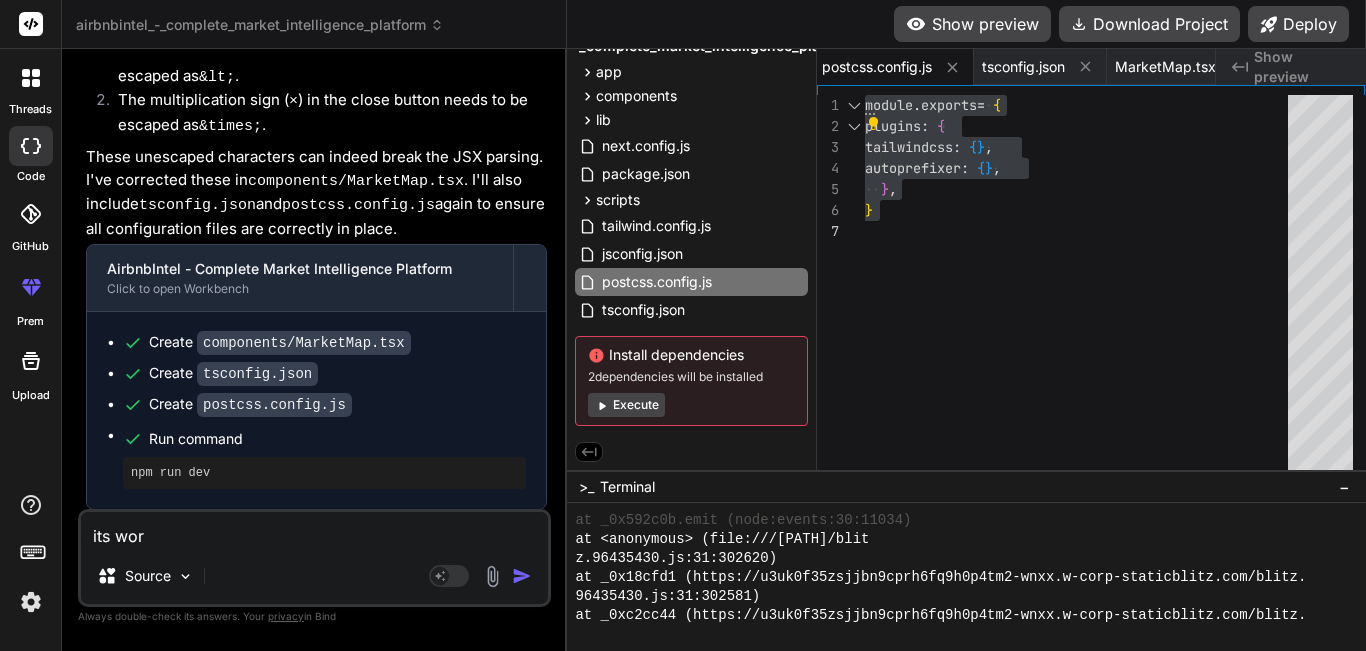 type on "its work" 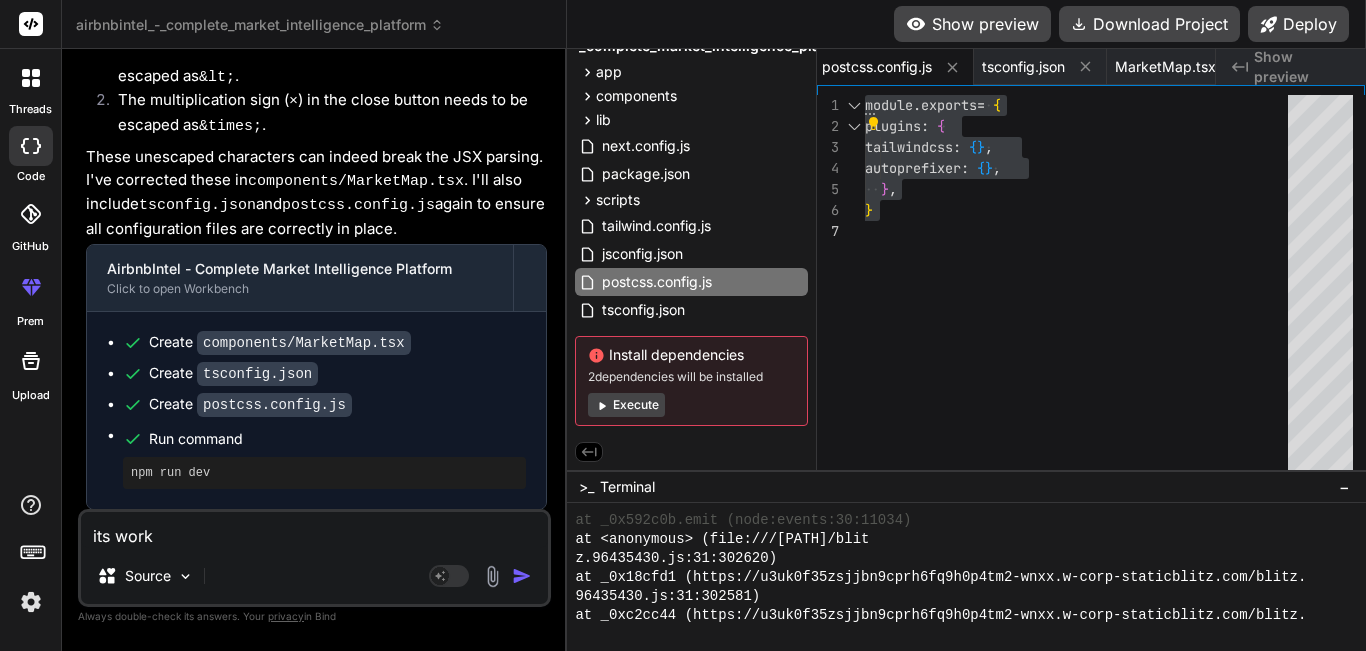 type on "its worki" 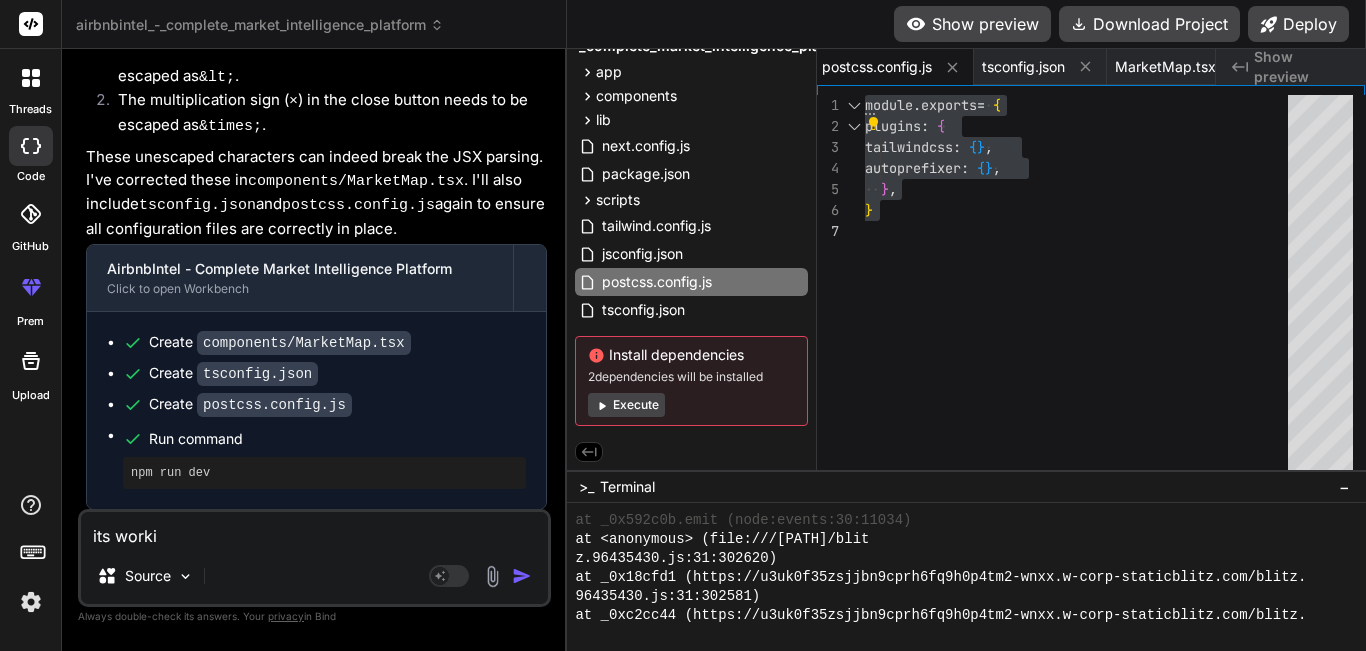 type on "x" 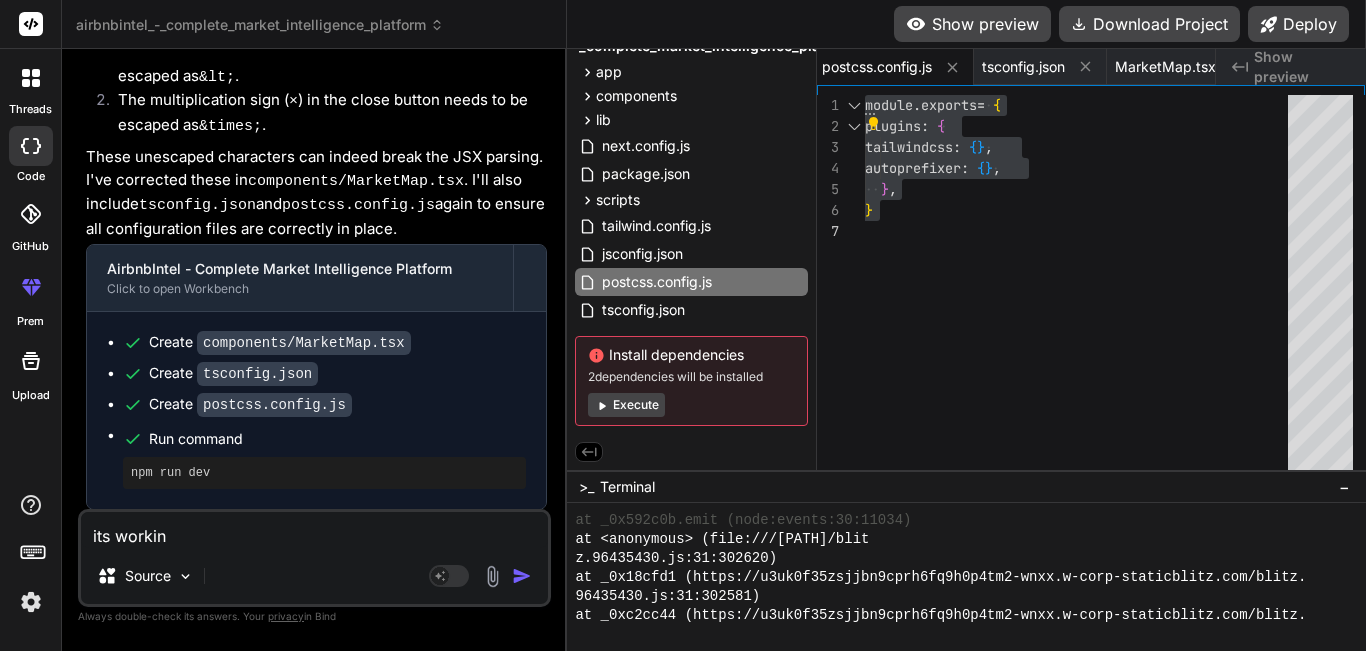 type on "its working" 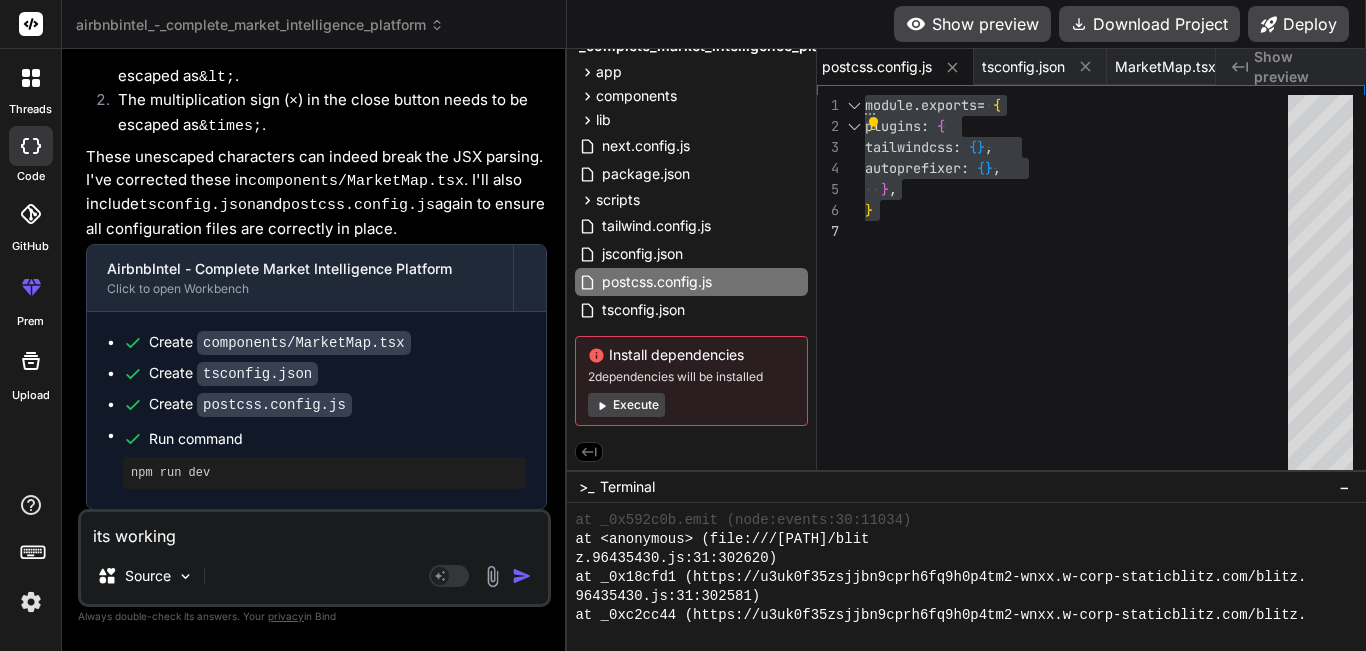 type on "its working" 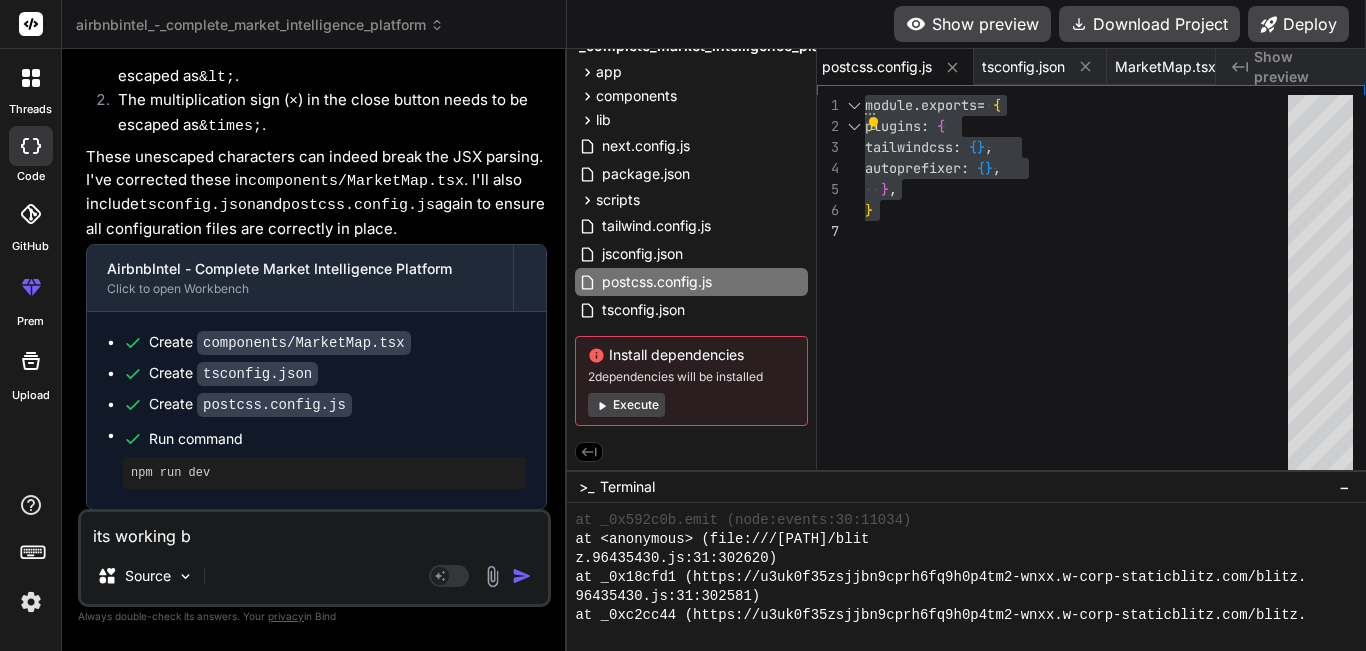 type on "its working bu" 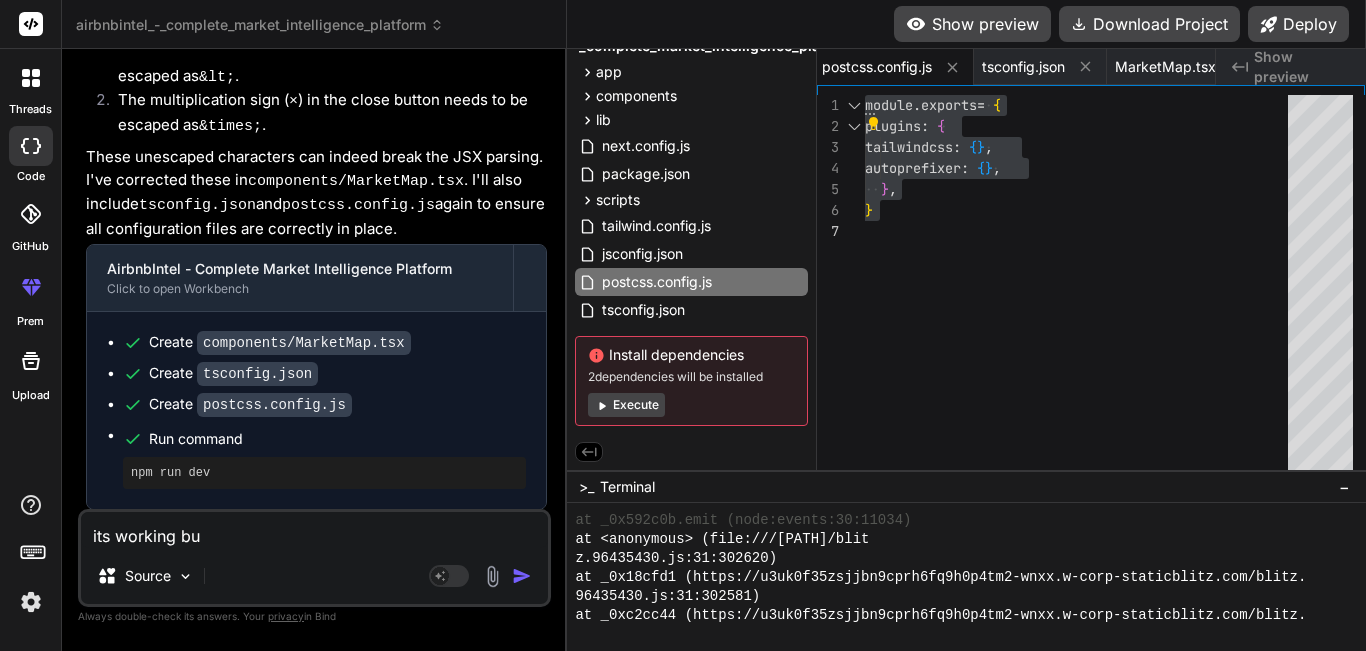 type on "its working but" 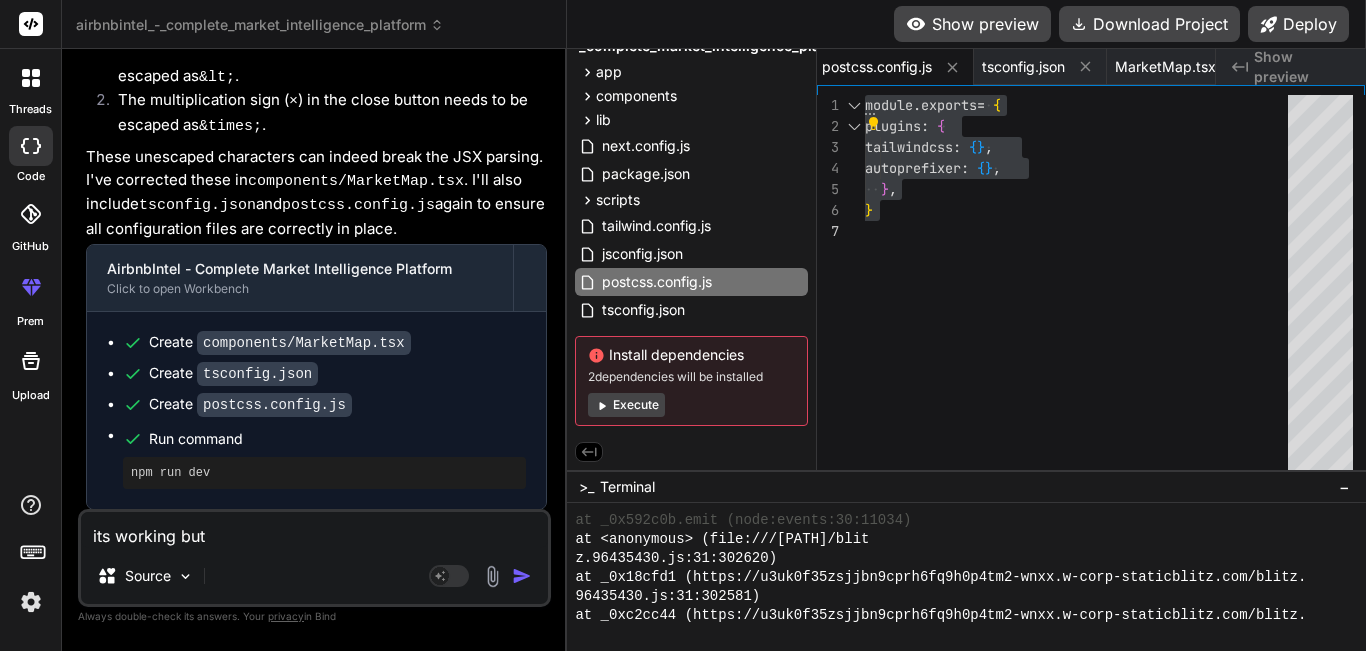 type on "its working but" 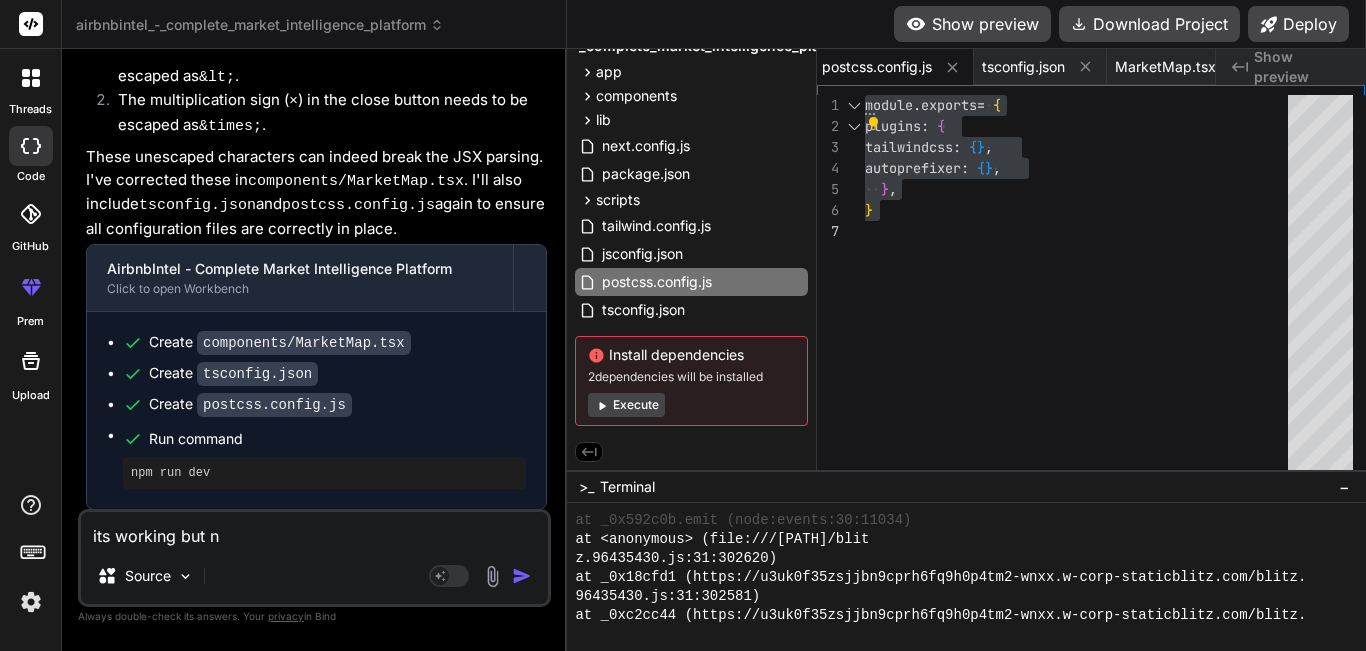 type on "its working but no" 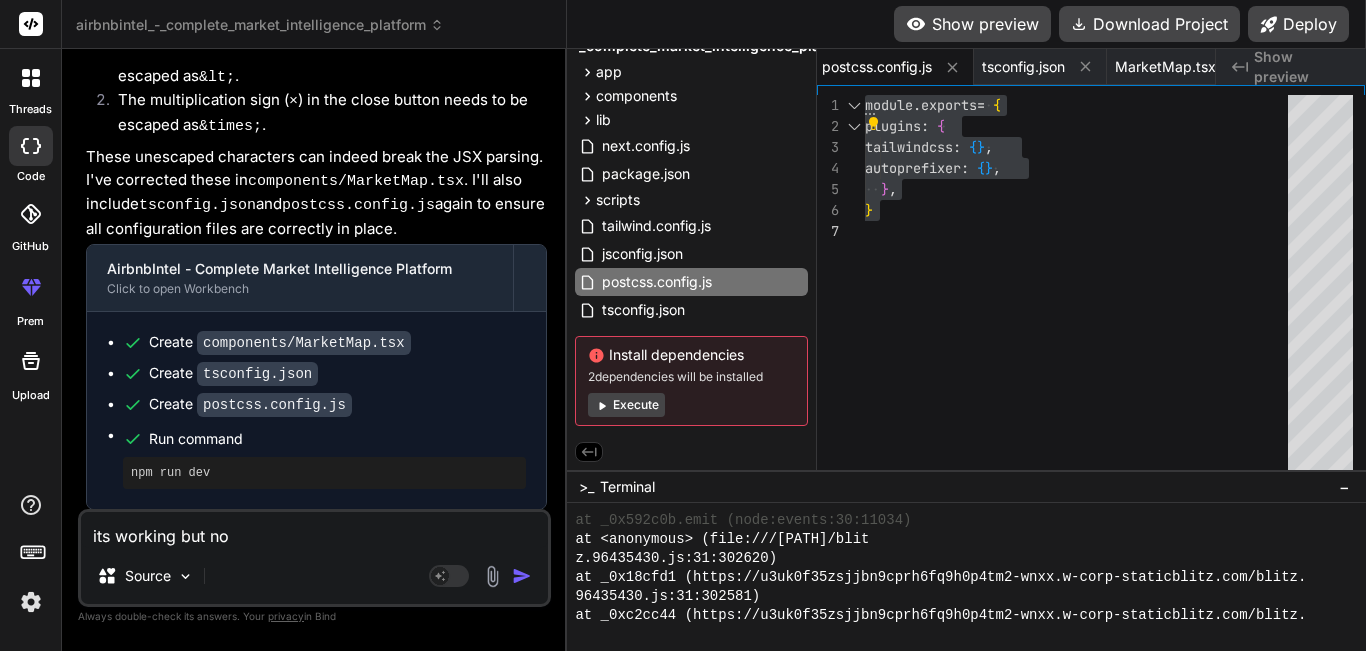 type on "its working but no" 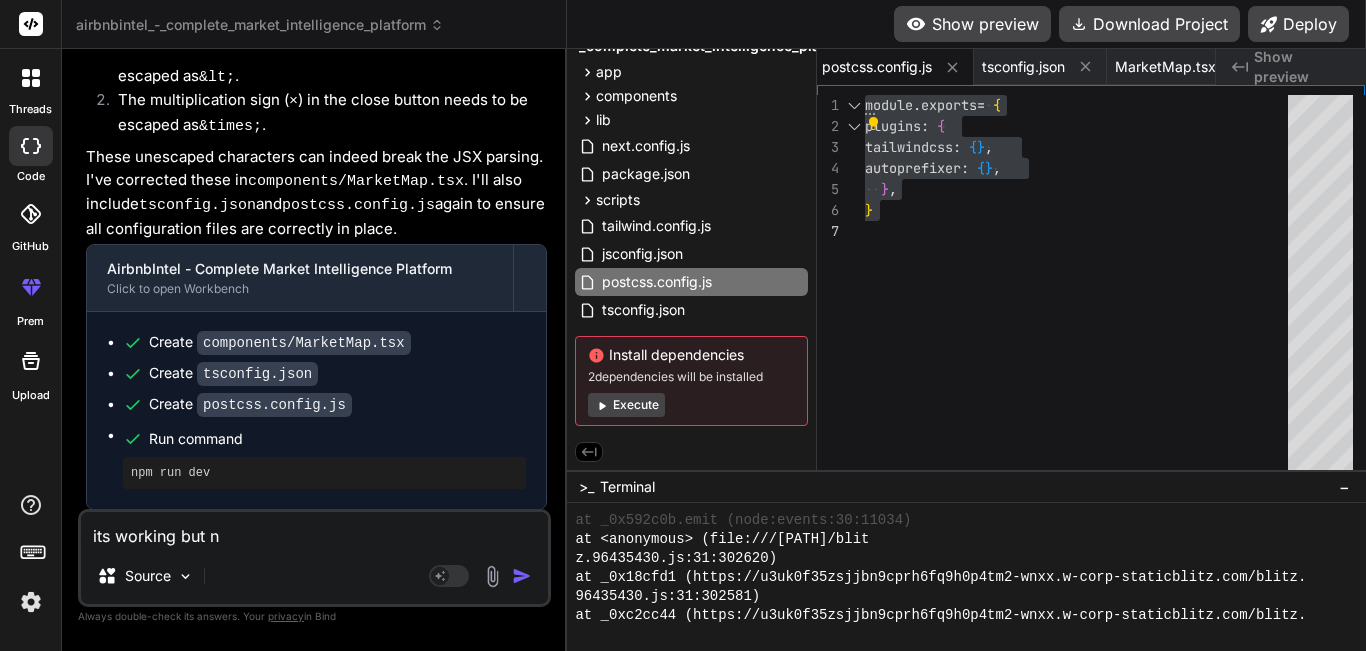 type on "its working but" 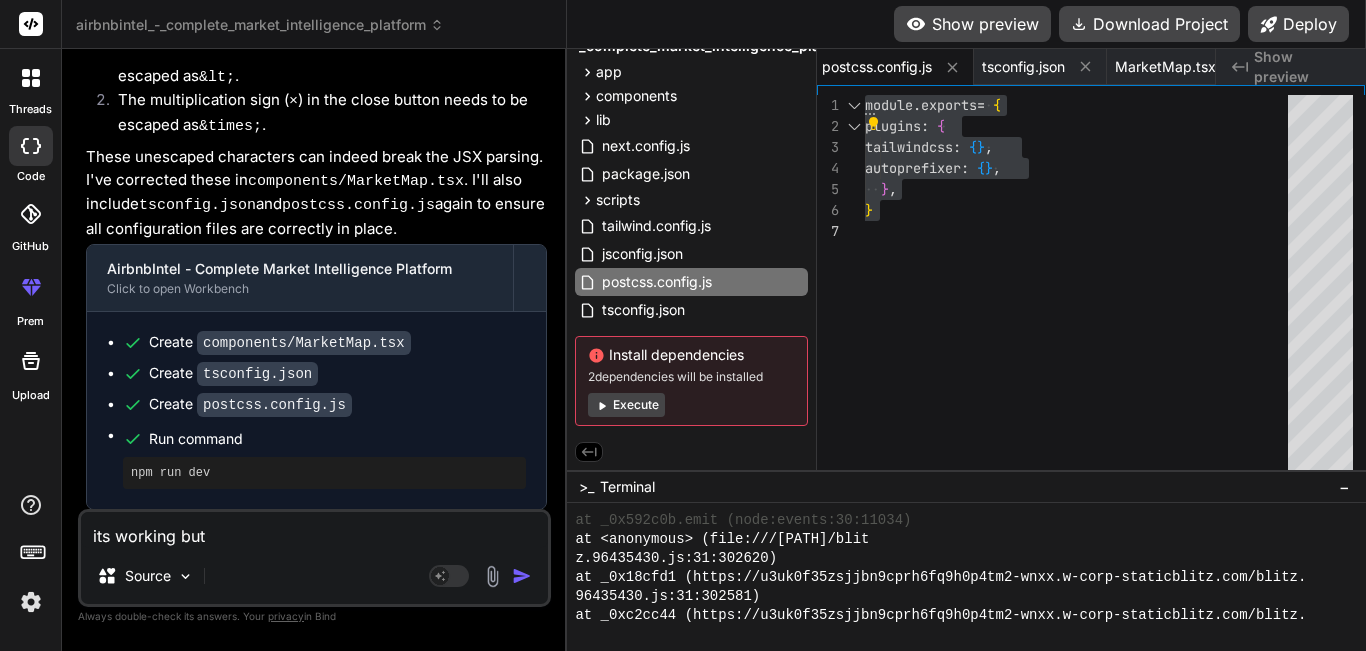 type on "its working but n" 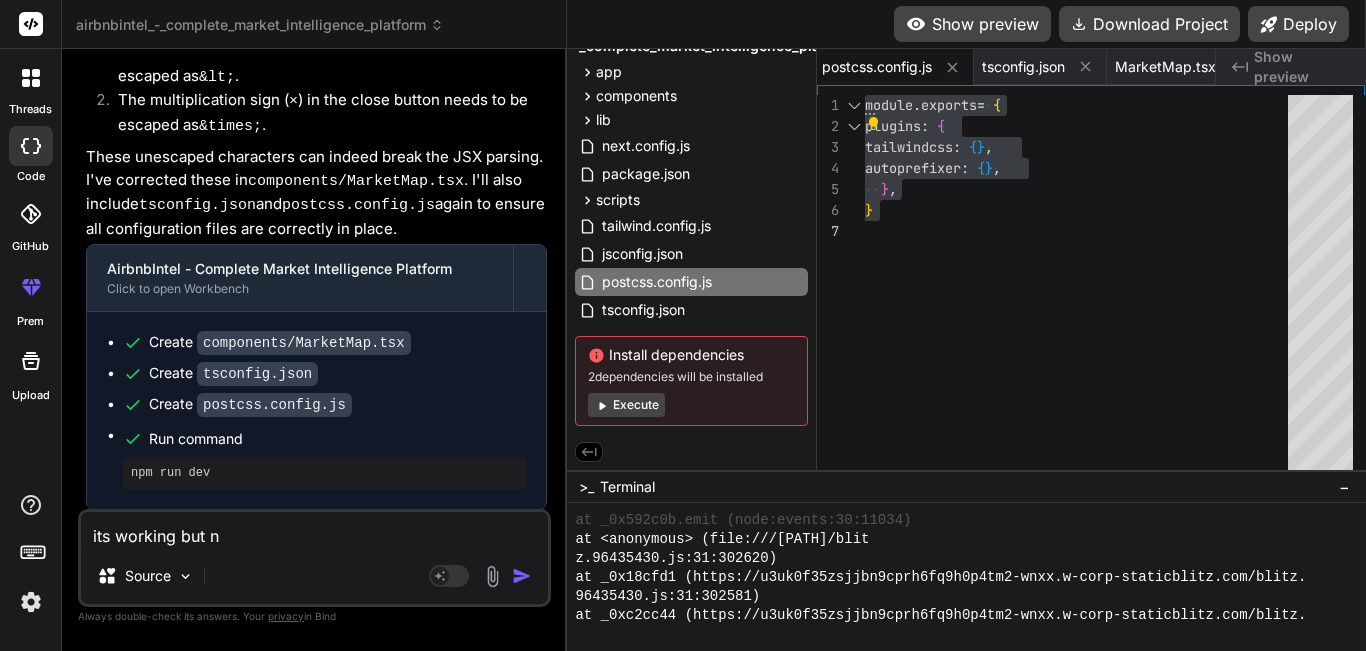 type on "its working but no" 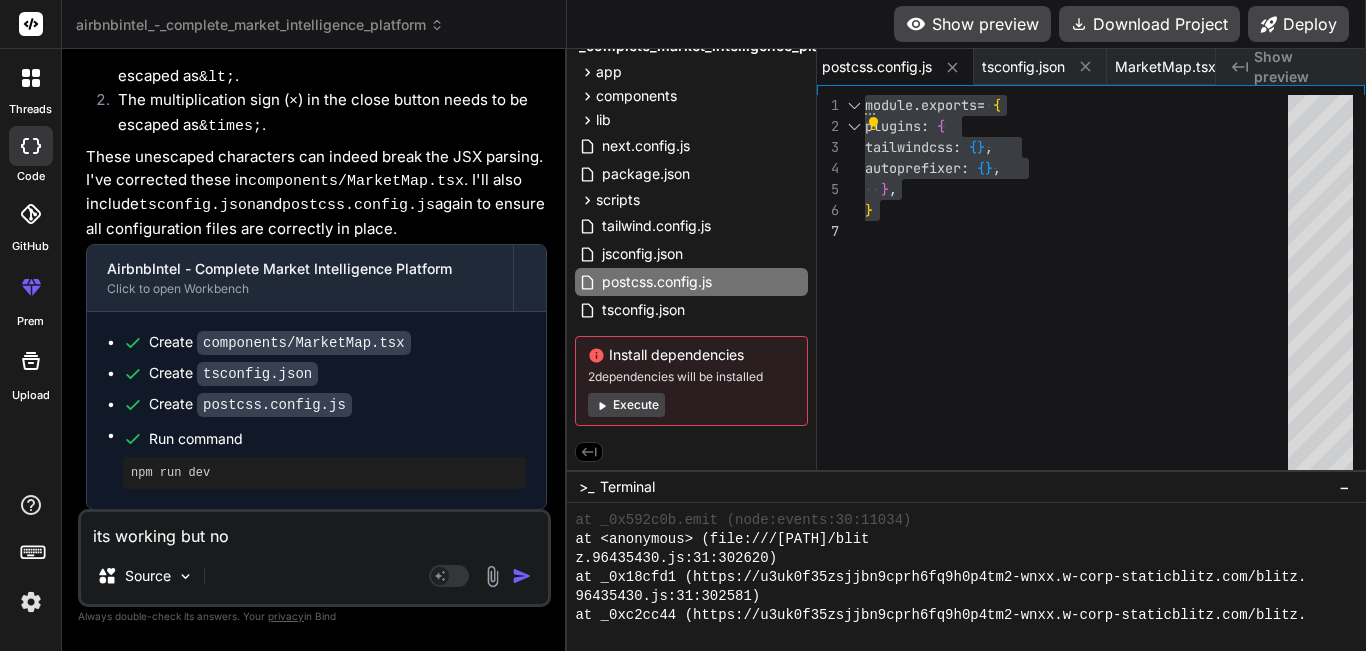 type on "its working but not" 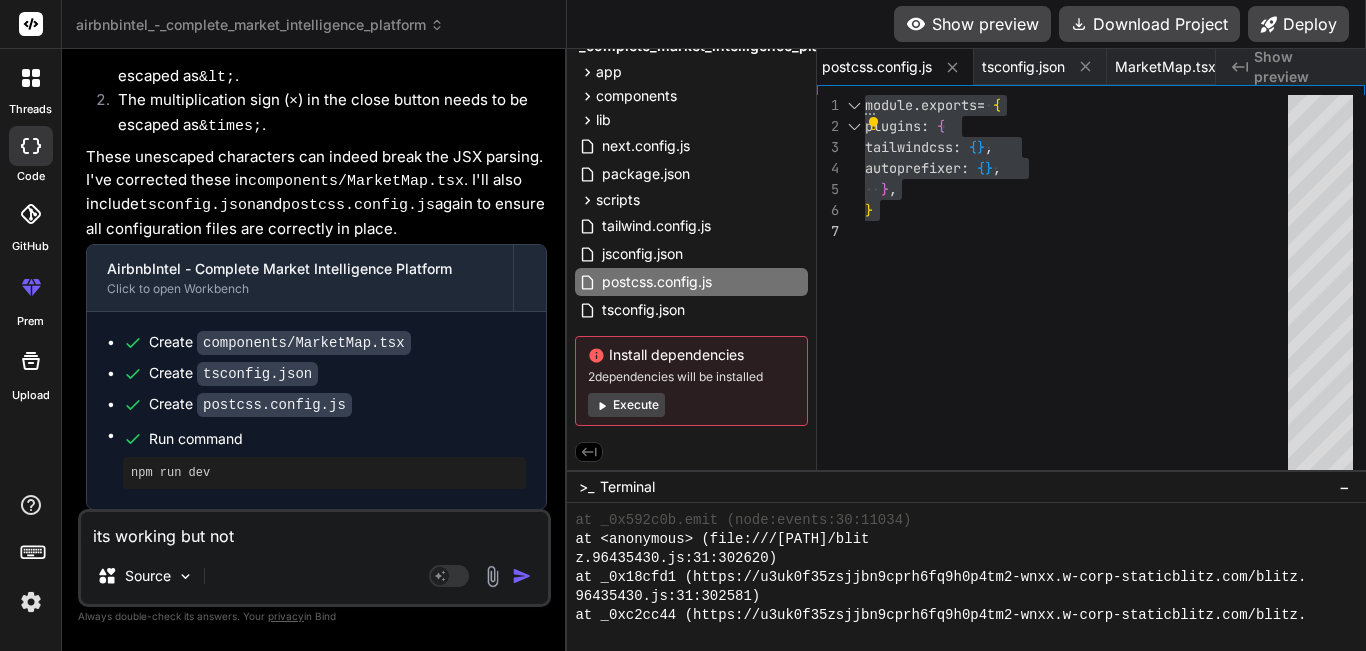 type on "its working but noth" 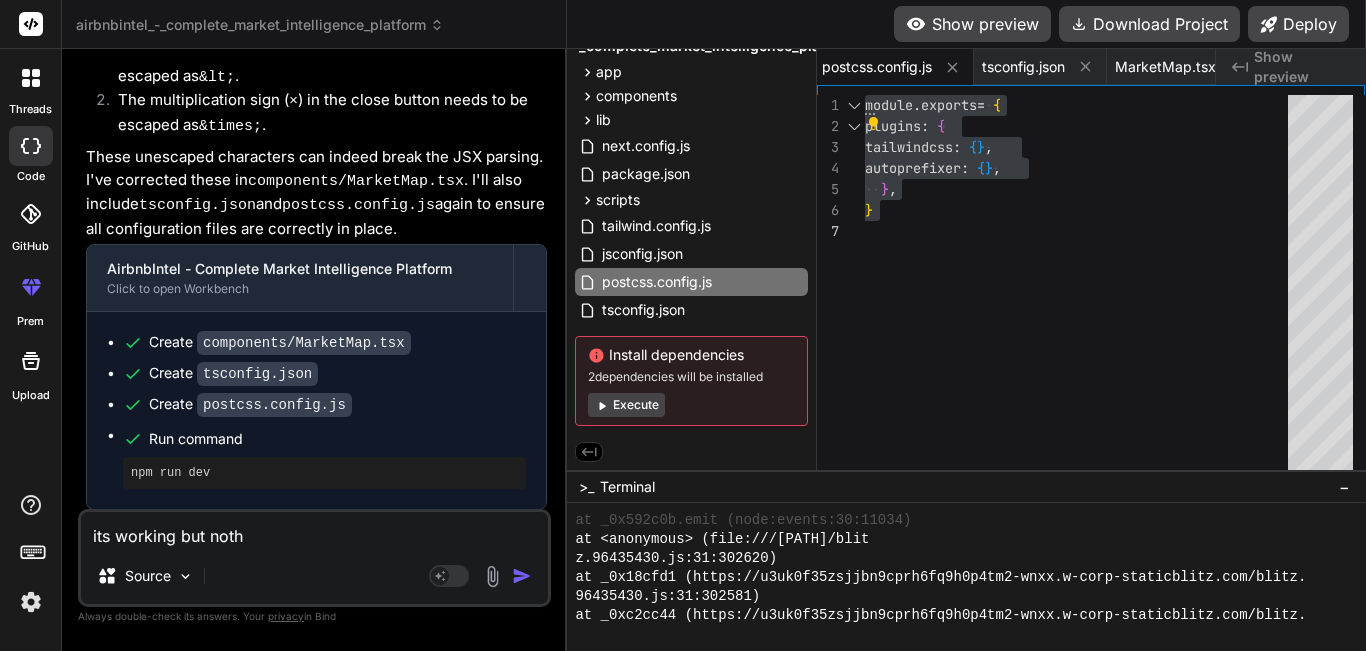 type on "its working but nothi" 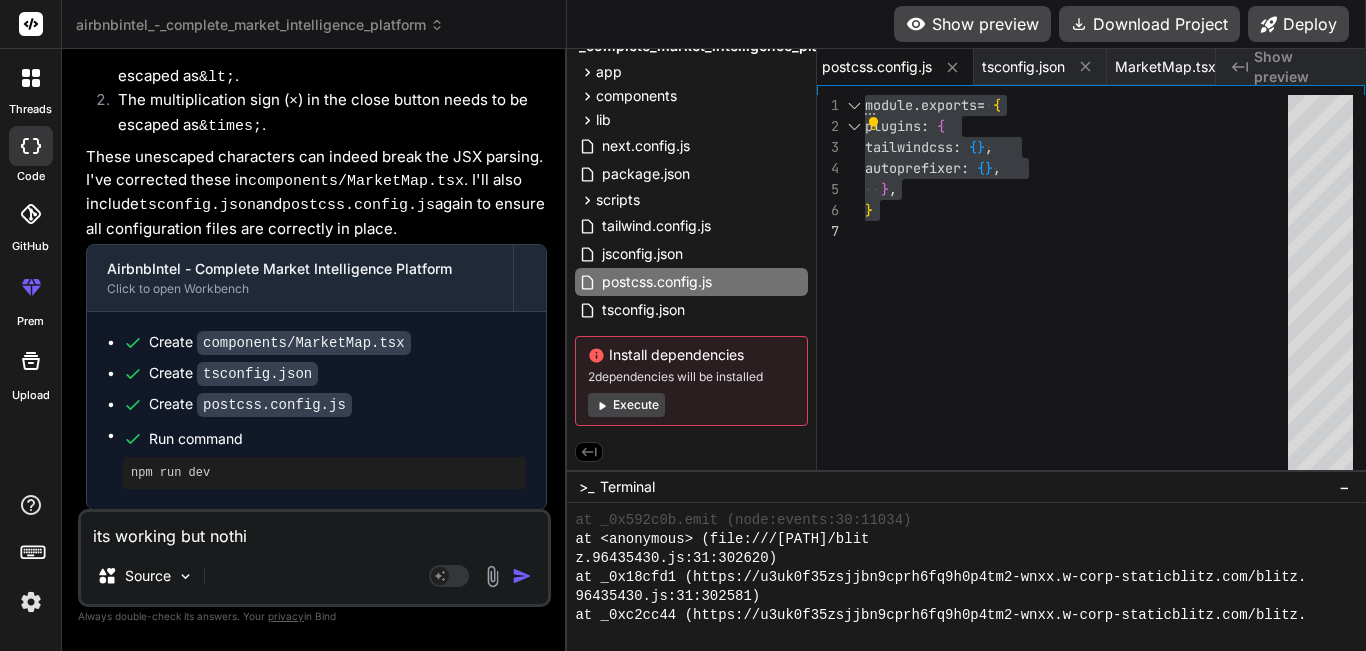 type on "its working but nothin" 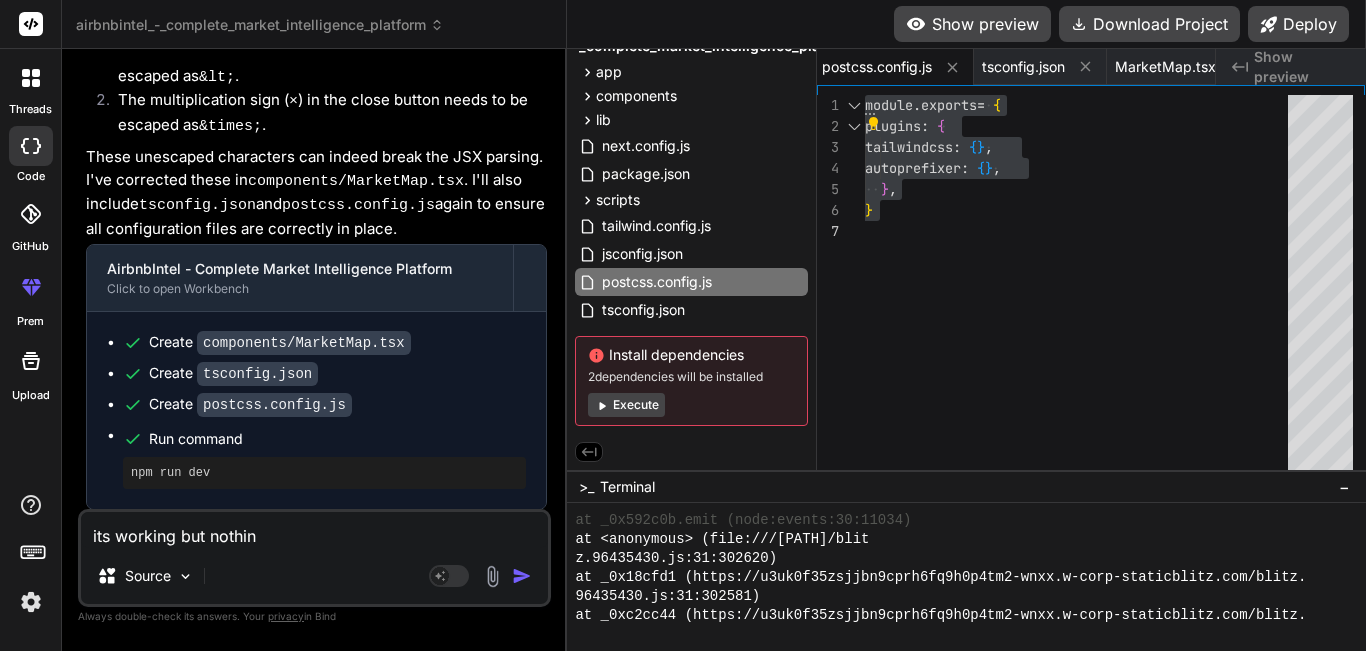 type on "its working but nothing" 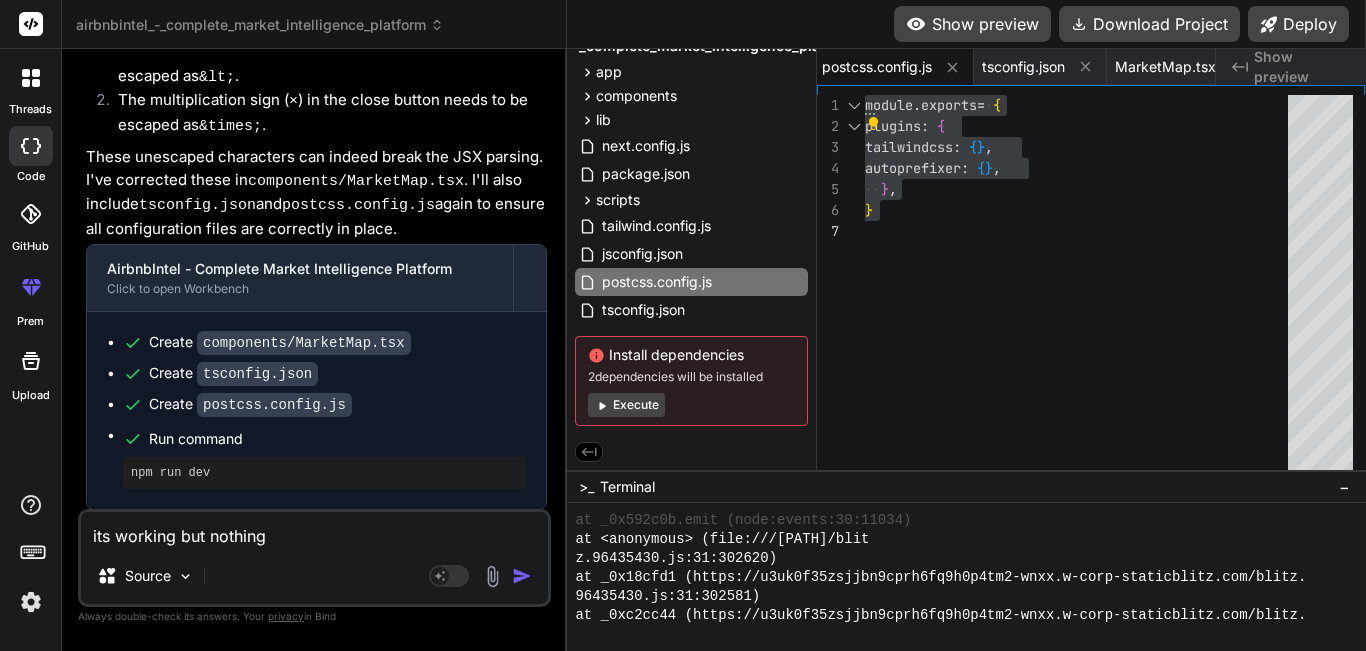 type on "x" 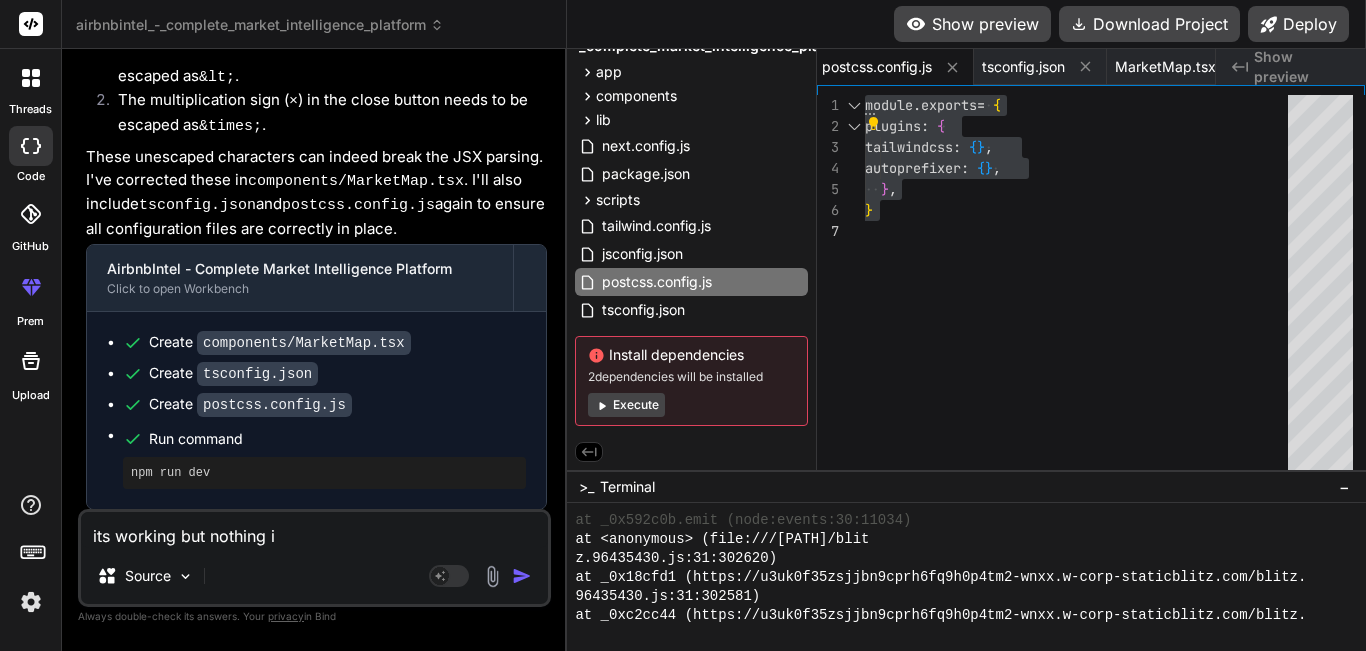 type on "its working but nothing is" 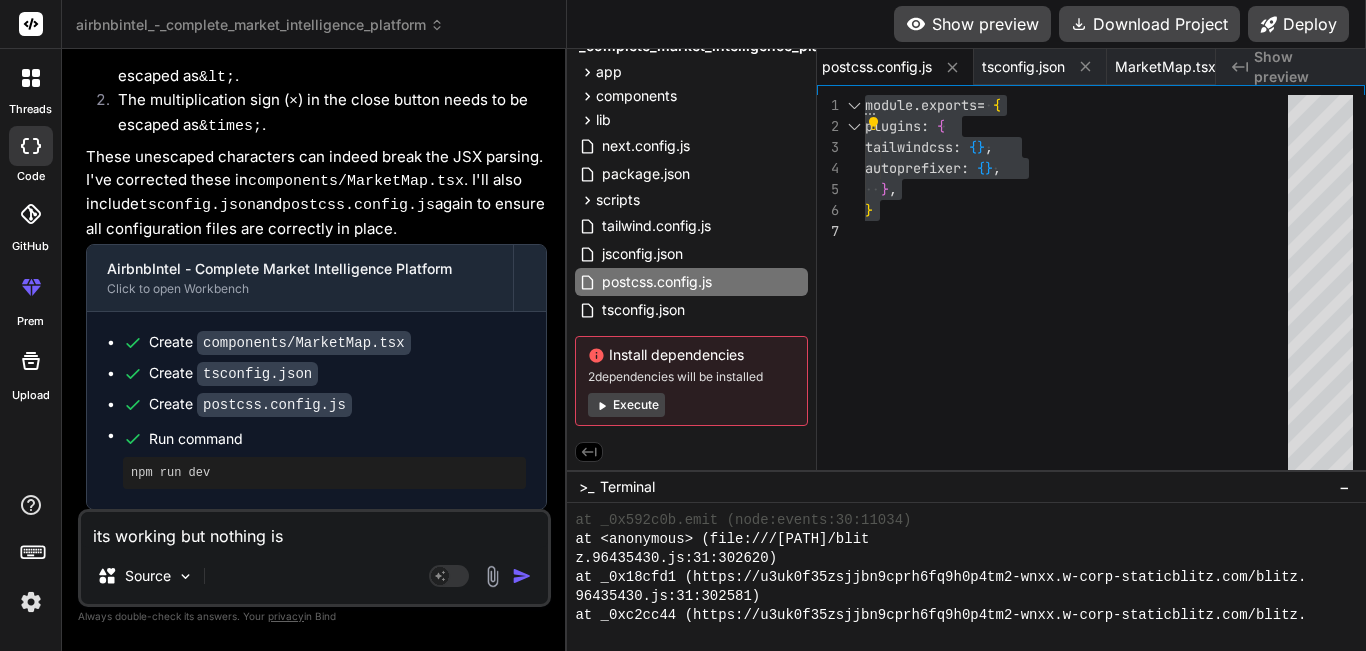 type on "its working but nothing is" 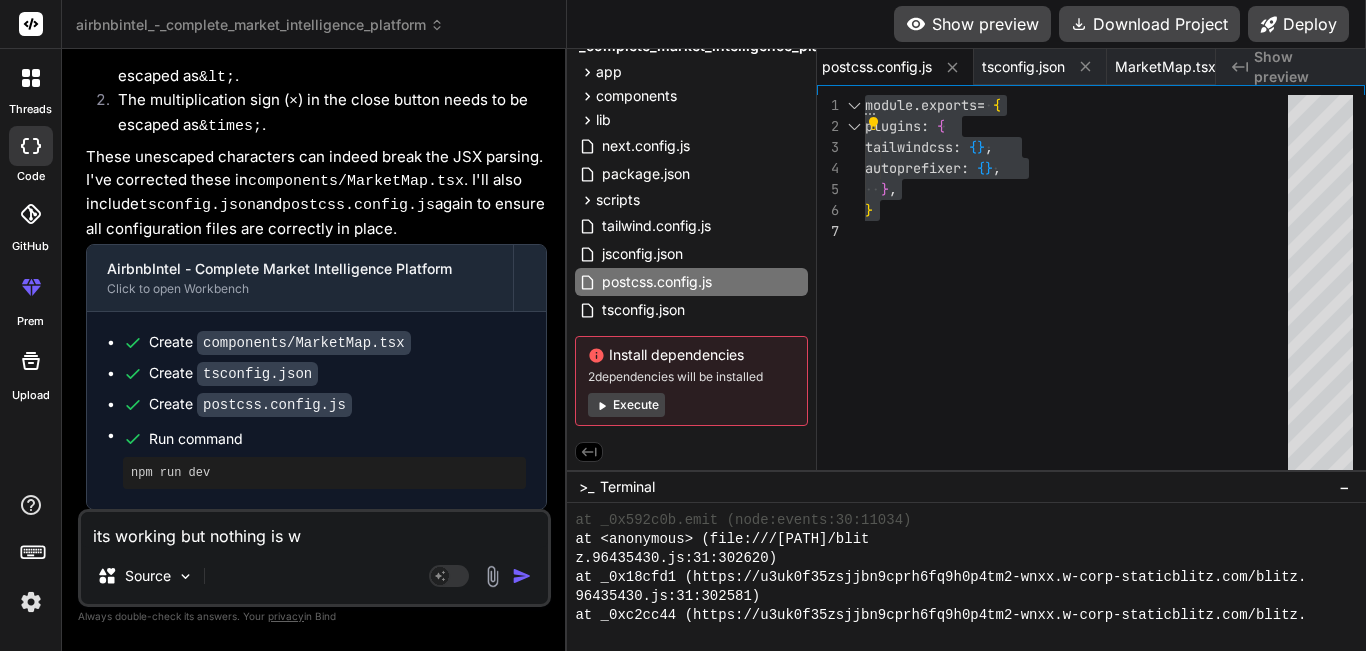 type on "its working but nothing is wo" 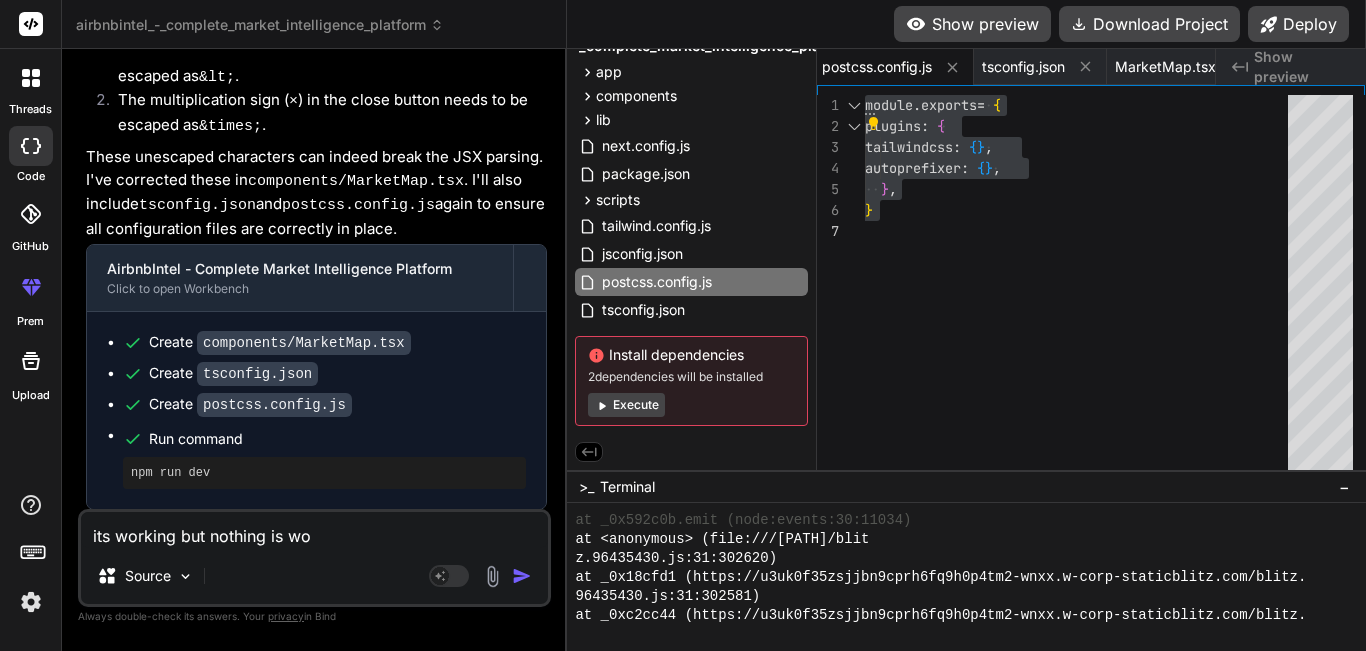 type on "its working but nothing is wor" 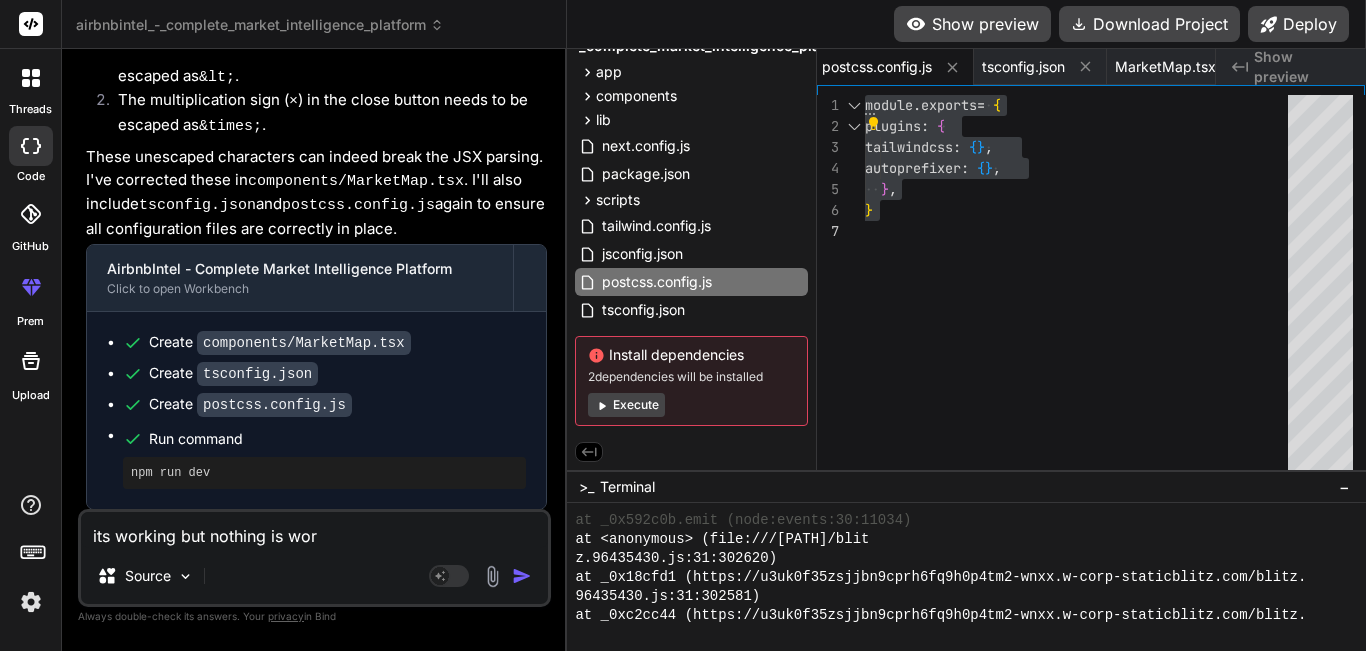 type on "its working but nothing is work" 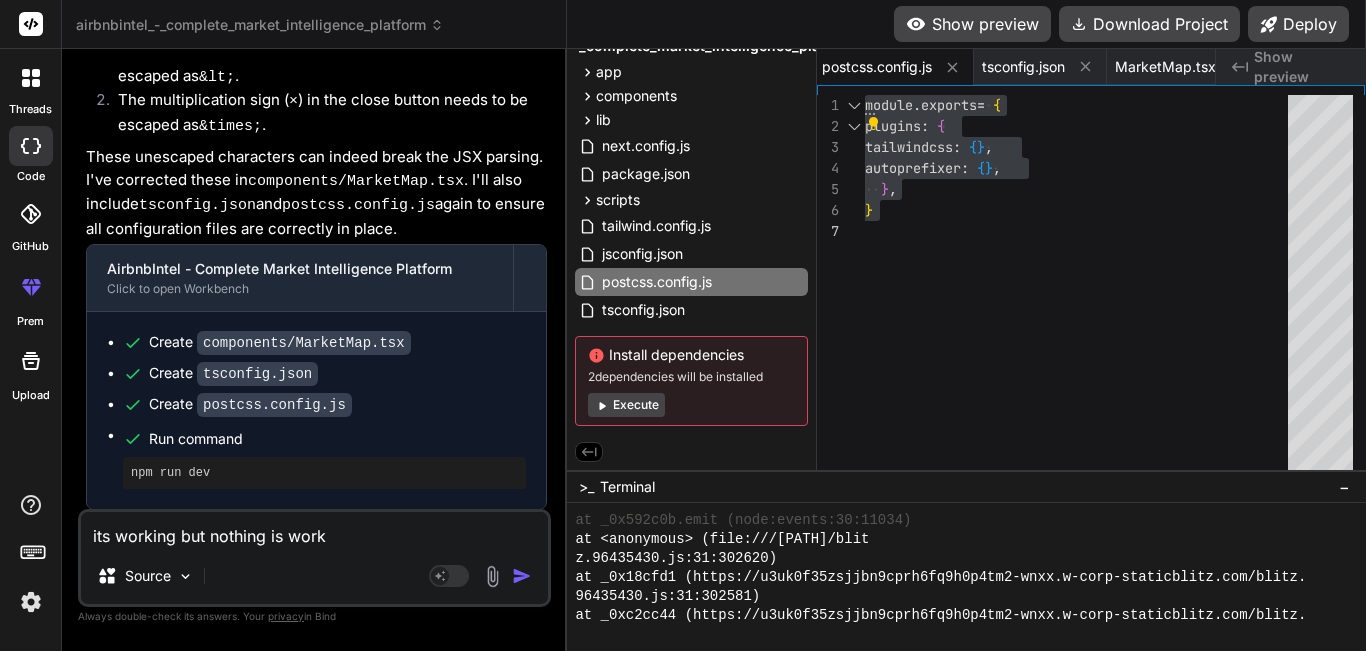 type on "its working but nothing is worki" 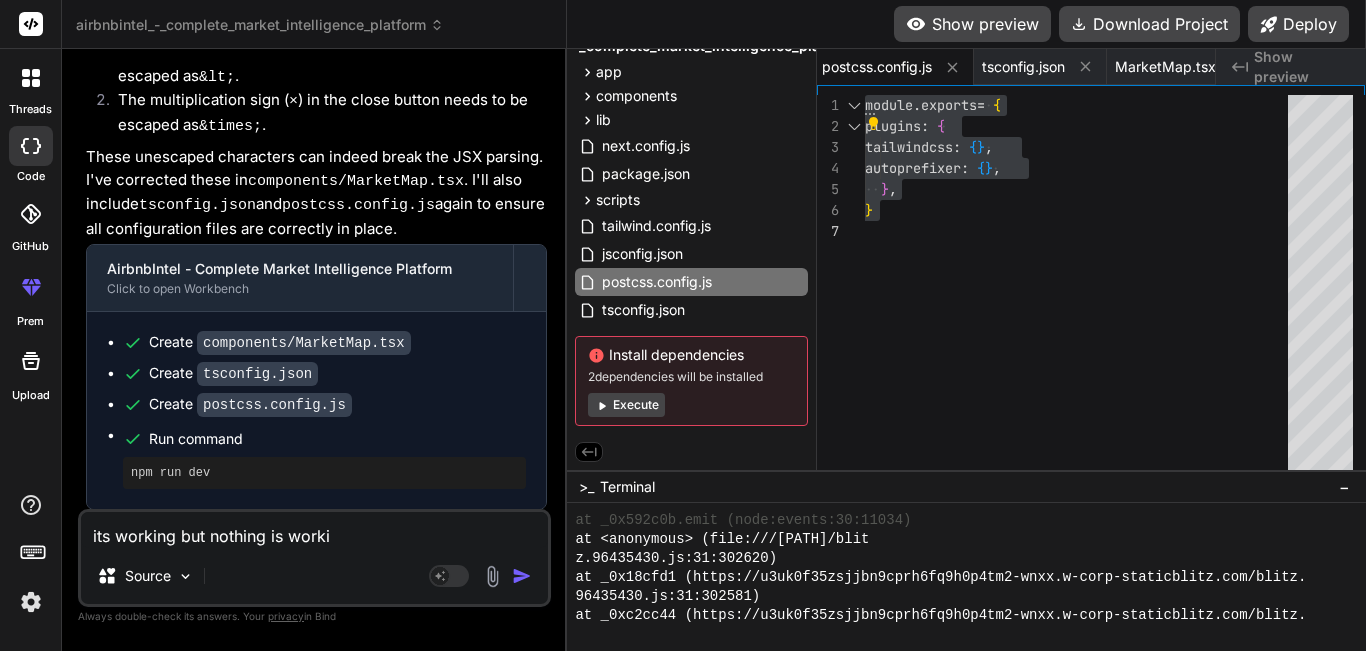 type on "its working but nothing is workin" 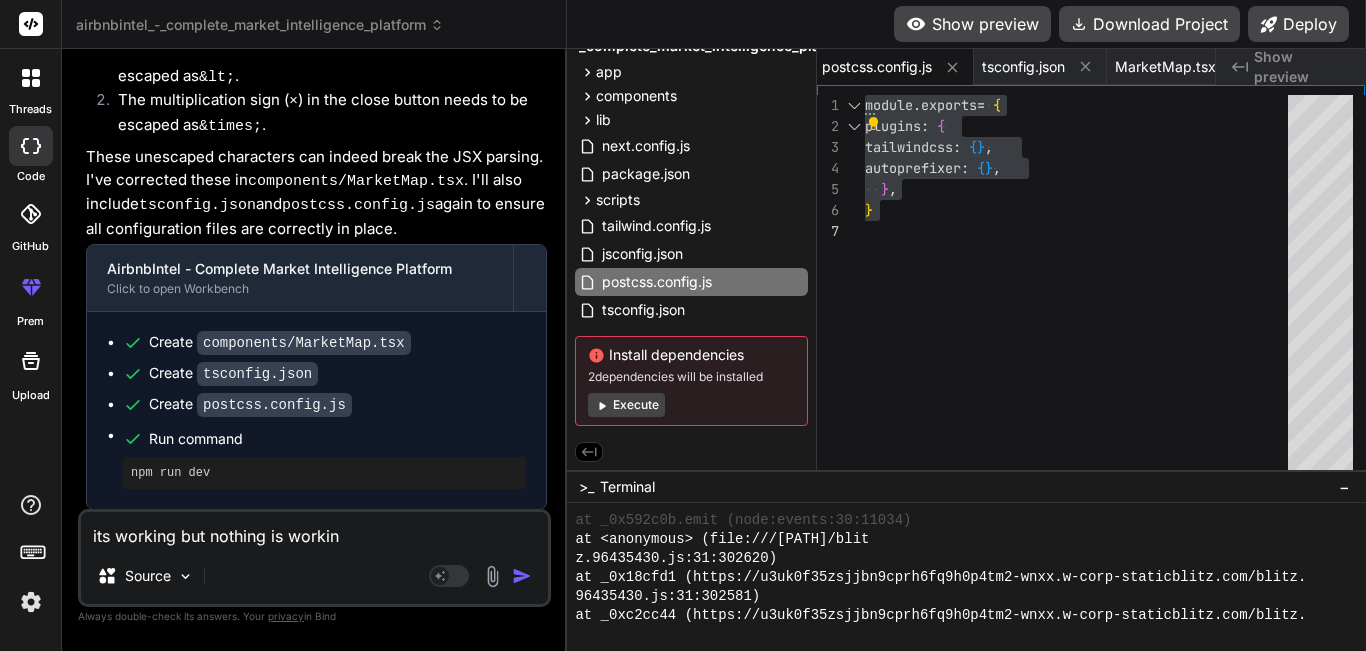 type on "its working but nothing is working" 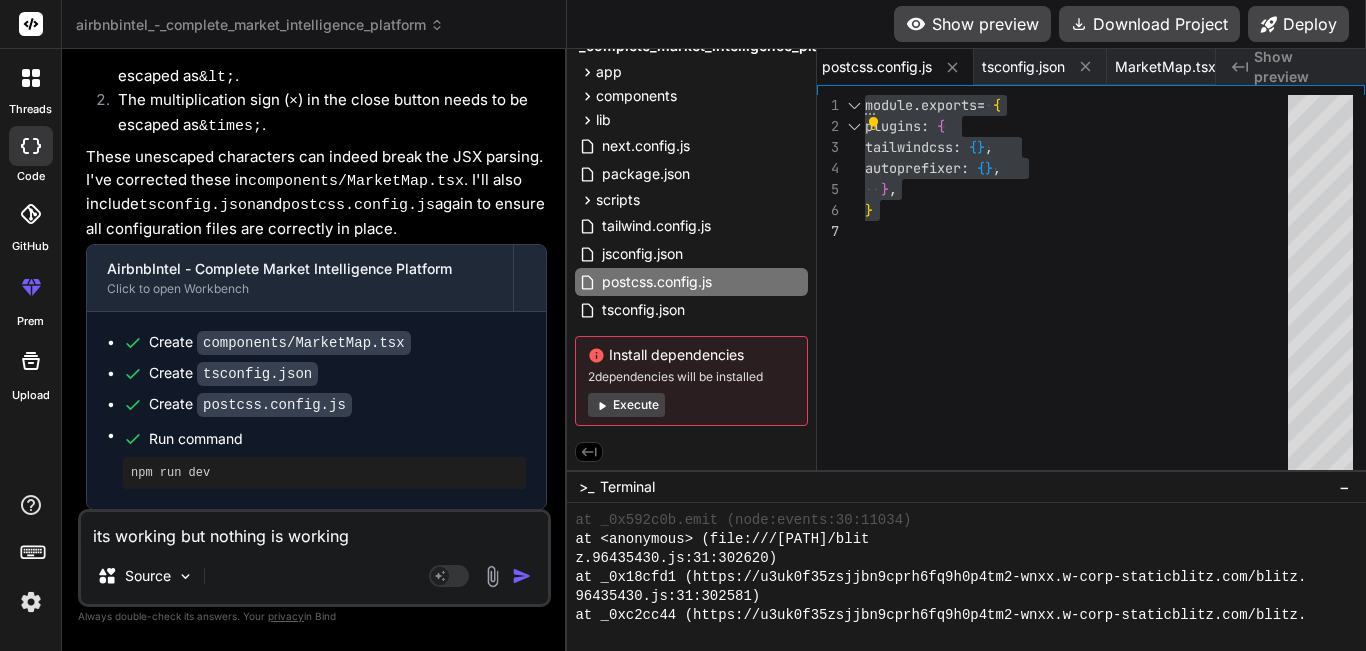 type on "its working but nothing is working" 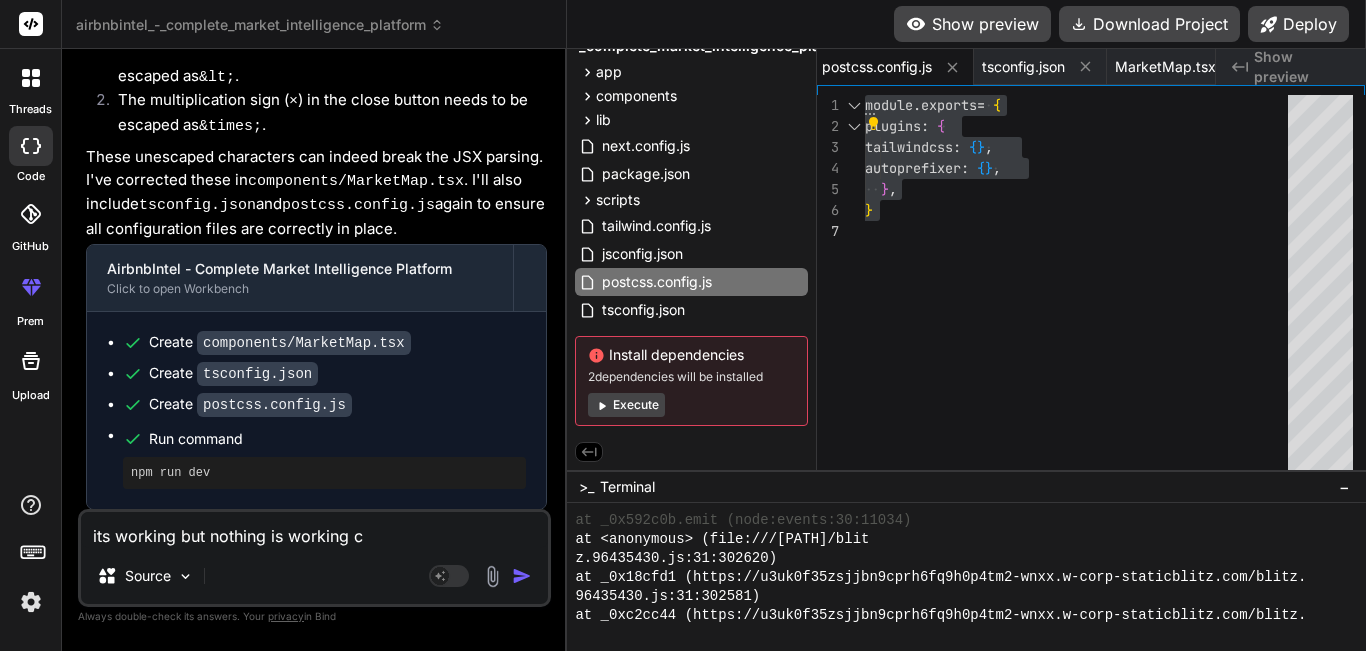 type on "its working but nothing is working ca" 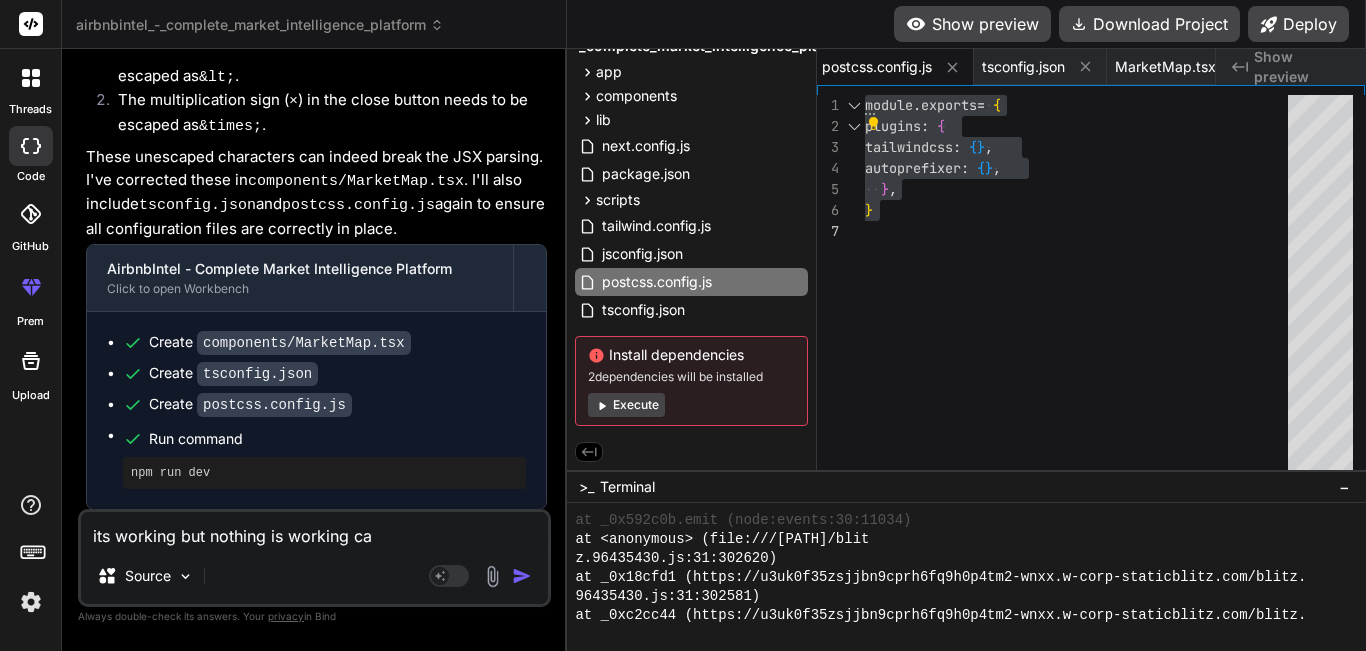 type on "its working but nothing is working can" 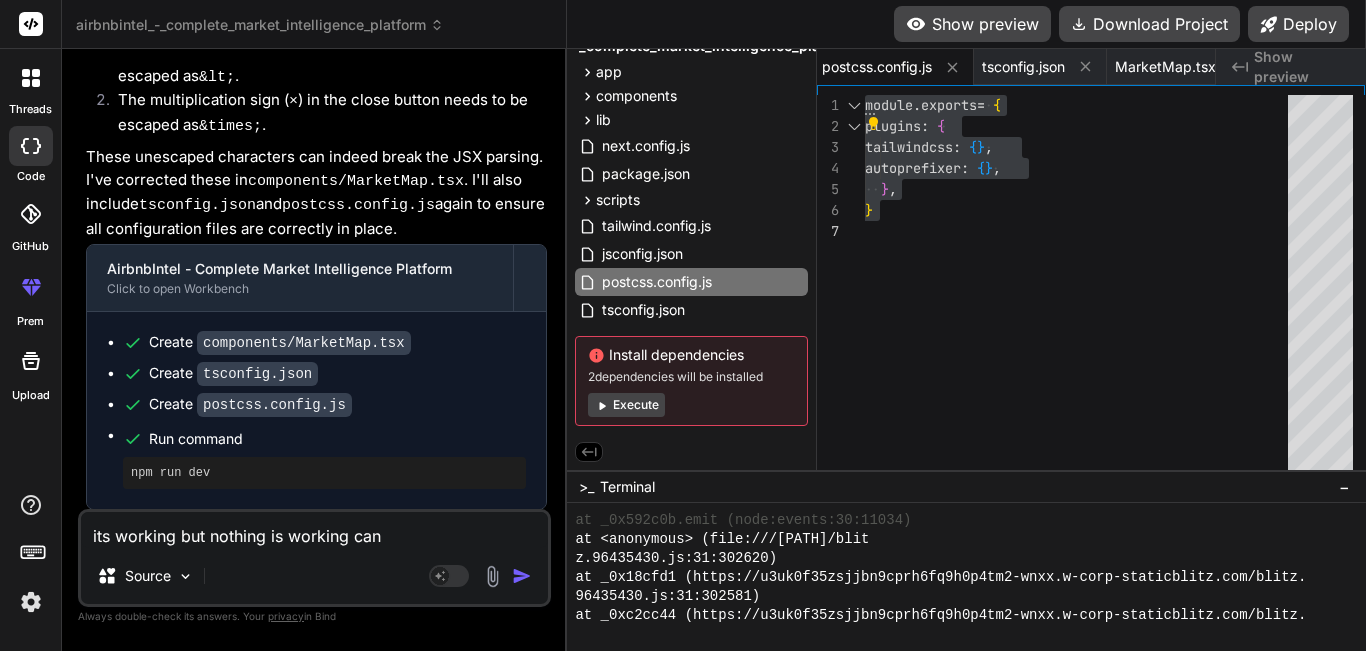 type on "its working but nothing is working can" 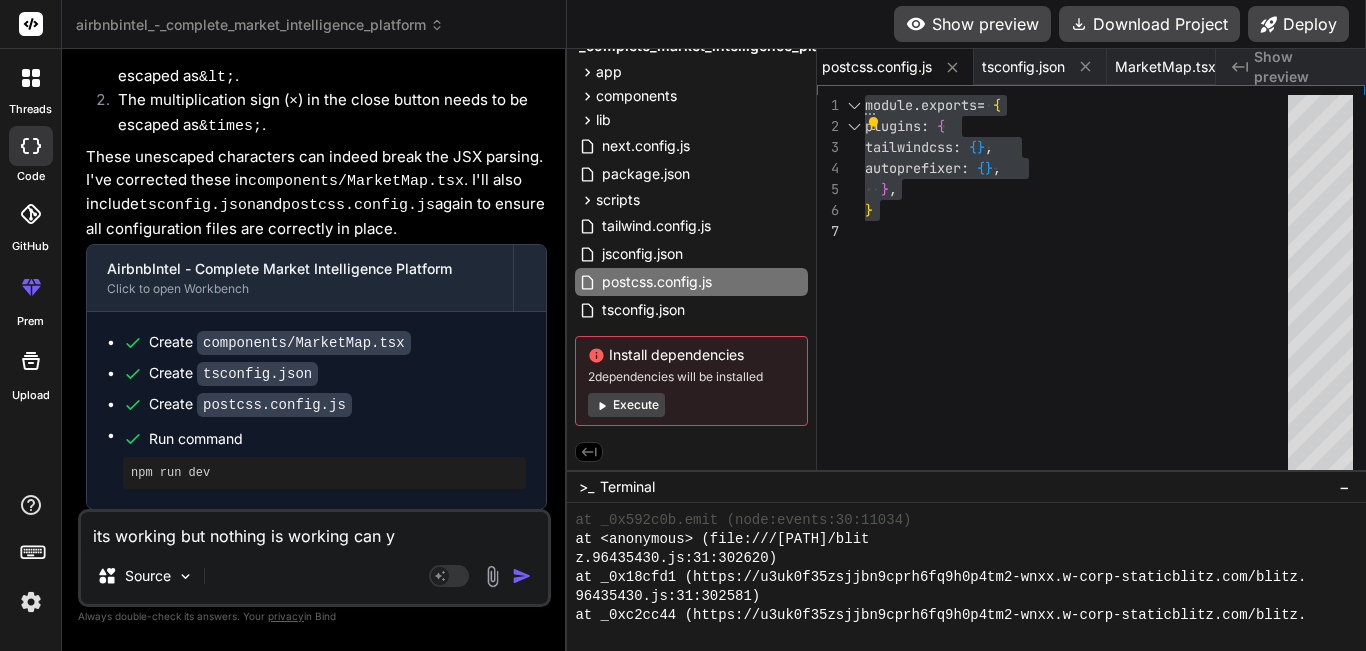 type on "its working but nothing is working can yo" 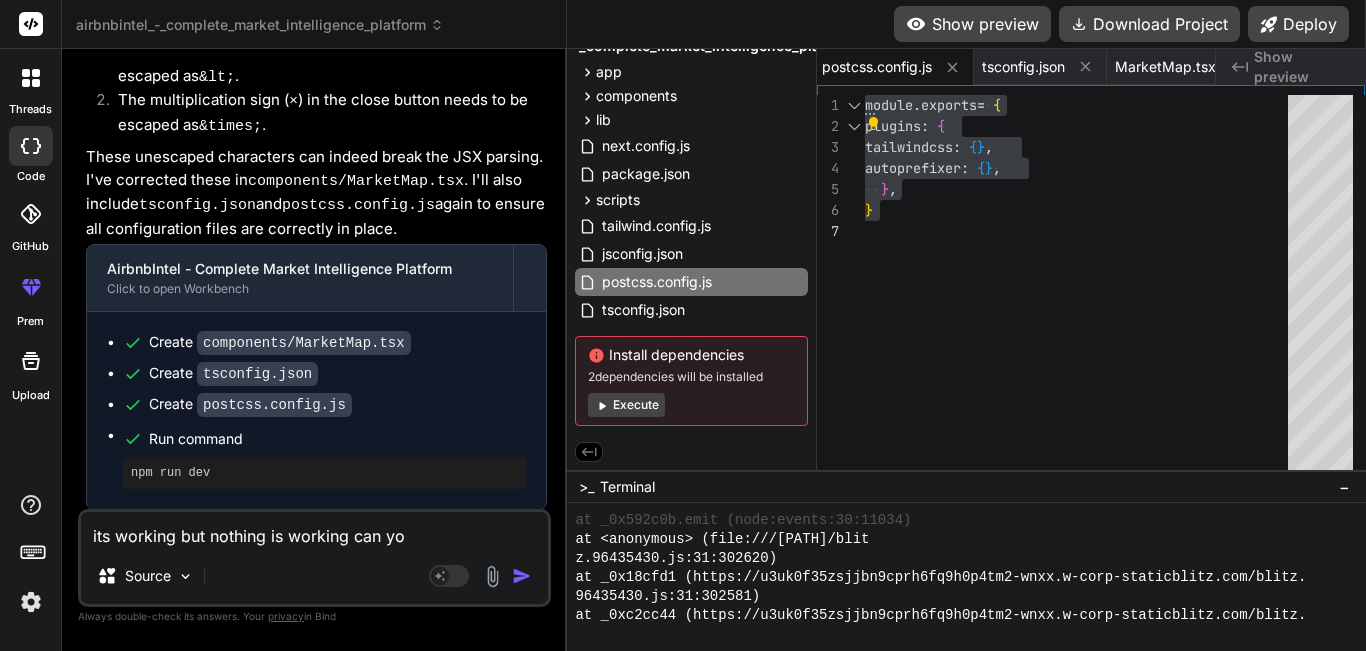 type on "its working but nothing is working can you" 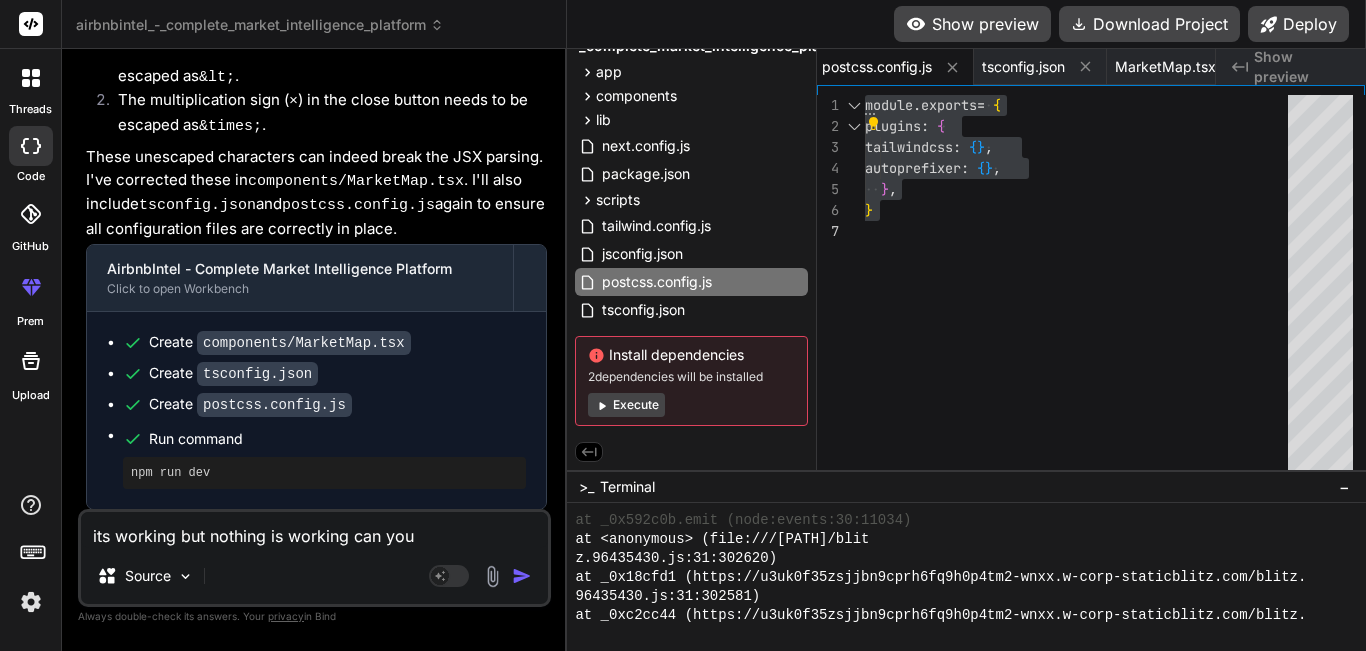 type on "its working but nothing is working can you" 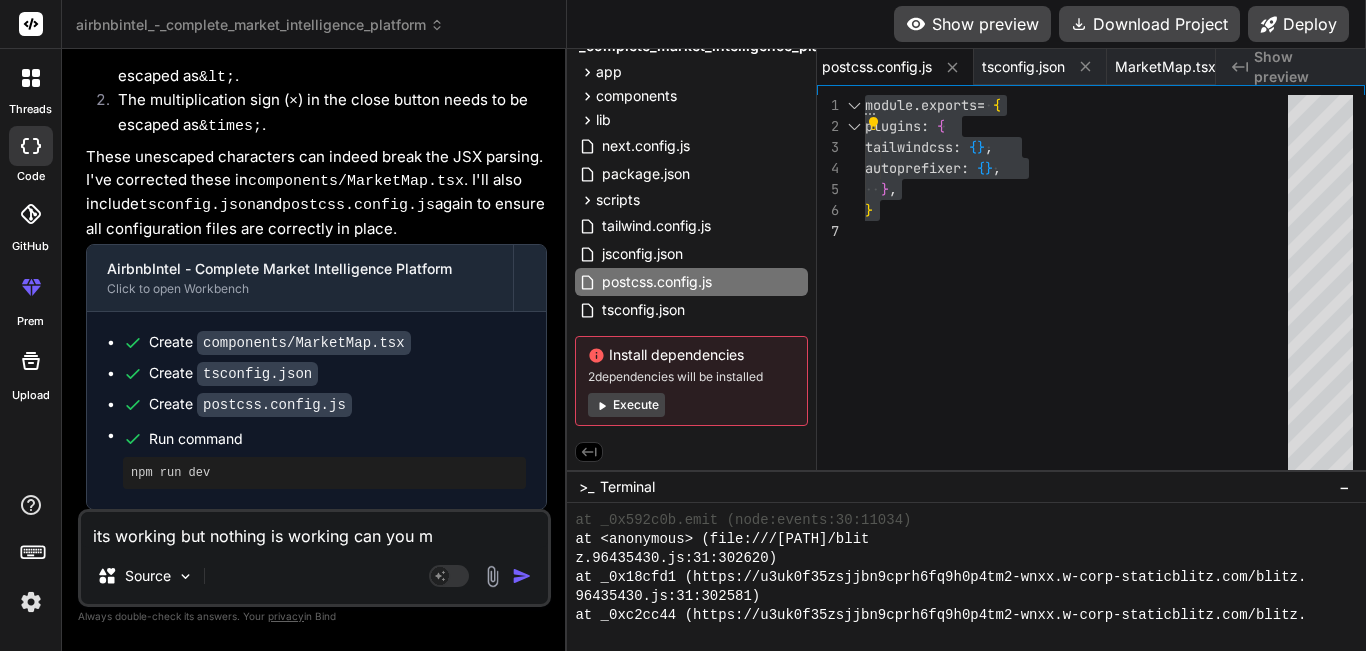 type on "its working but nothing is working can you ma" 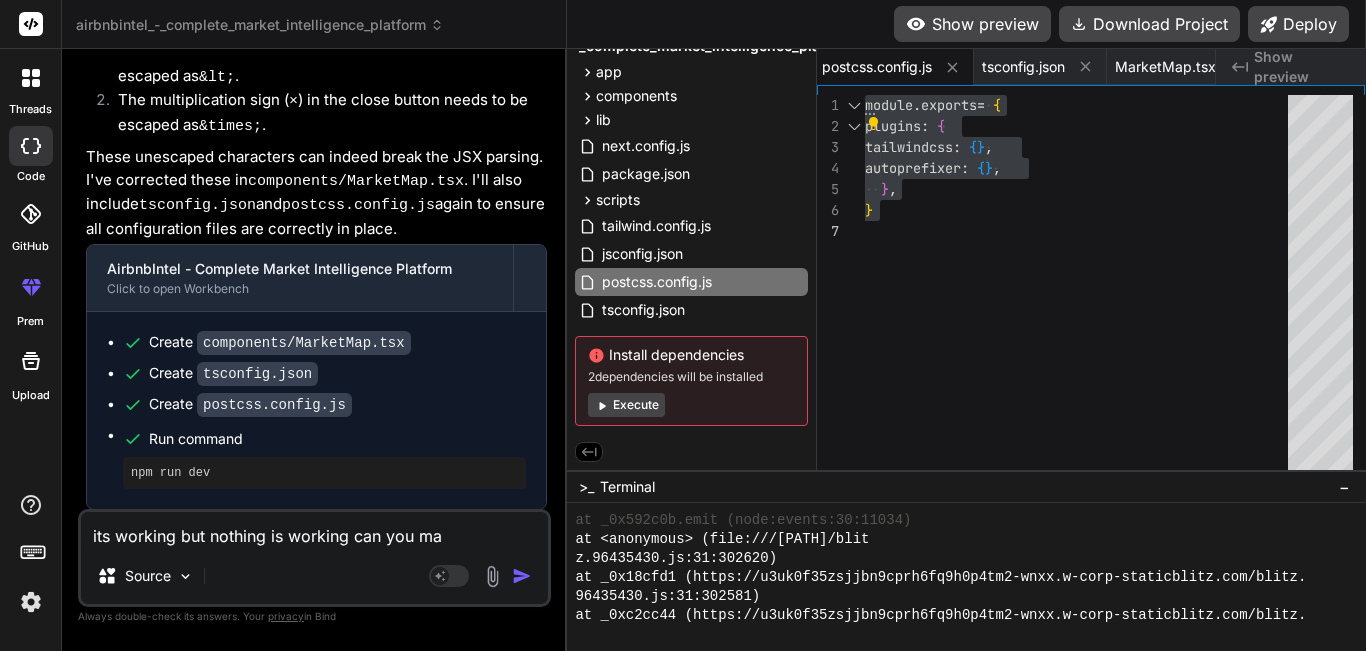type on "its working but nothing is working can you mak" 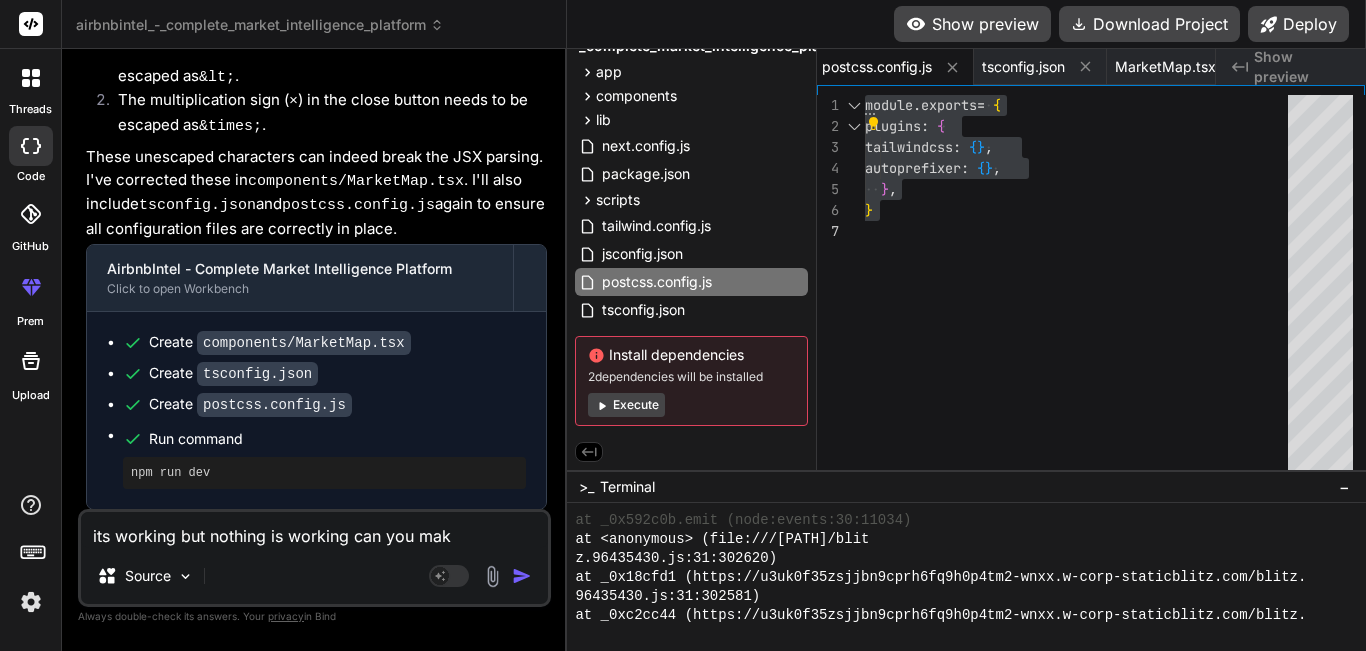 type on "its working but nothing is working can you make" 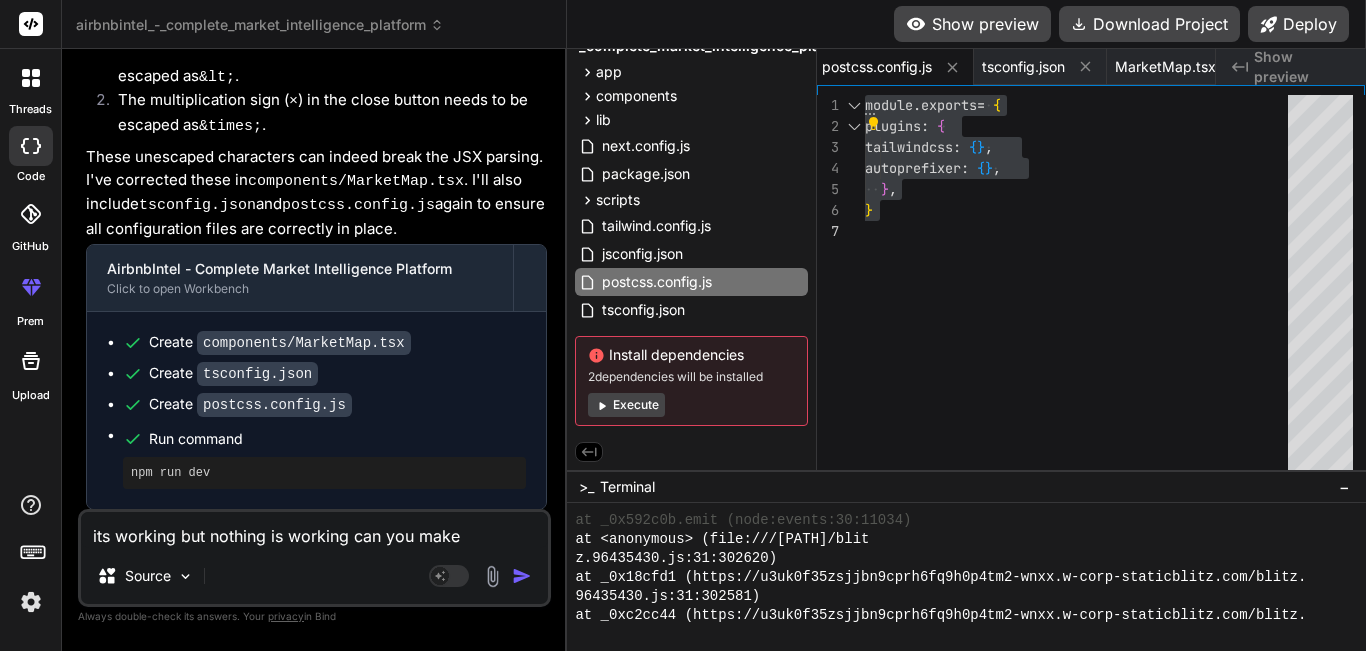 type on "x" 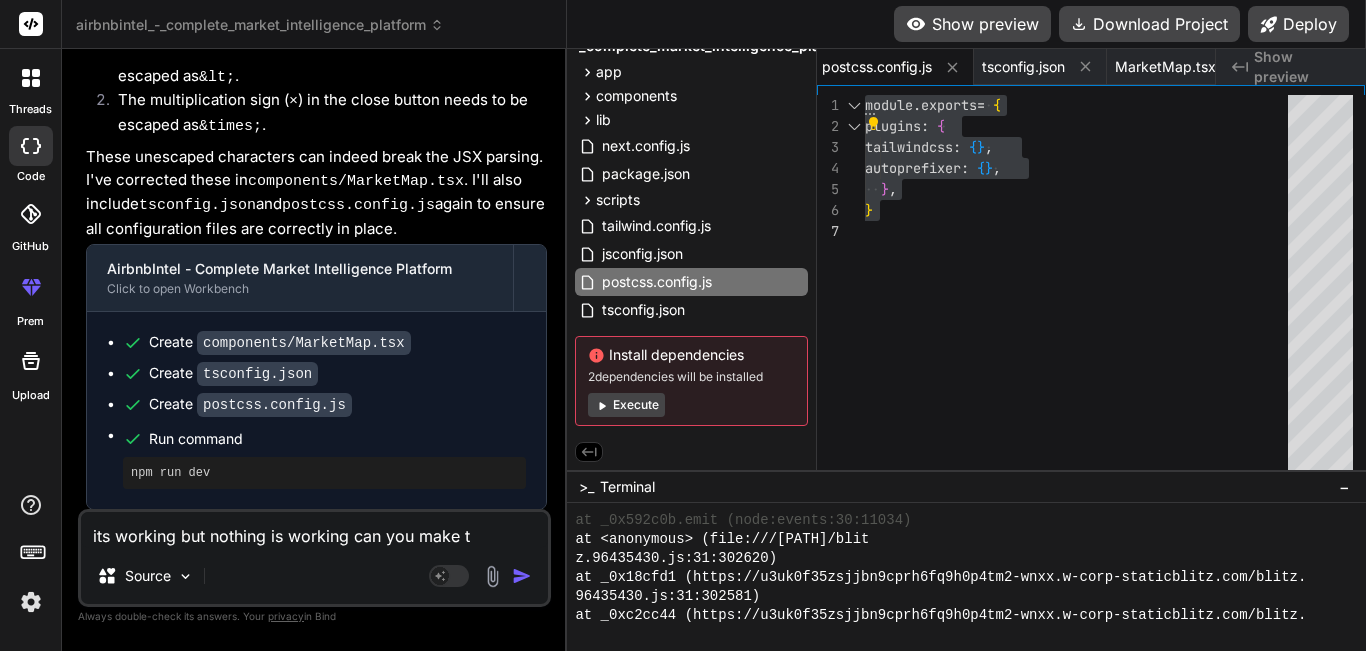 type on "its working but nothing is working can you make th" 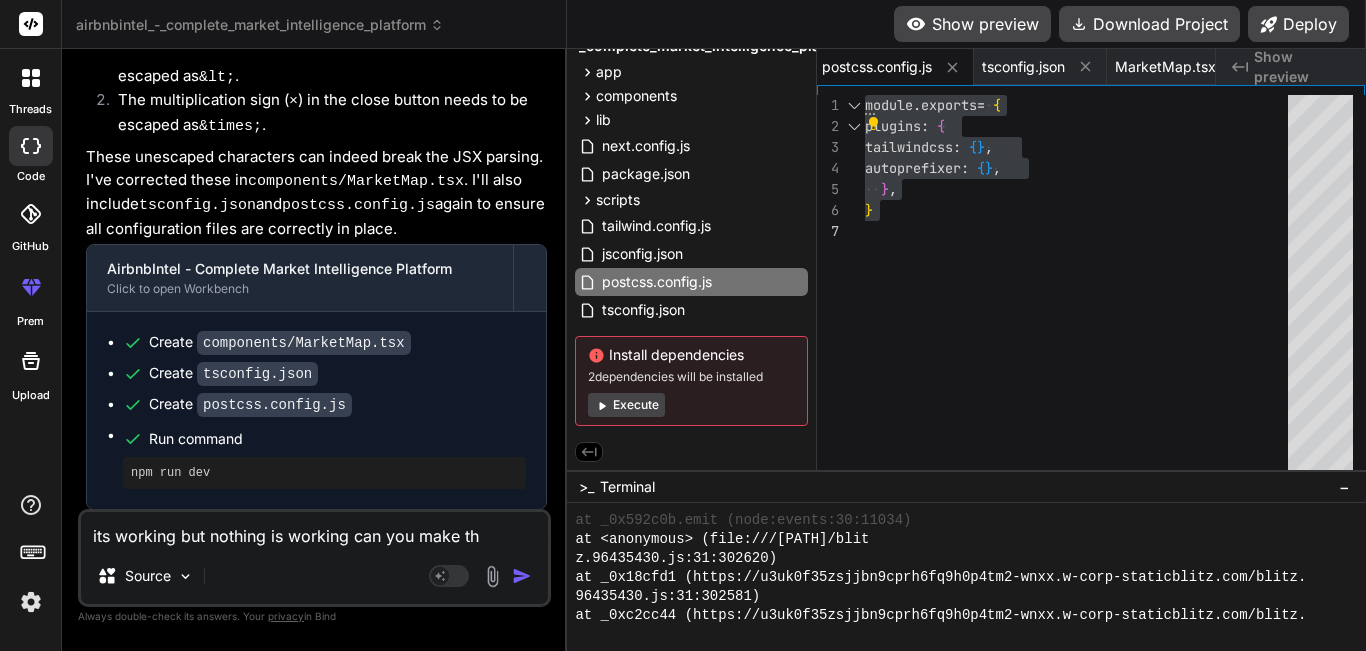 type on "its working but nothing is working can you make thi" 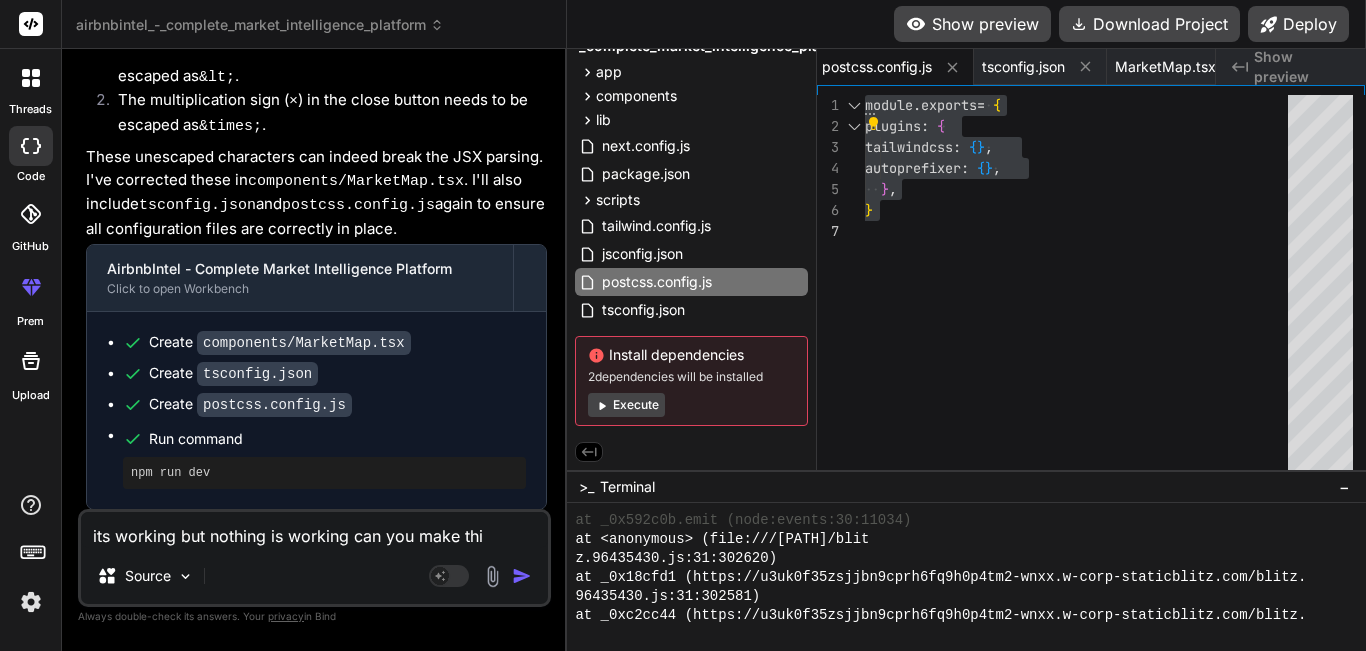 type on "x" 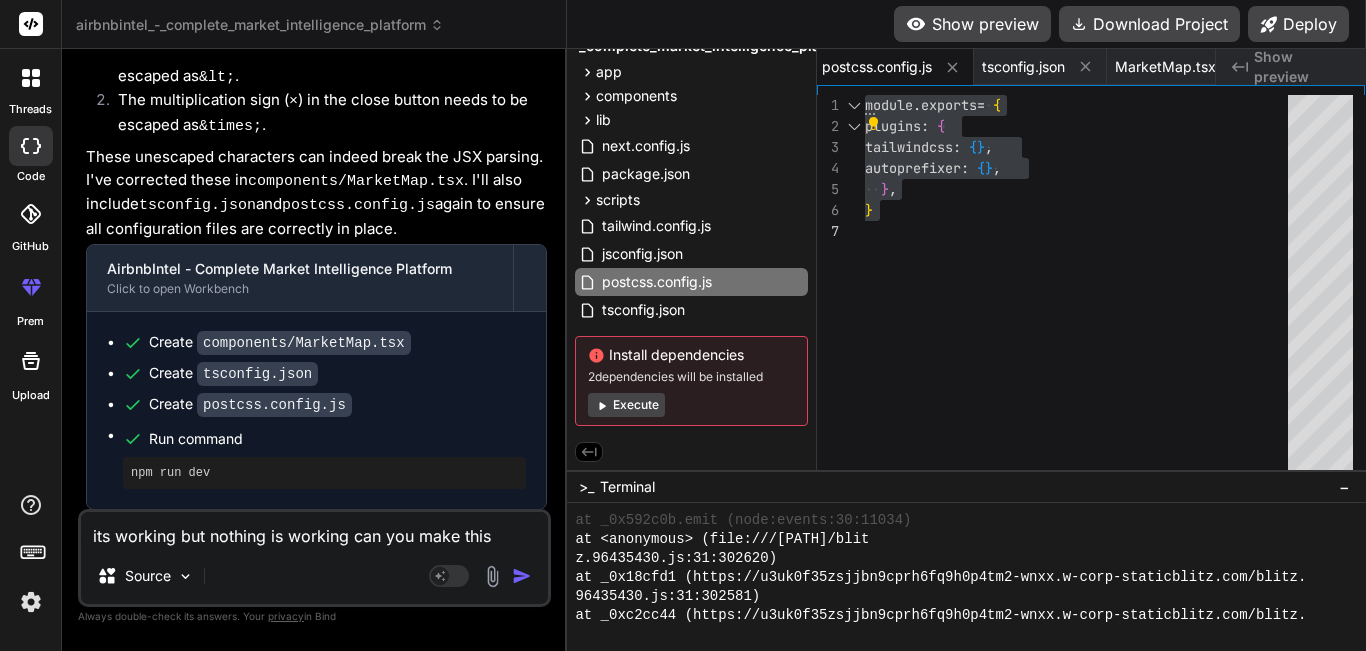 type on "x" 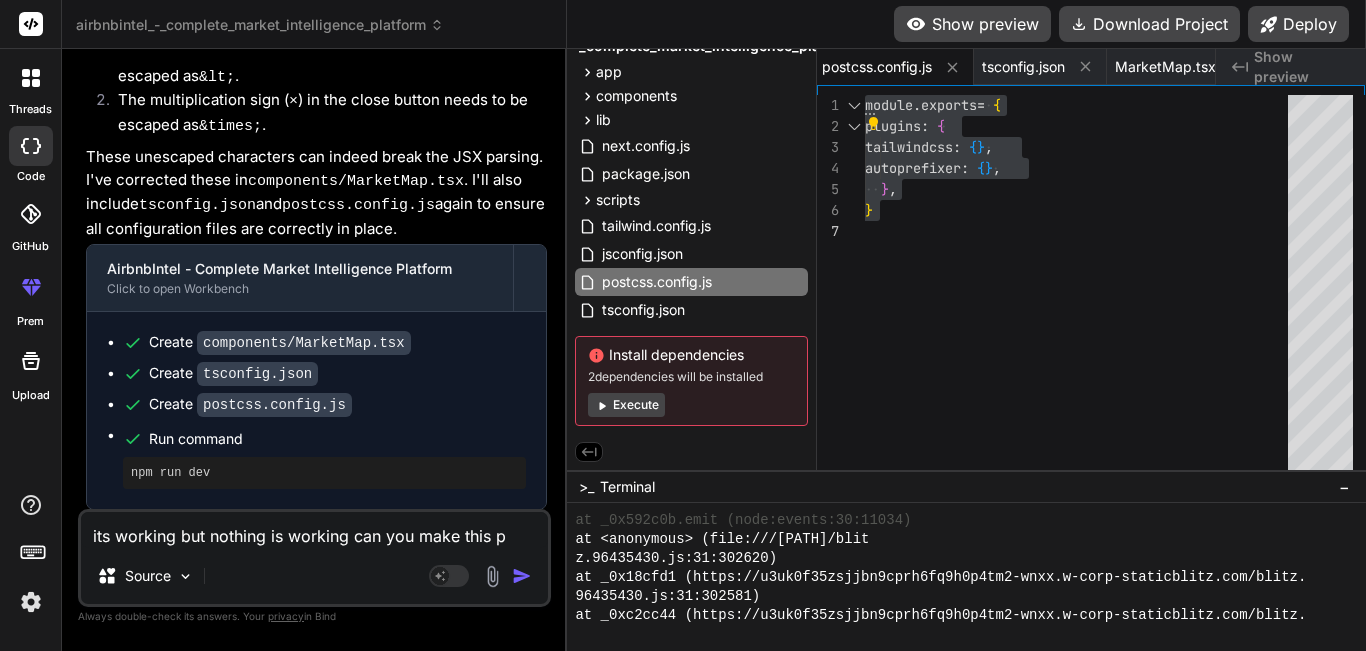 type on "its working but nothing is working can you make this pr" 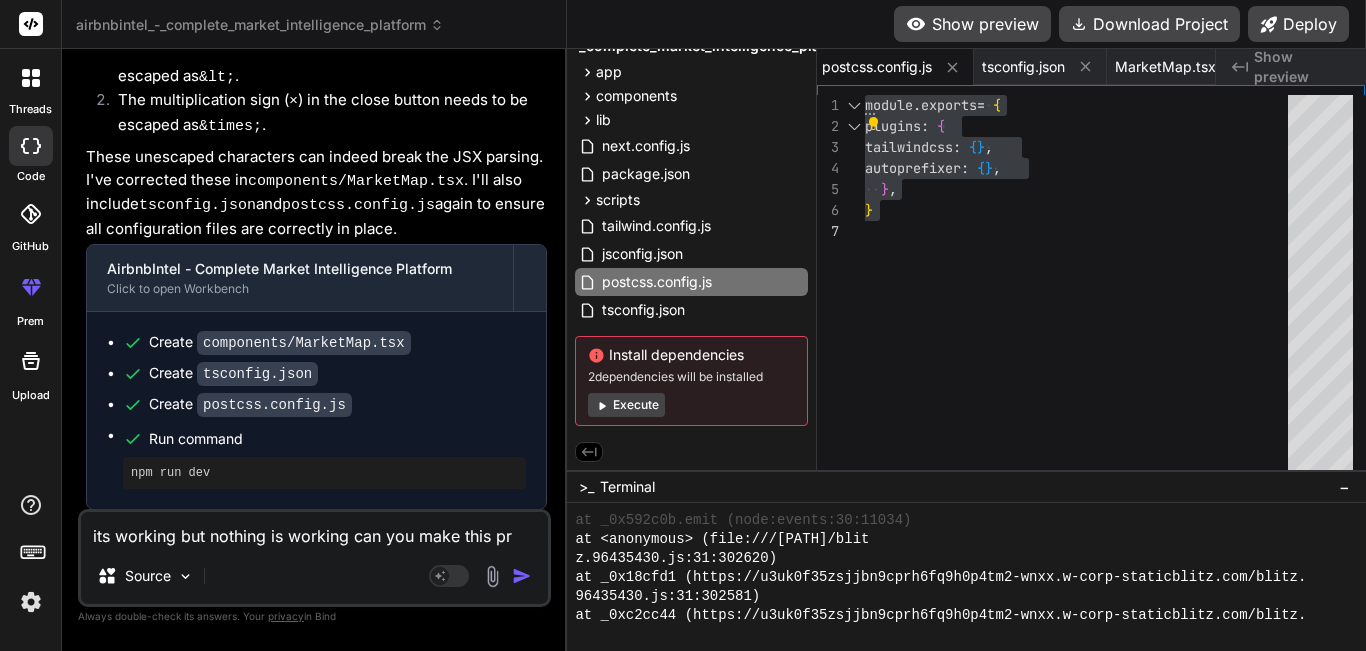 type on "It's working but nothing is working can you make this pro" 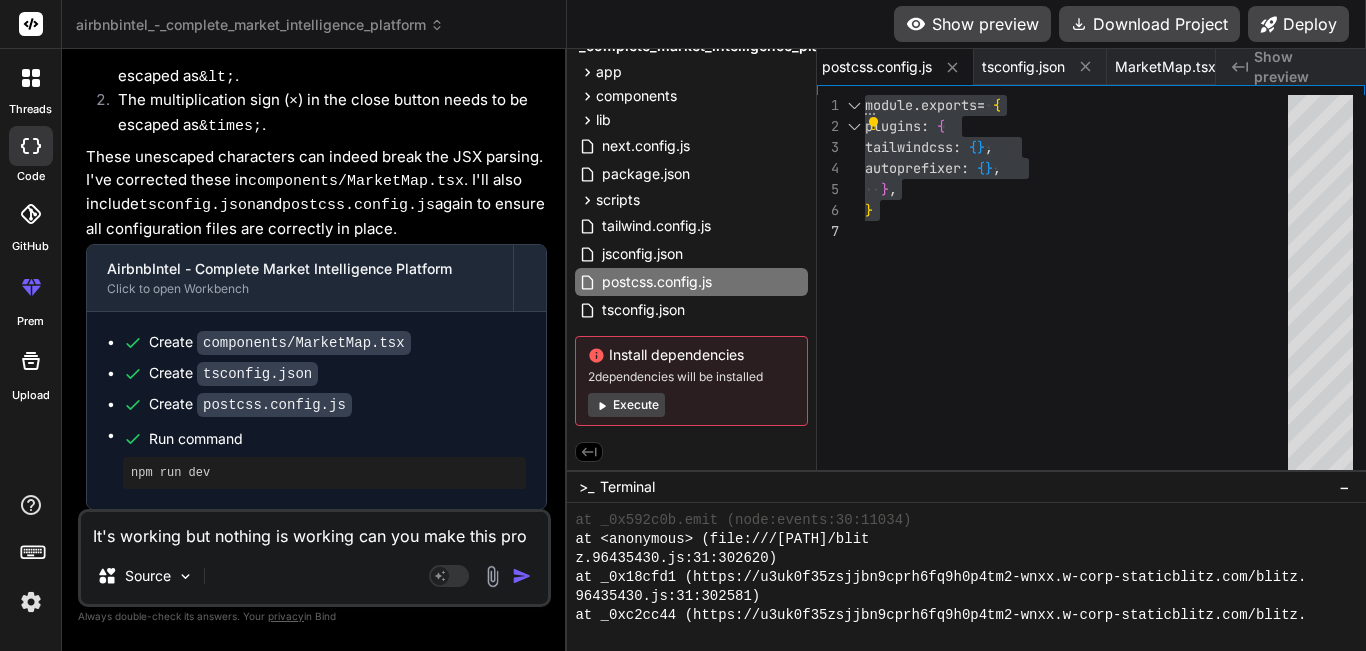 type on "x" 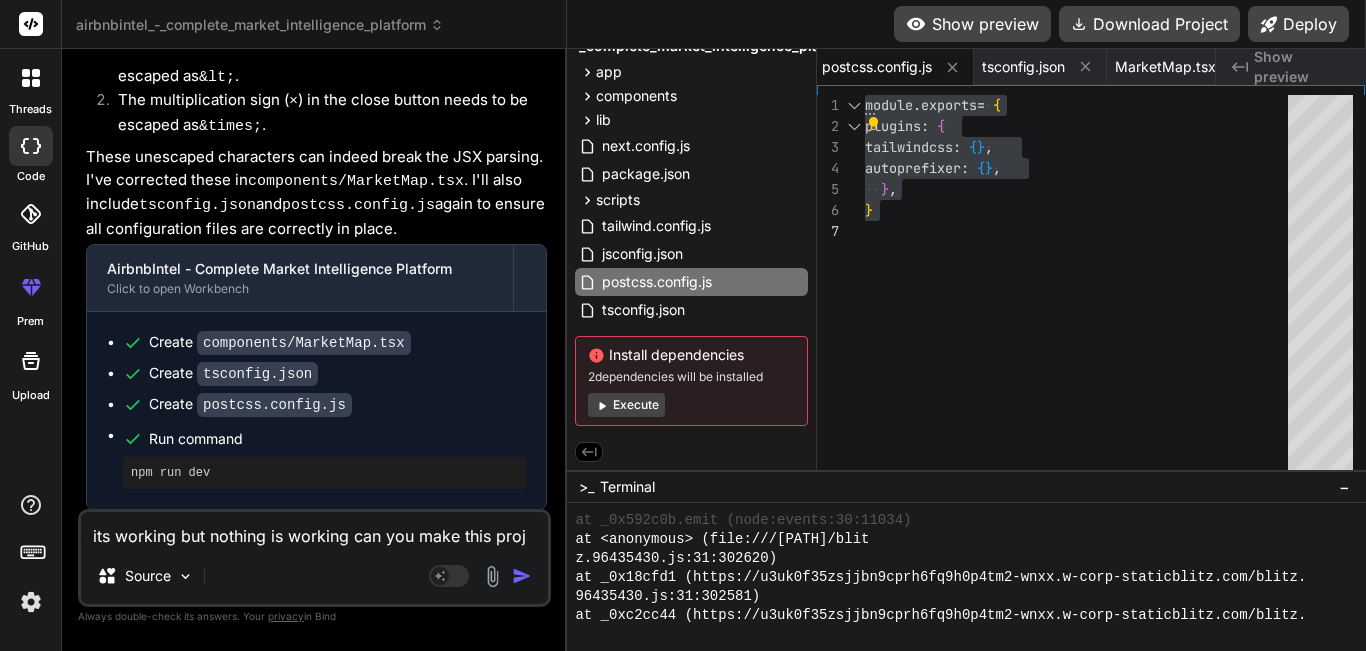 type on "its working but nothing is working can you make this proje" 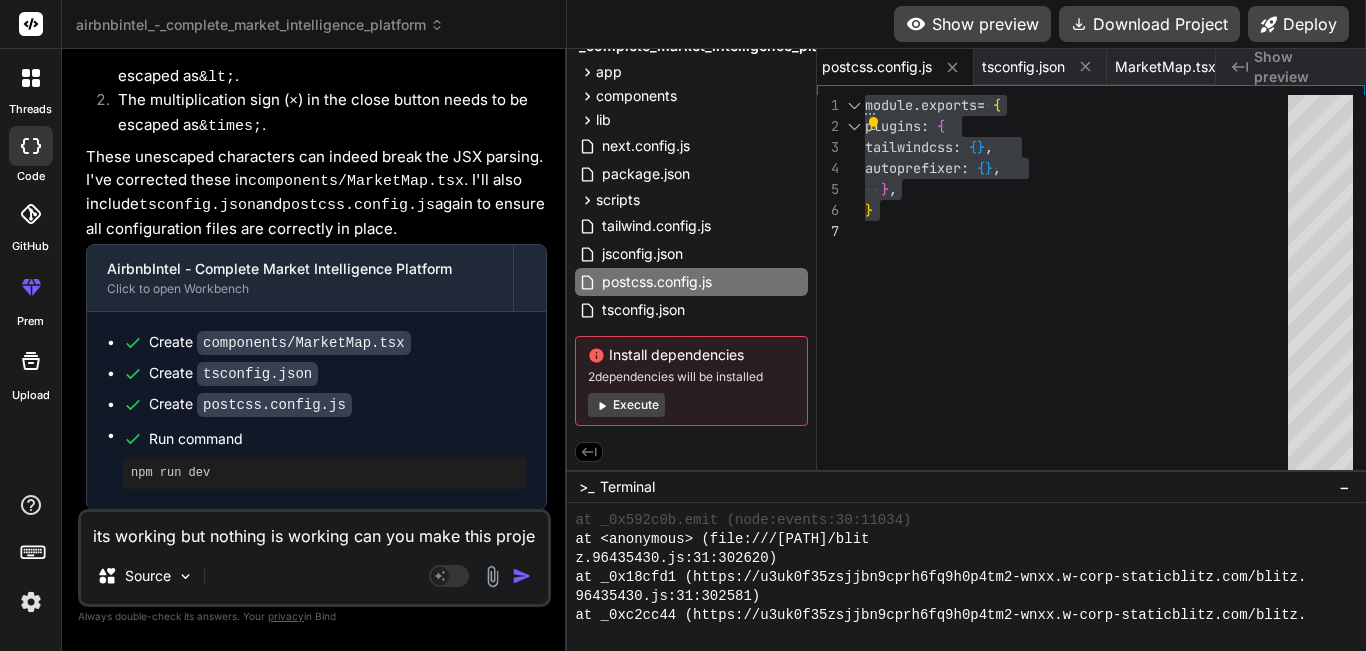 type on "its working but nothing is working can you make this projec" 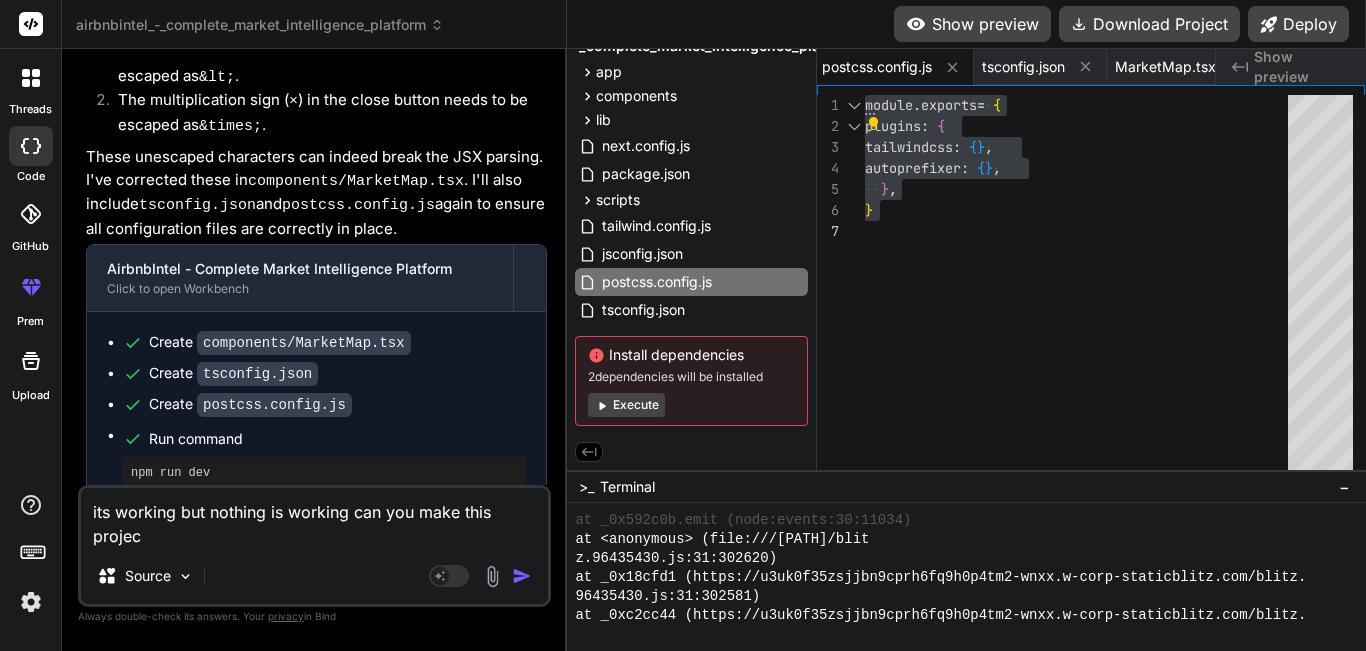 type on "its working but nothing is working can you make this project" 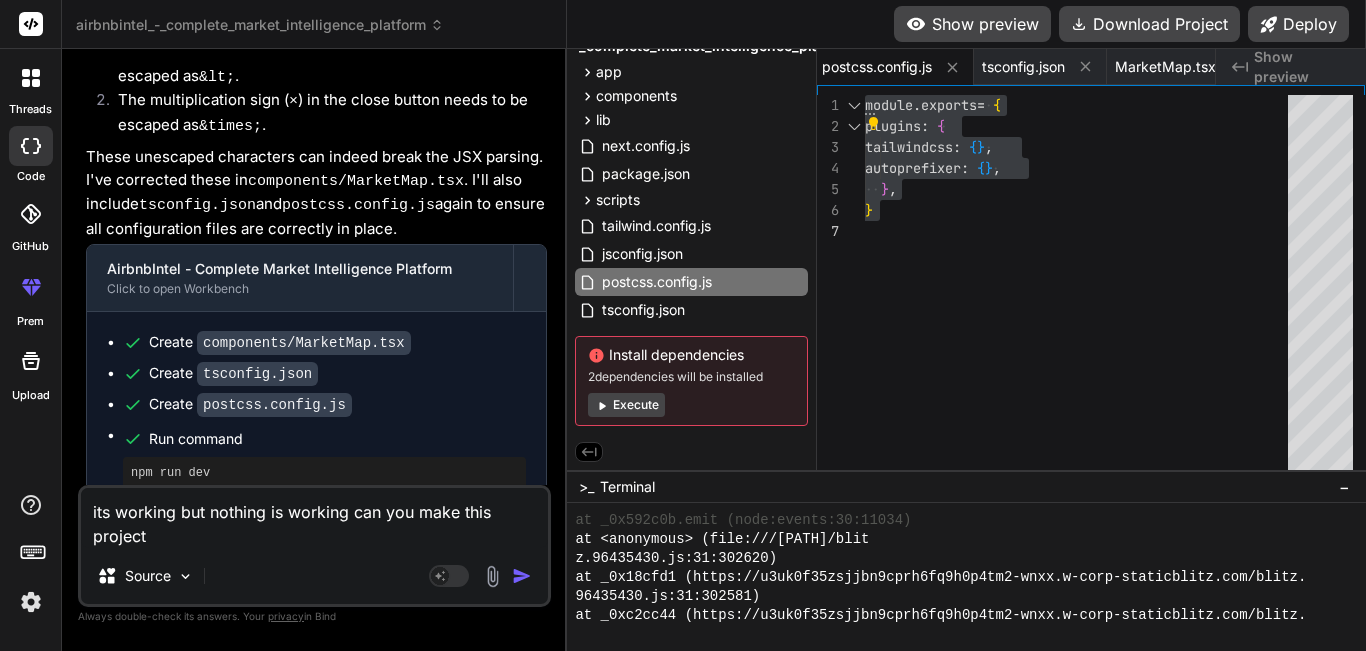 type on "its working but nothing is working can you make this project" 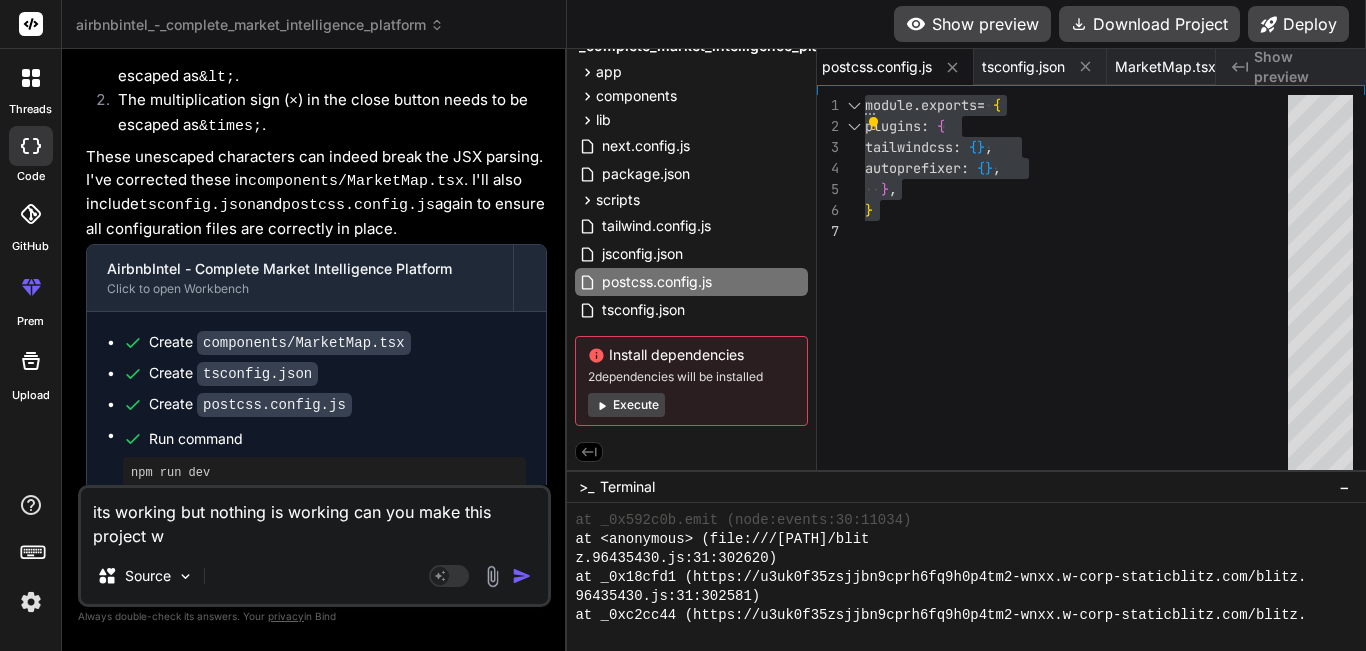 type on "its working but nothing is working can you make this project wo" 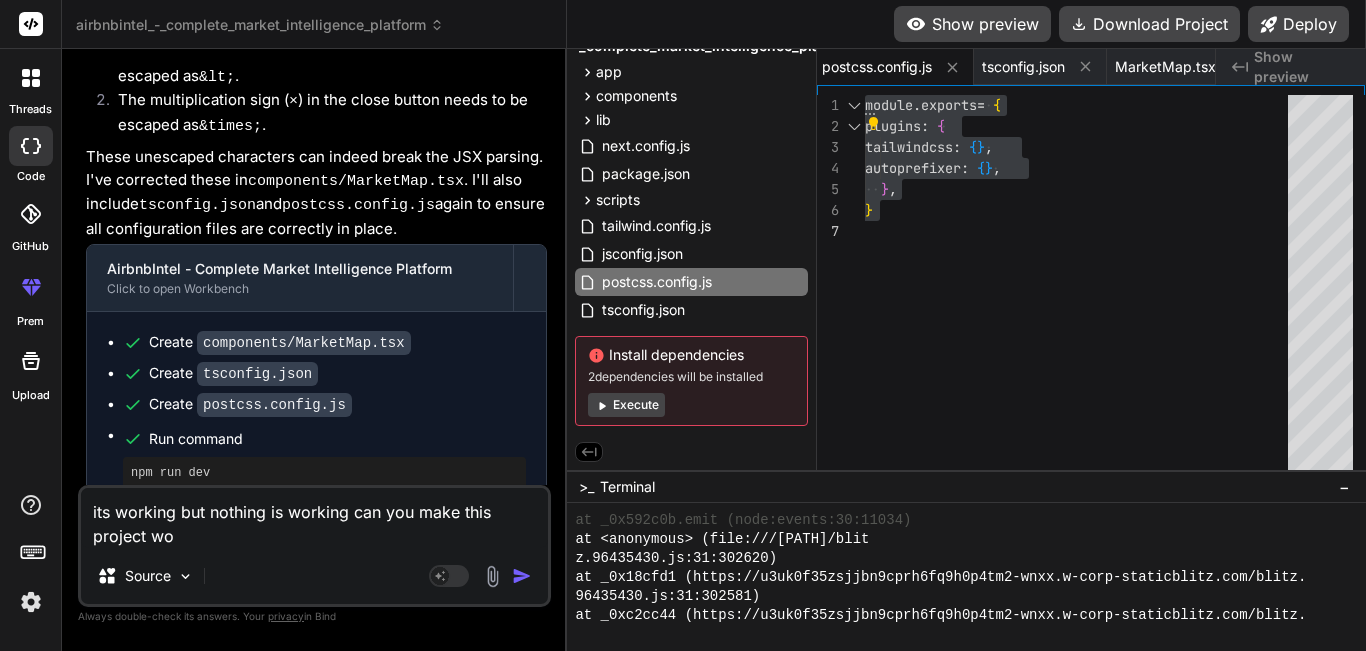 type on "its working but nothing is working can you make this project wor" 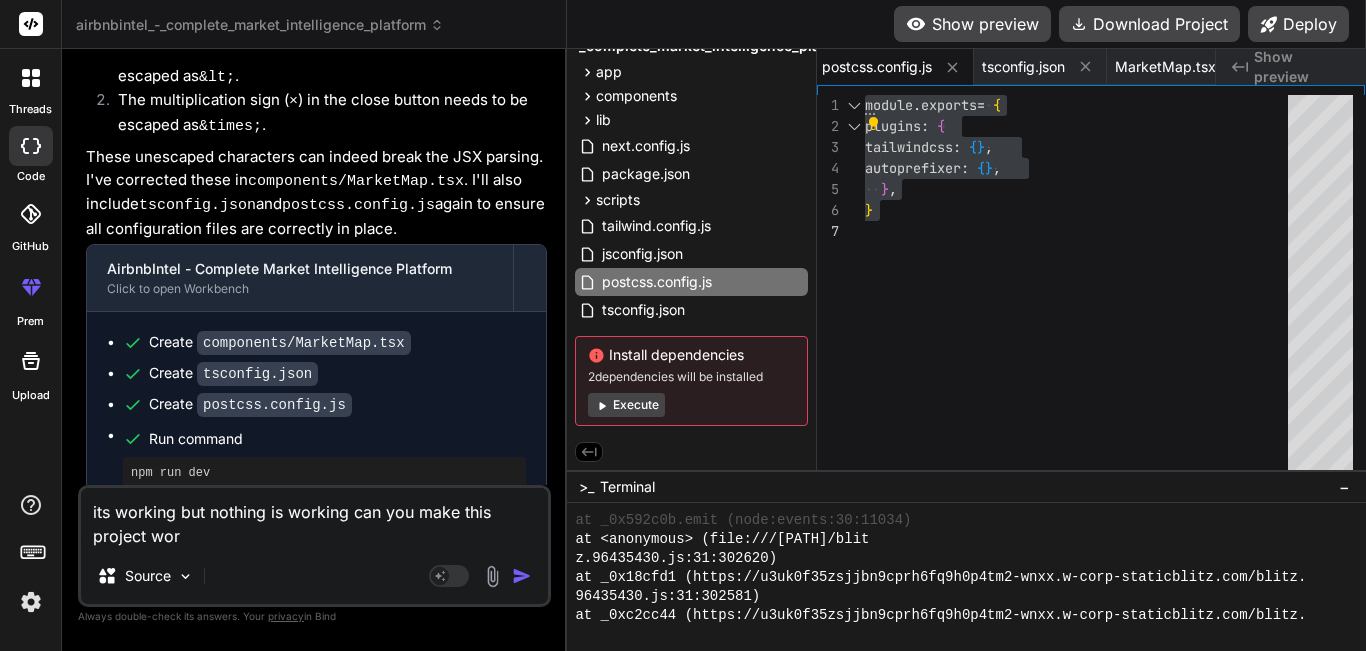 type on "It's working but nothing is working can you make this project work" 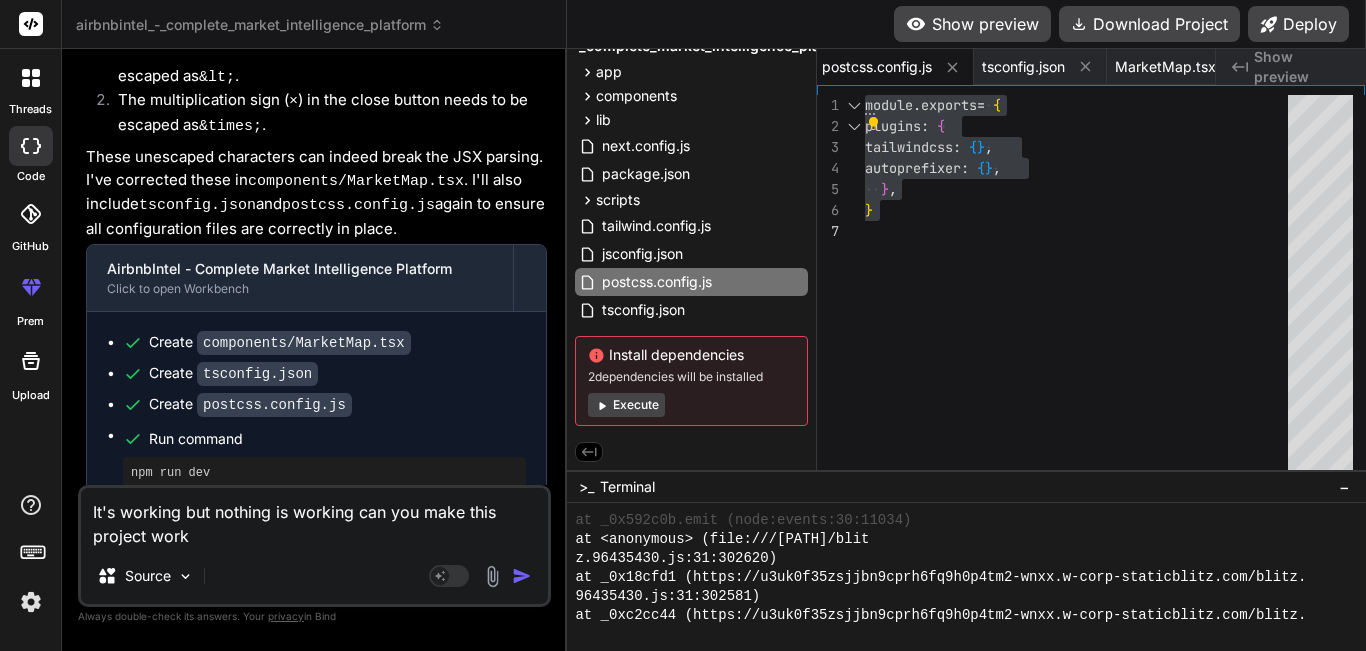 type on "its working but nothing is working can you make this project works" 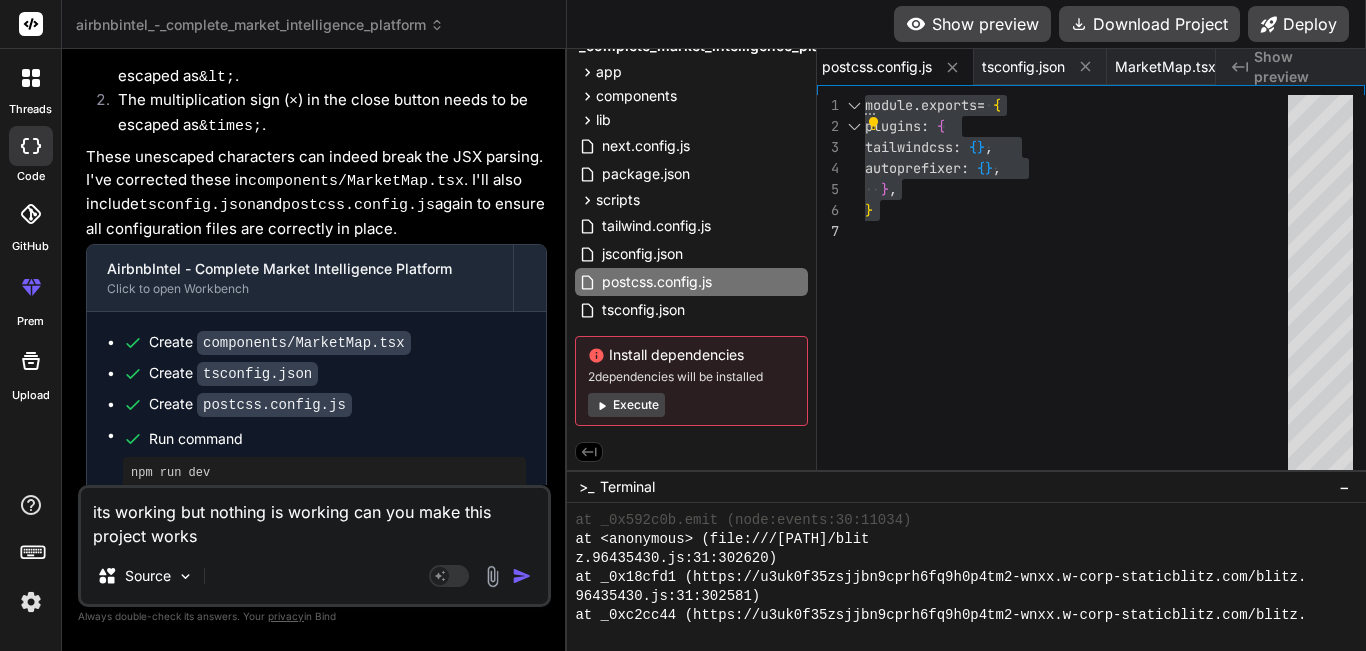 type on "its working but nothing is working can you make this project workss" 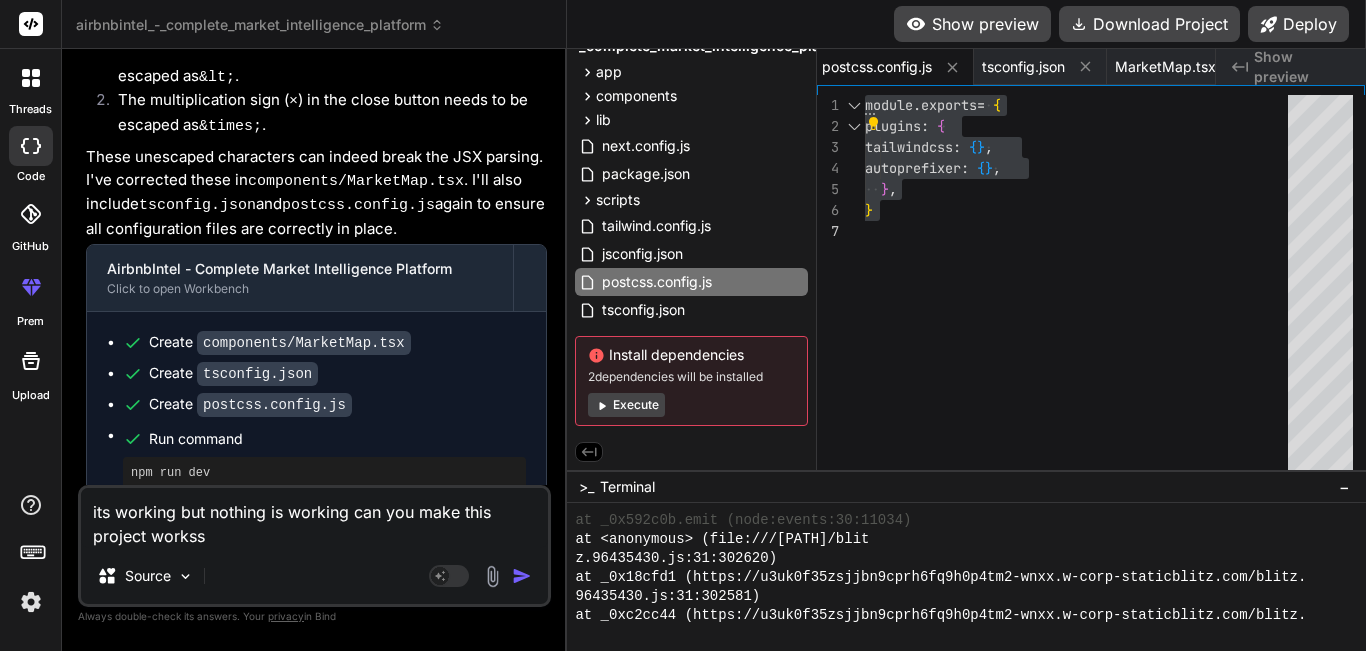 type on "its working but nothing is working can you make this project workss" 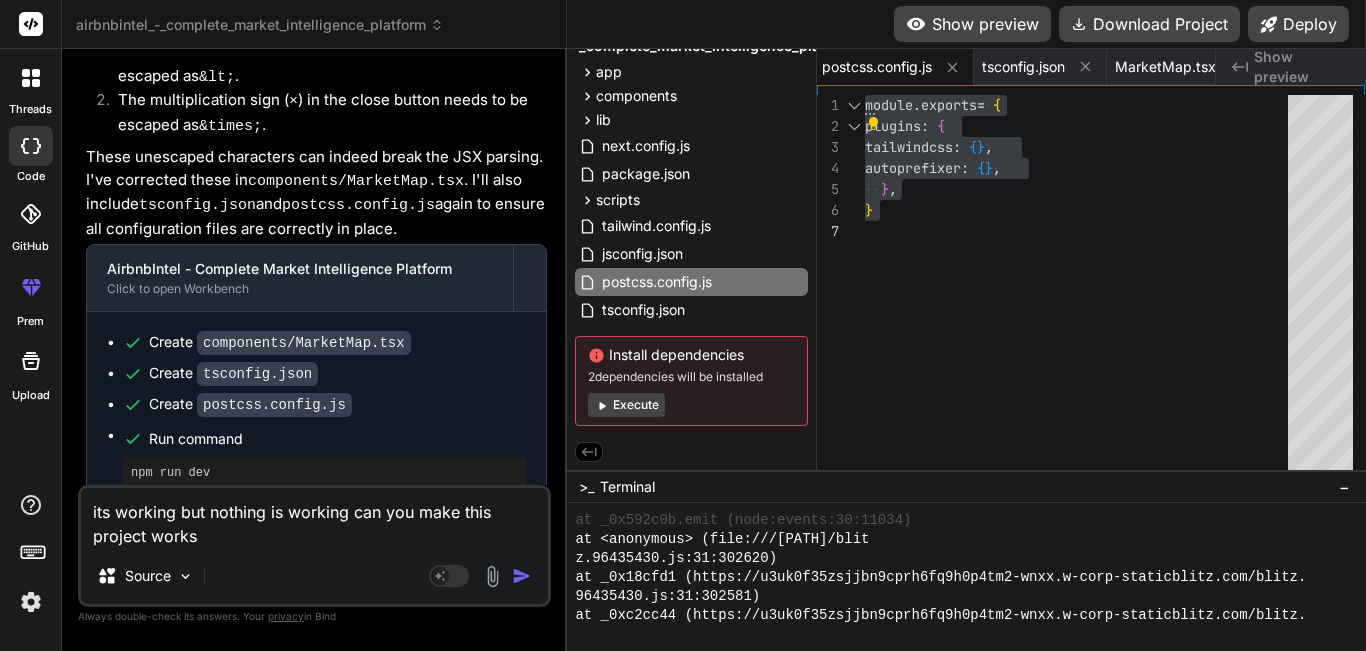 type on "x" 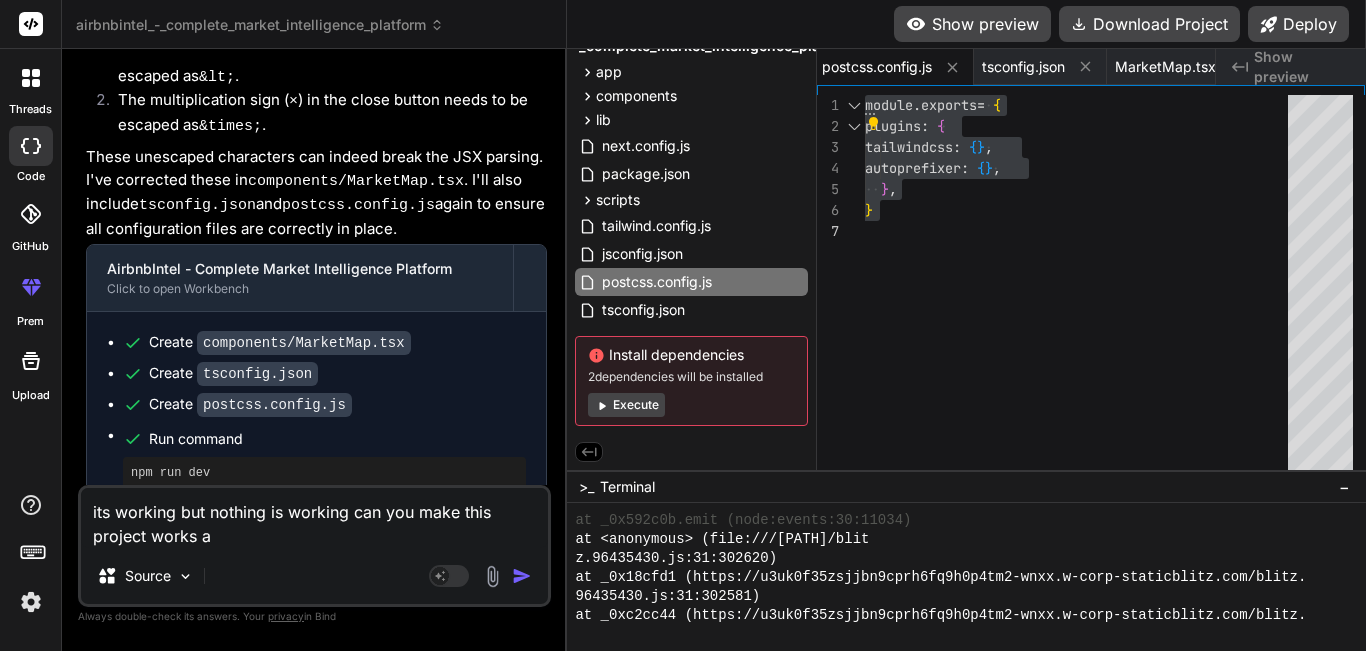 type on "x" 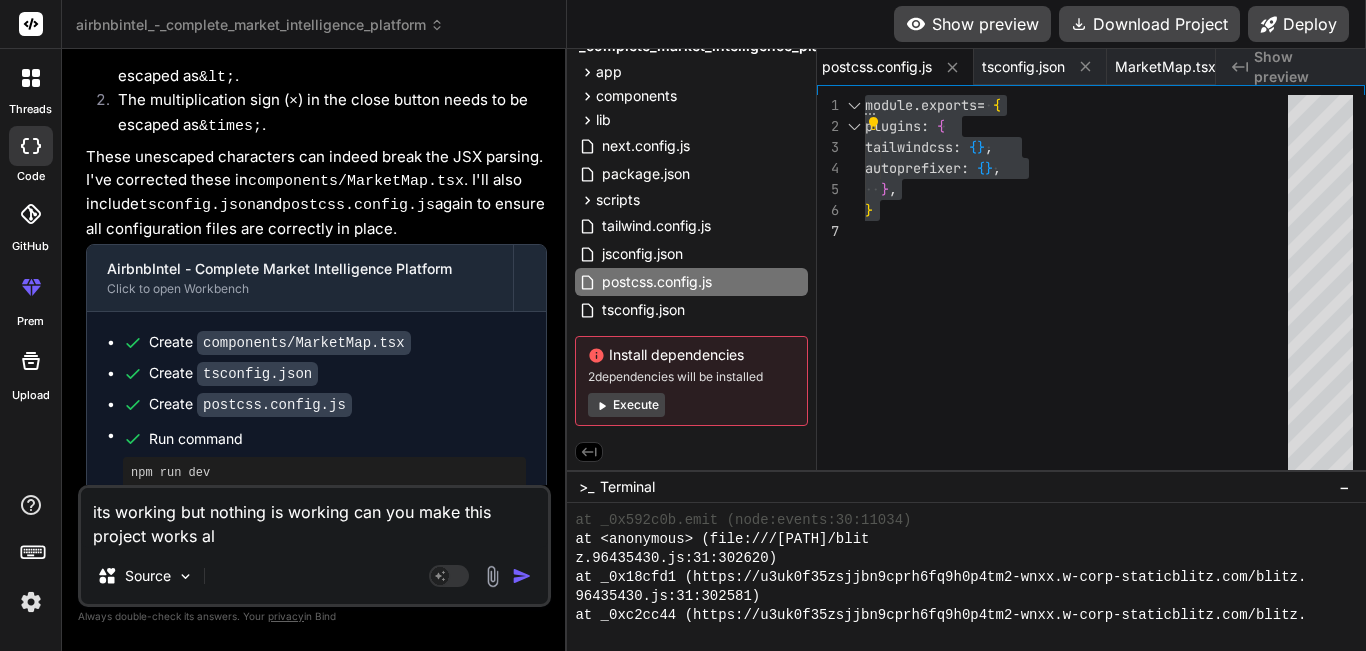 type 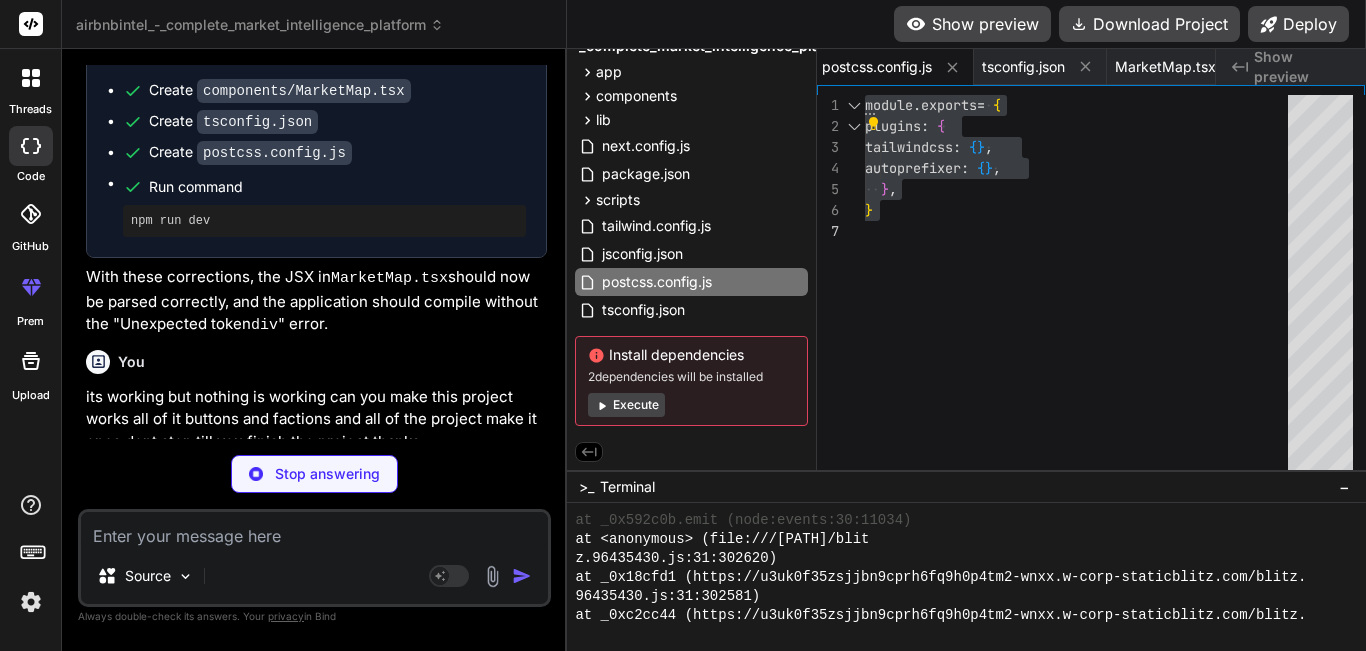 scroll, scrollTop: 12930, scrollLeft: 0, axis: vertical 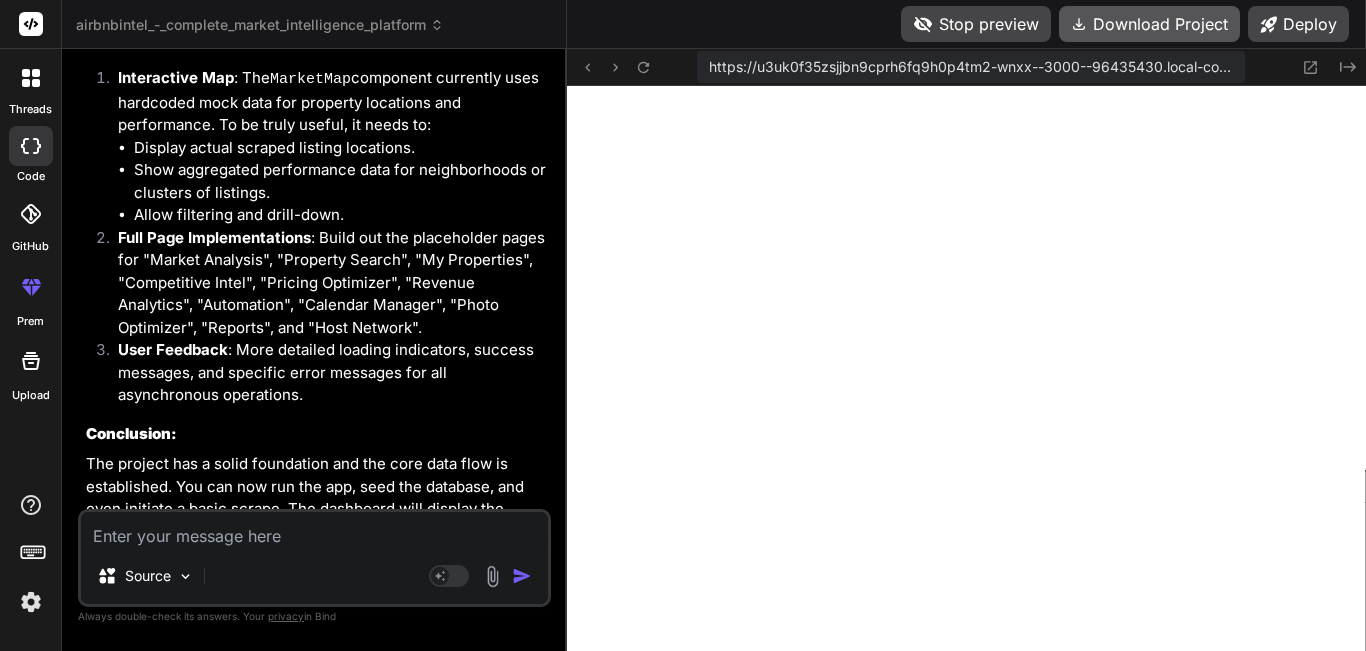 click on "Download Project" at bounding box center (1149, 24) 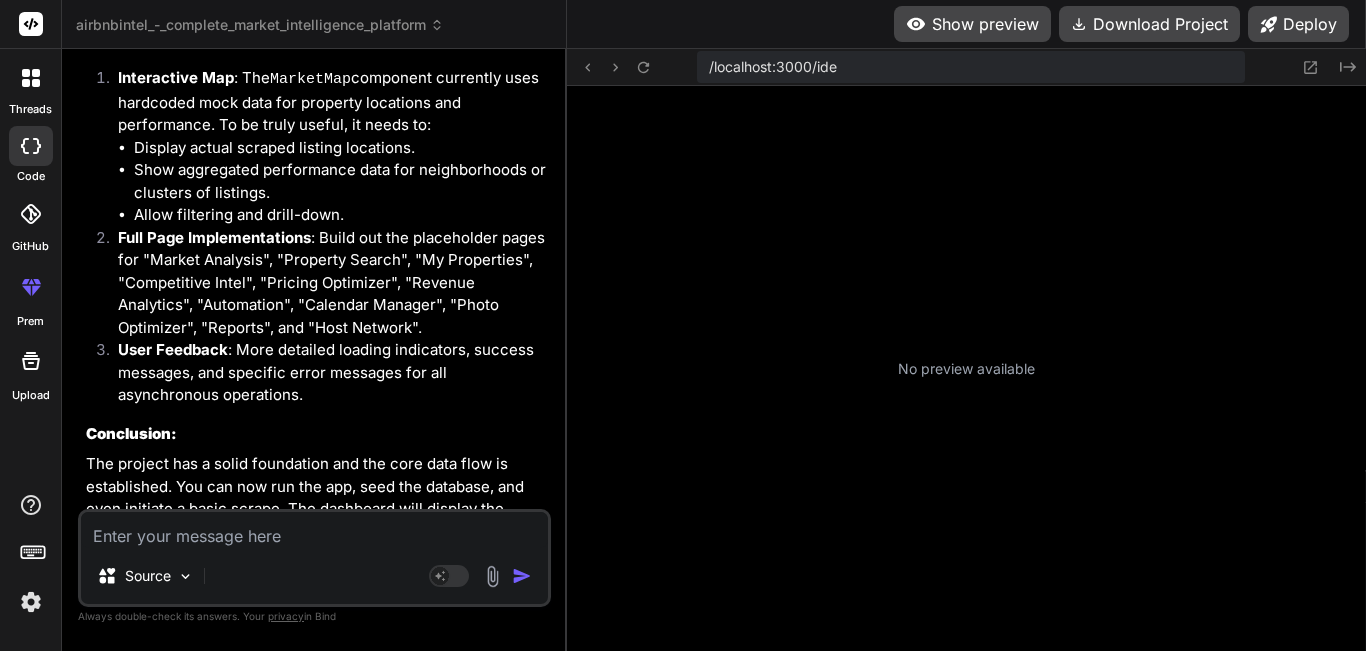 scroll, scrollTop: 0, scrollLeft: 3575, axis: horizontal 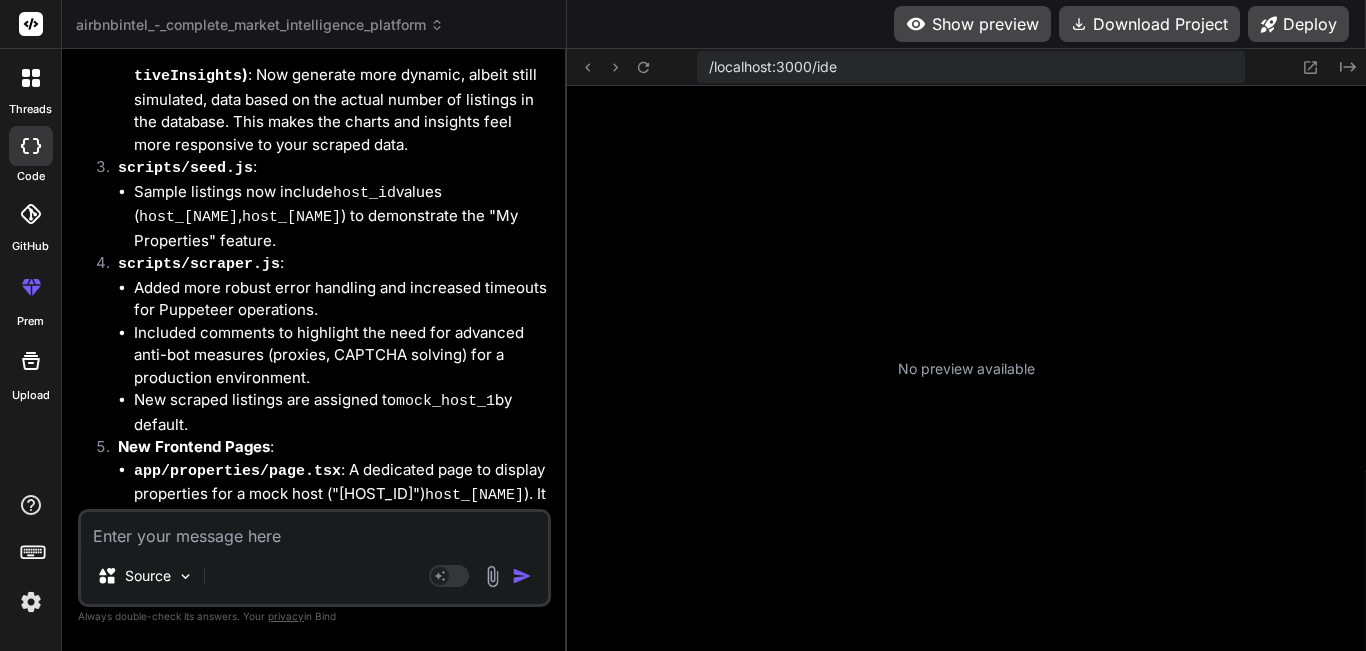 click at bounding box center (314, 530) 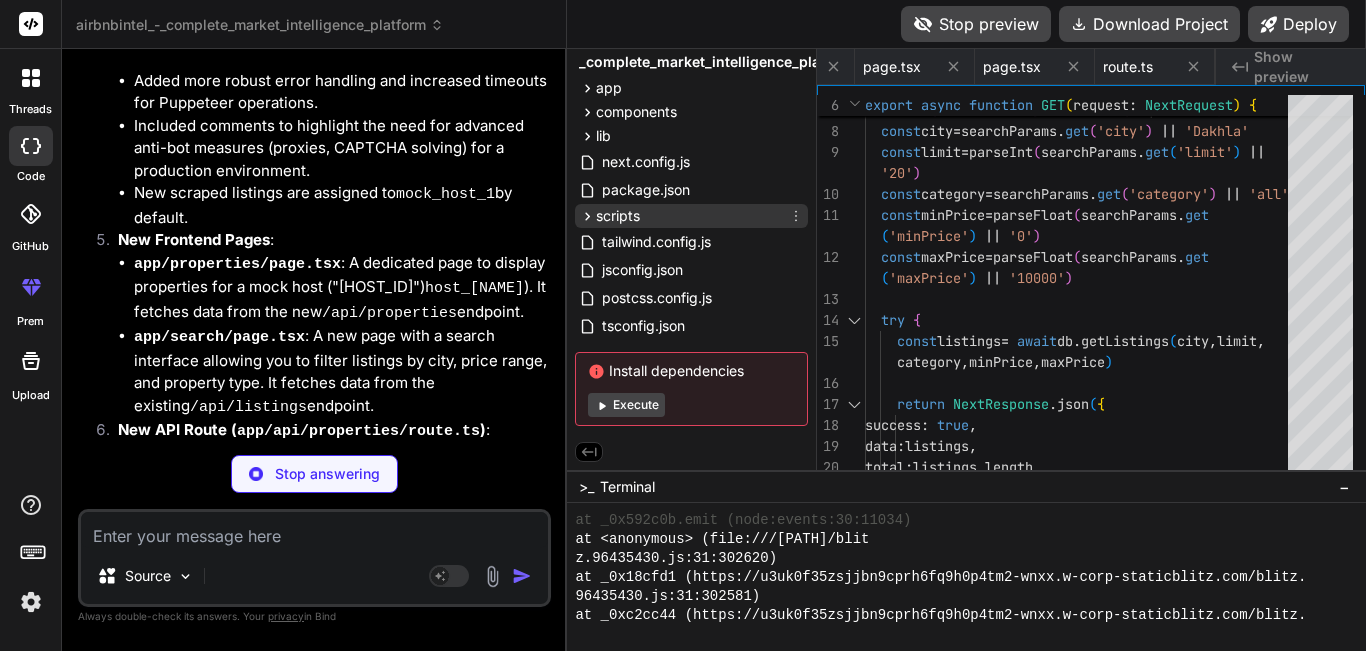 scroll, scrollTop: 0, scrollLeft: 2735, axis: horizontal 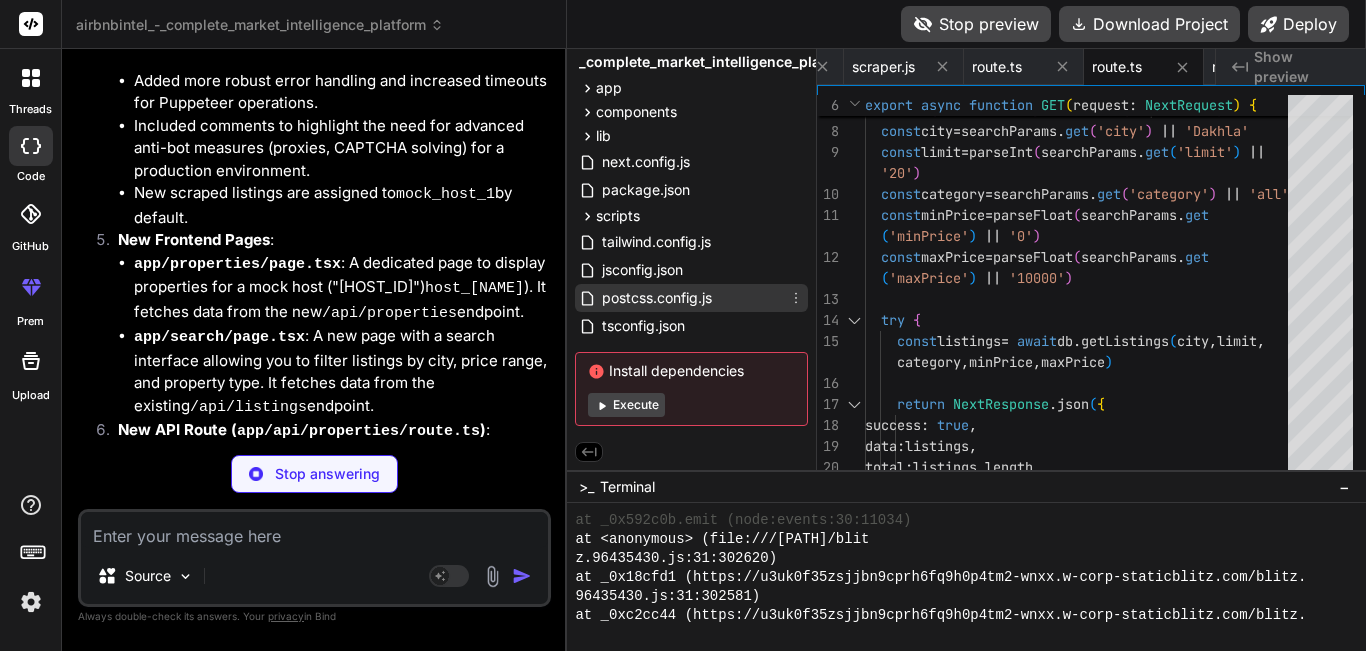 click 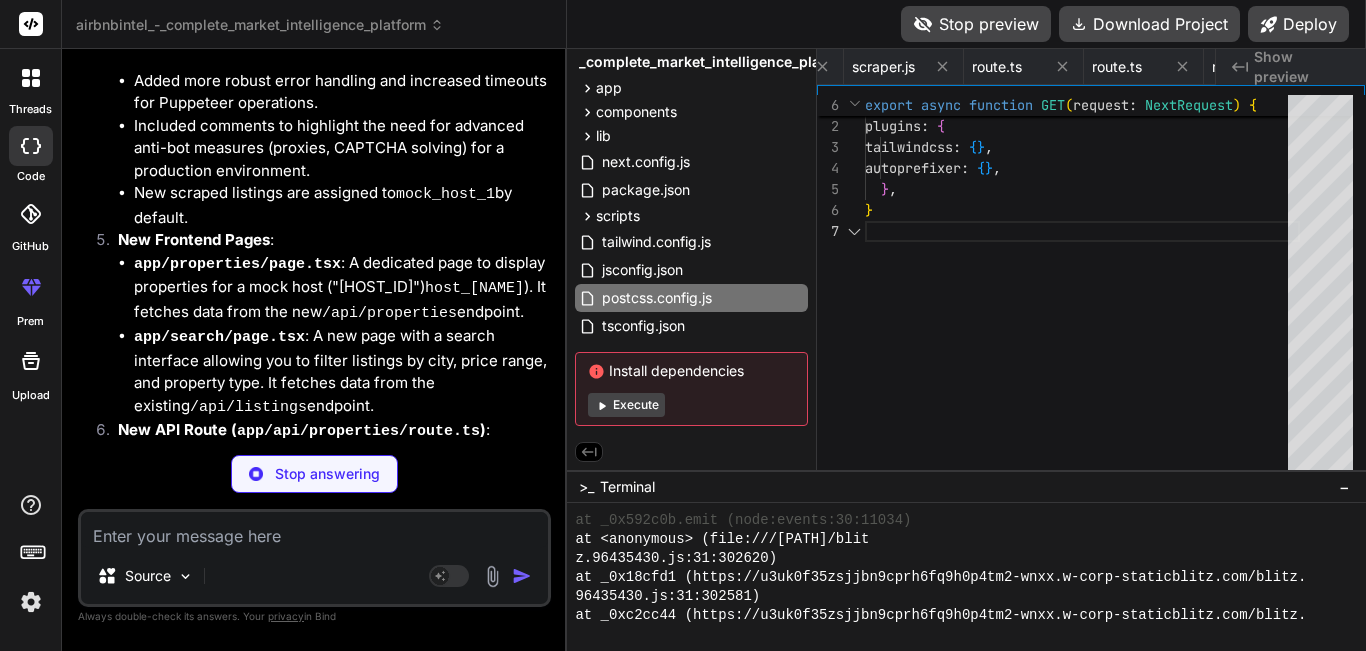 scroll, scrollTop: 0, scrollLeft: 134, axis: horizontal 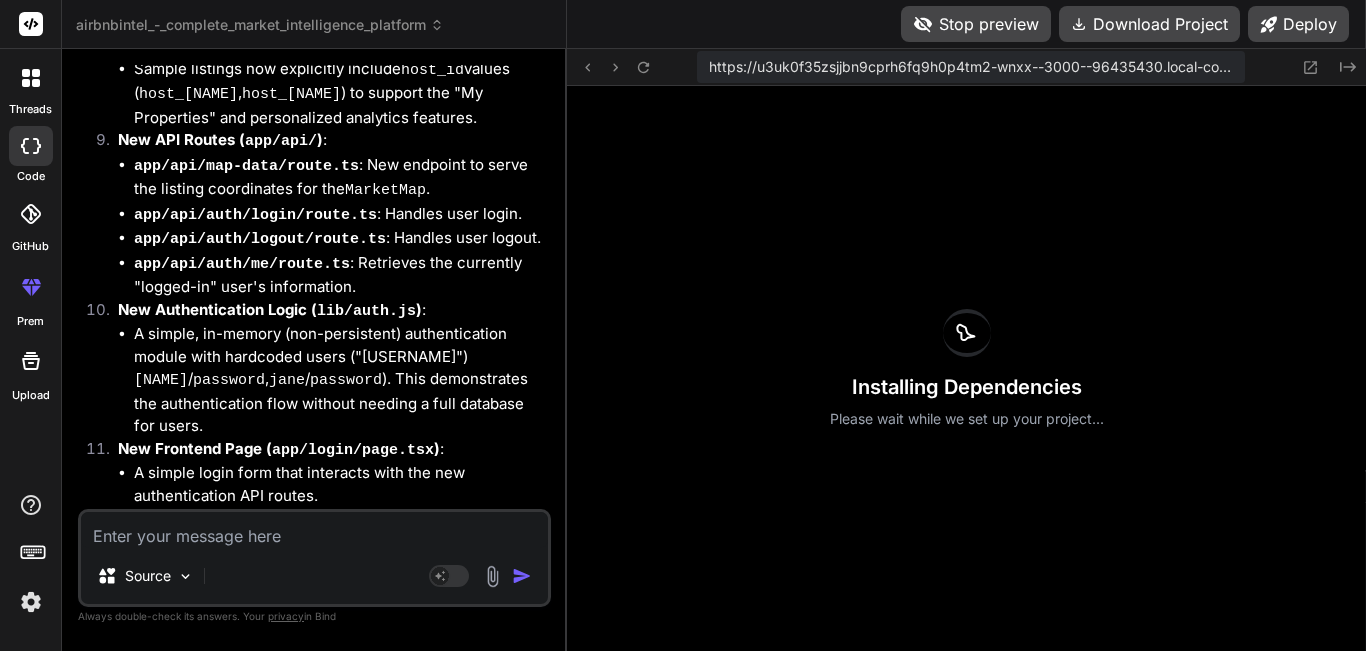 click on "username: [USERNAME]" at bounding box center (223, 956) 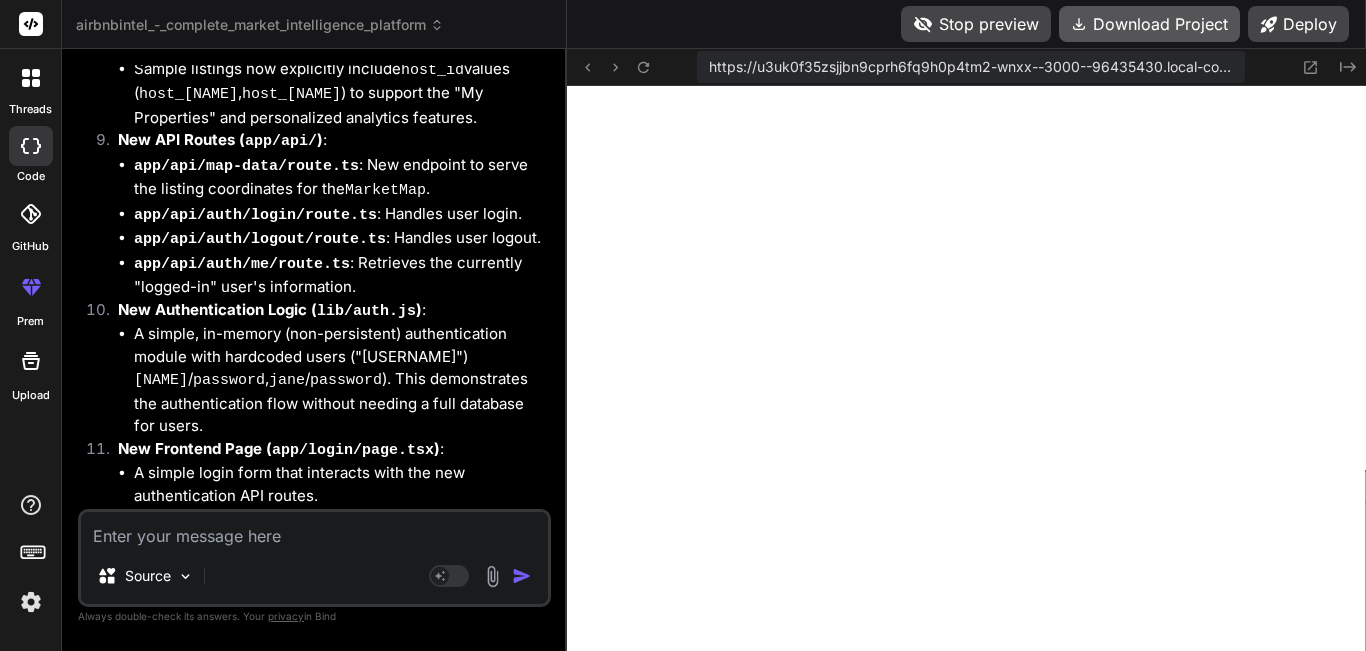 scroll, scrollTop: 8550, scrollLeft: 0, axis: vertical 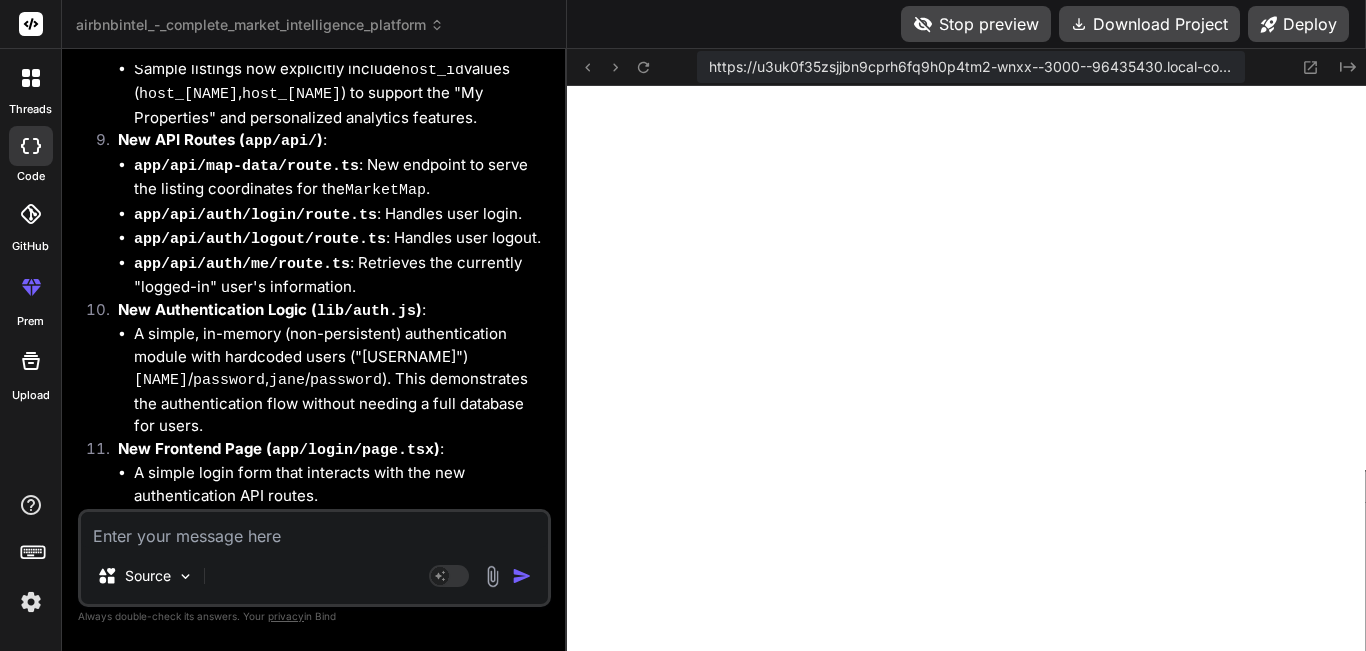 click on "Now, navigate to "My Properties" in the sidebar. You should see the listings associated with host_[NAME]." at bounding box center (324, 1025) 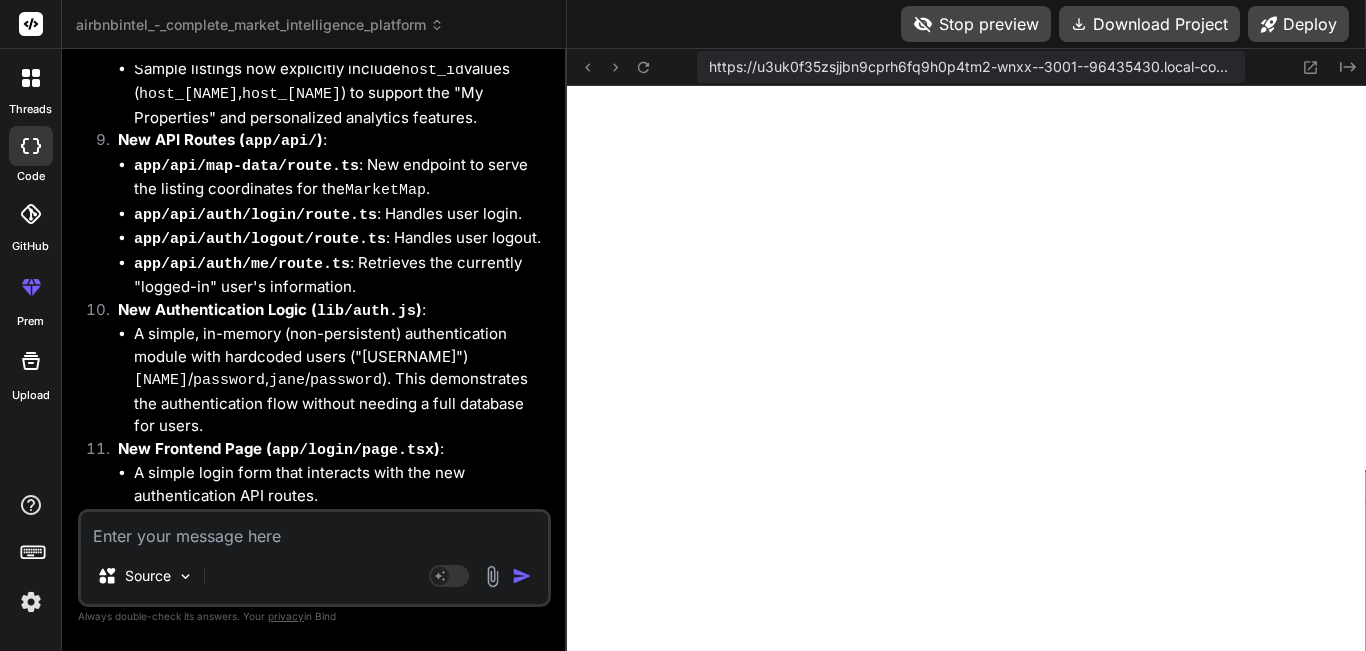 scroll, scrollTop: 7353, scrollLeft: 0, axis: vertical 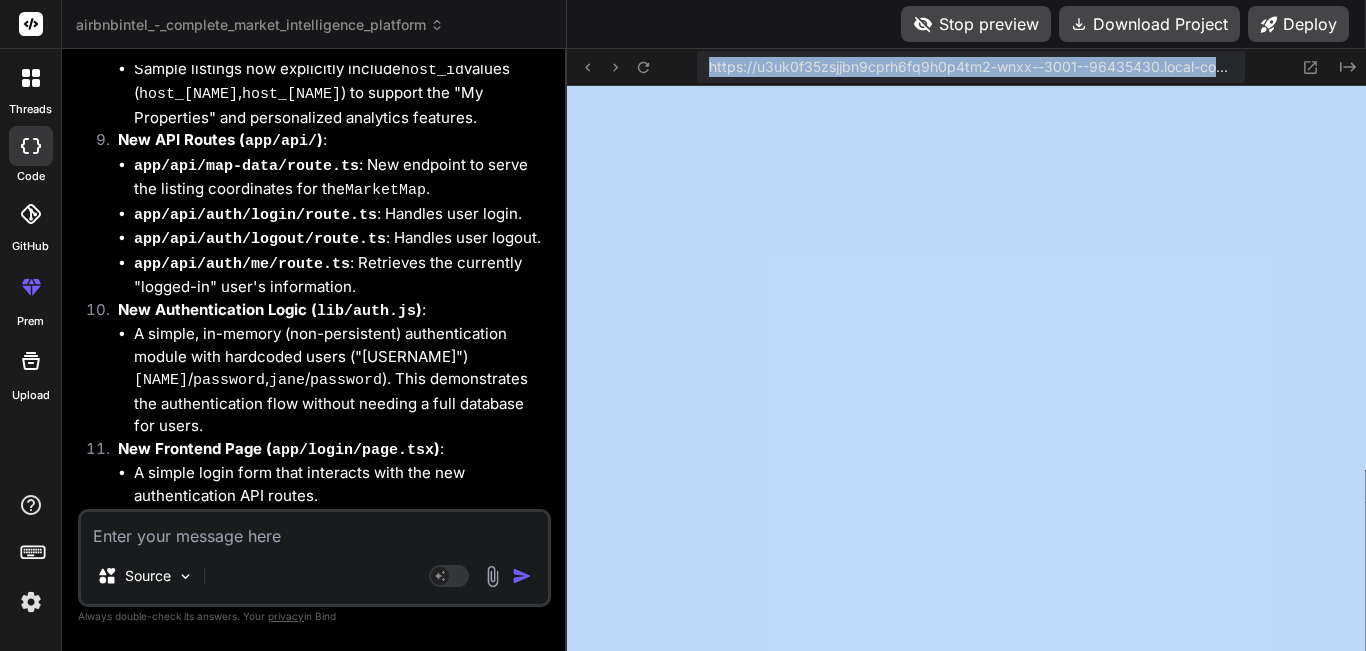 click on "https://u3uk0f35zsjjbn9cprh6fq9h0p4tm2-wnxx--3001--96435430.local-corp.webcontainer-api.io" at bounding box center [971, 67] 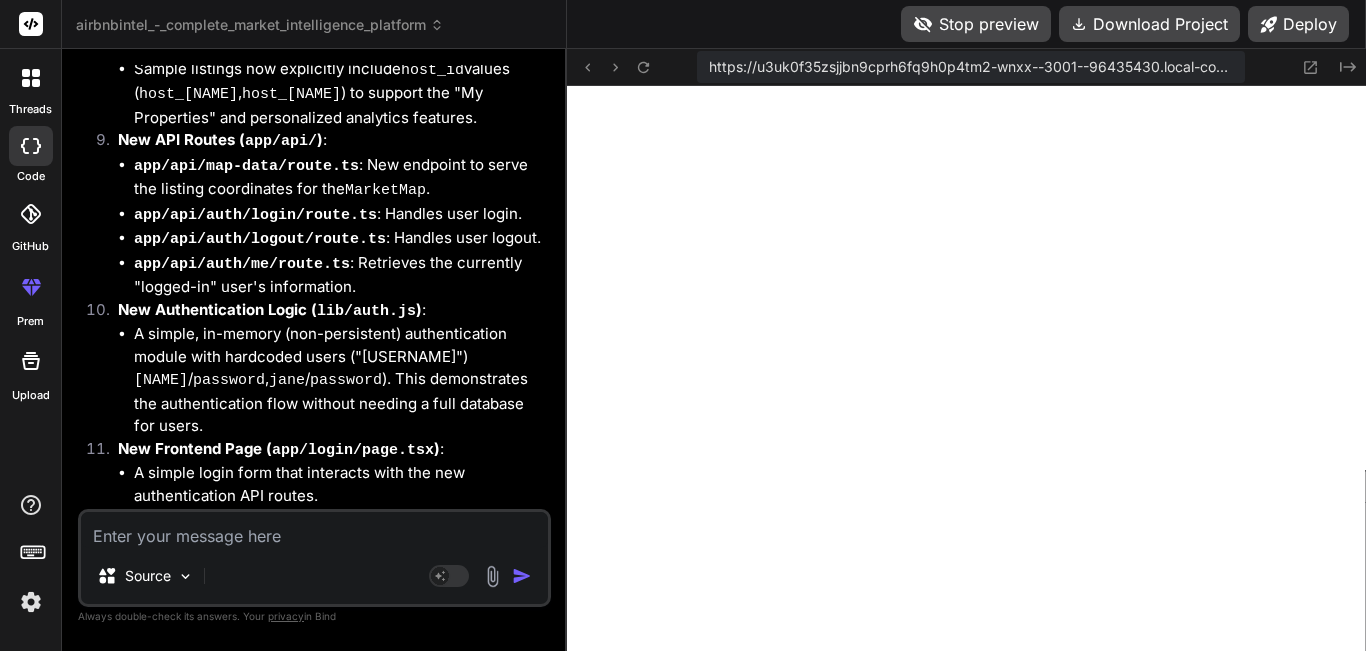 click on "Go to  "Property Search"  to see all listings in the database." at bounding box center [324, 1060] 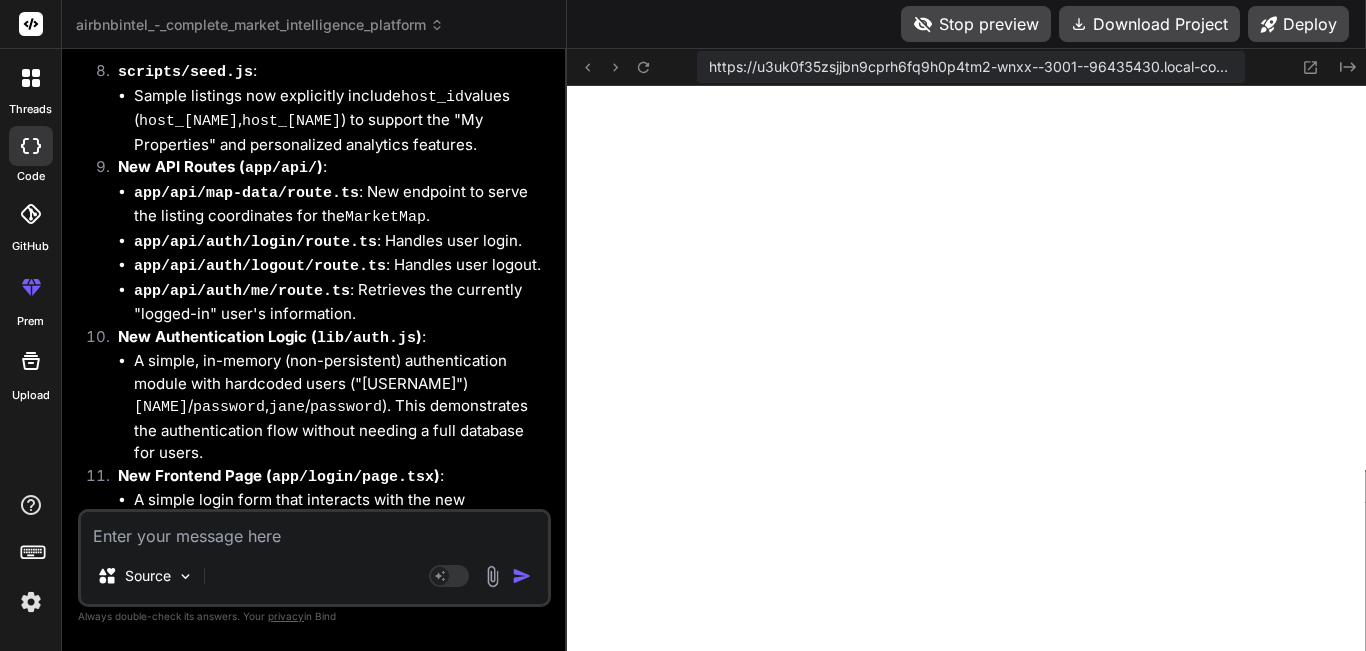 scroll, scrollTop: 6783, scrollLeft: 0, axis: vertical 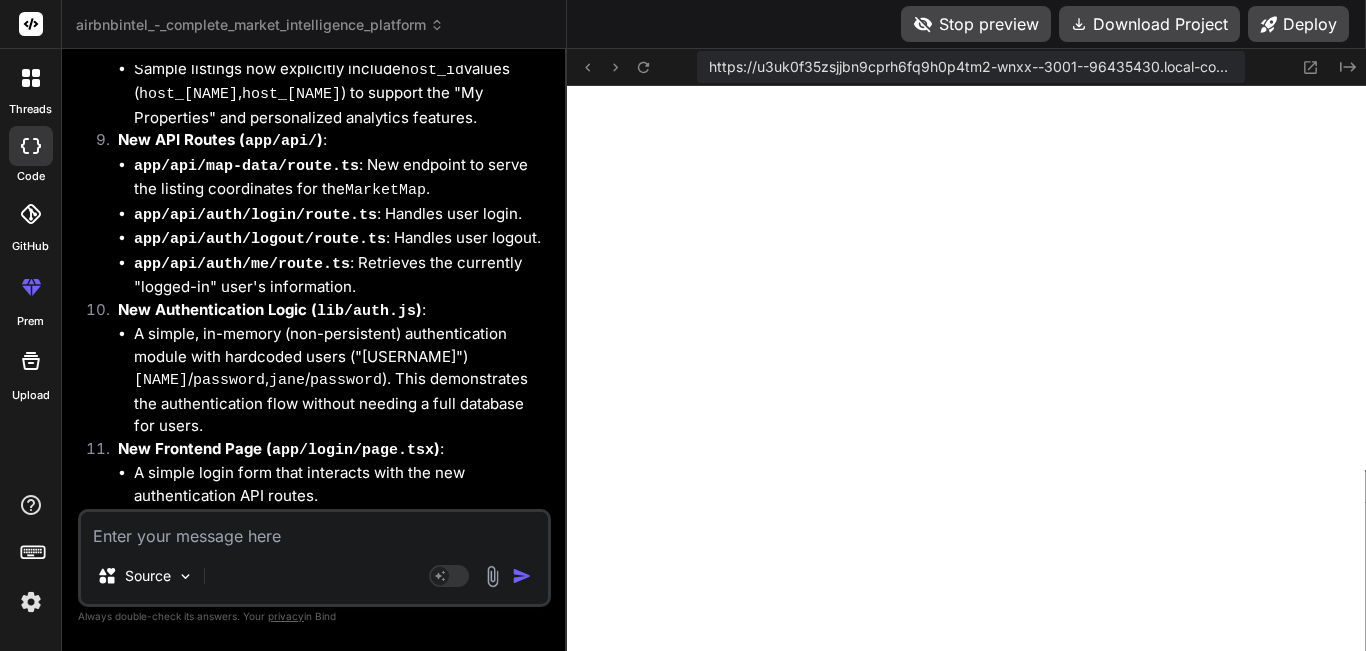 click at bounding box center [314, 530] 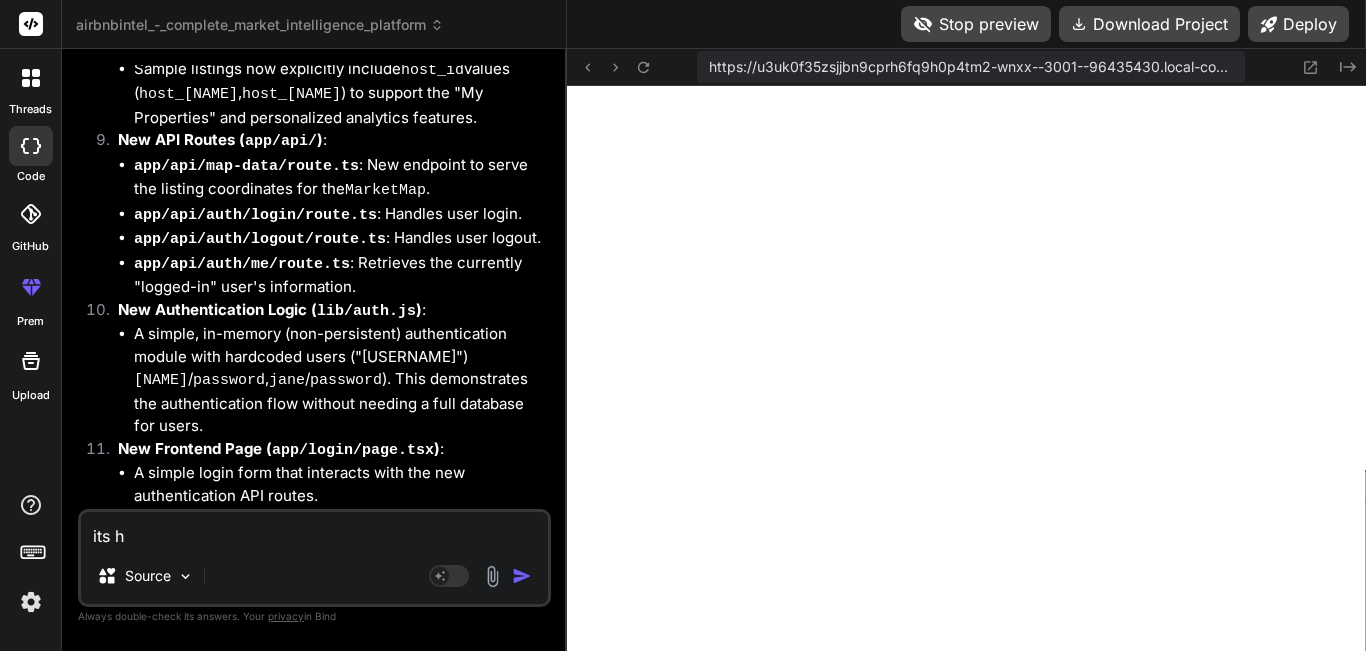 scroll, scrollTop: 6726, scrollLeft: 0, axis: vertical 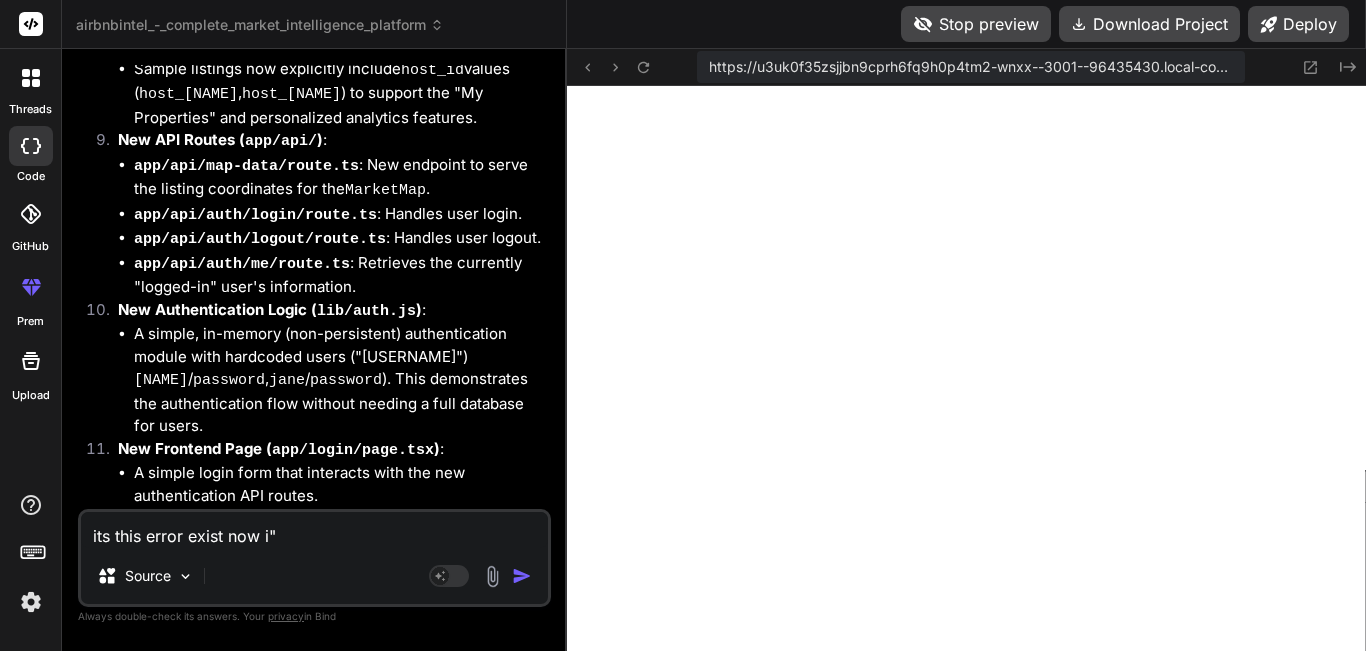 paste on "Build Error
An error occurred in `next/font`.
app\layout.tsx
An error occurred in `next/font`.
Error: Cannot find module 'autoprefixer'
Require stack:
- C:\Users\Administrator\Desktop\MY APPS\Airbnbintel\node_modules\next\dist\build\webpack\config\blocks\css\plugins.js
- C:\Users\Administrator\Desktop\MY APPS\Airbnbintel\node_modules\next\dist\build\webpack\config\blocks\css\index.js
- C:\Users\Administrator\Desktop\MY APPS\Airbnbintel\node_modules\next\dist\build\webpack\config\index.js
- C:\Users\Administrator\Desktop\MY APPS\Airbnbintel\node_modules\next\dist\build\webpack-config.js
- C:\Users\Administrator\Desktop\MY APPS\Airbnbintel\node_modules\next\dist\server\dev\hot-reloader-webpack.js
- C:\Users\Administrator\Desktop\MY APPS\Airbnbintel\node_modules\next\dist\server\lib\router-utils\setup-dev-bundler.js
- C:\Users\Administrator\Desktop\MY APPS\Airbnbintel\node_modules\next\dist\server\lib\router-server.js
- C:\Users\Administrator\Desktop\MY APPS\Airbnbintel\node_modules\next\dist\server\lib\..." 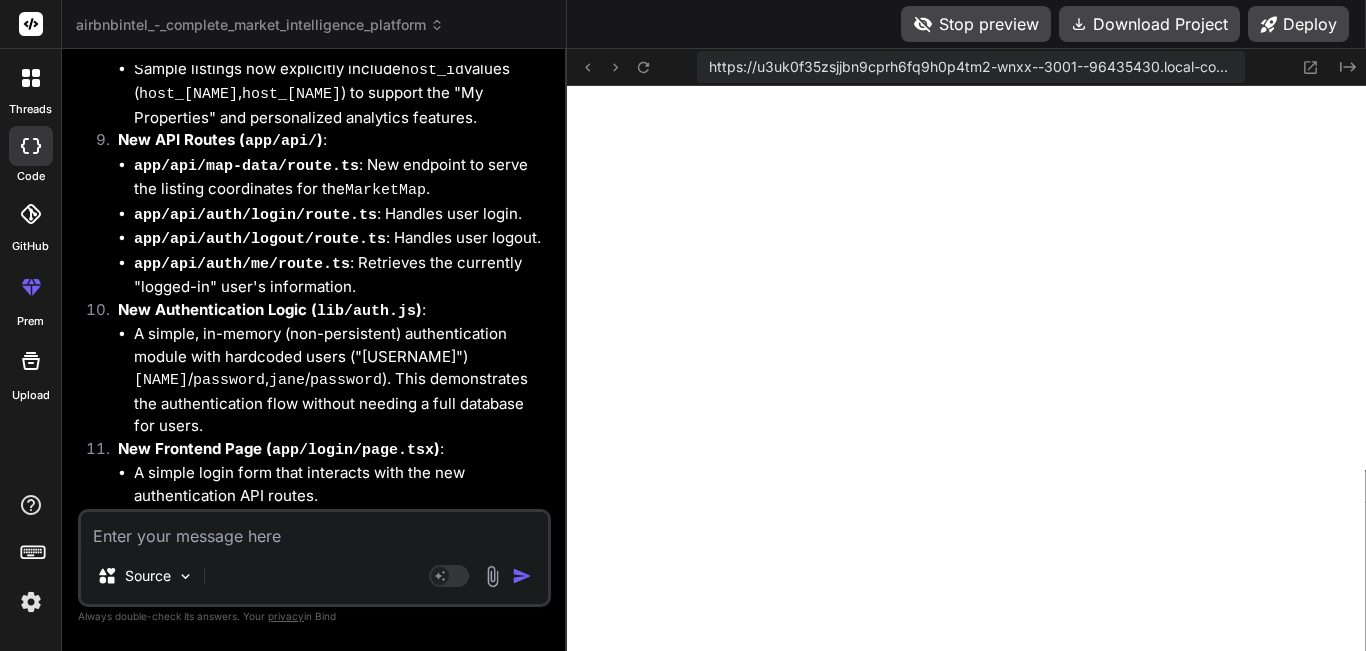 scroll, scrollTop: 0, scrollLeft: 0, axis: both 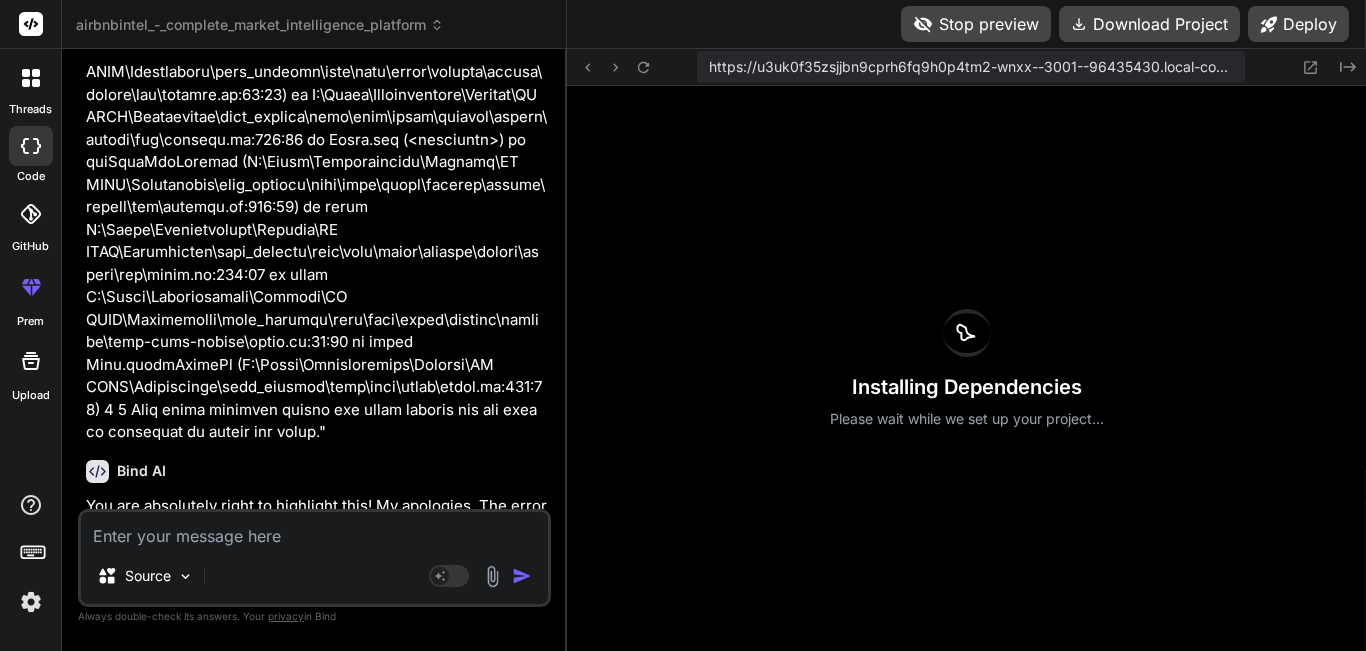 click at bounding box center [314, 530] 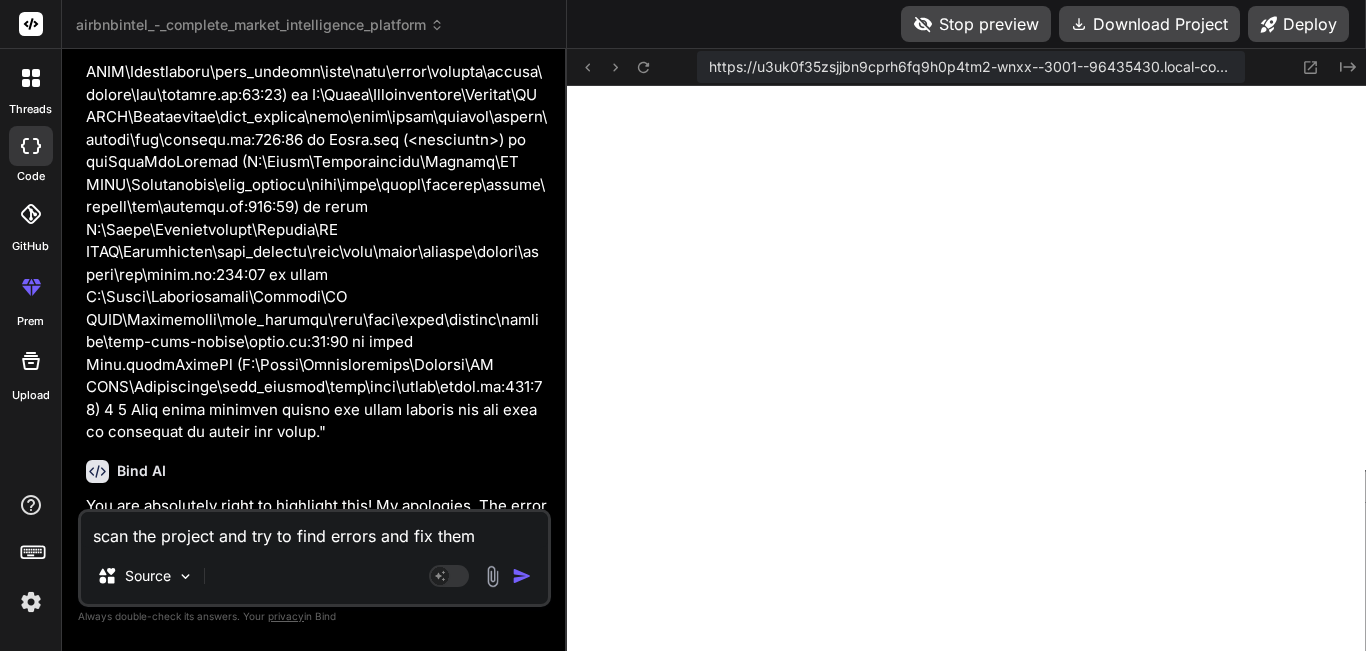 scroll, scrollTop: 6536, scrollLeft: 0, axis: vertical 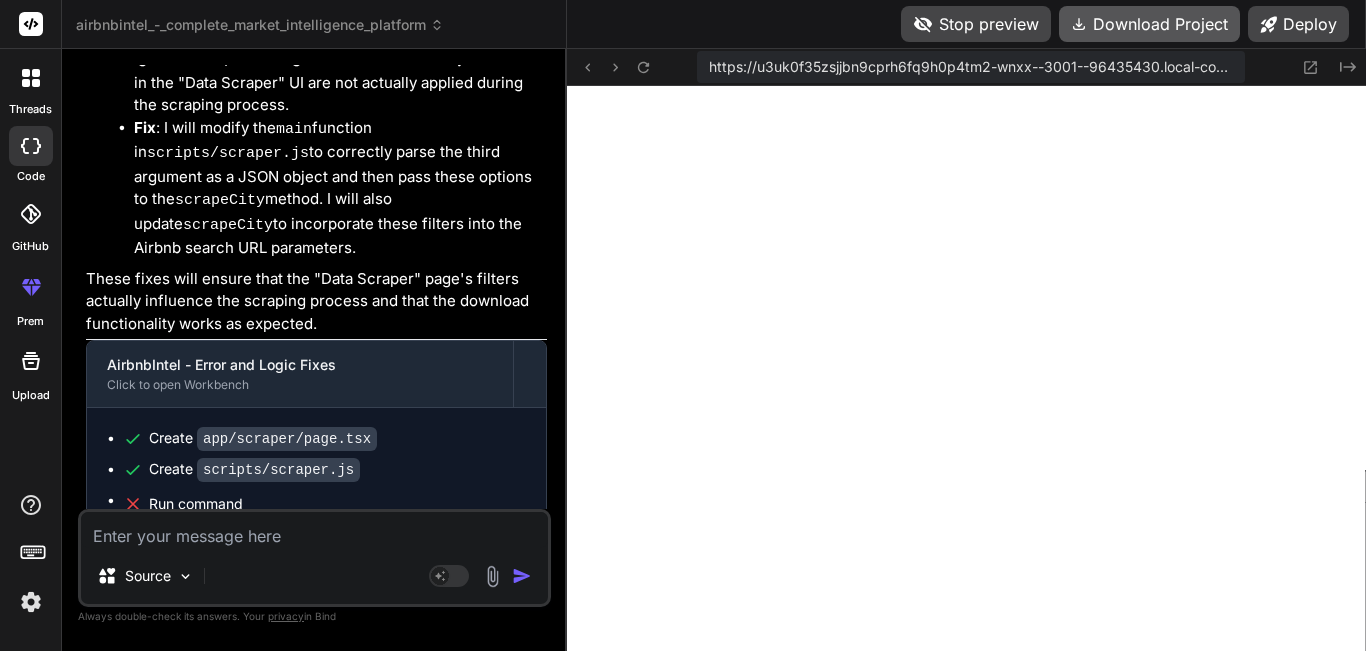 click on "Download Project" at bounding box center (1149, 24) 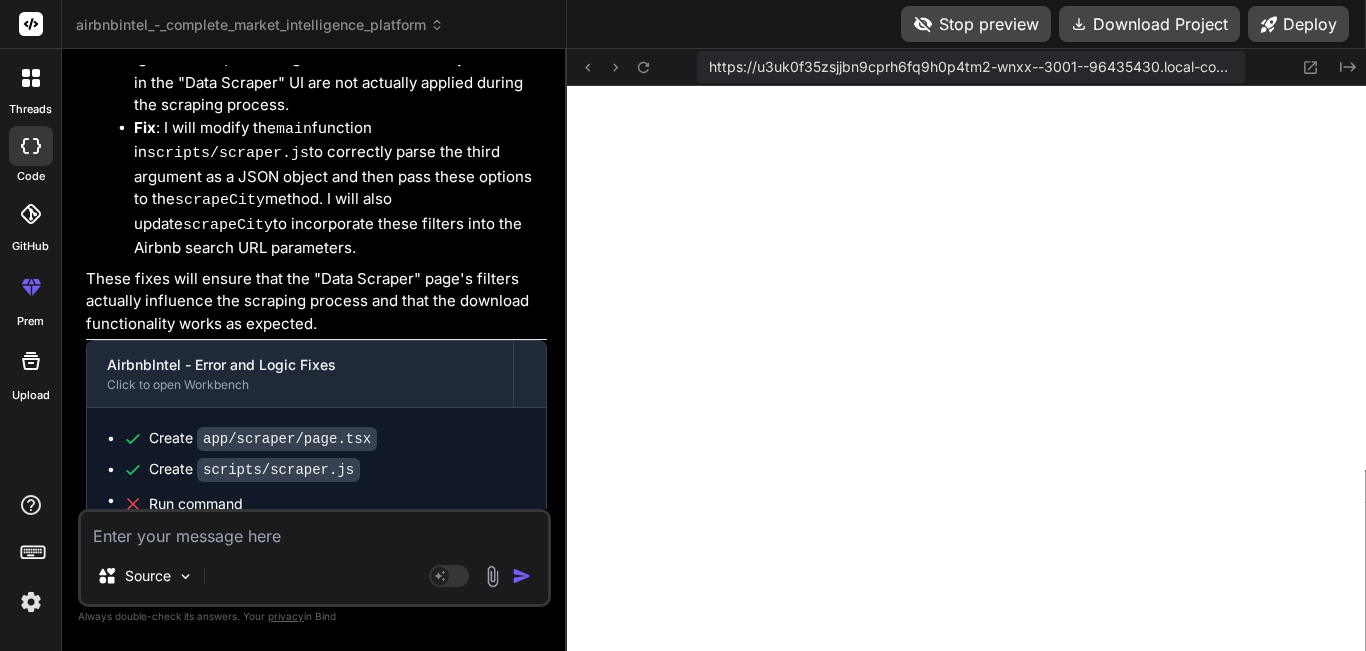 scroll, scrollTop: 5244, scrollLeft: 0, axis: vertical 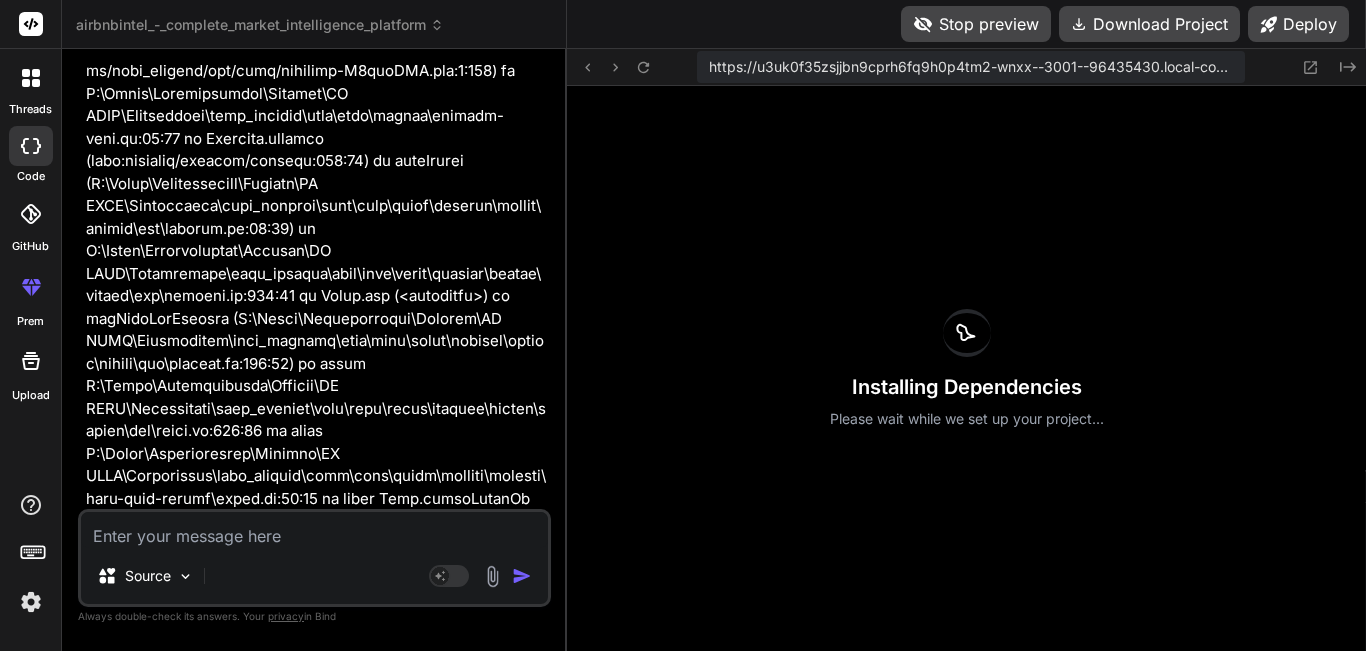 click on "Create   package.json Create   postcss.config.js Create   tailwind.config.js Create   next.config.js Create   app/layout.tsx Run command npm install Run command npm run dev" at bounding box center [316, 1134] 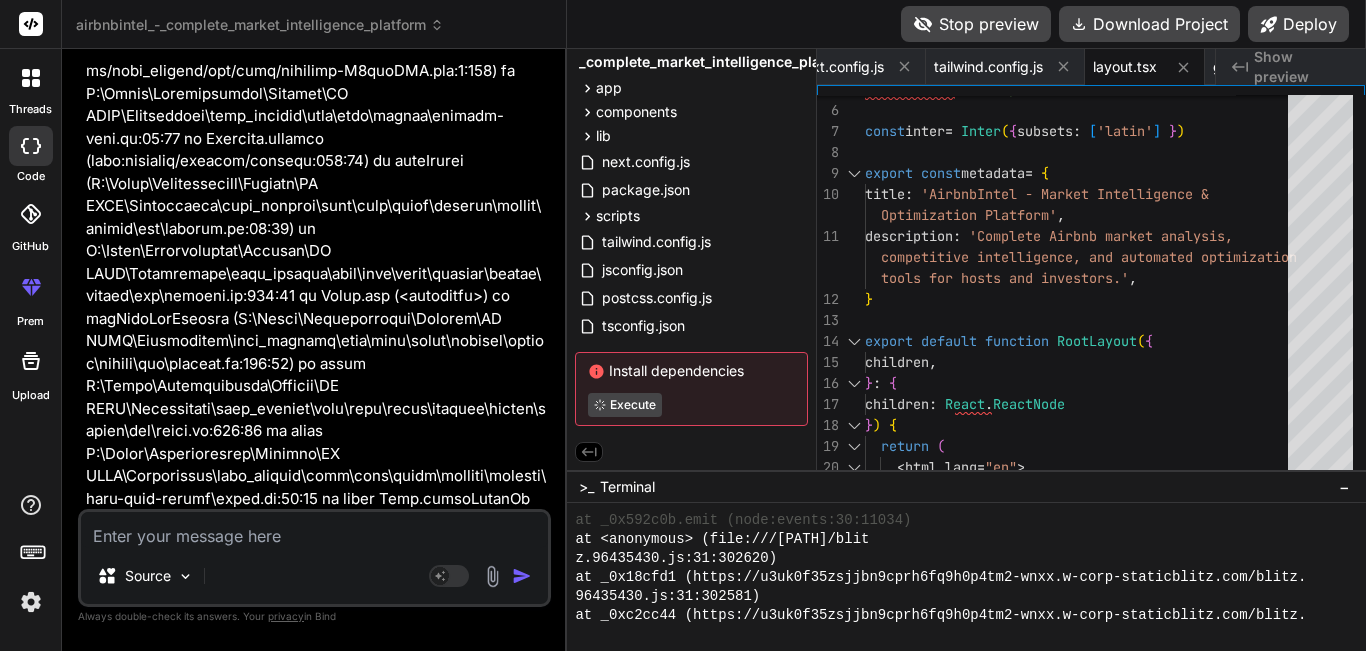 scroll, scrollTop: 5016, scrollLeft: 0, axis: vertical 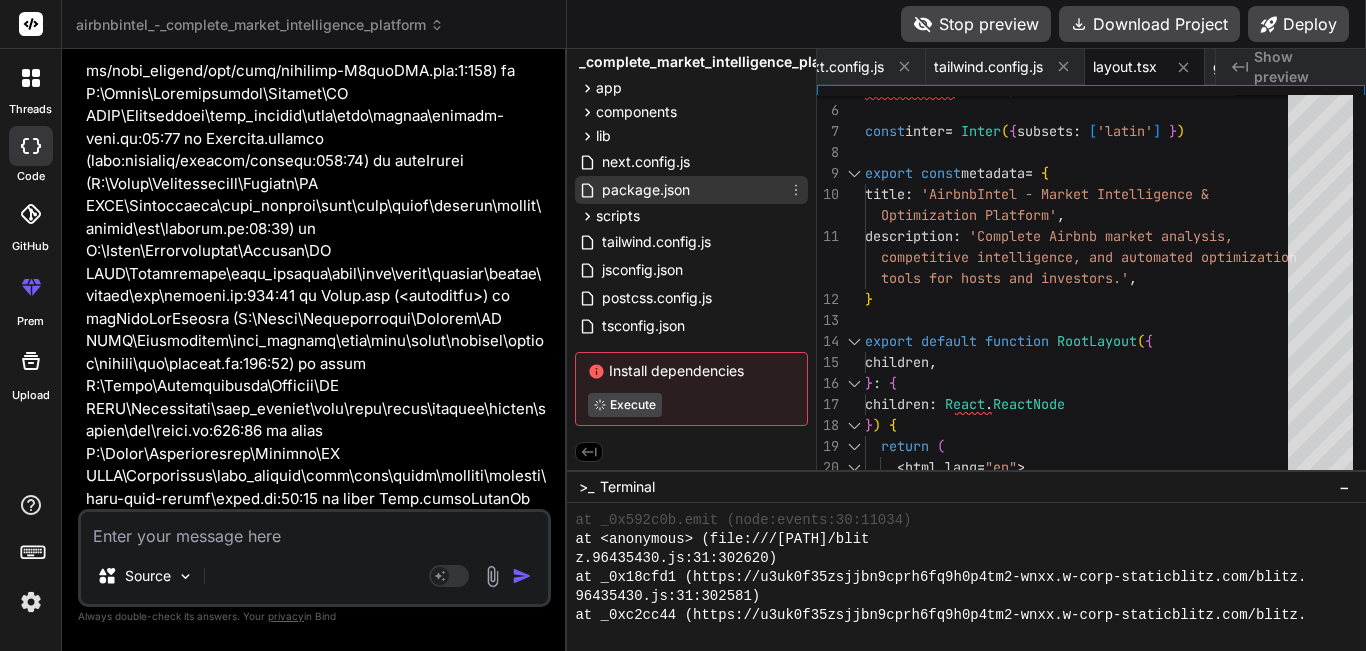 click on "package.json" at bounding box center [646, 190] 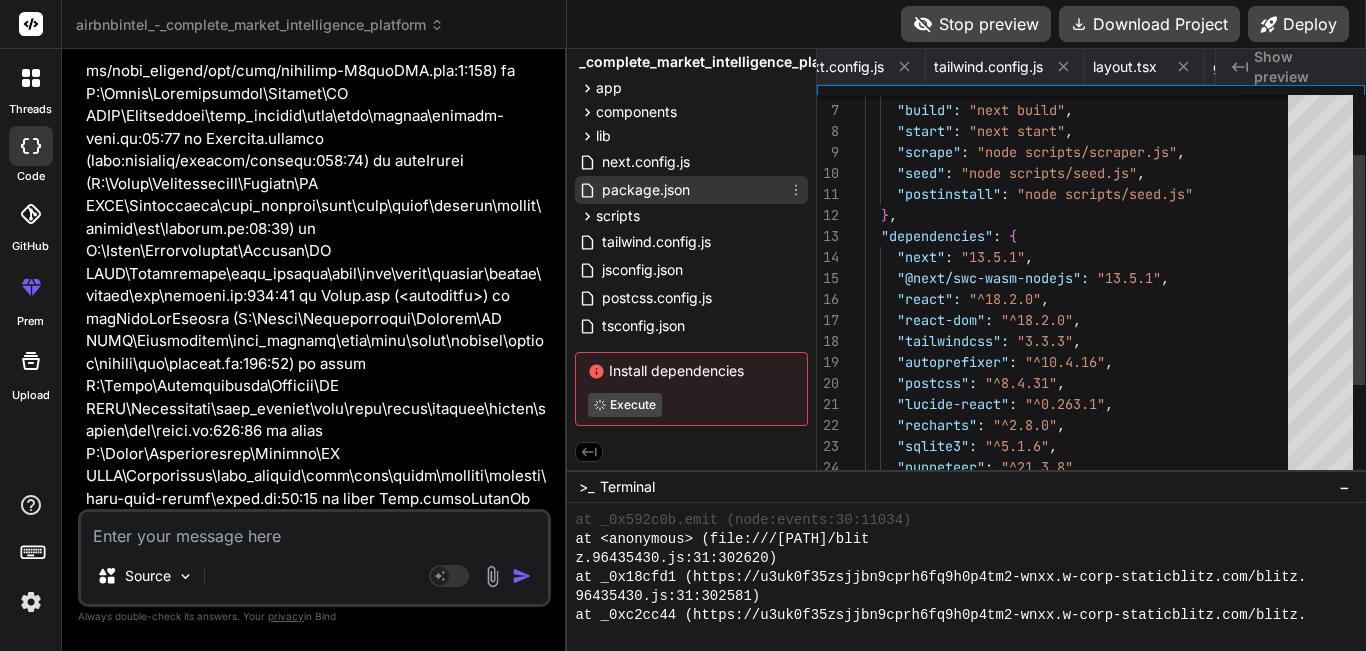 scroll, scrollTop: 0, scrollLeft: 580, axis: horizontal 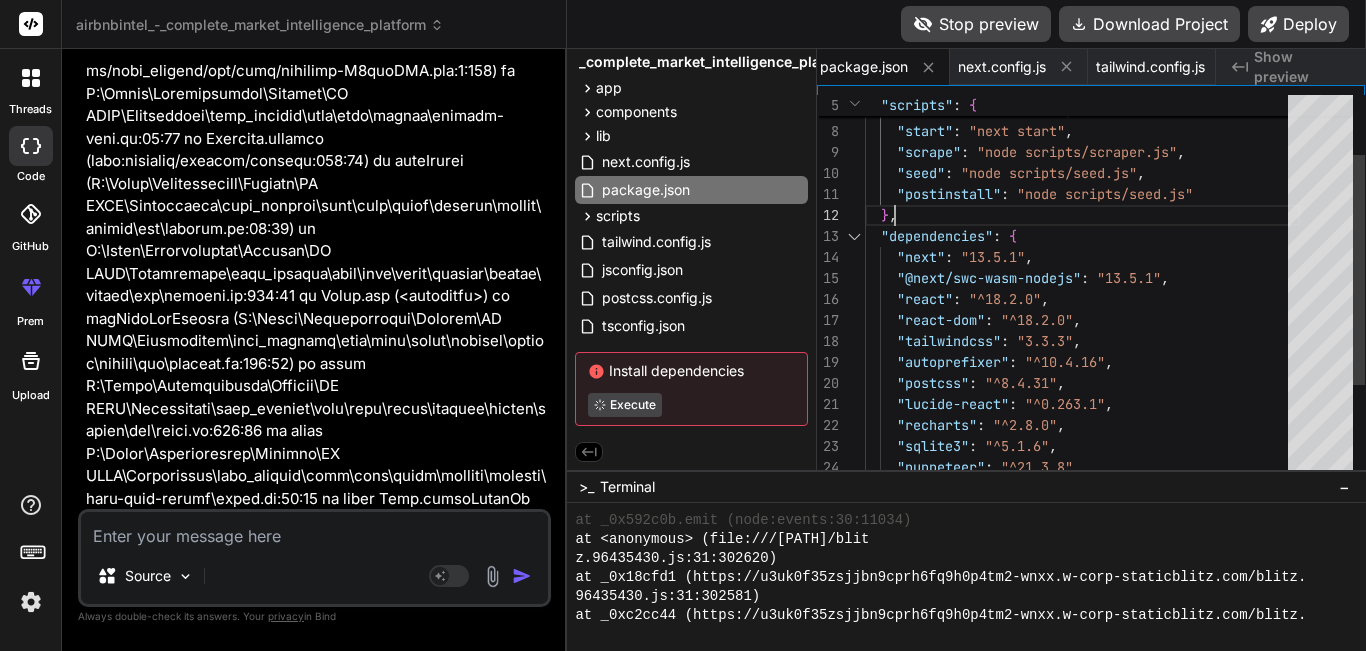 click on ""dev" :   "next dev" ,      "build" :   "next build" ,      "start" :   "next start" ,      "scrape" :   "node scripts/scraper.js" ,      "seed" :   "node scripts/seed.js" ,      "postinstall" :   "node scripts/seed.js"    } ,    "dependencies" :   {      "next" :   "13.5.1" ,      "@next/swc-wasm-nodejs" :   "13.5.1" ,      "react" :   "^18.2.0" ,      "react-dom" :   "^18.2.0" ,      "tailwindcss" :   "3.3.3" ,      "autoprefixer" :   "^10.4.16" ,      "postcss" :   "^8.4.31" ,      "lucide-react" :   "^0.263.1" ,      "recharts" :   "^2.8.0" ,      "sqlite3" :   "^5.1.6" ,      "puppeteer" :   "^21.3.8" ,      "cheerio" :   "^1.0.0-rc.12" ,      "axios" :   "^1.5.0" ,      "date-fns" :   "^2.30.0" ,      "clsx" :   "^2.0.0" ," at bounding box center (1082, 446) 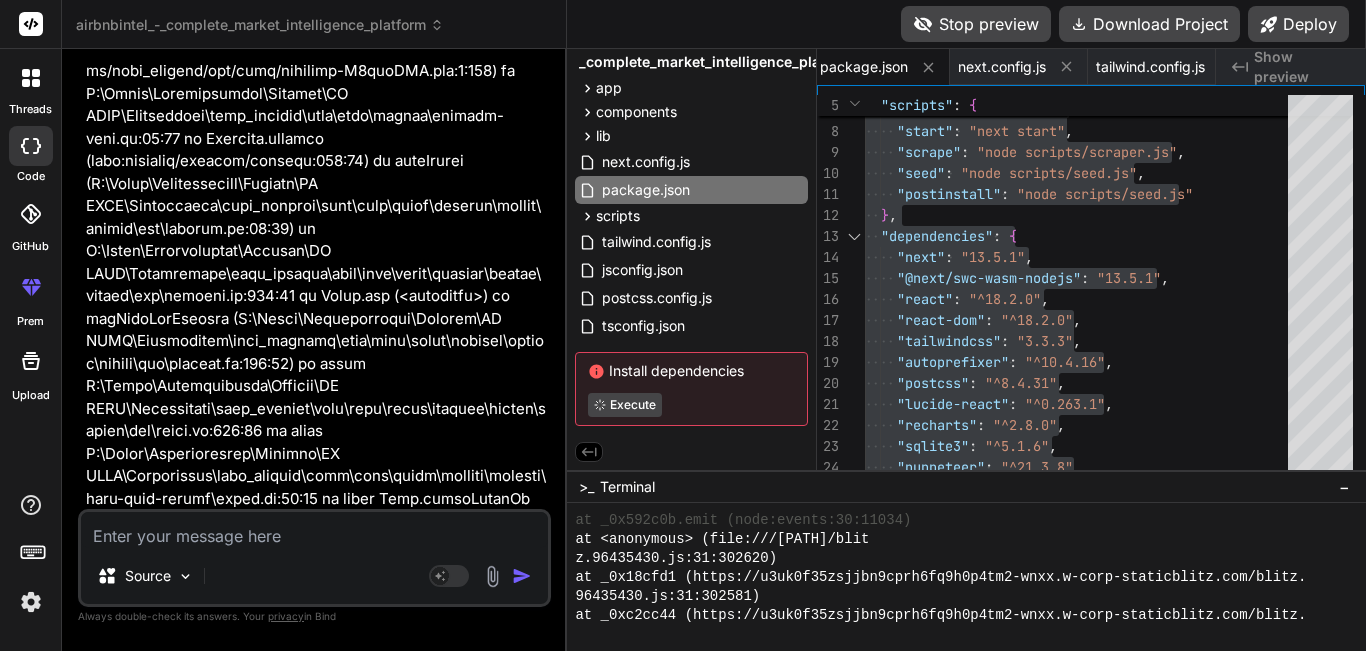 scroll, scrollTop: 4997, scrollLeft: 0, axis: vertical 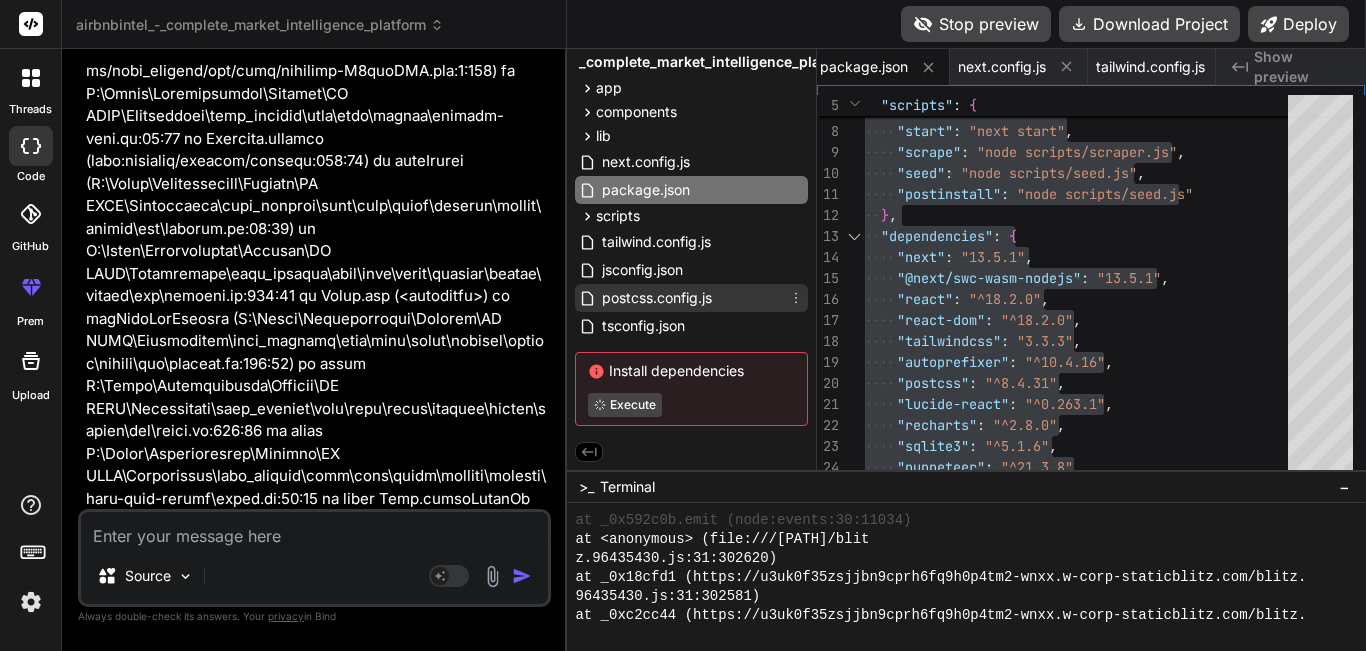 click on "postcss.config.js" at bounding box center (657, 298) 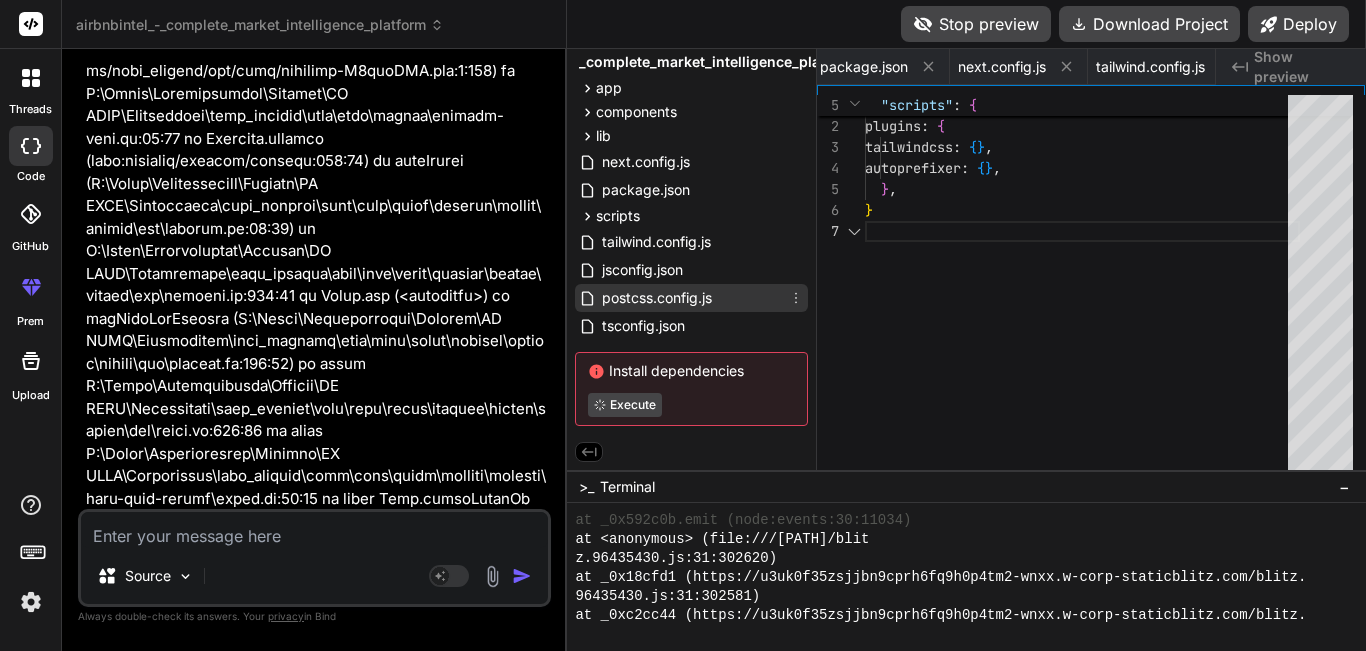 scroll, scrollTop: 0, scrollLeft: 134, axis: horizontal 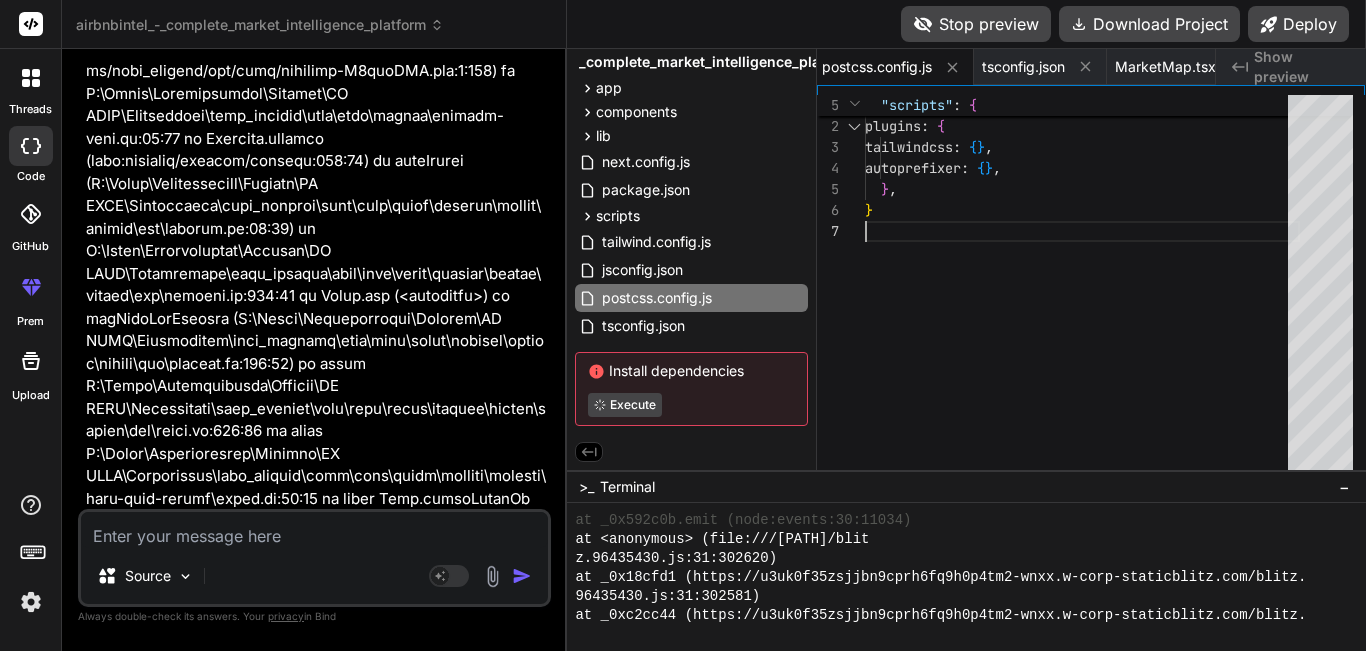 click on "} module . exports  =   {   plugins :   {     tailwindcss :   { } ,     autoprefixer :   { } ,    } ," at bounding box center (1082, 328) 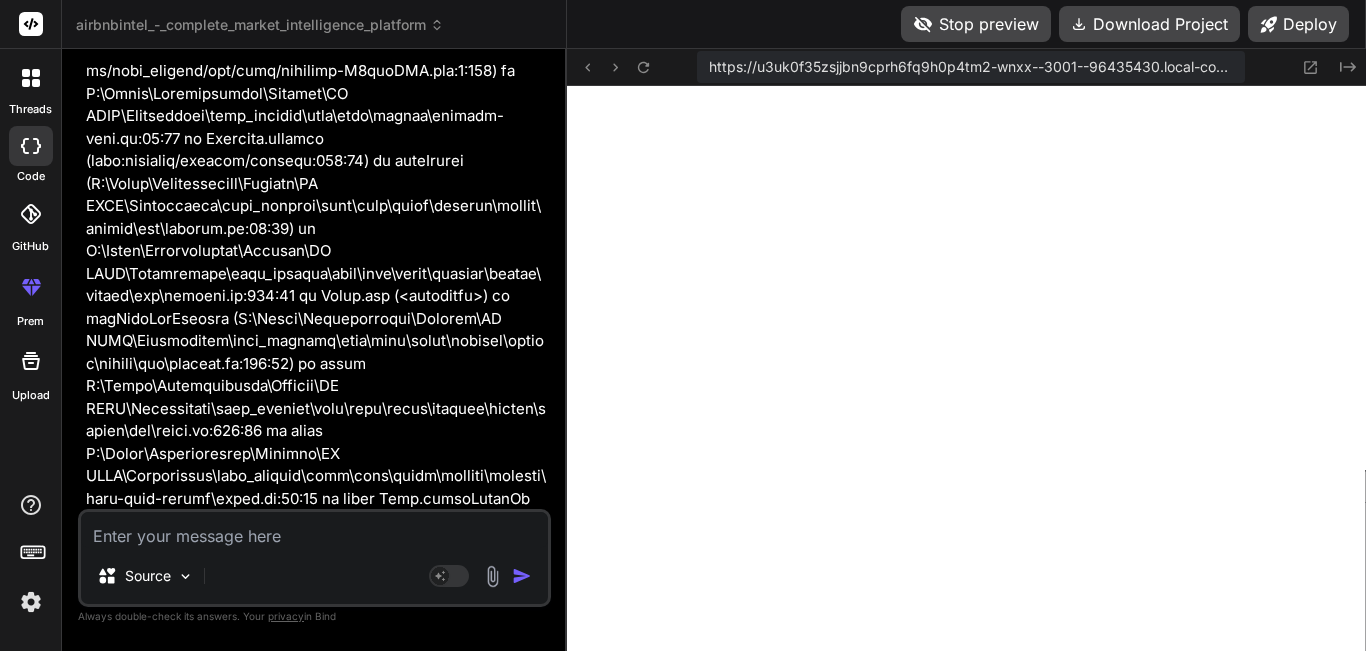 scroll, scrollTop: 4940, scrollLeft: 0, axis: vertical 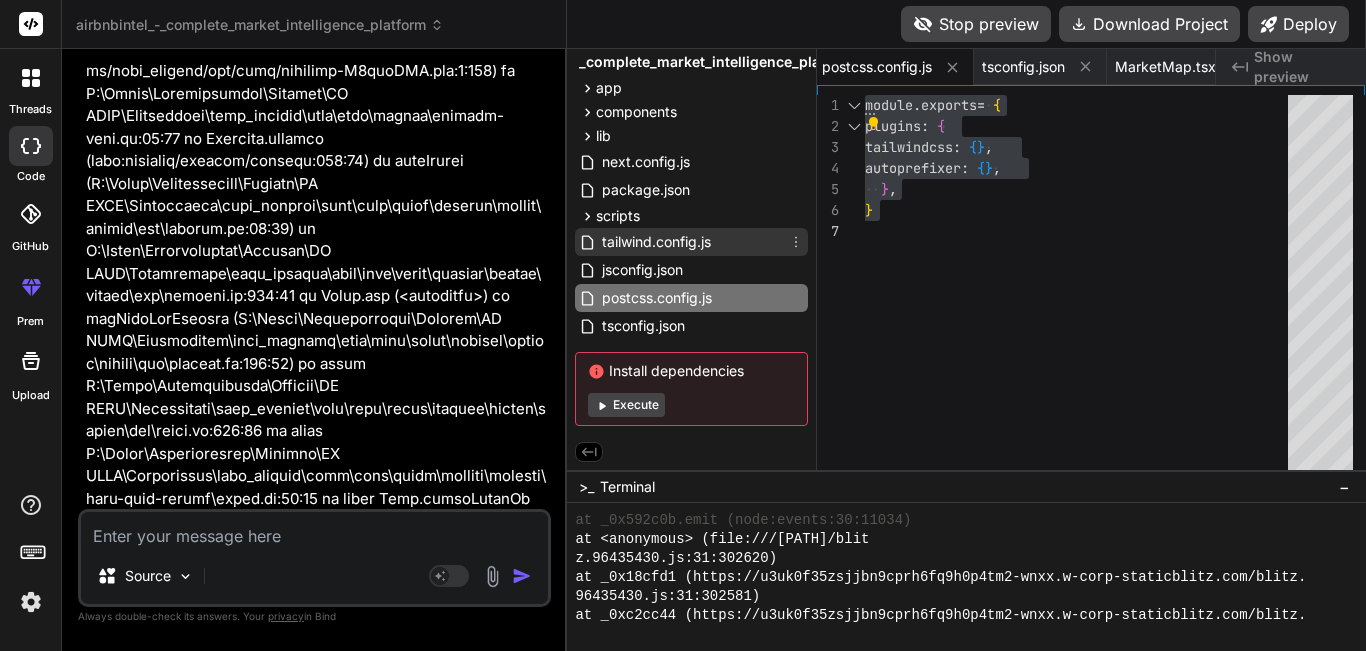 click on "tailwind.config.js" at bounding box center (656, 242) 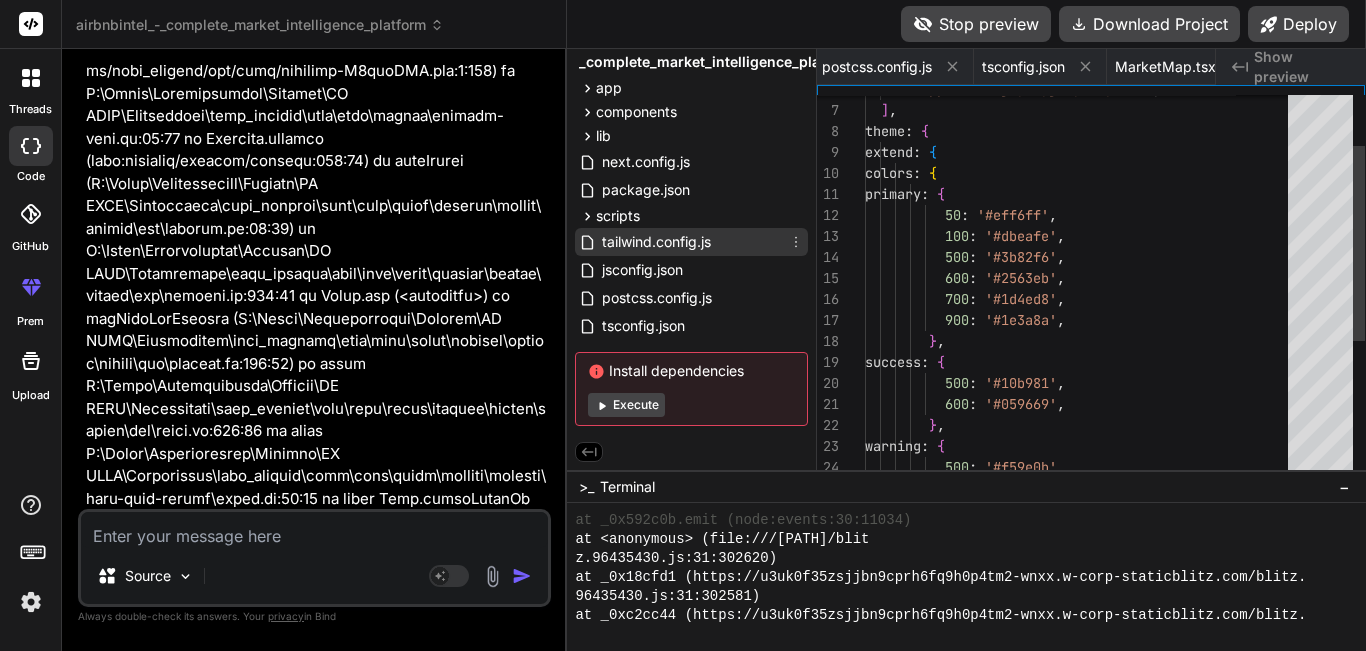 scroll, scrollTop: 0, scrollLeft: 622, axis: horizontal 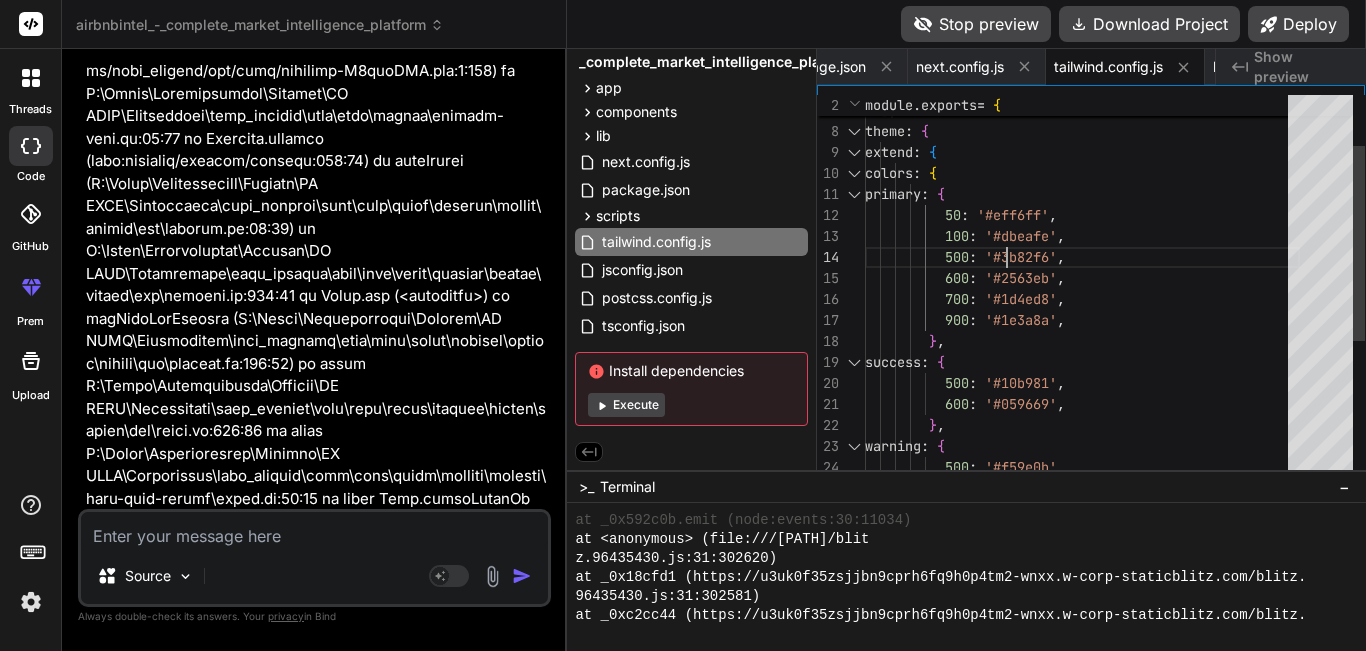 click on "'./app/**/*.{js,ts,jsx,tsx,mdx}' ,   ] ,   theme : {     extend : {       colors : {         primary : {           50 : '#eff6ff' ,           100 : '#dbeafe' ,           500 : '#3b82f6' ,           600 : '#2563eb' ,           700 : '#1d4ed8' ,           900 : '#1e3a8a' ,         } ,         success : {           500 : '#10b981' ,           600 : '#059669' ,         } ,         warning : {           500 : '#f59e0b' ,           600 : '#d97706' ,         } ,         danger : {           500 : '#ef4444' ," at bounding box center (1082, 530) 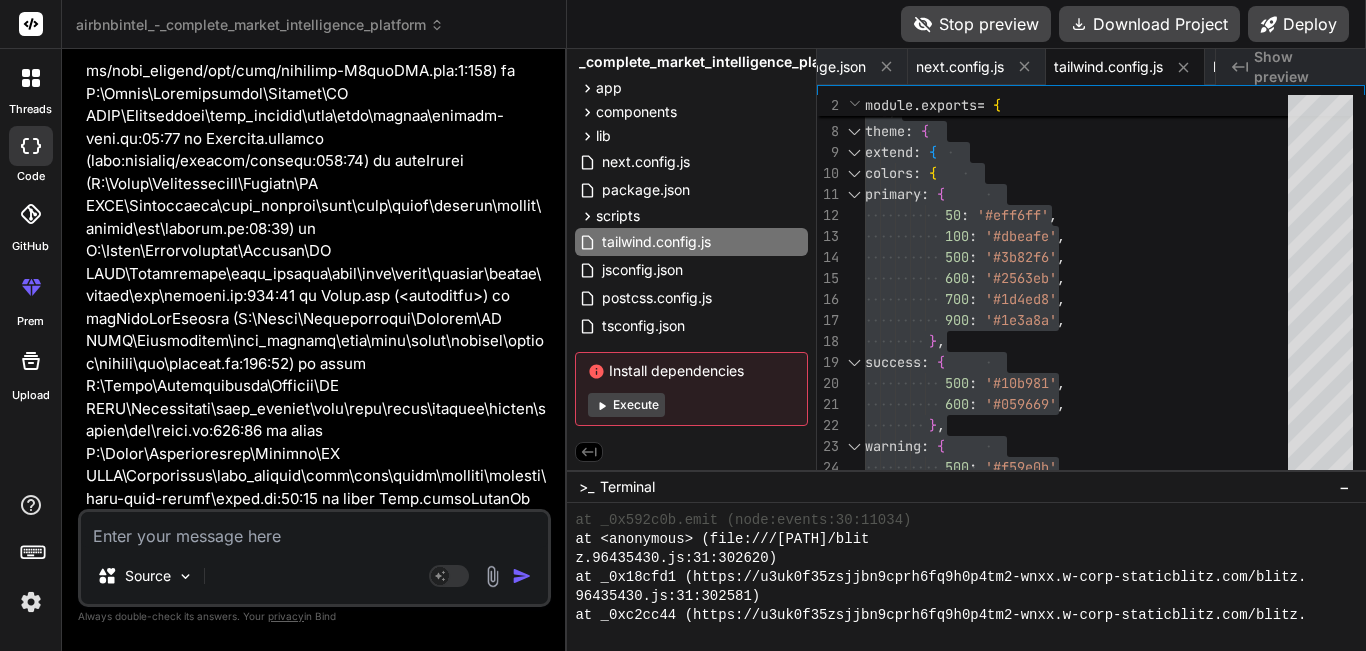 scroll, scrollTop: 4807, scrollLeft: 0, axis: vertical 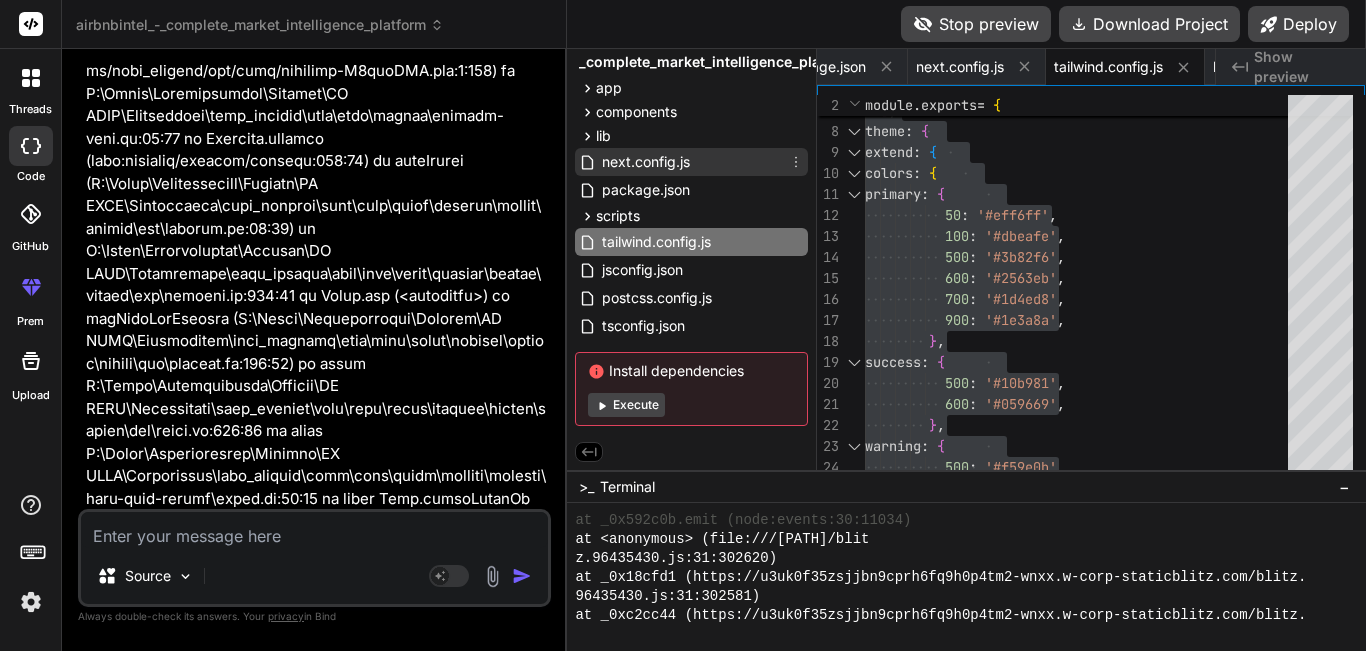 click on "next.config.js" at bounding box center (646, 162) 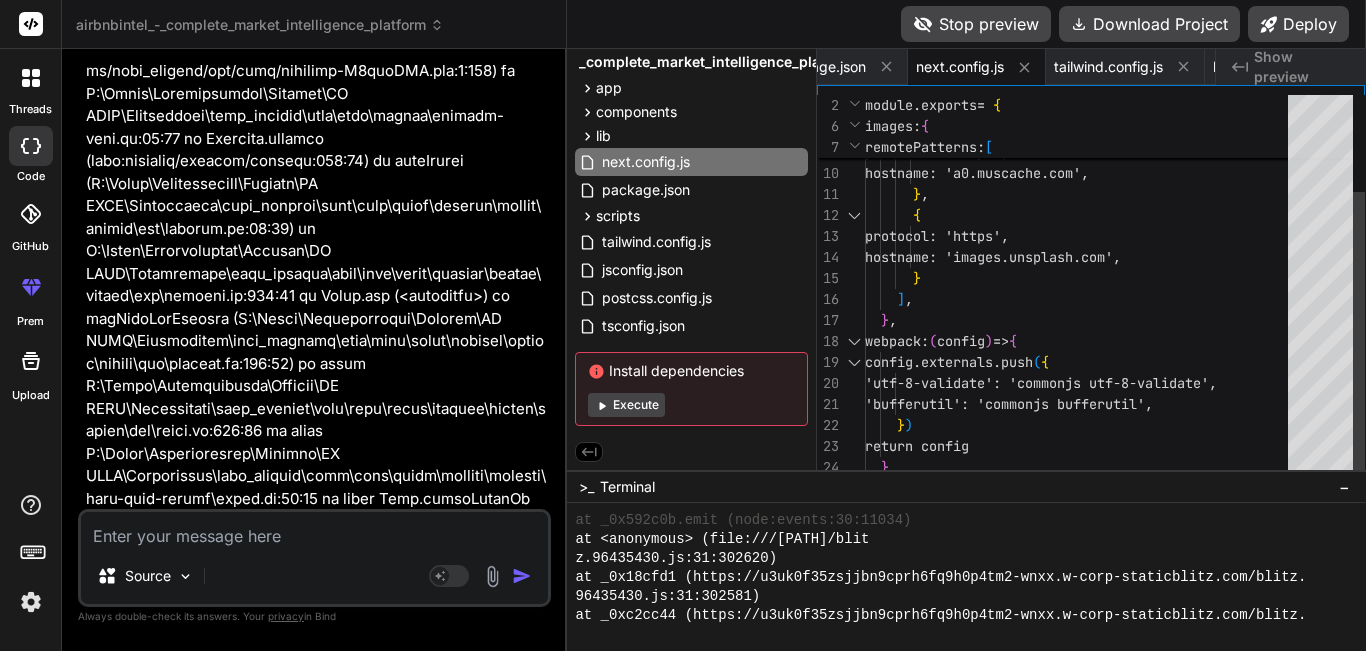 scroll, scrollTop: 0, scrollLeft: 0, axis: both 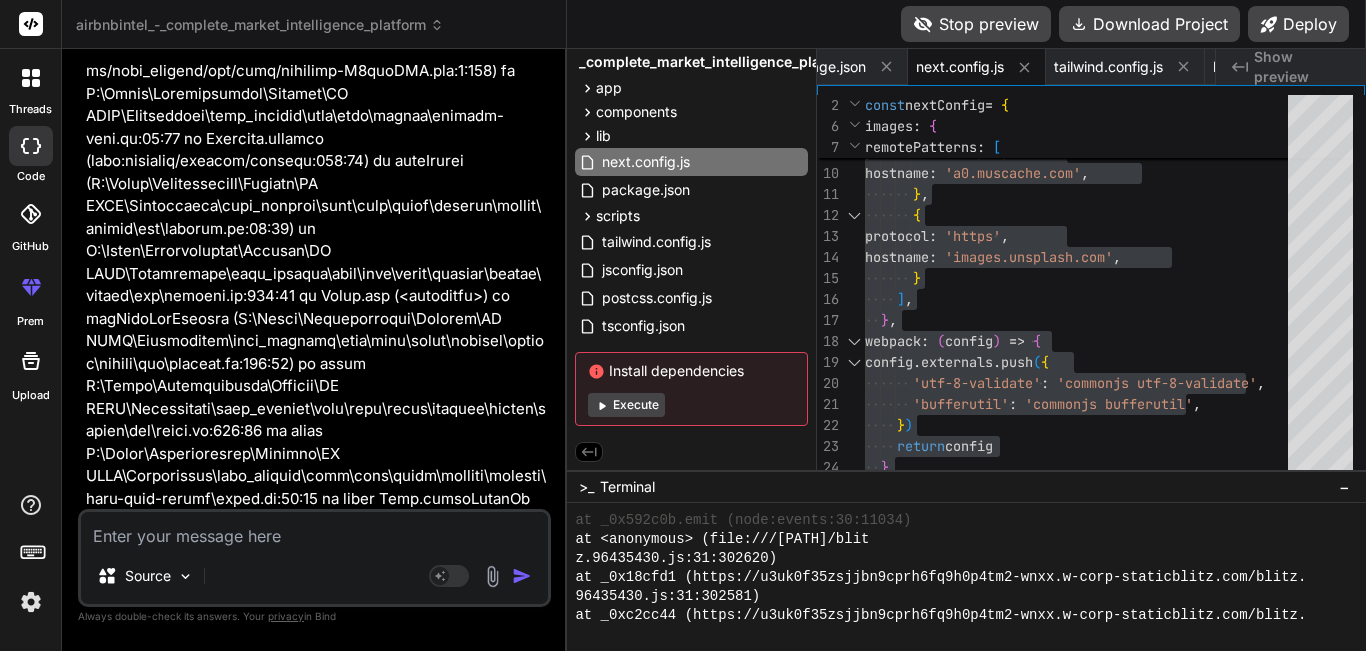 click on "app/layout.tsx" at bounding box center (262, 1123) 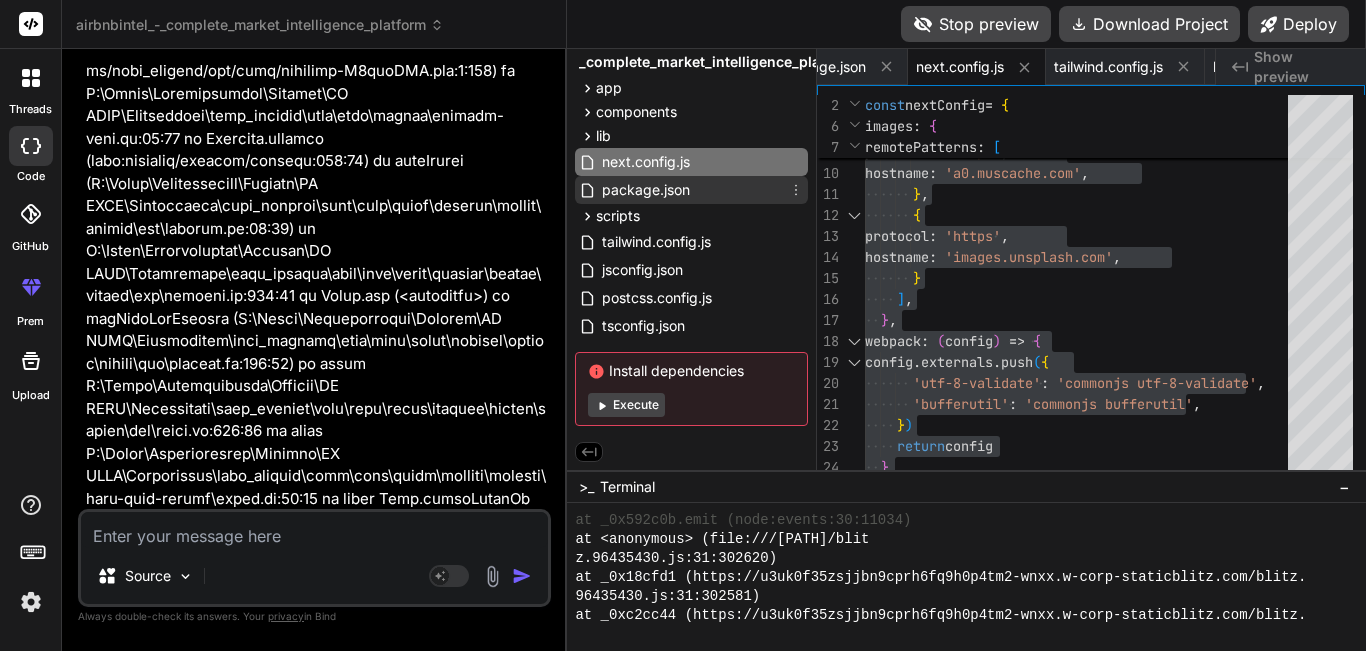scroll, scrollTop: 0, scrollLeft: 0, axis: both 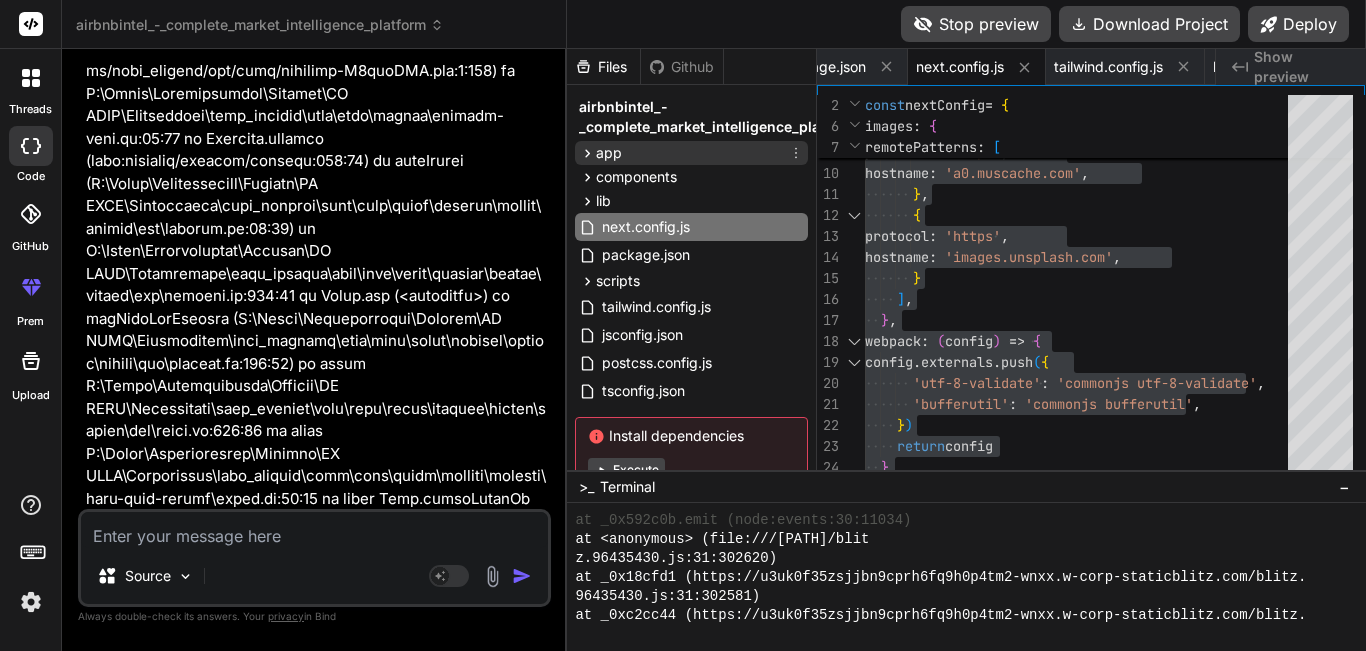 click on "app" at bounding box center [691, 153] 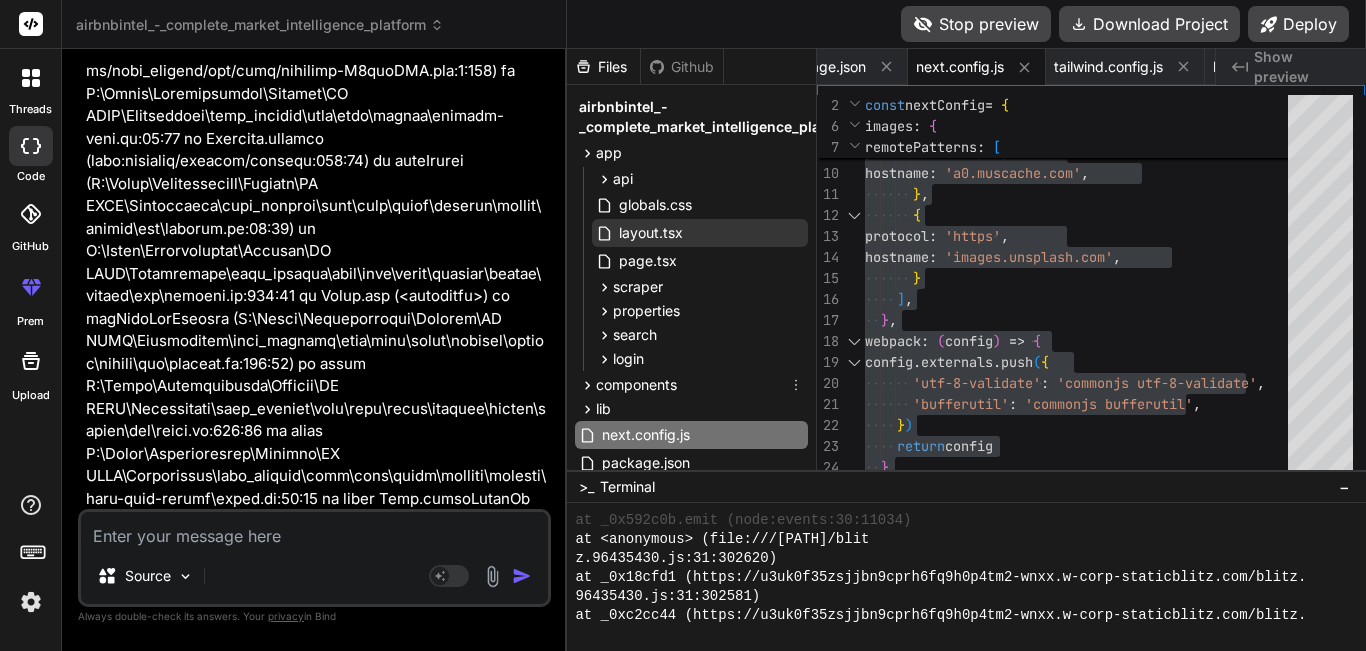 click on "layout.tsx" at bounding box center (700, 233) 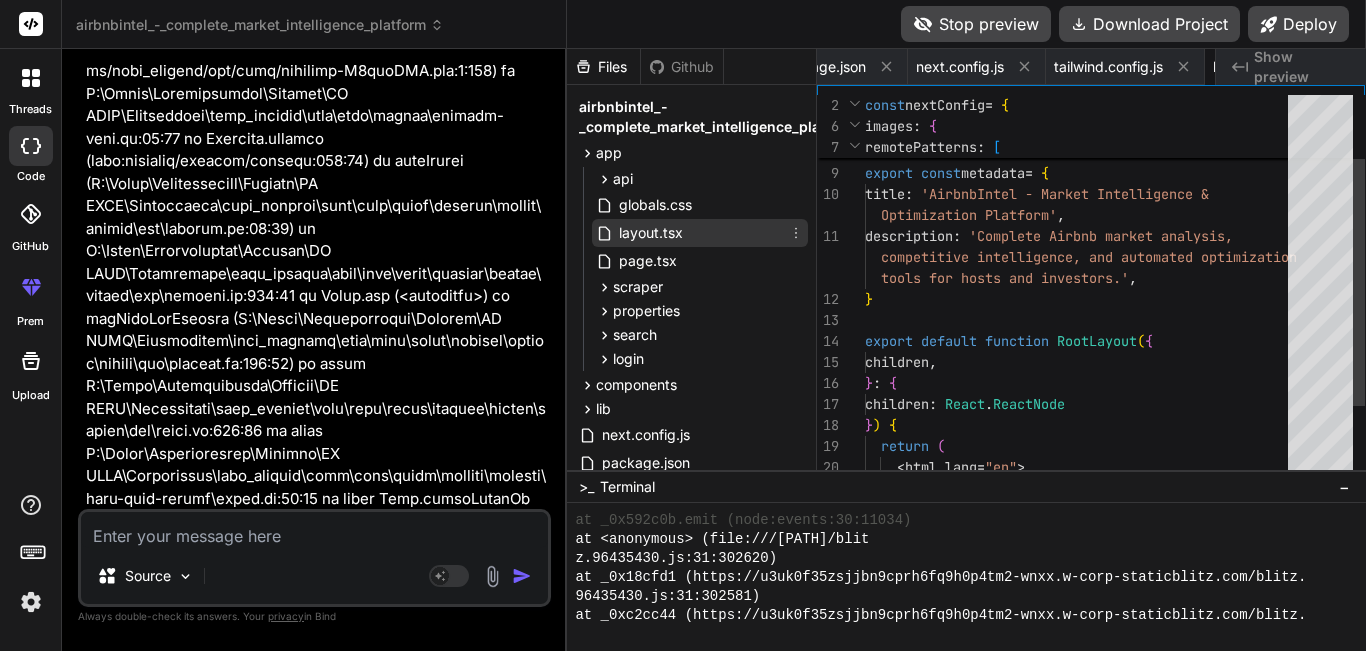 scroll, scrollTop: 0, scrollLeft: 742, axis: horizontal 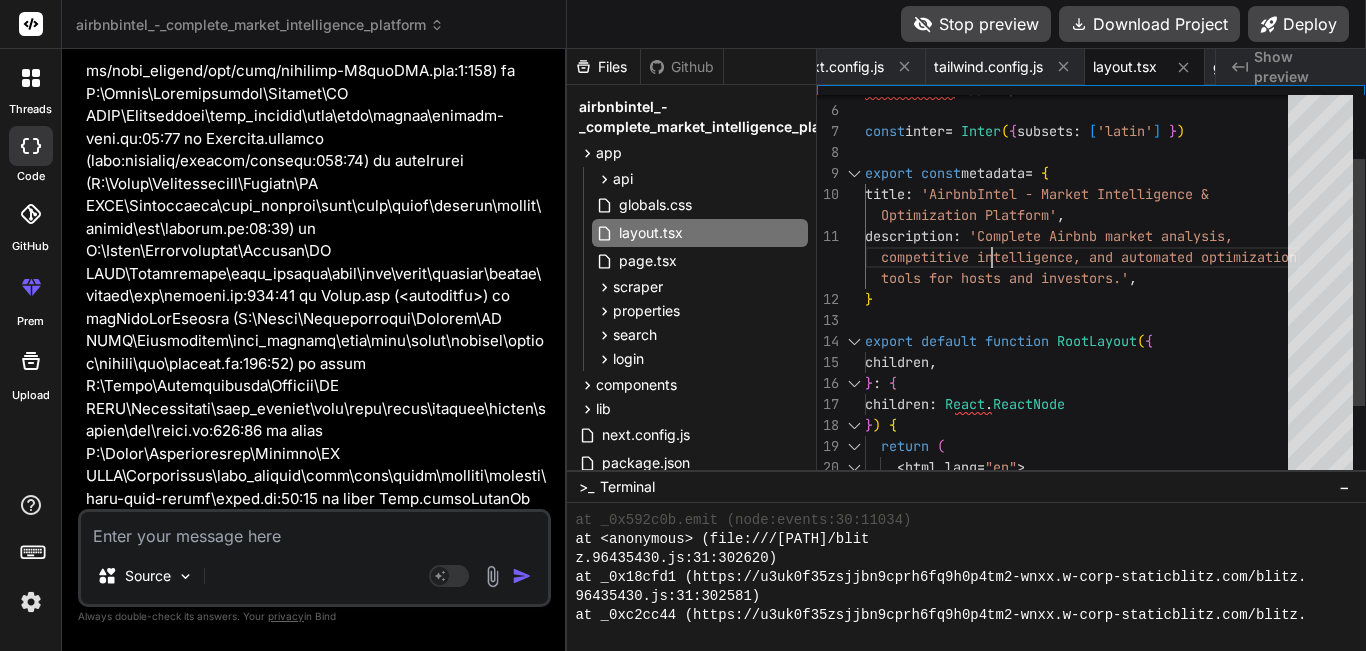 click on "AuthProvider" at bounding box center [1082, 415] 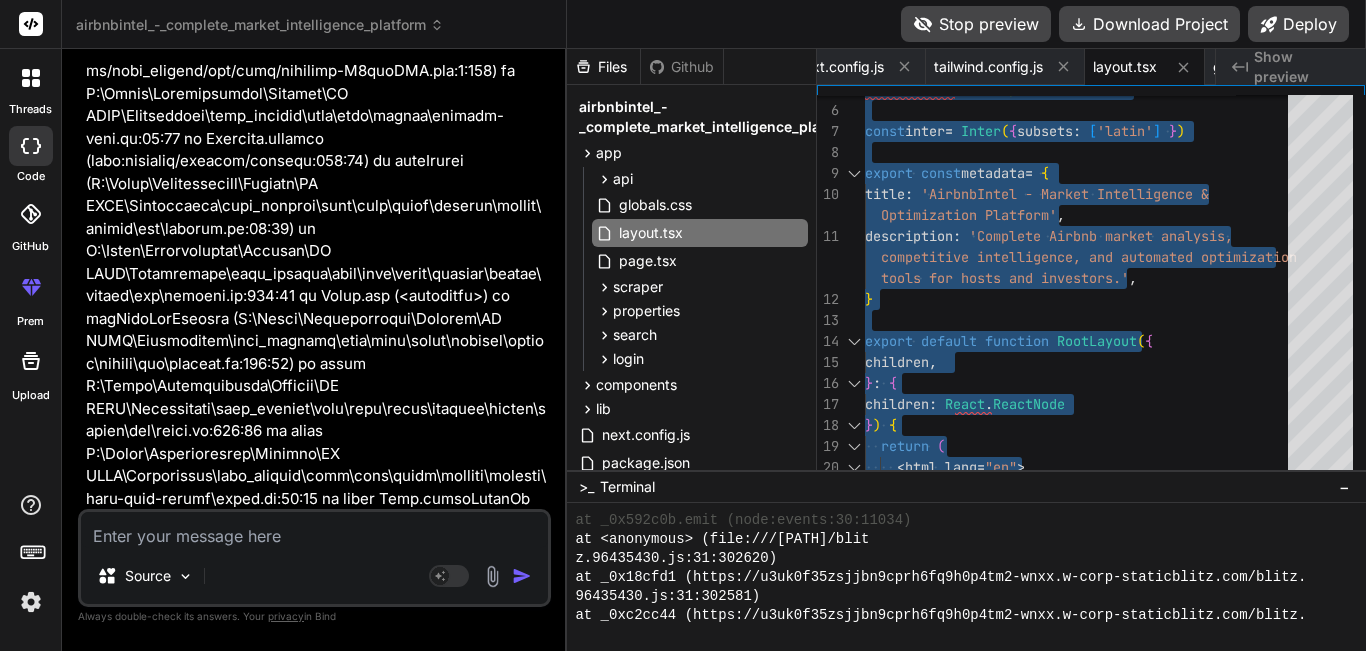 scroll, scrollTop: 2071, scrollLeft: 0, axis: vertical 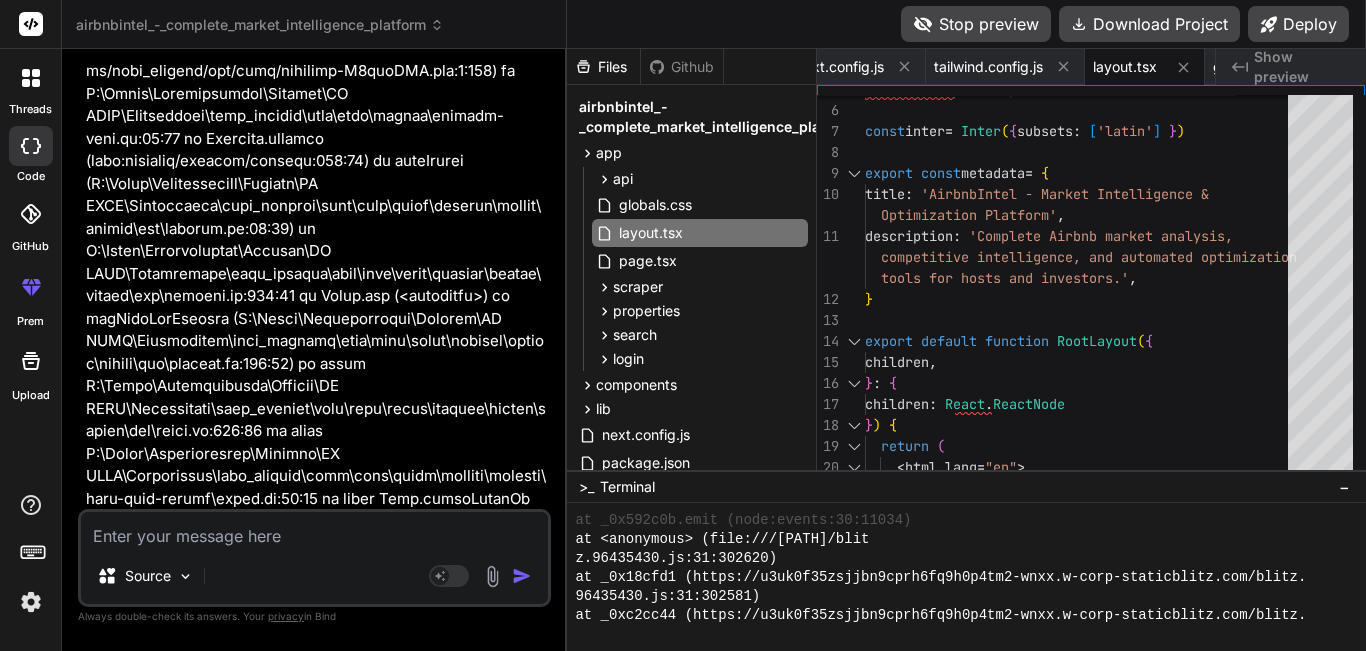 click on "Stop preview" at bounding box center (976, 24) 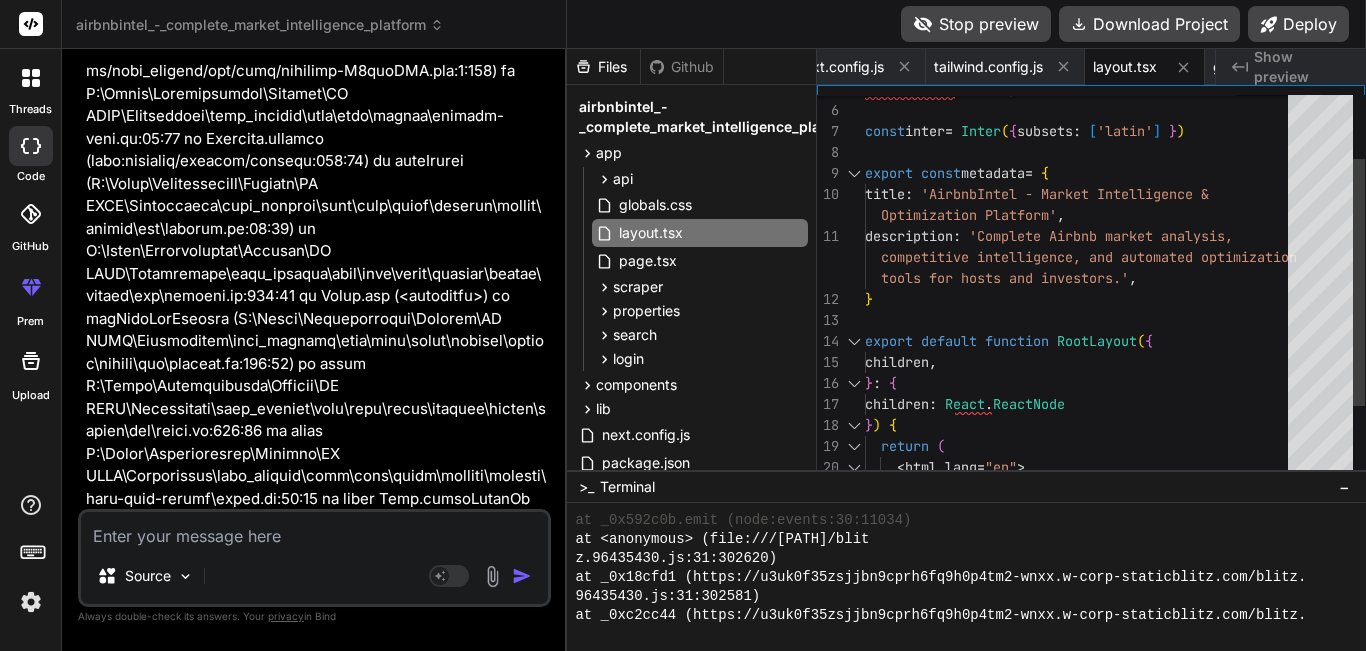 scroll, scrollTop: 0, scrollLeft: 0, axis: both 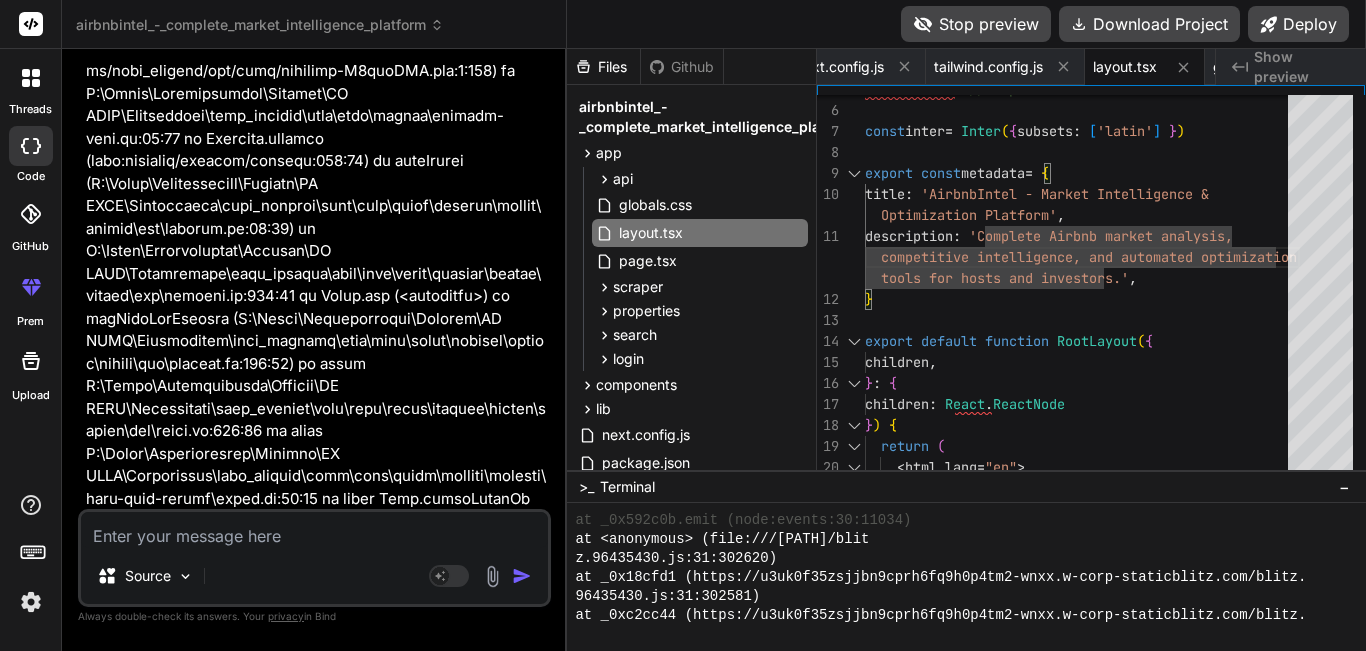 click on "Stop preview" at bounding box center (976, 24) 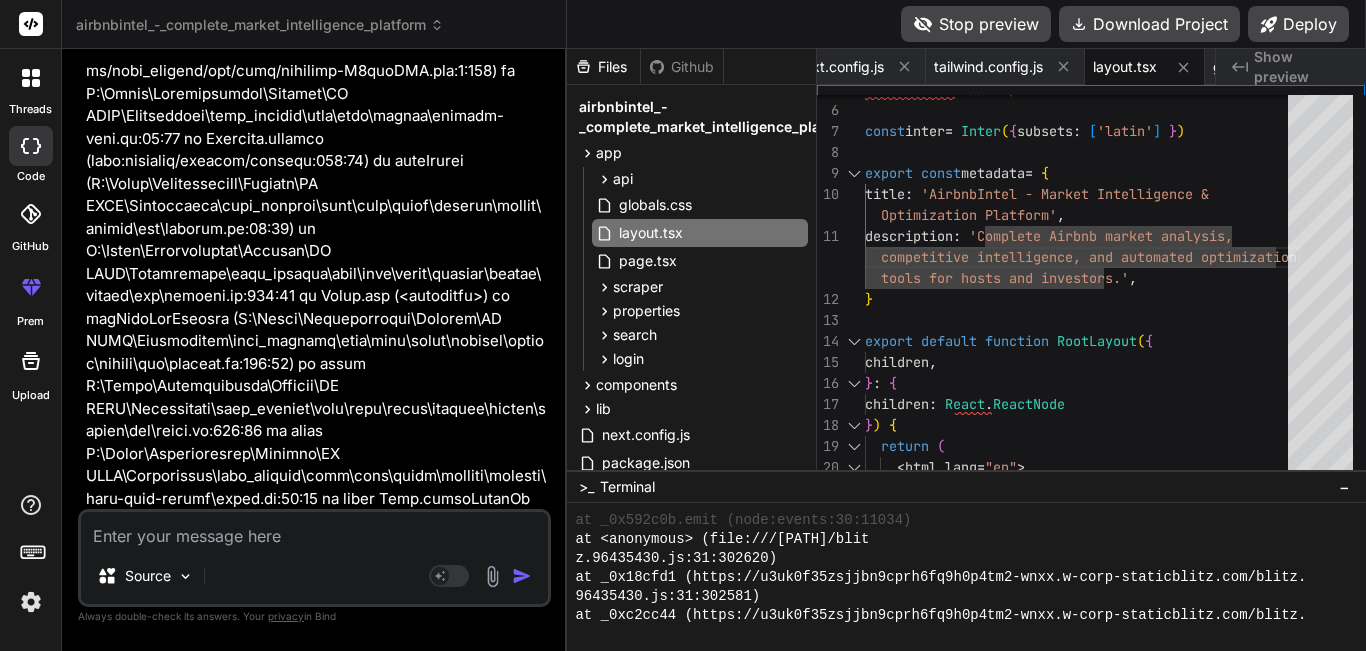 scroll, scrollTop: 1824, scrollLeft: 0, axis: vertical 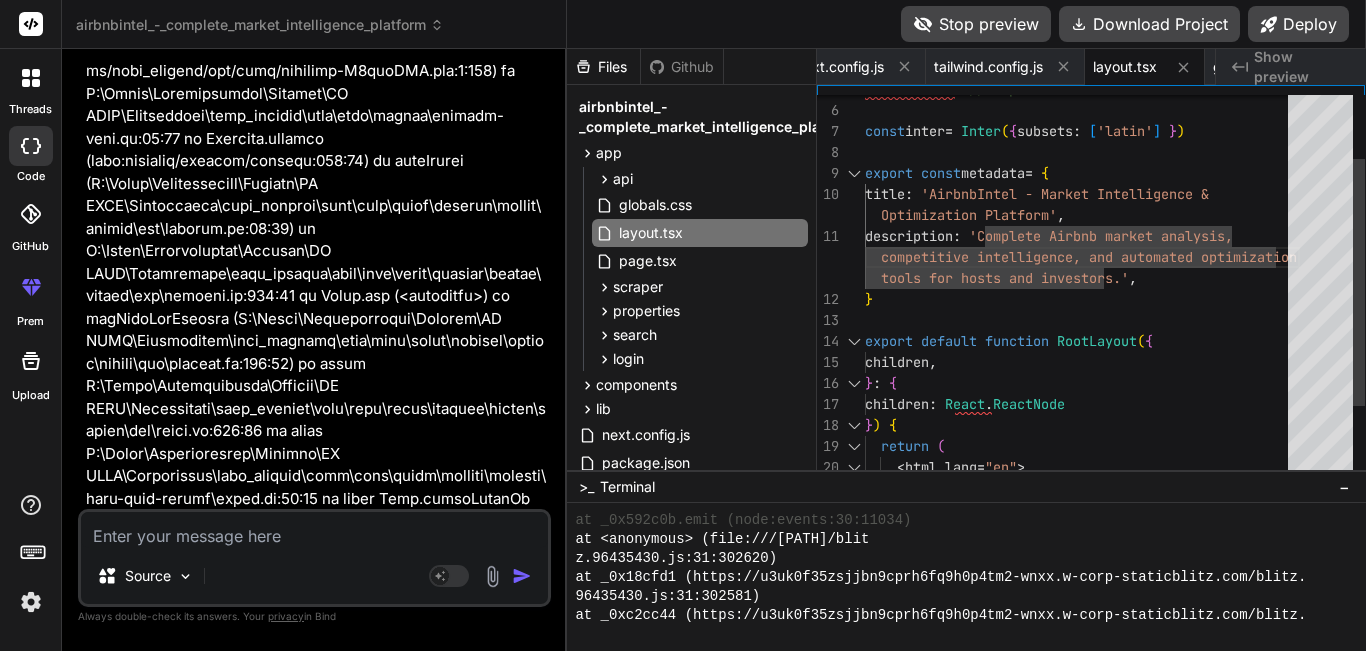 click on "AuthProvider" at bounding box center (1082, 415) 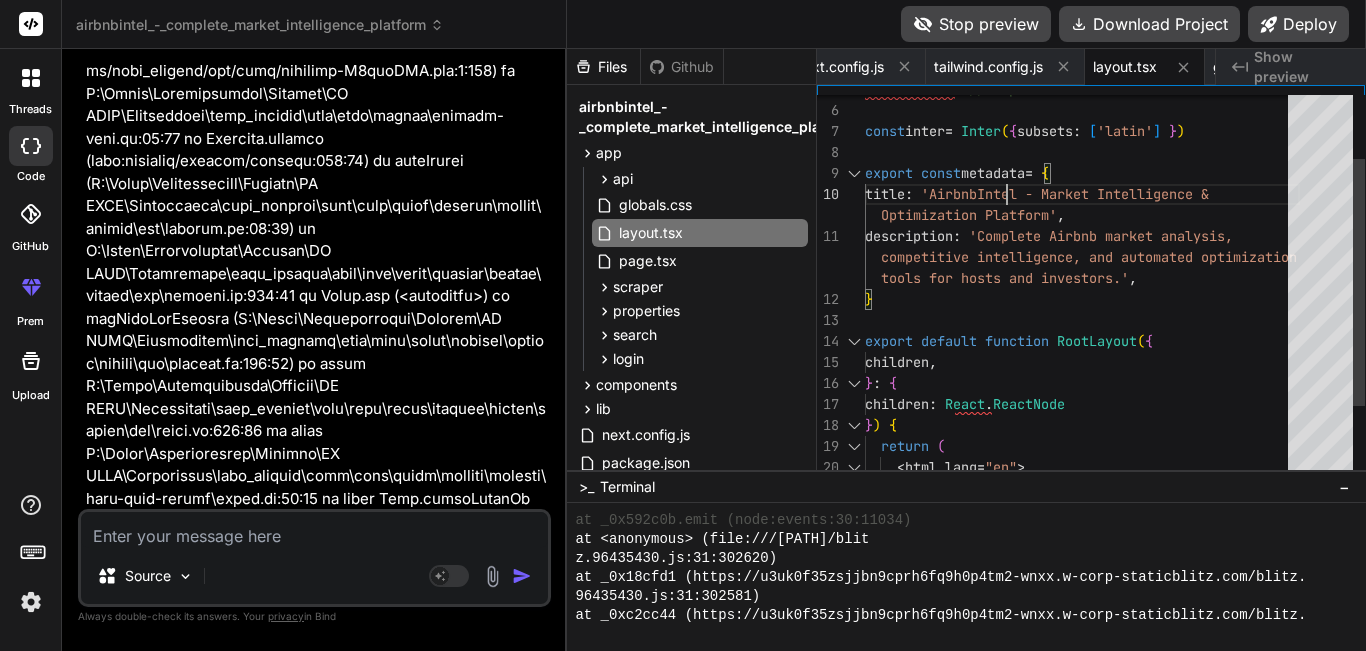 scroll, scrollTop: 0, scrollLeft: 0, axis: both 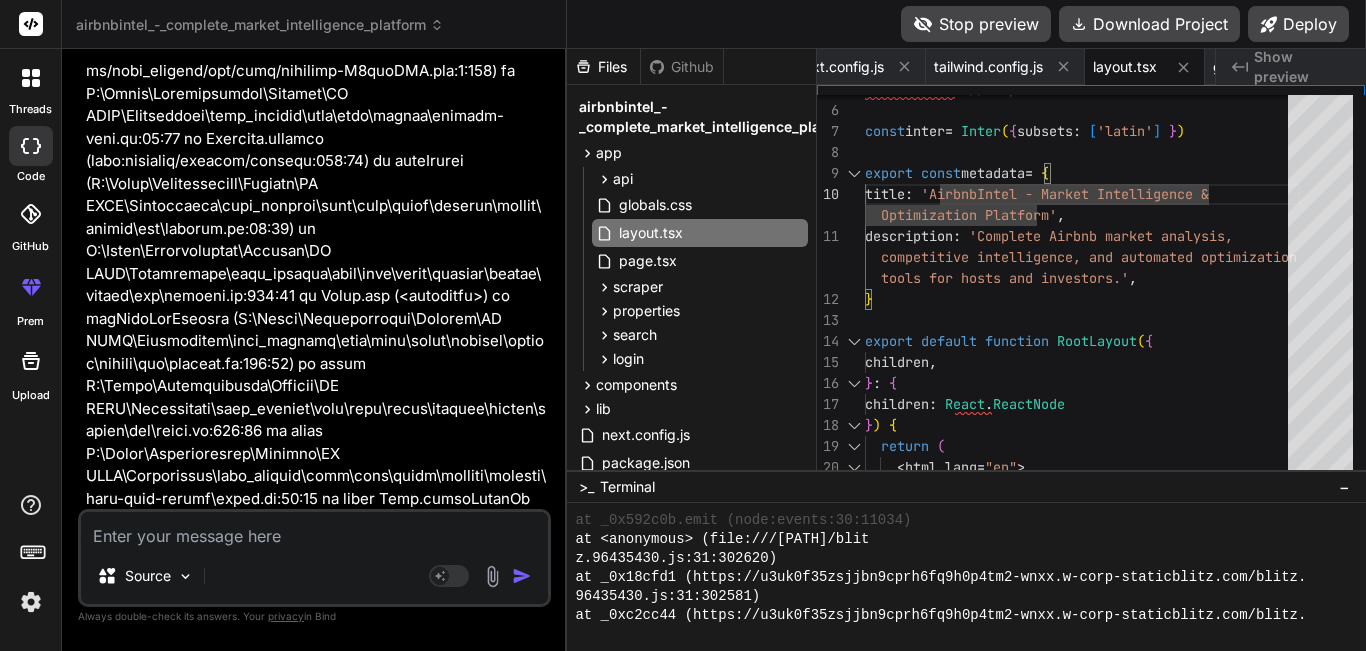 click at bounding box center (314, 530) 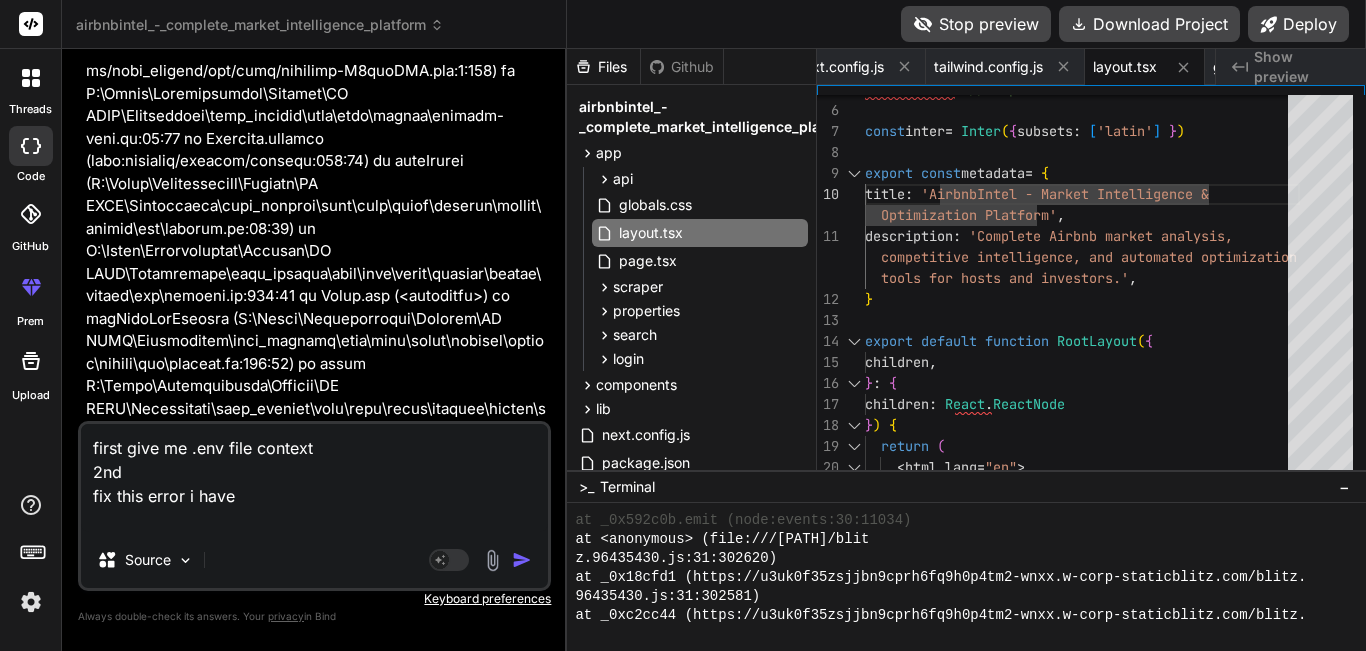 paste on "Build Error
An error occurred in `next/font`.
app\layout.tsx
An error occurred in `next/font`.
Error: Cannot find module 'autoprefixer'
Require stack:
- C:\Users\Administrator\Desktop\MY APPS\Airbnbintel\node_modules\next\dist\build\webpack\config\blocks\css\plugins.js
- C:\Users\Administrator\Desktop\MY APPS\Airbnbintel\node_modules\next\dist\build\webpack\config\blocks\css\index.js
- C:\Users\Administrator\Desktop\MY APPS\Airbnbintel\node_modules\next\dist\build\webpack\config\index.js
- C:\Users\Administrator\Desktop\MY APPS\Airbnbintel\node_modules\next\dist\build\webpack-config.js
- C:\Users\Administrator\Desktop\MY APPS\Airbnbintel\node_modules\next\dist\server\dev\hot-reloader-webpack.js
- C:\Users\Administrator\Desktop\MY APPS\Airbnbintel\node_modules\next\dist\server\lib\router-utils\setup-dev-bundler.js
- C:\Users\Administrator\Desktop\MY APPS\Airbnbintel\node_modules\next\dist\server\lib\router-server.js
- C:\Users\Administrator\Desktop\MY APPS\Airbnbintel\node_modules\next\dist\server\lib\..." 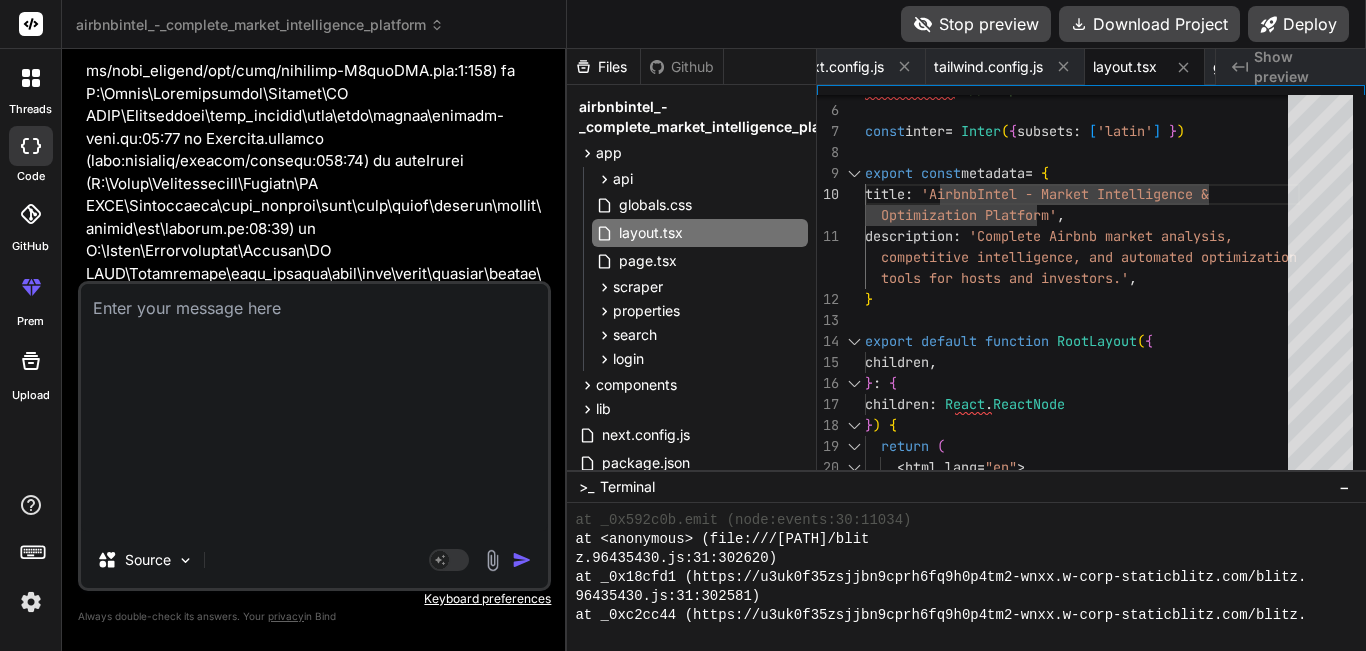 scroll, scrollTop: 0, scrollLeft: 0, axis: both 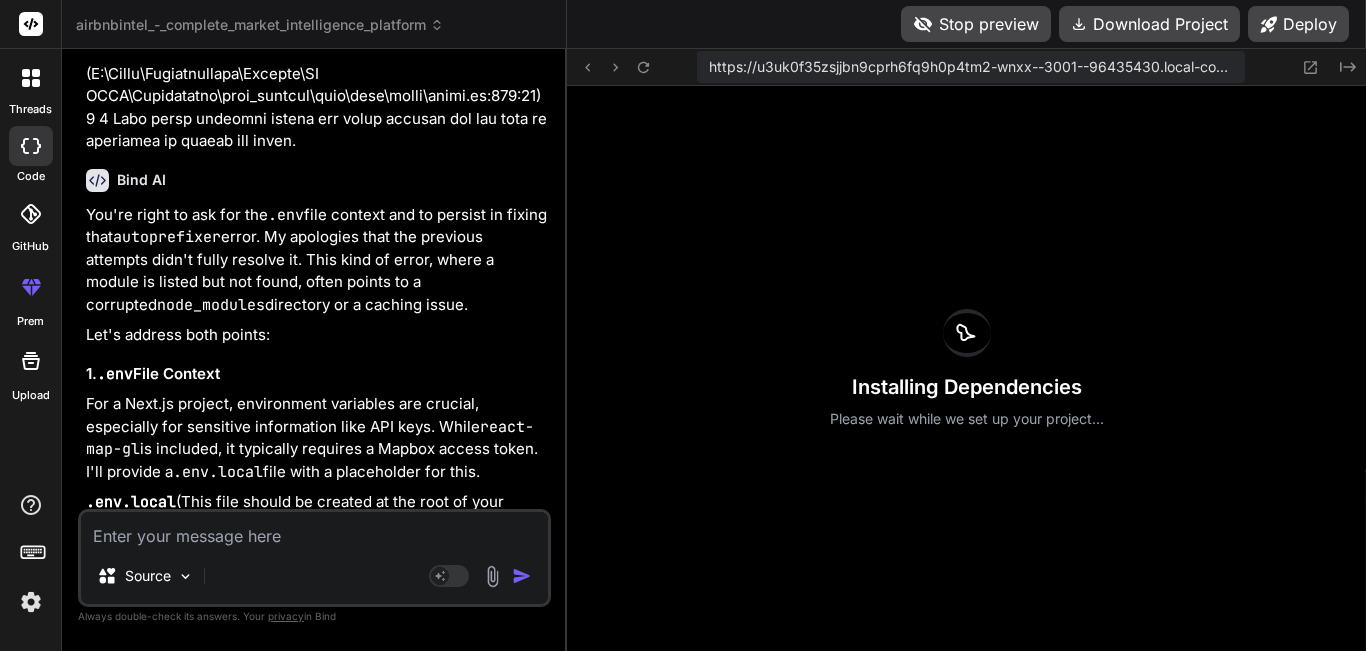 drag, startPoint x: 254, startPoint y: 387, endPoint x: 287, endPoint y: 378, distance: 34.20526 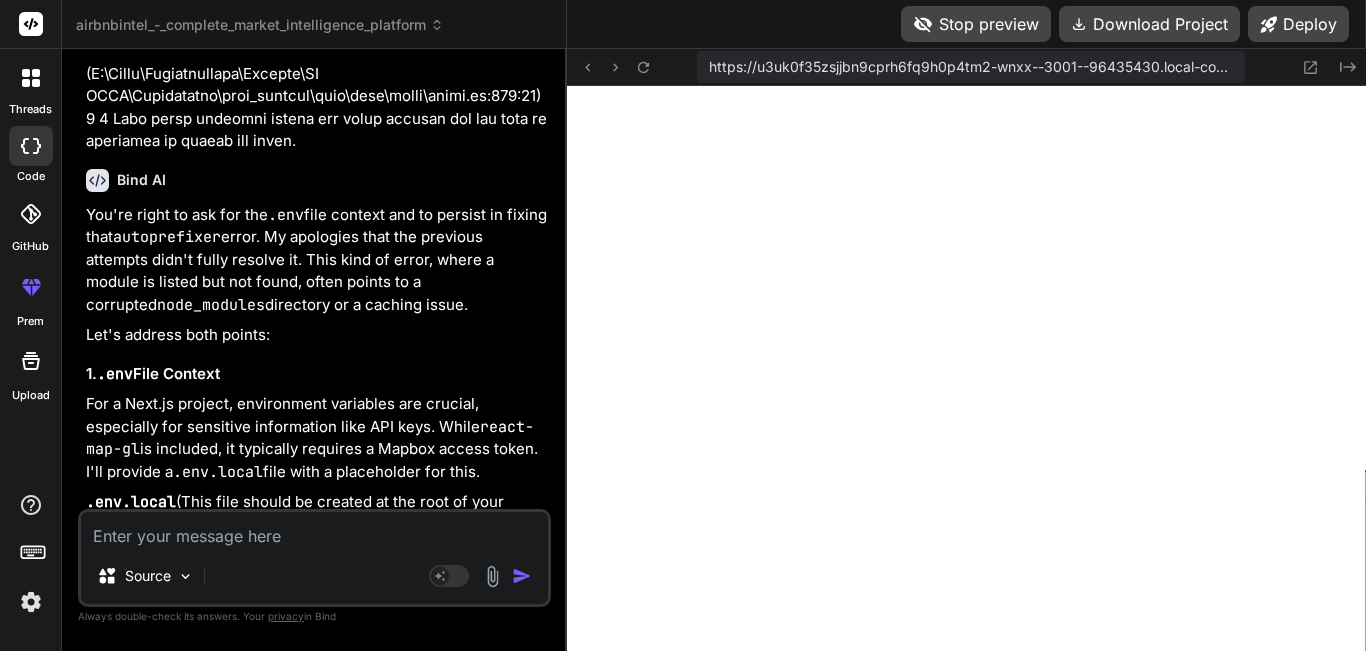 scroll, scrollTop: 304, scrollLeft: 0, axis: vertical 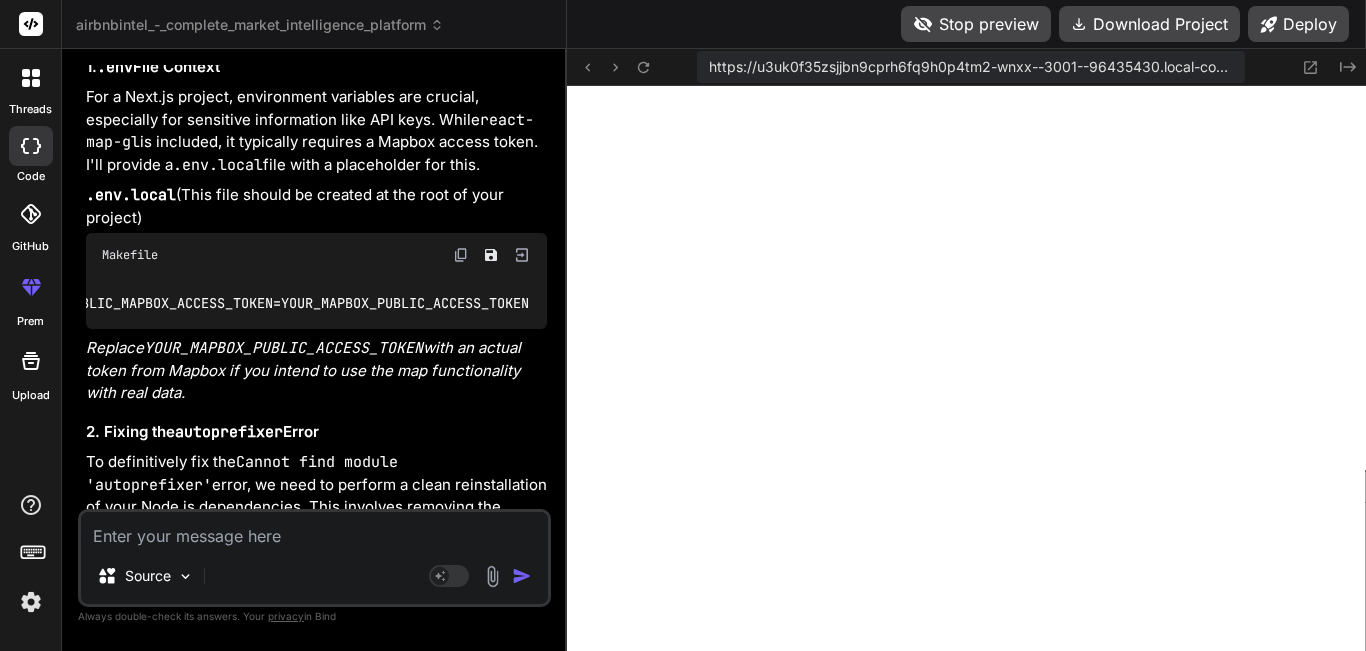 click on "Source Agent Mode. When this toggle is activated, AI automatically makes decisions, reasons, creates files, and runs terminal commands. Almost full autopilot." at bounding box center [314, 558] 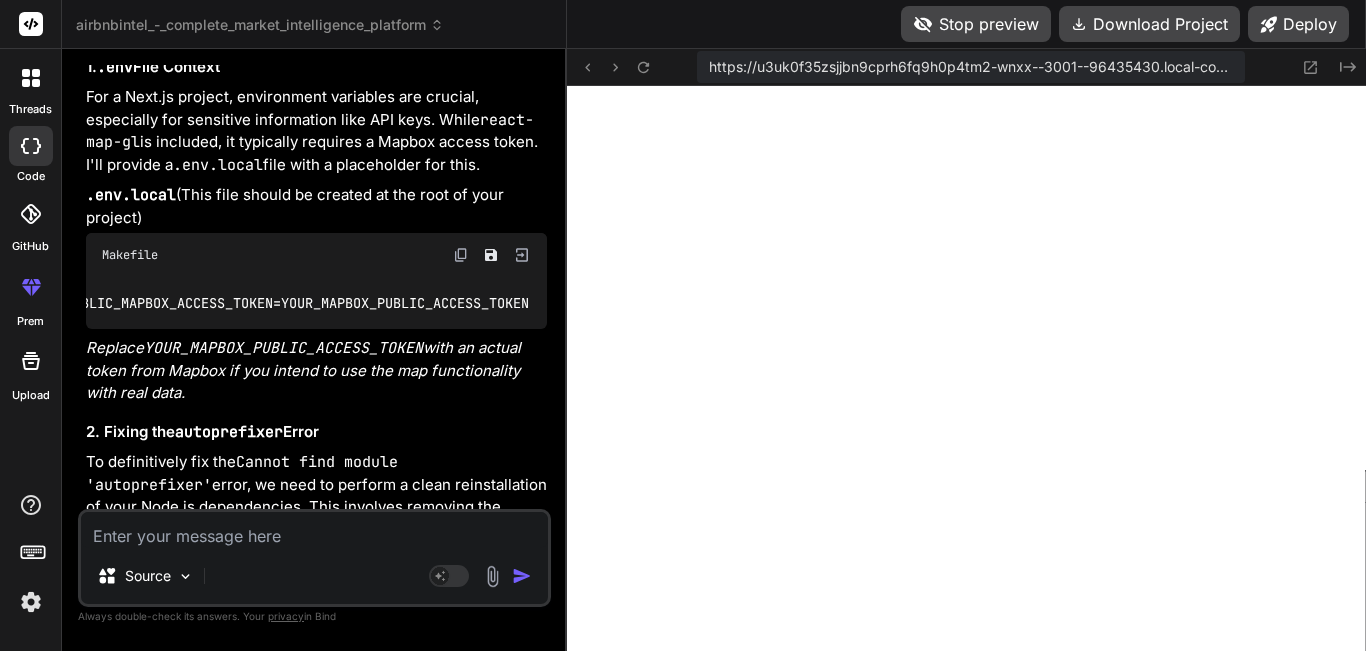 click at bounding box center [314, 530] 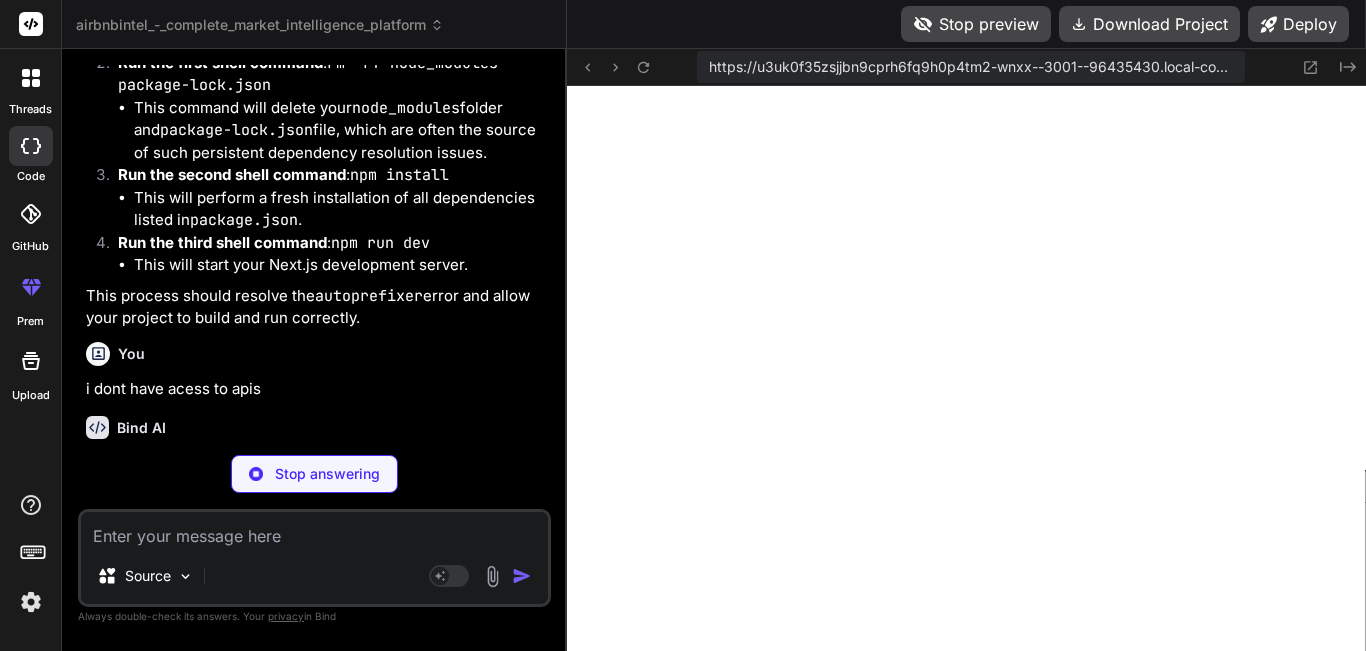scroll, scrollTop: 36258, scrollLeft: 0, axis: vertical 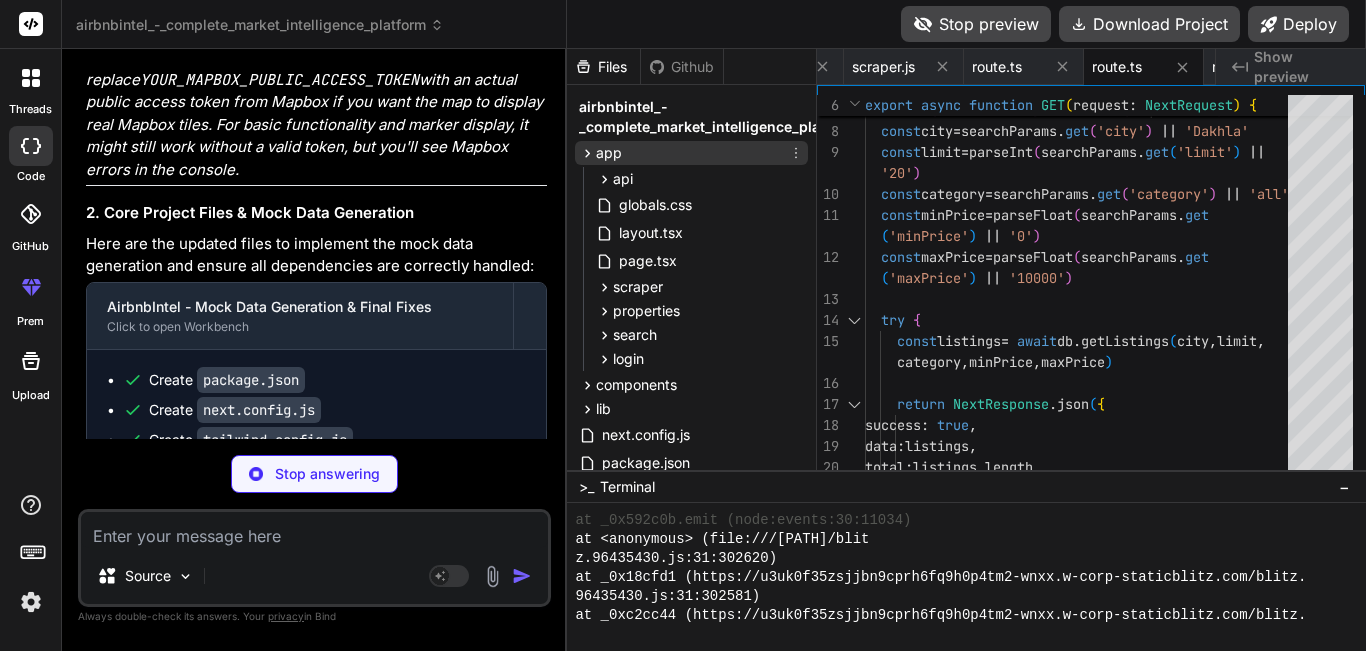 click 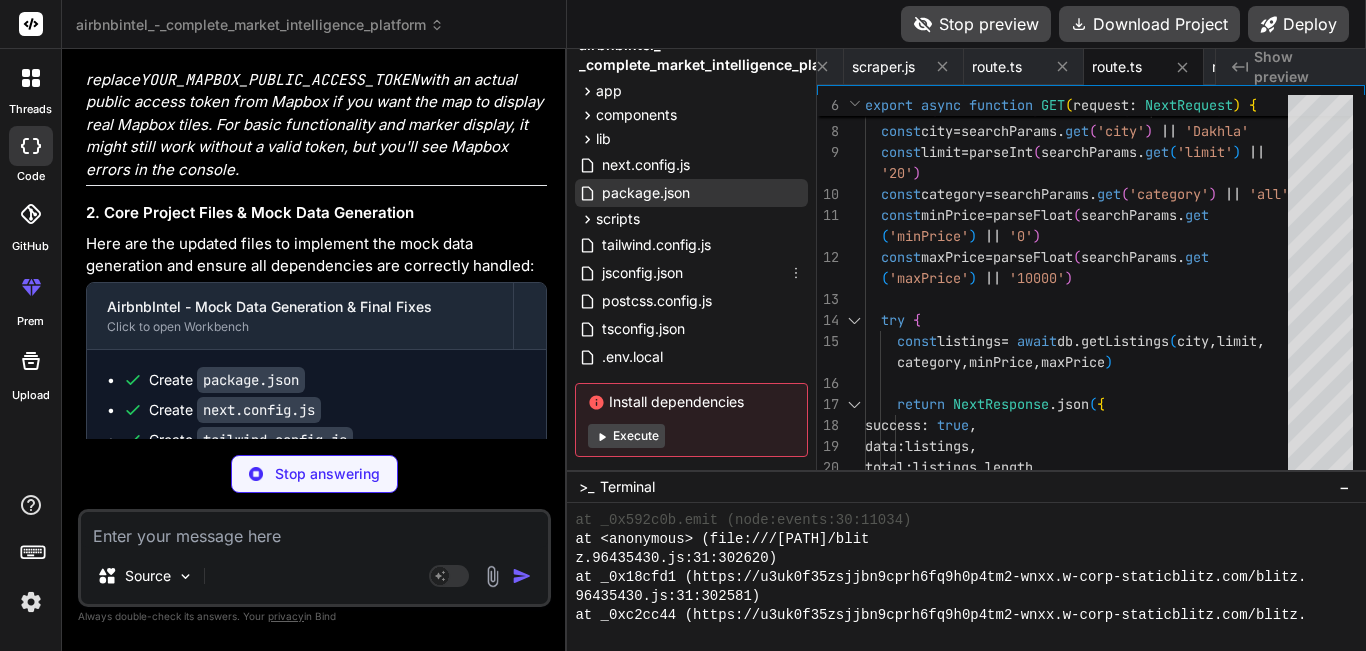 scroll, scrollTop: 97, scrollLeft: 0, axis: vertical 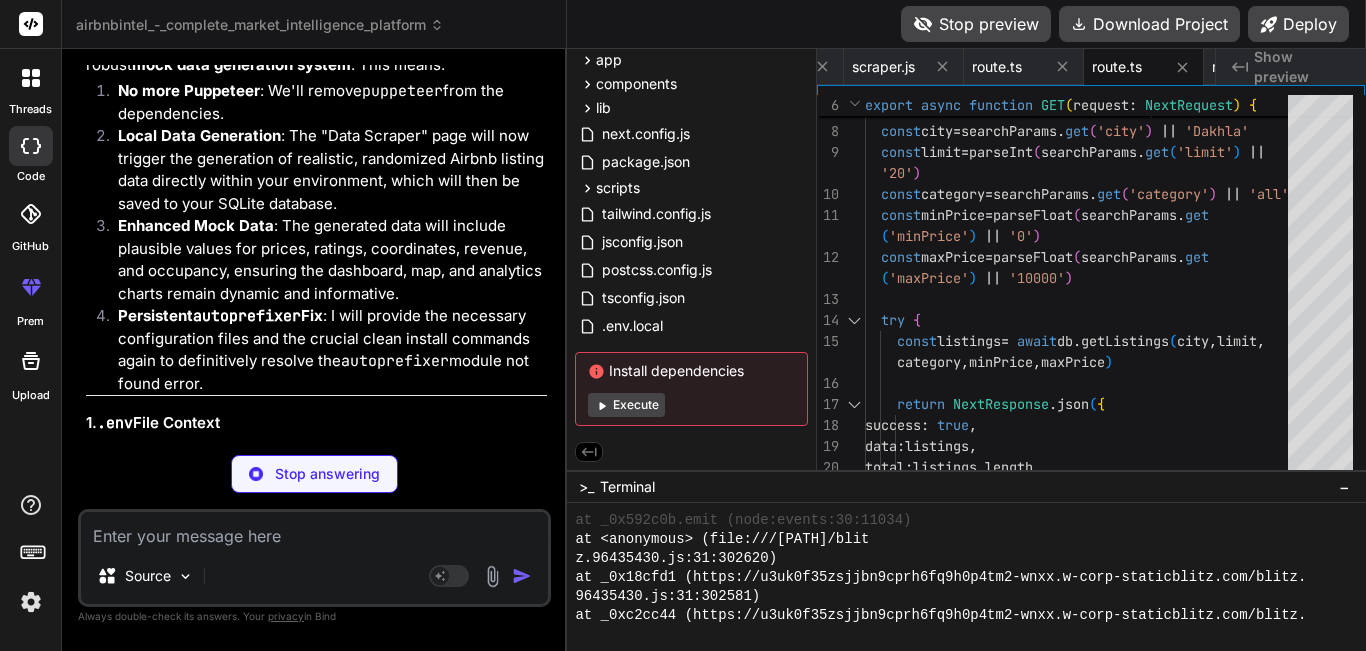 drag, startPoint x: 88, startPoint y: 276, endPoint x: 247, endPoint y: 302, distance: 161.11176 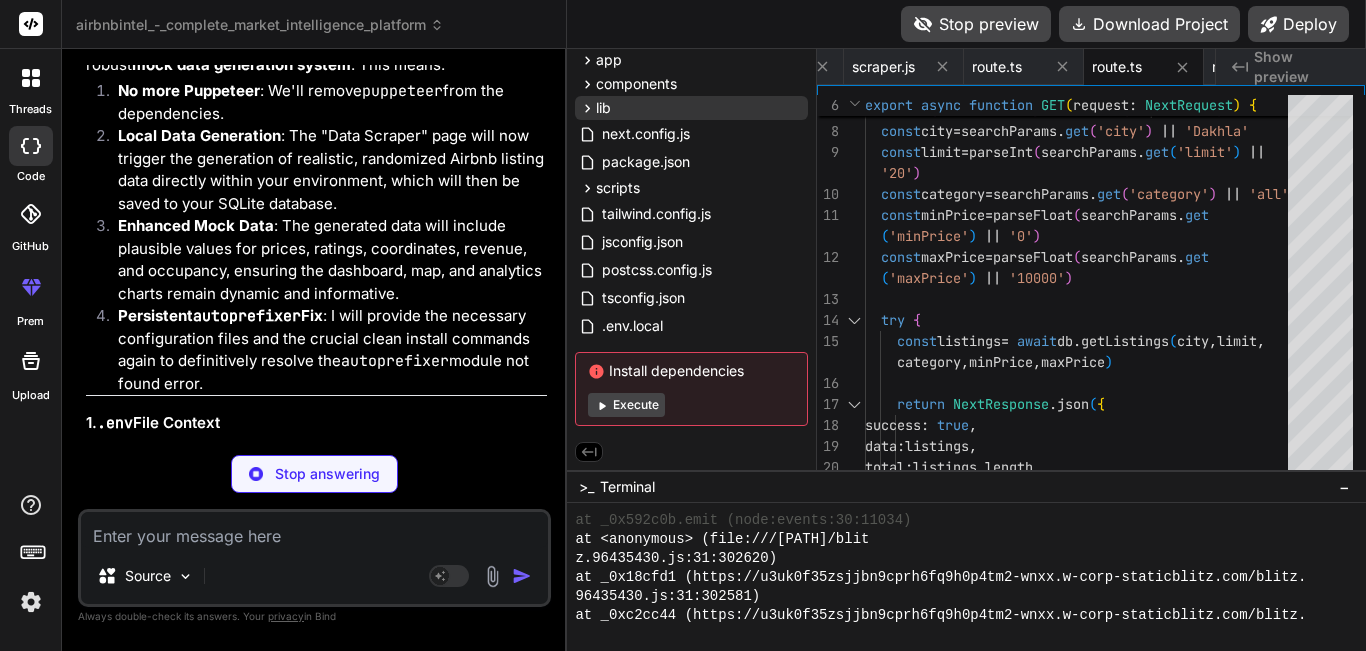 scroll, scrollTop: 0, scrollLeft: 0, axis: both 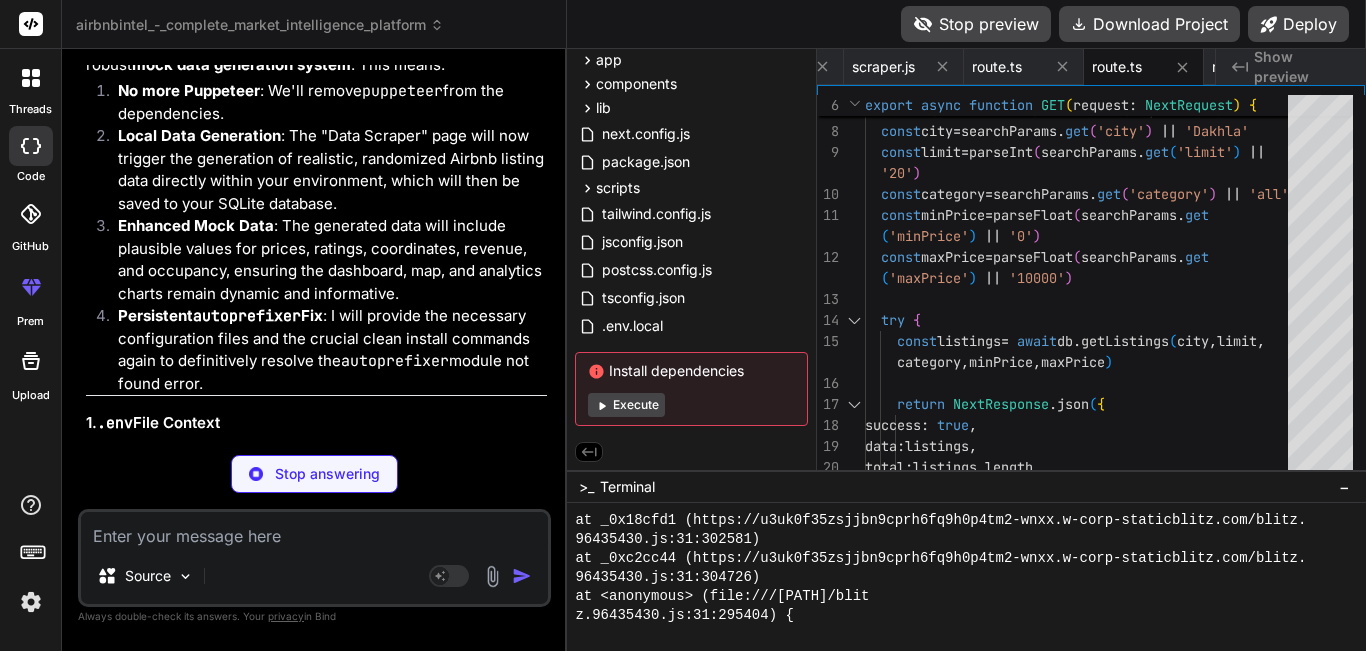 click on "Remember to replace YOUR_MAPBOX_PUBLIC_ACCESS_TOKEN with an actual public access token from Mapbox if you want the map to display real Mapbox tiles. For basic functionality and marker display, it might still work without a valid token, but you'll see Mapbox errors in the console." at bounding box center (316, 638) 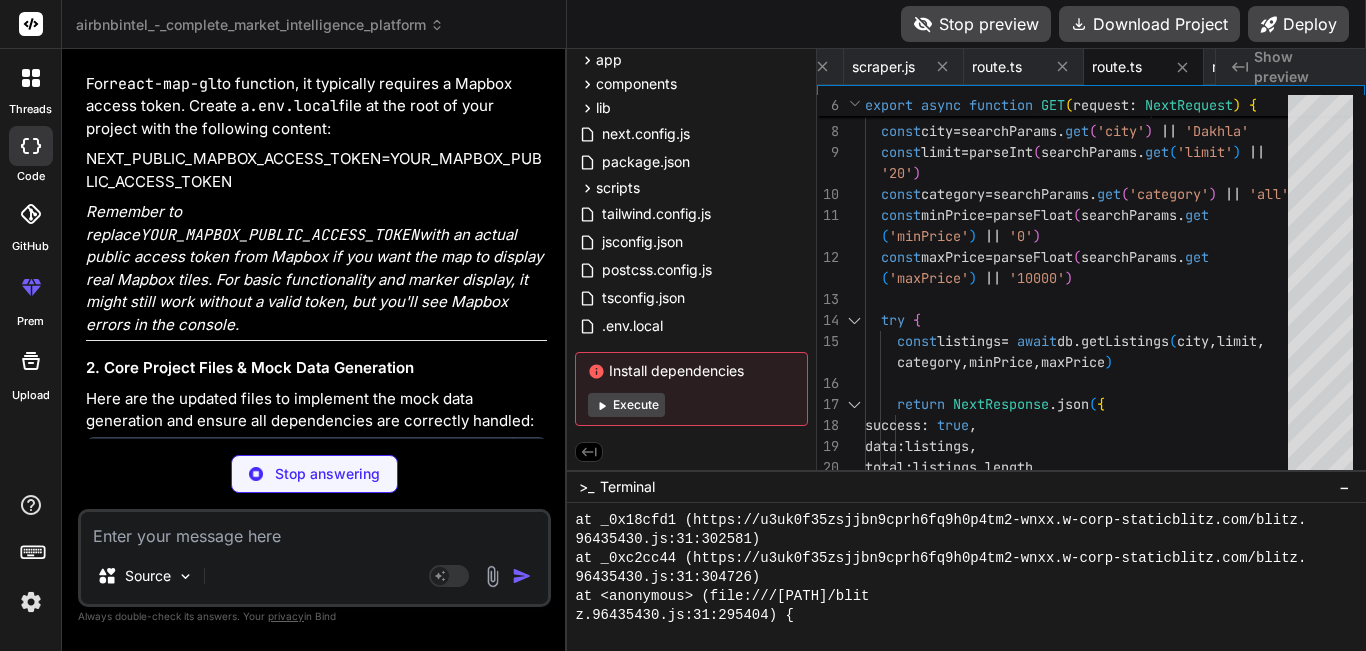 scroll, scrollTop: 37344, scrollLeft: 0, axis: vertical 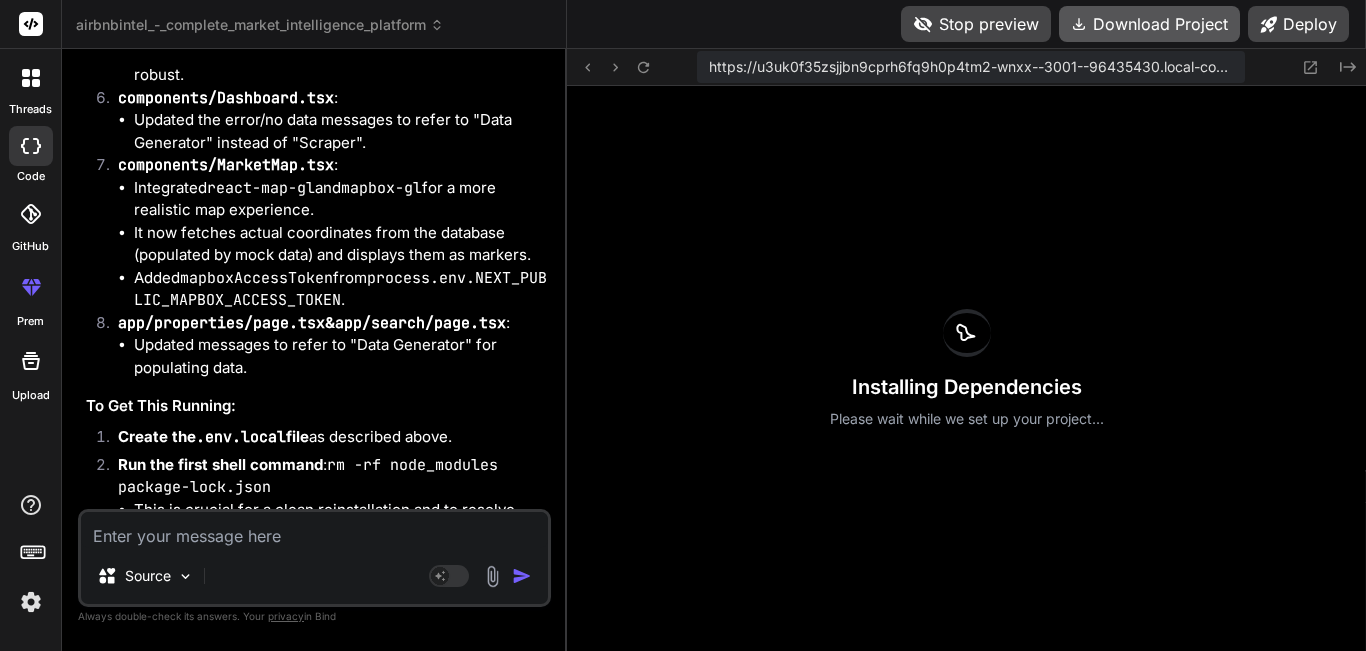 click on "Download Project" at bounding box center (1149, 24) 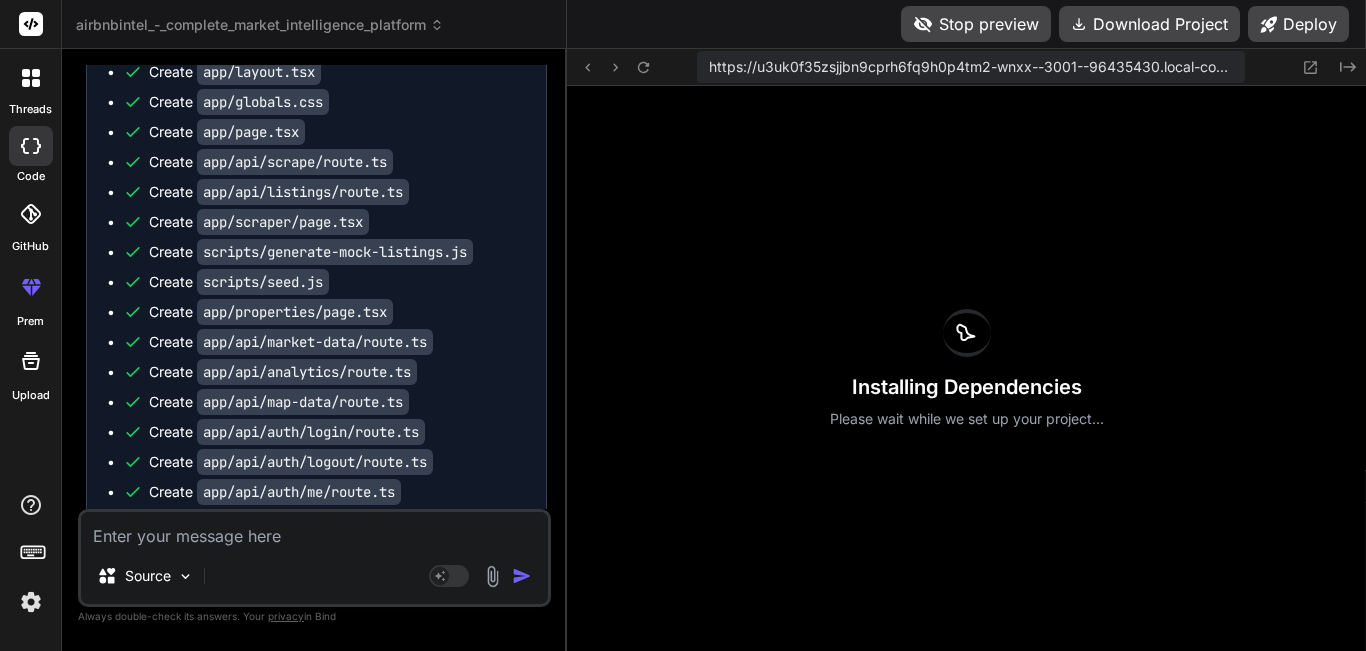 scroll, scrollTop: 37815, scrollLeft: 0, axis: vertical 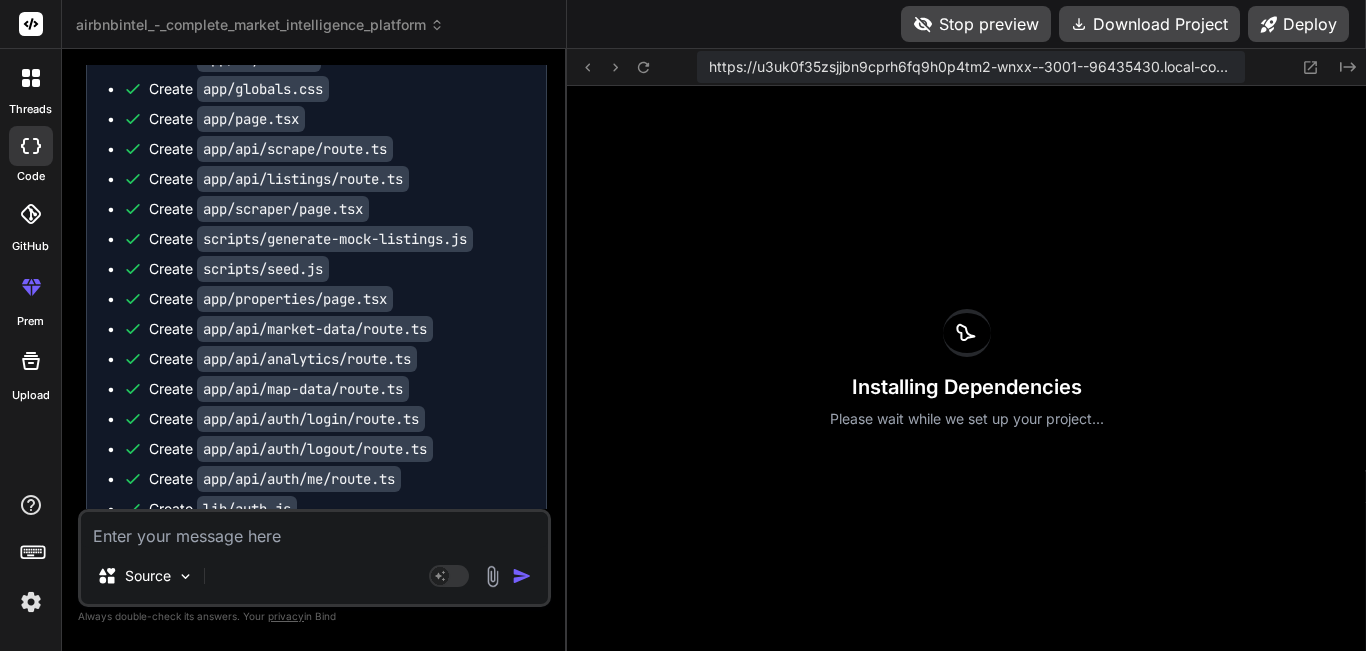 click on "rm -rf node_modules package-lock.json" at bounding box center [324, 577] 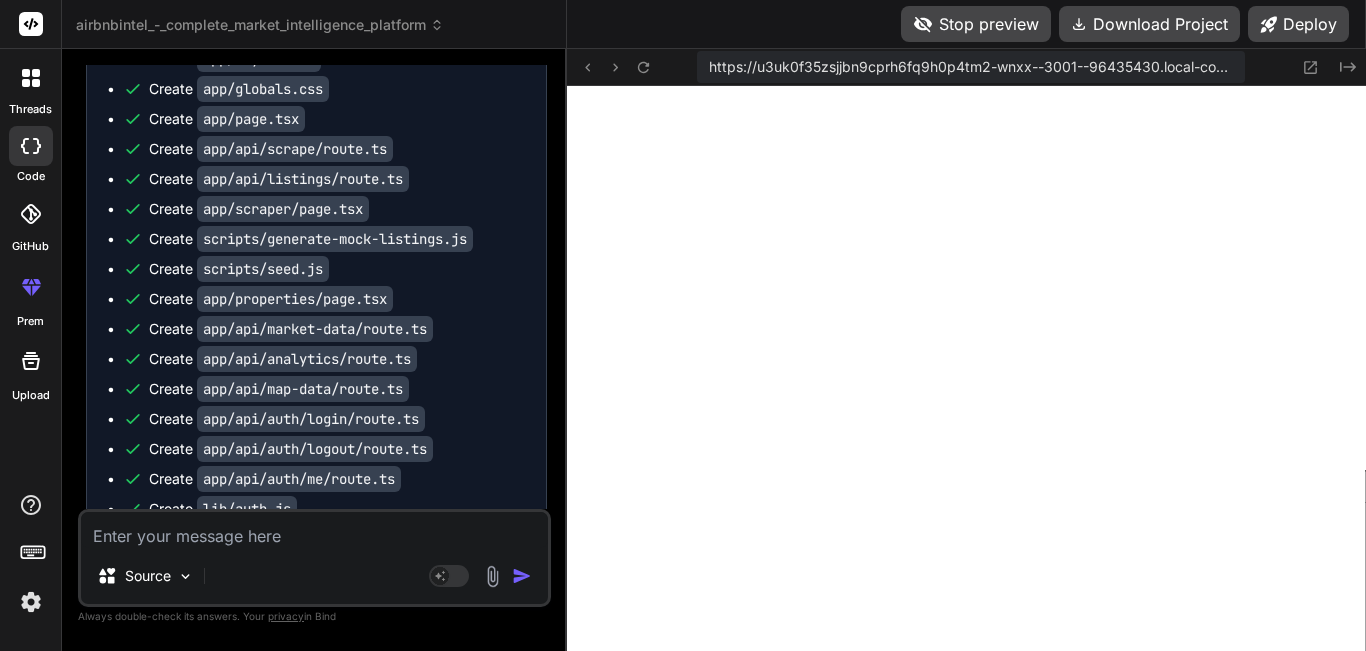 click on "npm install" at bounding box center [324, 651] 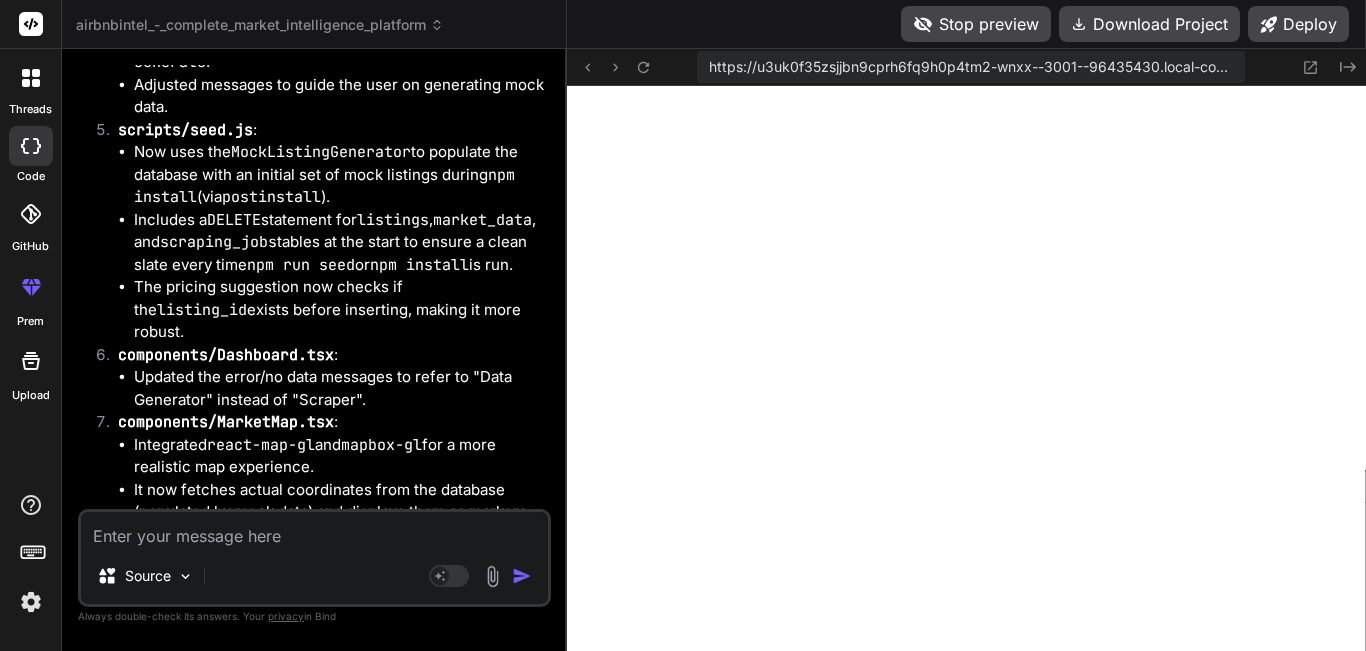 scroll, scrollTop: 39459, scrollLeft: 0, axis: vertical 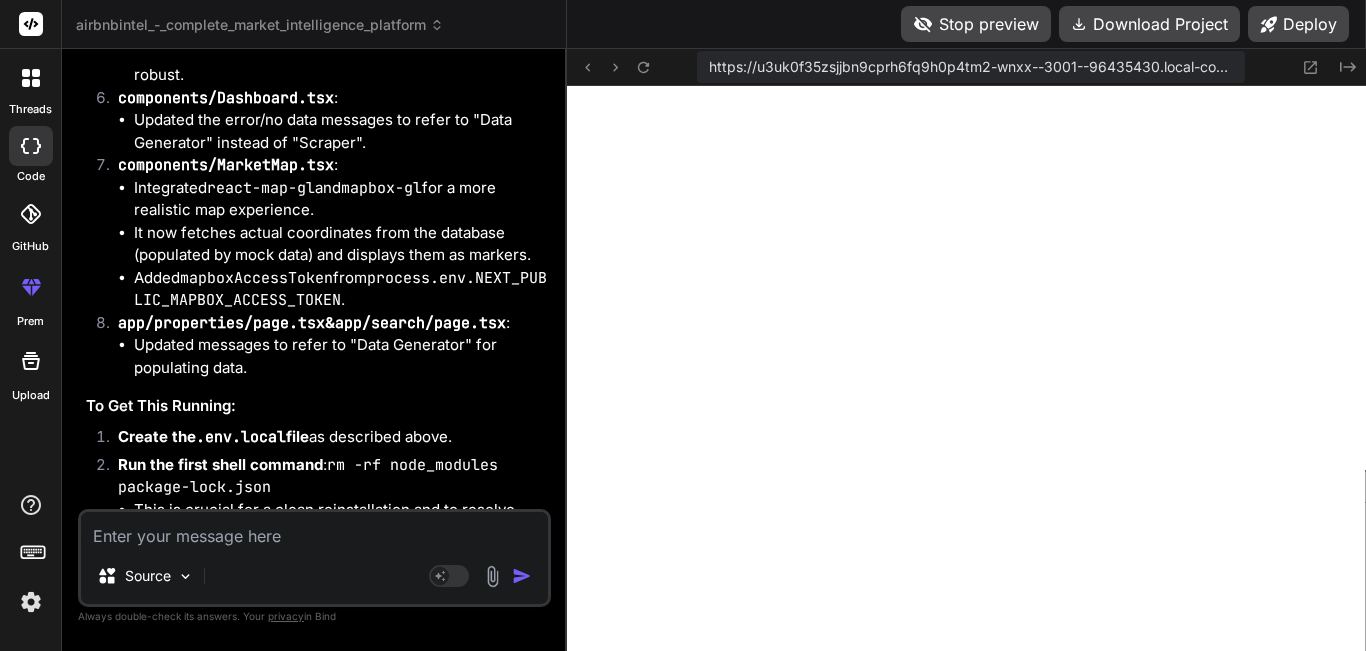 click at bounding box center (314, 530) 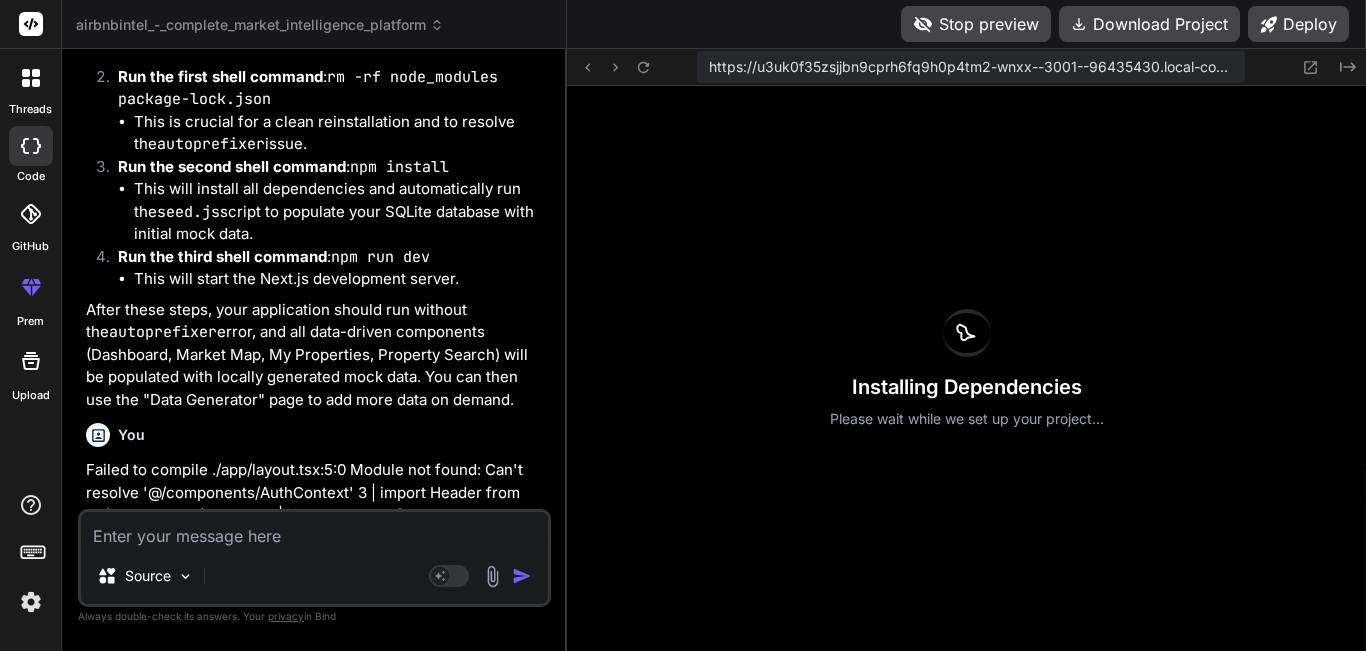 scroll, scrollTop: 0, scrollLeft: 742, axis: horizontal 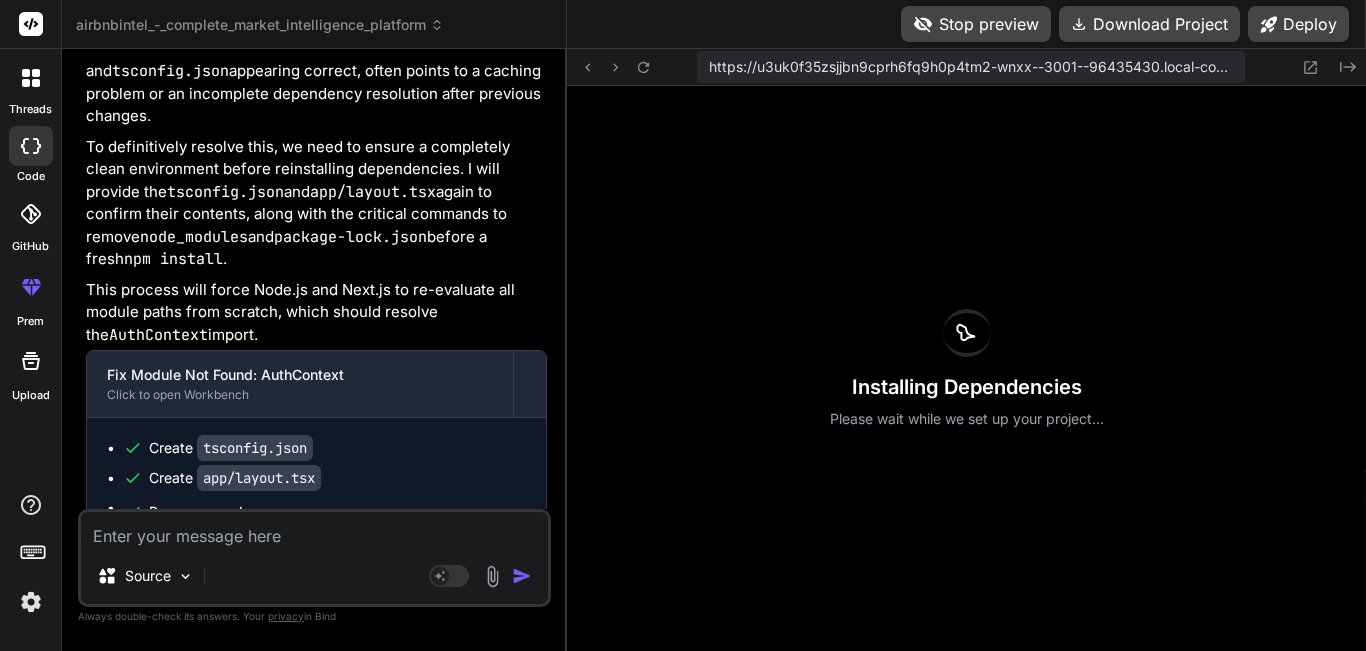 click on "Stop preview" at bounding box center (976, 24) 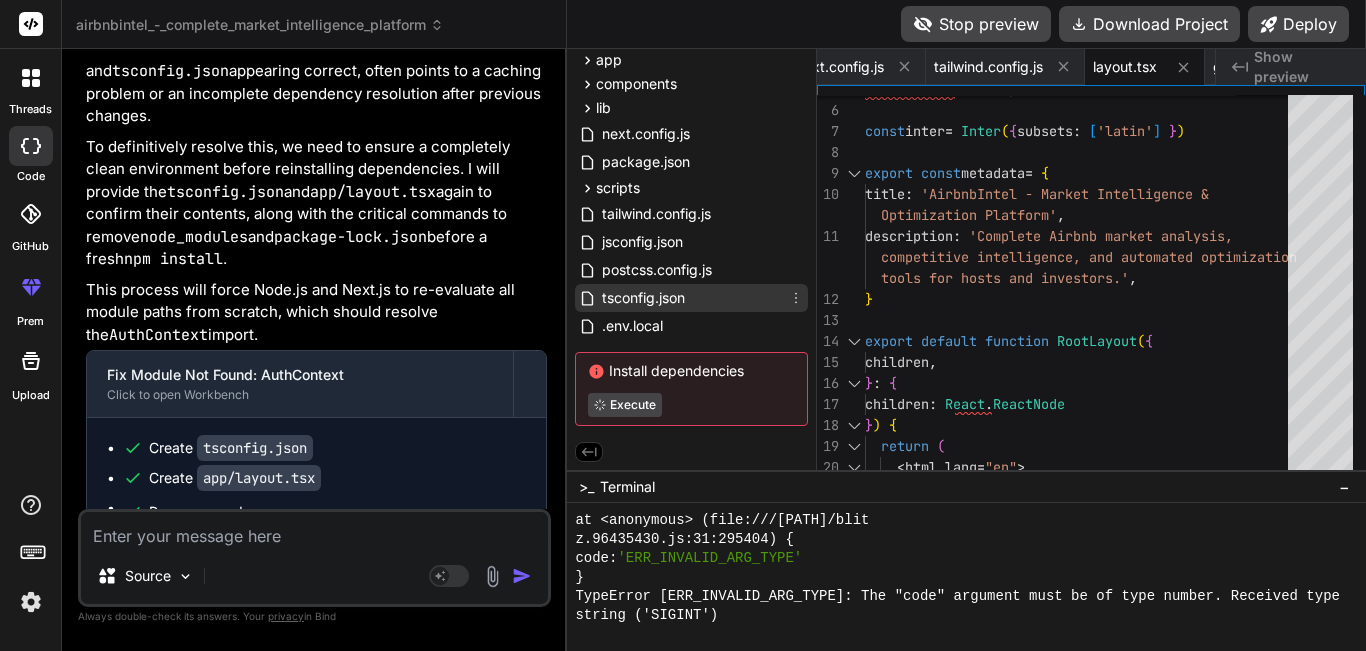 click on "tsconfig.json" at bounding box center [643, 298] 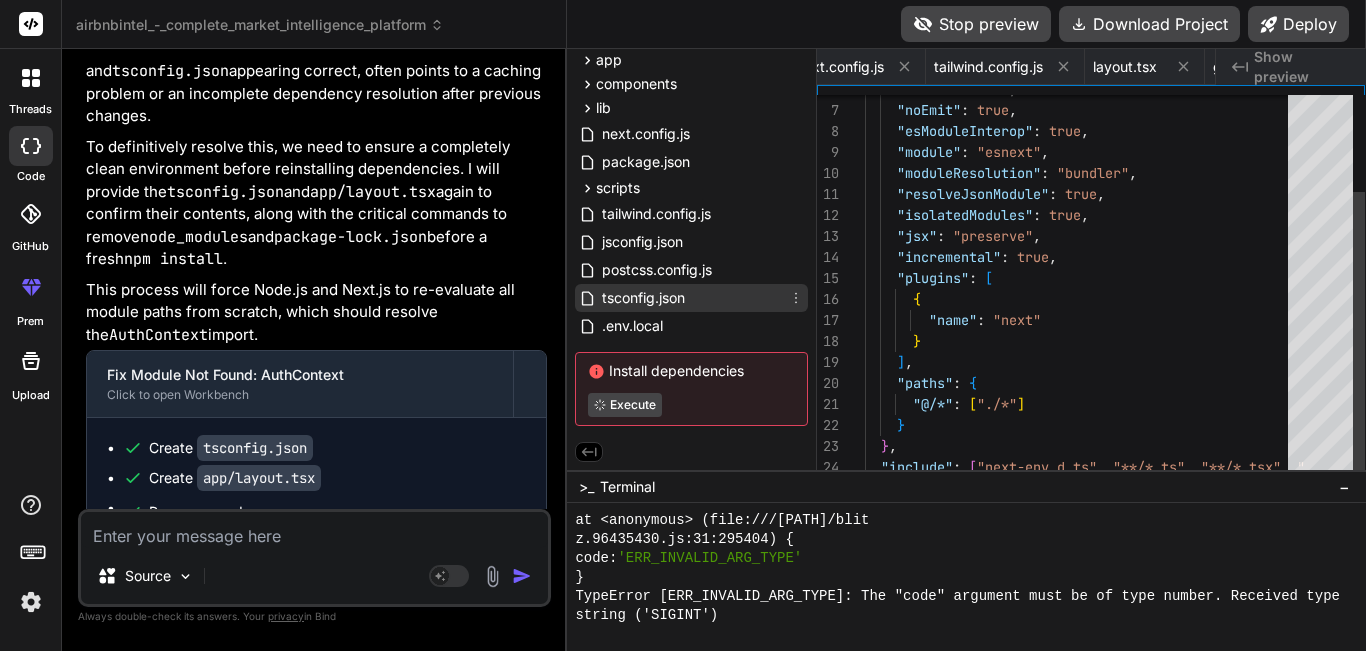 scroll, scrollTop: 0, scrollLeft: 296, axis: horizontal 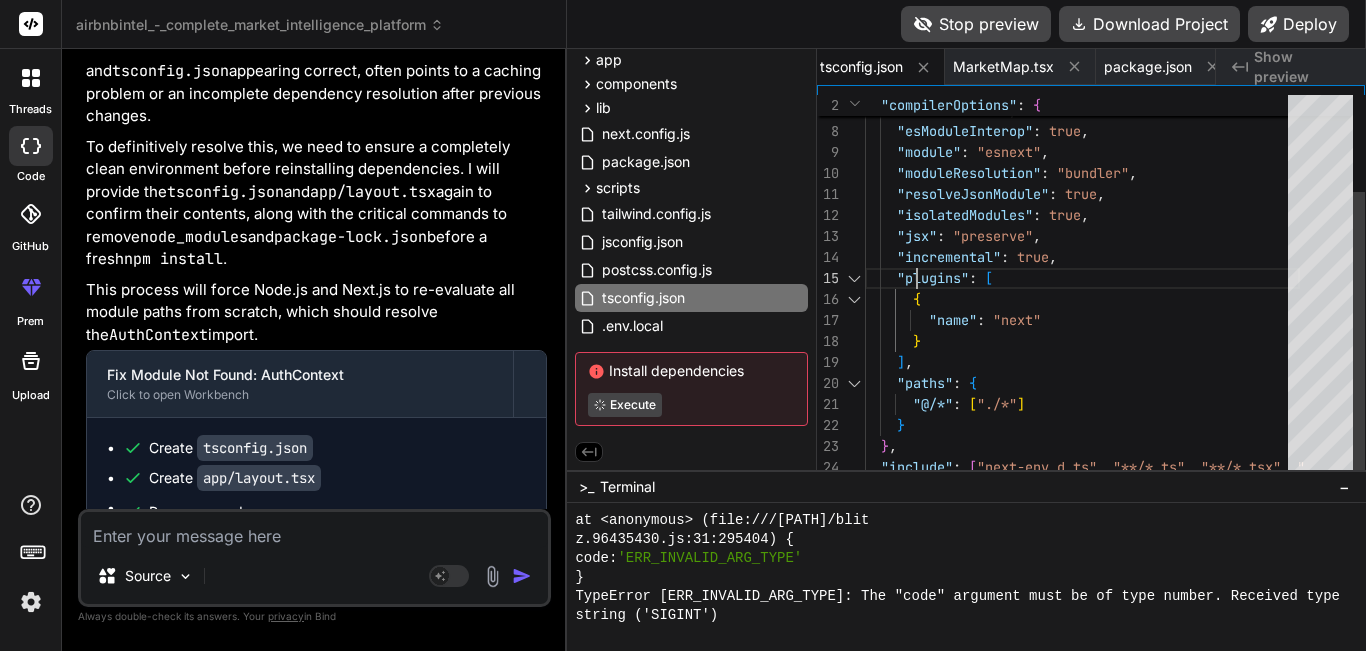 click on ""strict" :   true ,      "noEmit" :   true ,      "esModuleInterop" :   true ,      "module" :   "esnext" ,      "moduleResolution" :   "bundler" ,      "resolveJsonModule" :   true ,      "isolatedModules" :   true ,      "jsx" :   "preserve" ,      "incremental" :   true ,      "plugins" :   [        {          "name" :   "next"        }      ] ,      "paths" :   {        "@/*" :   [ "./*" ]      }    } ,    "include" :   [ "next-env.d.ts" ,   "**/*.ts" ,   "**/*.tsx" ,   ".    next/types/**/*.ts" ] ,    "exclude" :   [ "node_modules" ] }" at bounding box center [1082, 268] 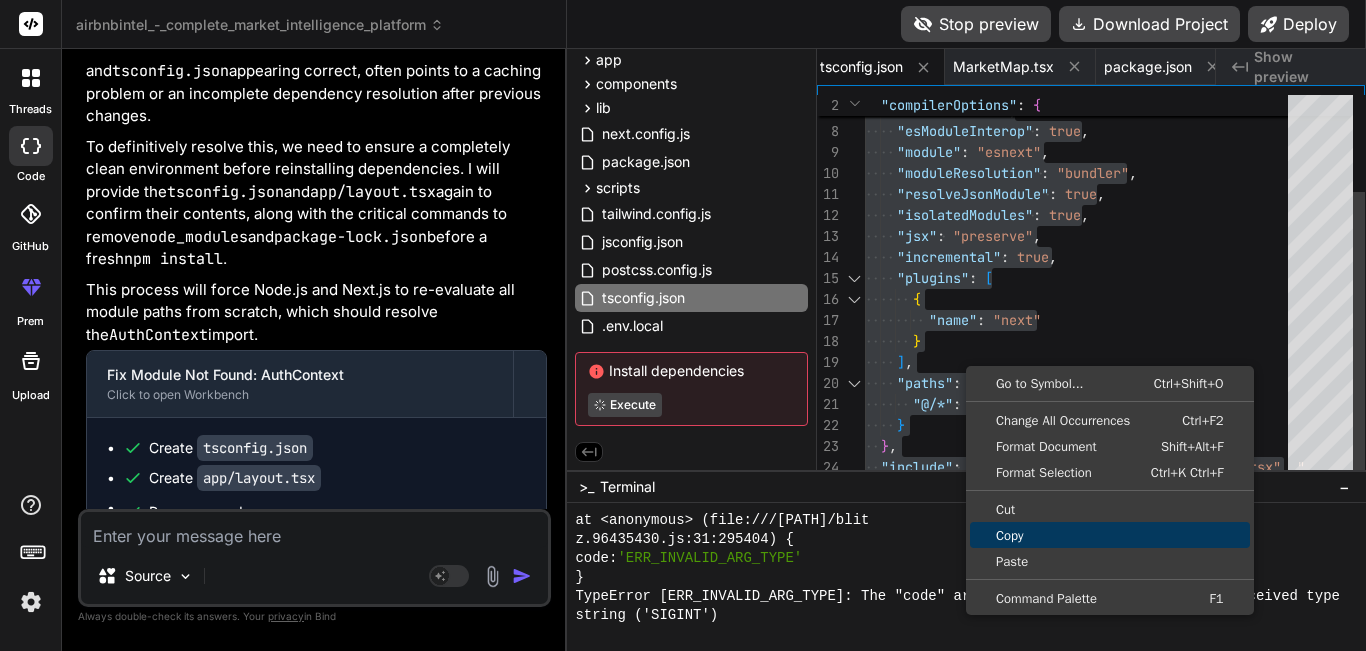 click on "Copy" at bounding box center (1110, 535) 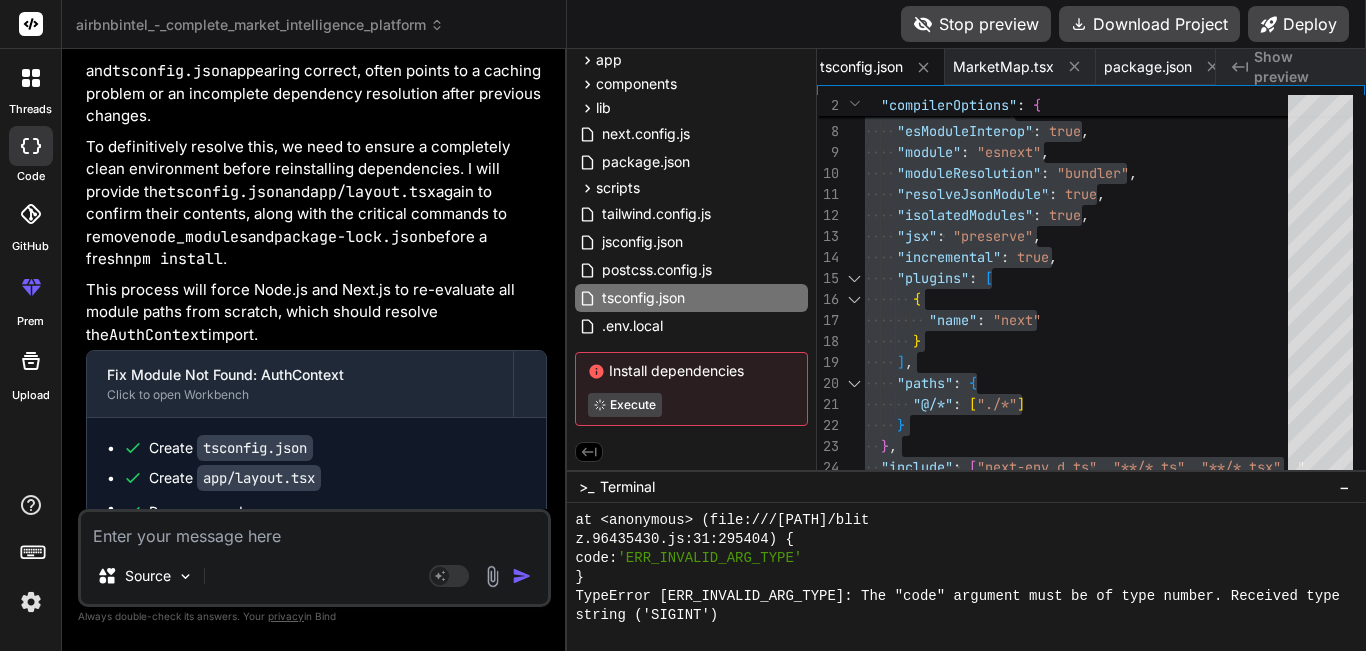 click on "Create   app/layout.tsx" at bounding box center [235, 478] 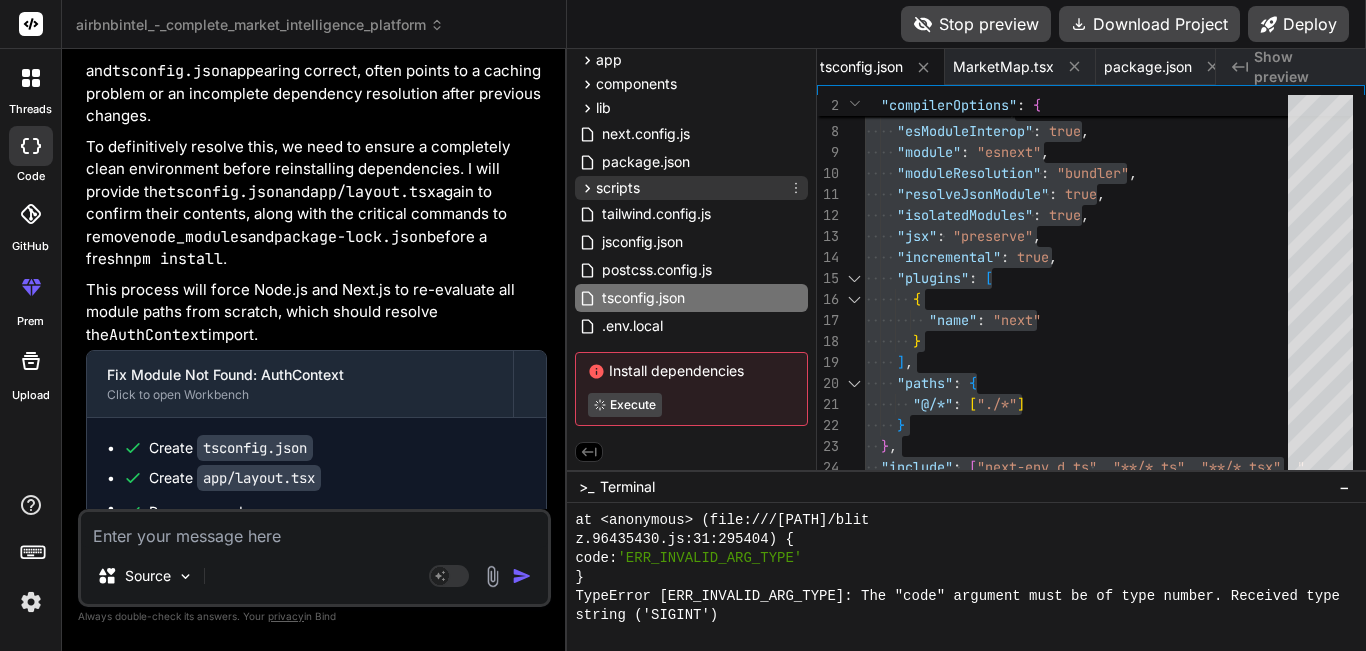 scroll, scrollTop: 0, scrollLeft: 0, axis: both 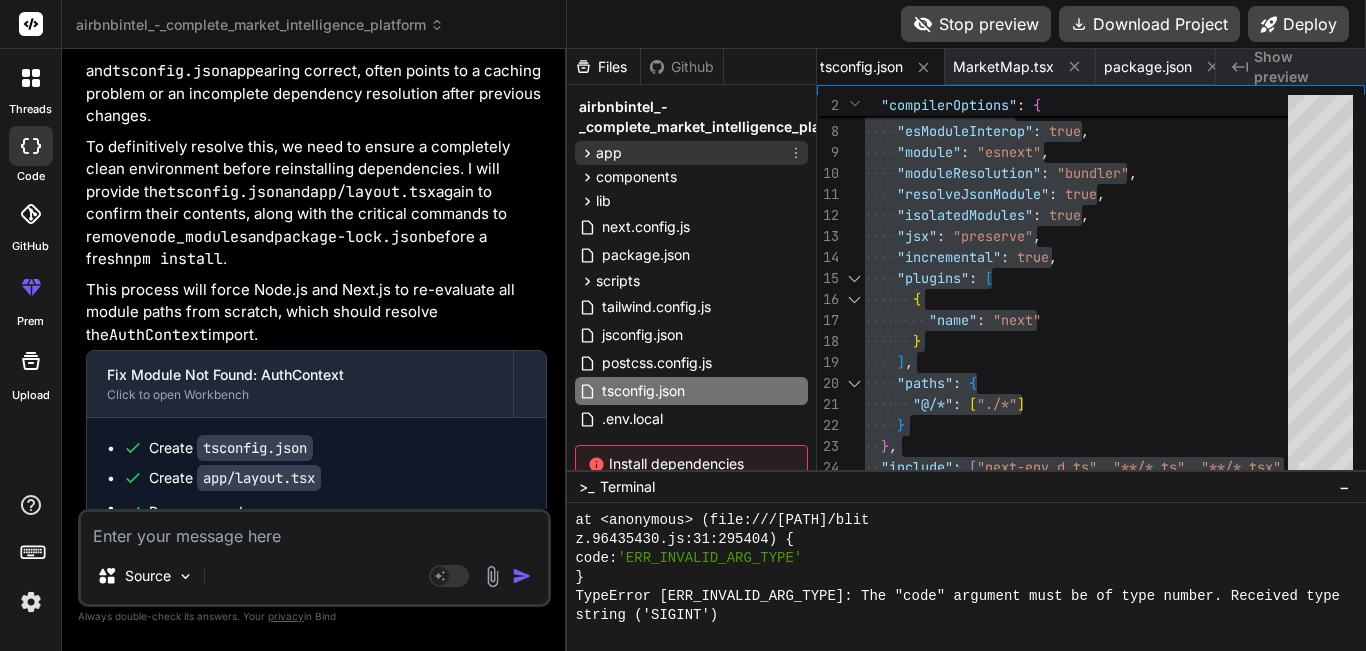 click 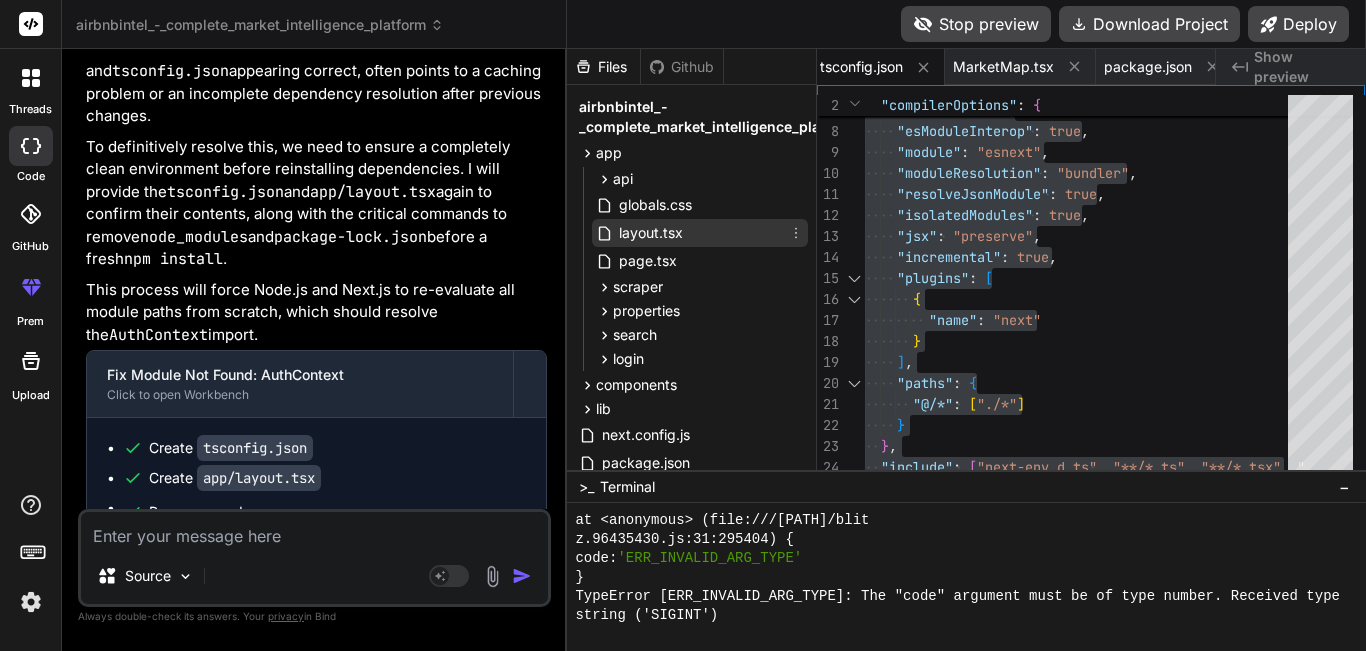 click on "layout.tsx" at bounding box center (700, 233) 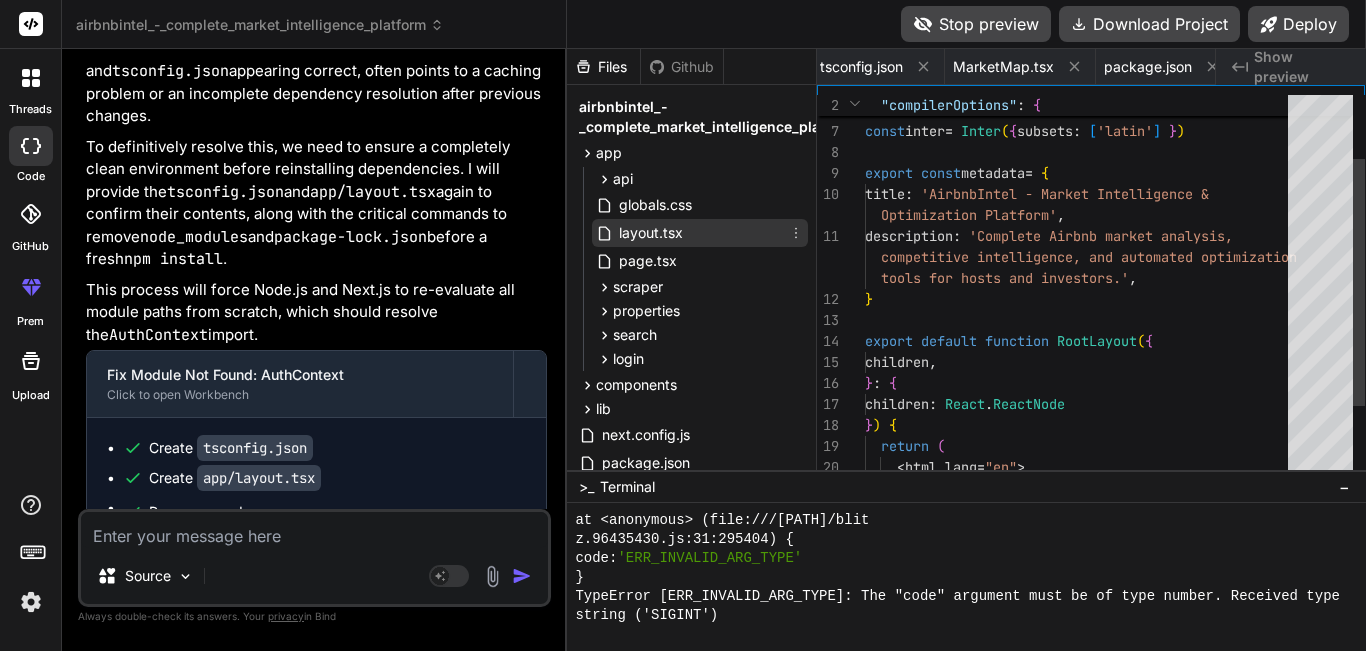 scroll, scrollTop: 0, scrollLeft: 742, axis: horizontal 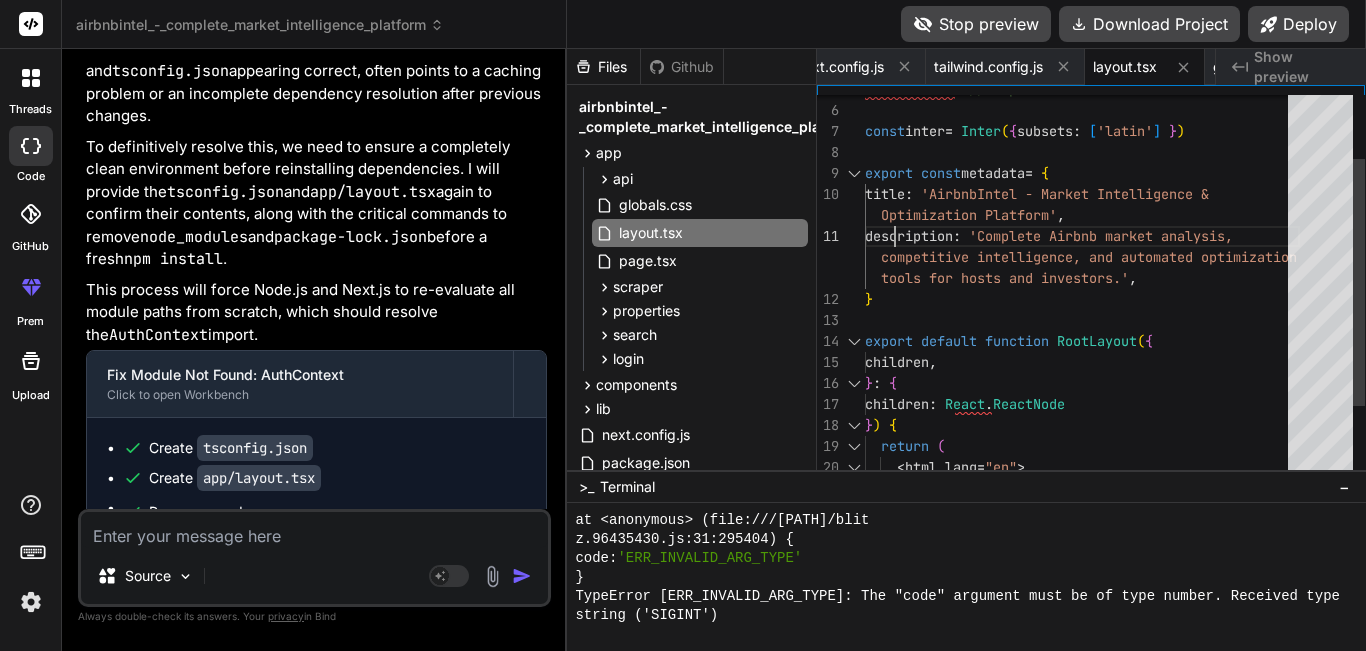 click on "AuthProvider" at bounding box center (1082, 415) 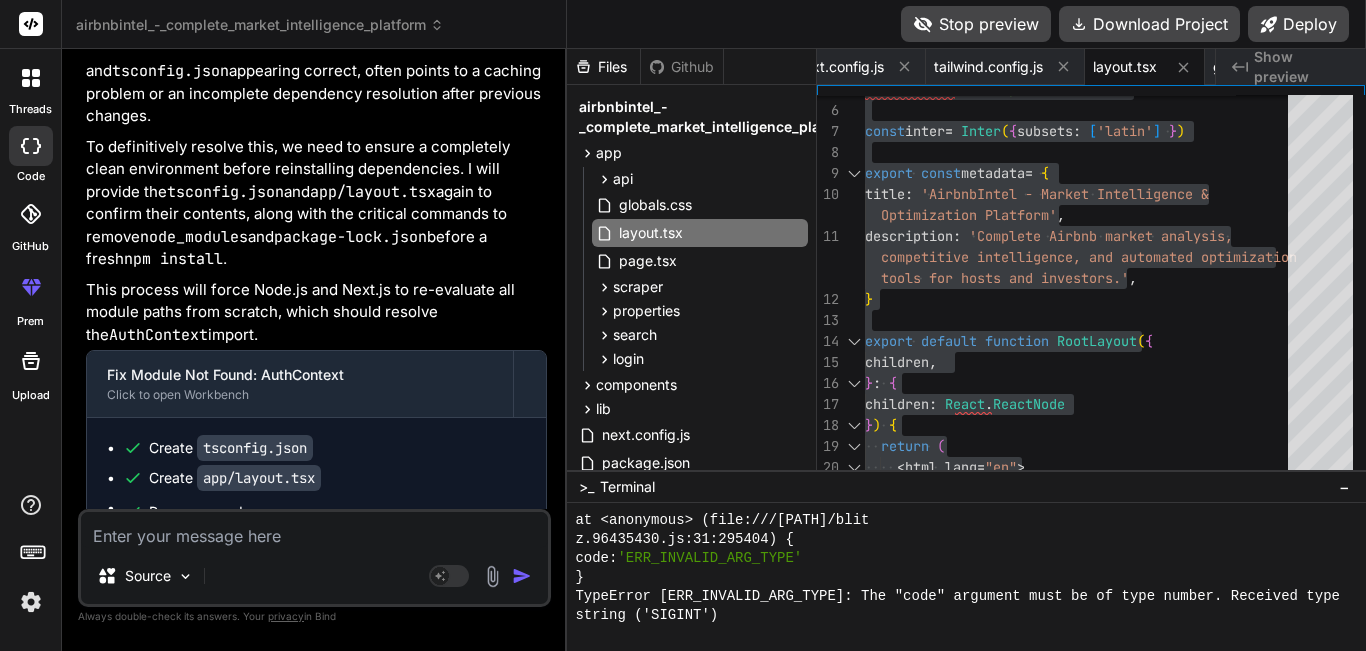 click on "rm -rf node_modules package-lock.json" at bounding box center (324, 546) 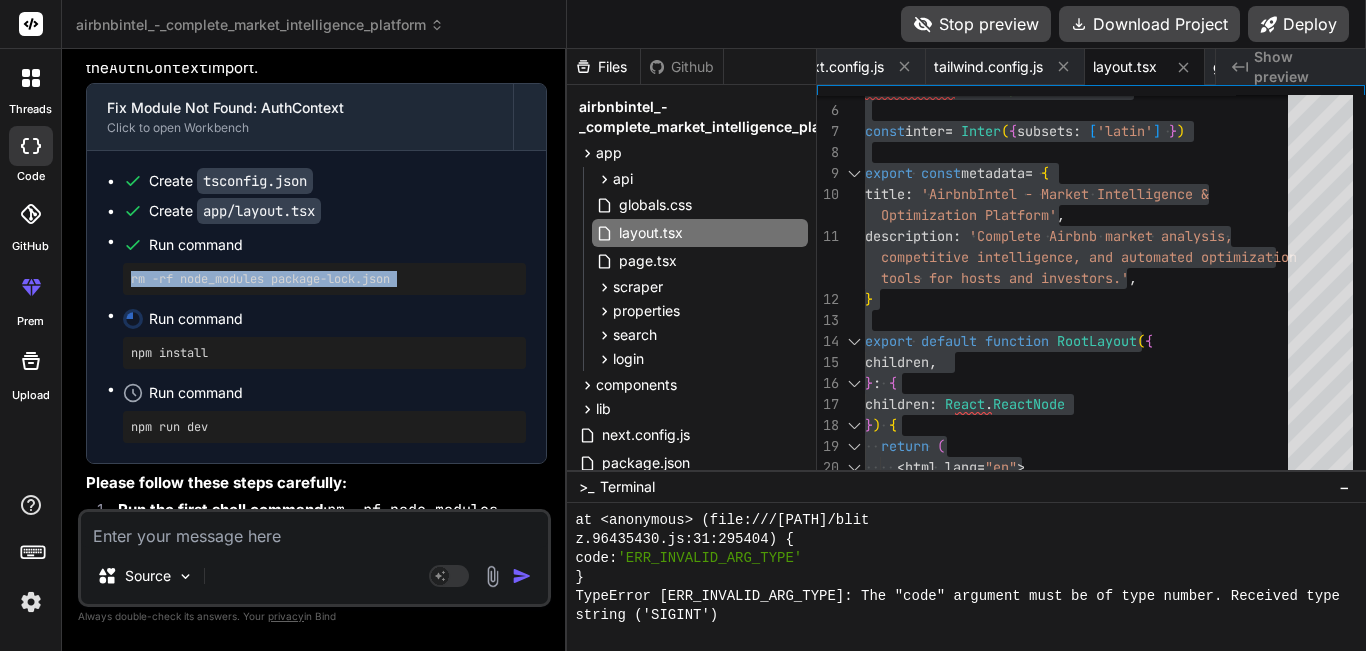 scroll, scrollTop: 40834, scrollLeft: 0, axis: vertical 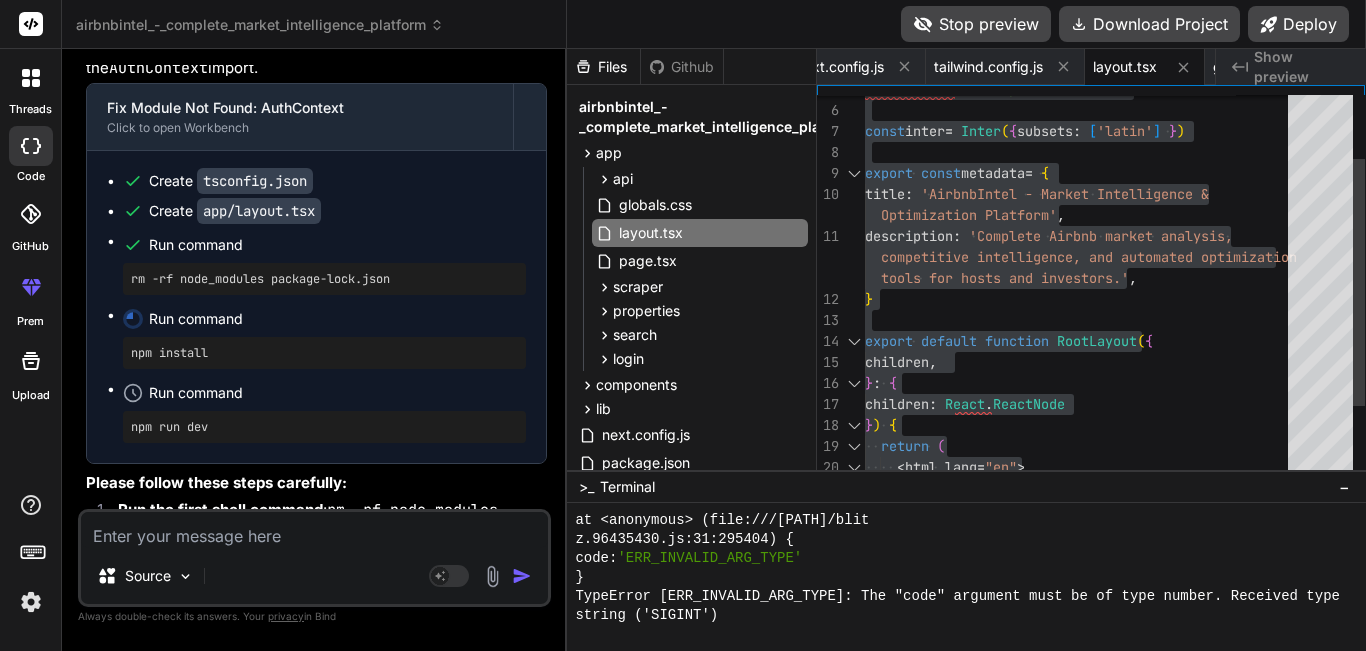 click on "AuthProvider" at bounding box center (1082, 415) 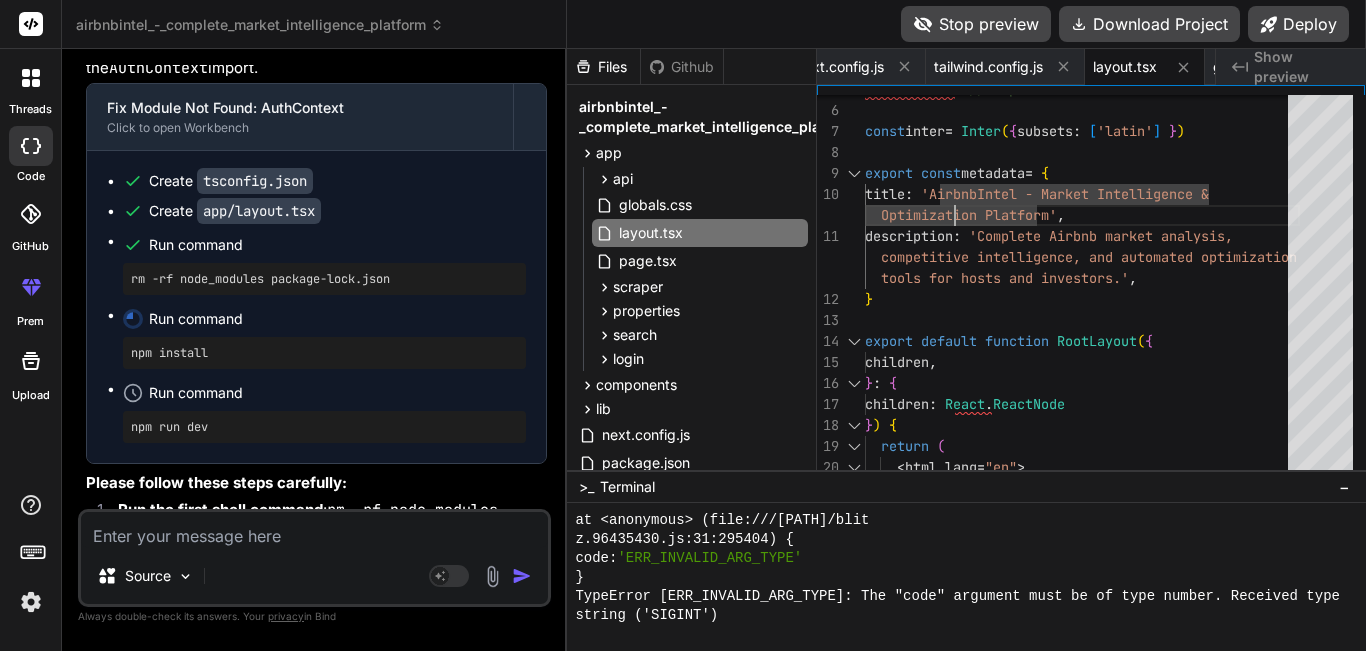 click at bounding box center (314, 530) 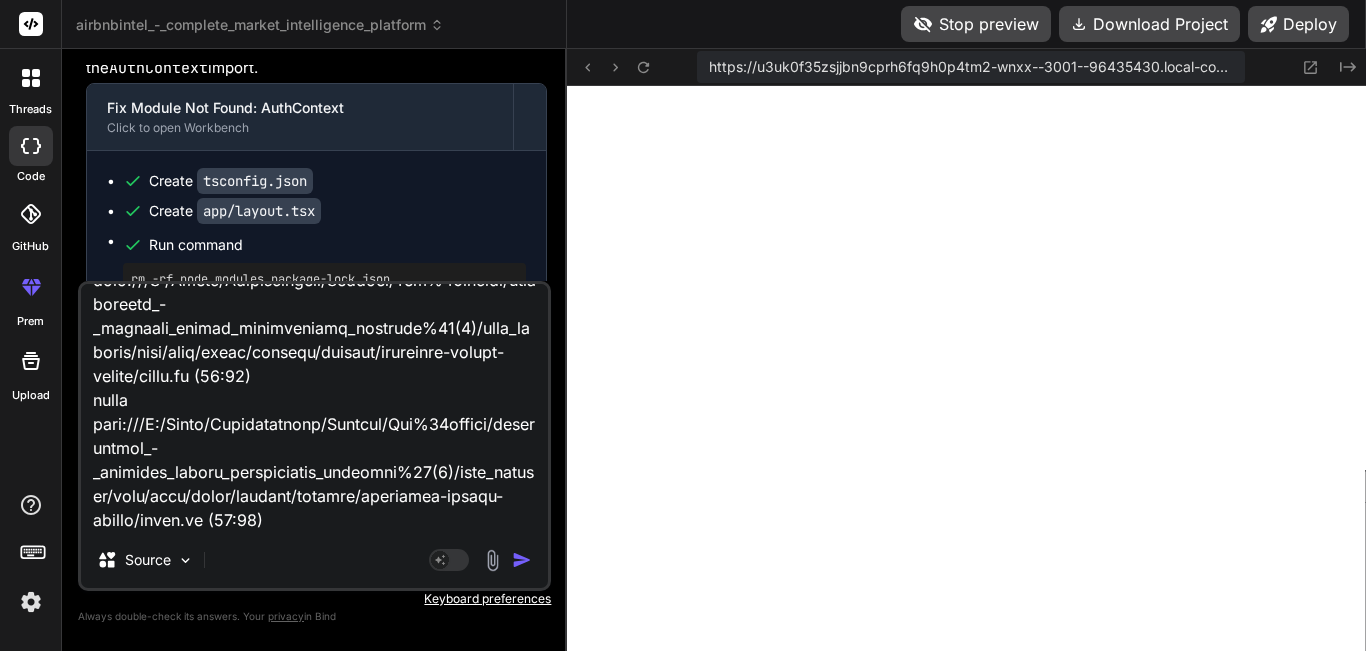 scroll, scrollTop: 914, scrollLeft: 0, axis: vertical 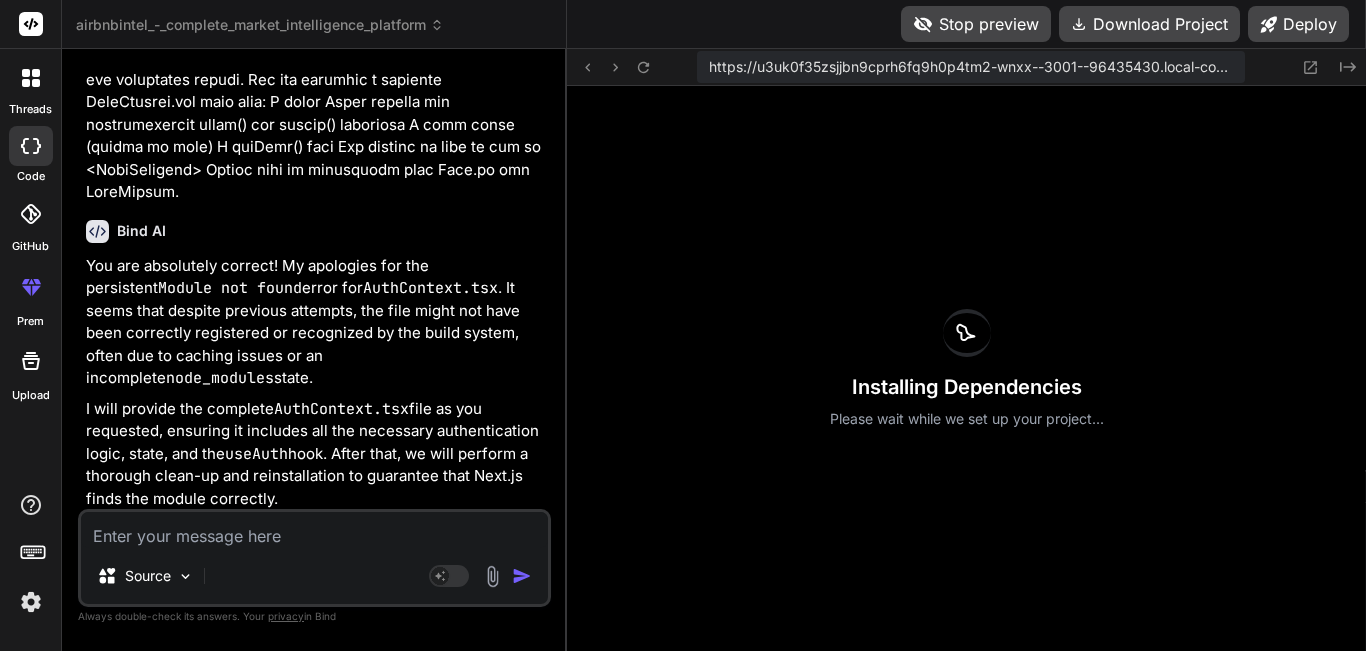 click on "Stop preview" at bounding box center [976, 24] 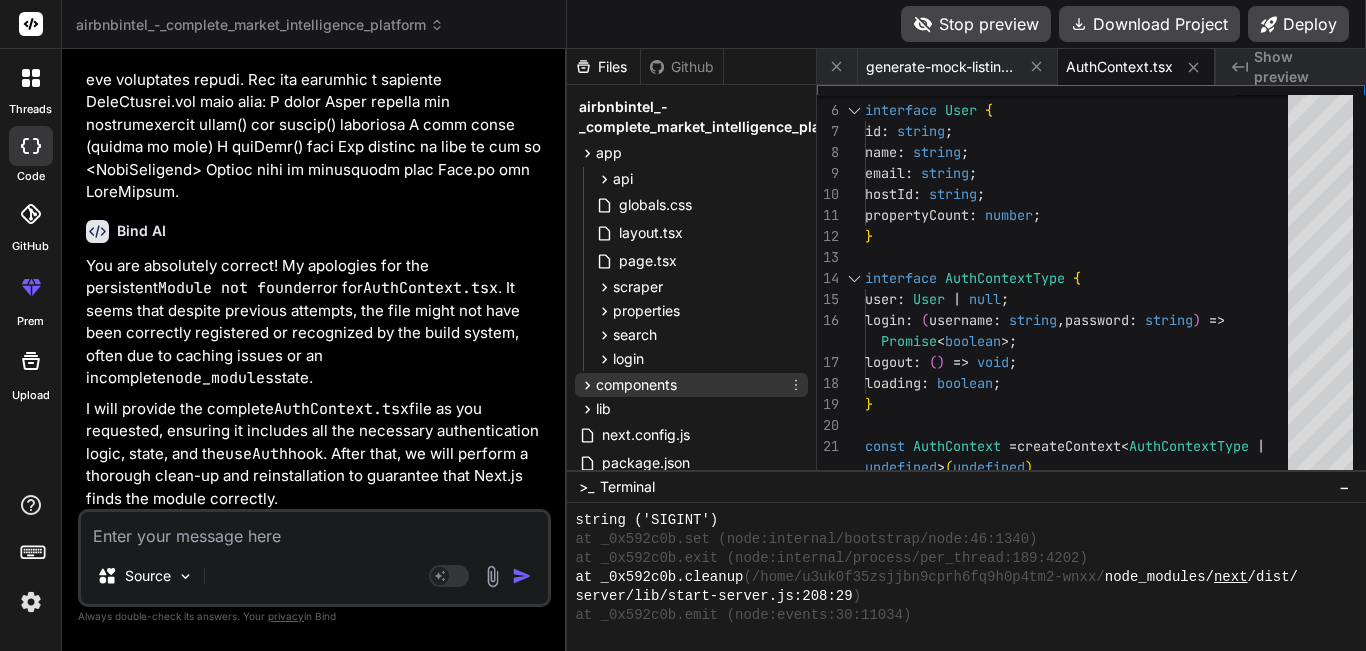 click on "components" at bounding box center (636, 385) 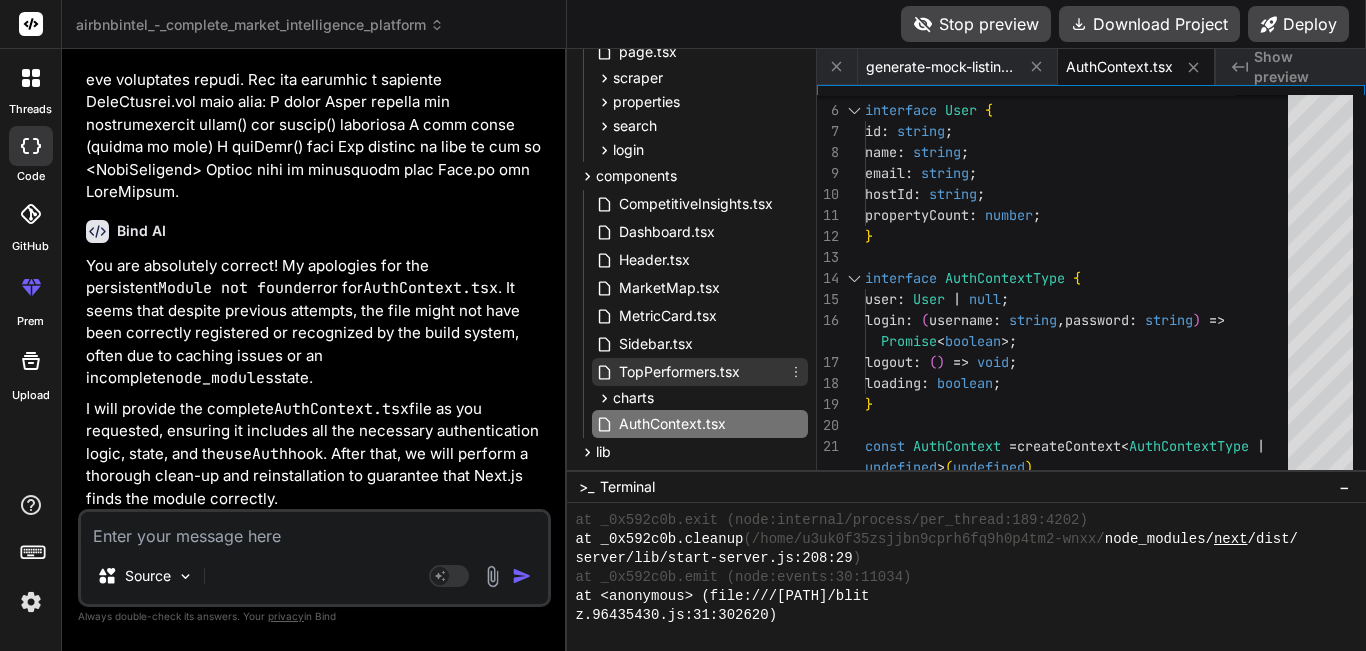 scroll, scrollTop: 210, scrollLeft: 0, axis: vertical 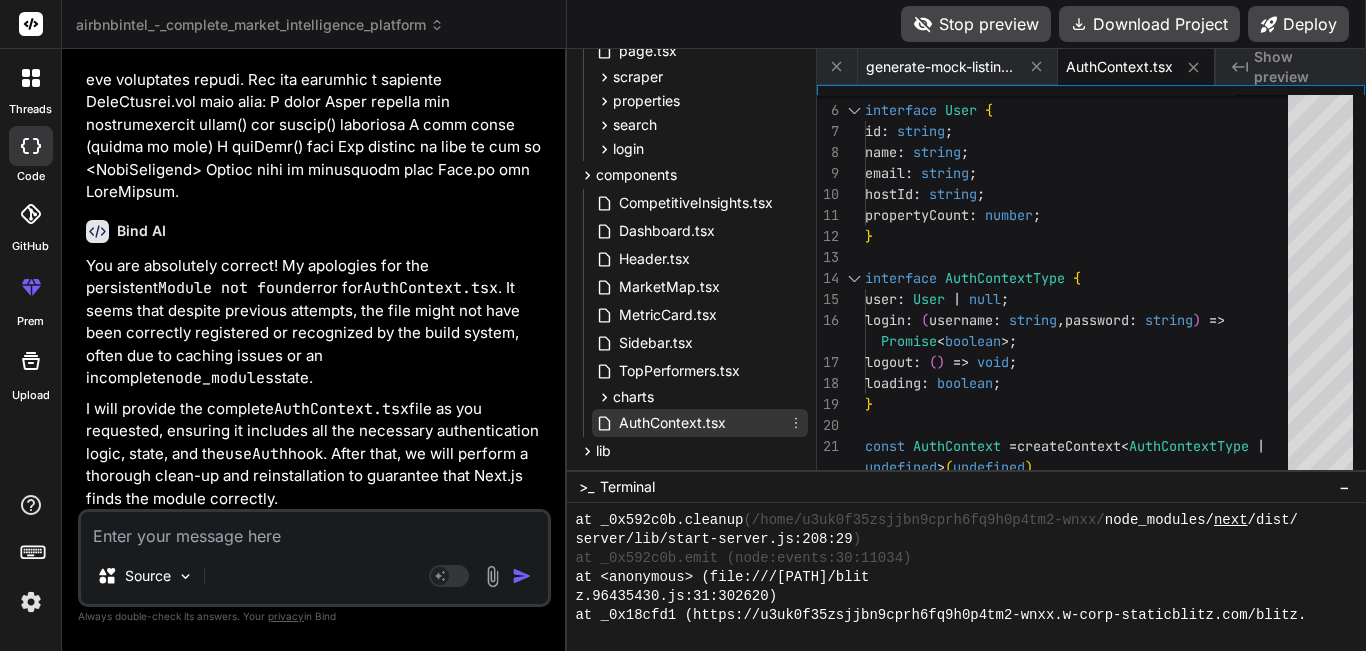 click on "AuthContext.tsx" at bounding box center [672, 423] 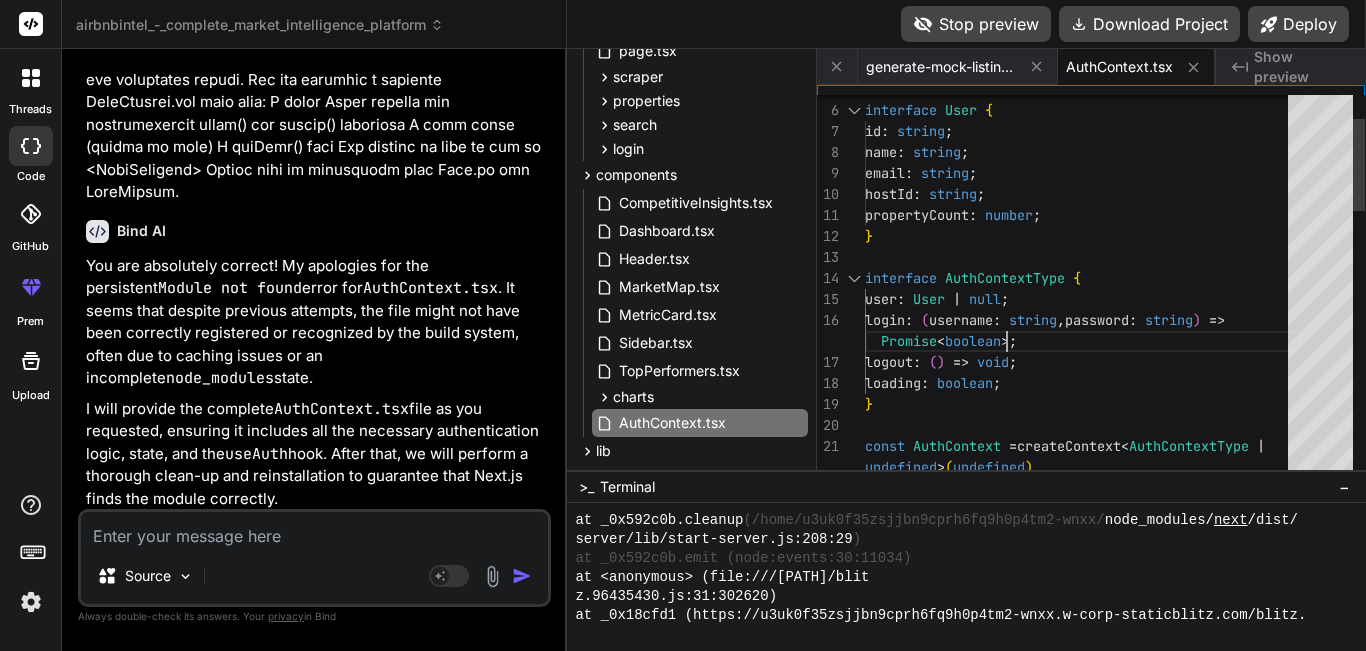 scroll, scrollTop: 0, scrollLeft: 0, axis: both 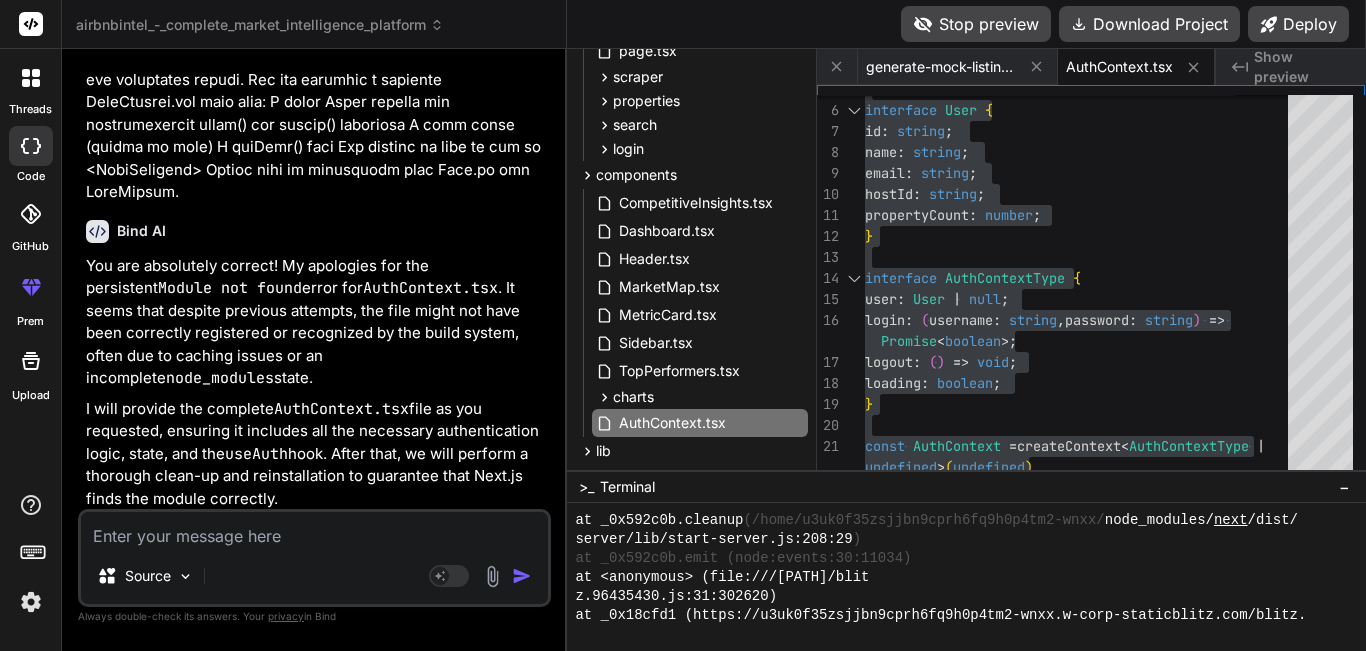 drag, startPoint x: 106, startPoint y: 173, endPoint x: 728, endPoint y: 584, distance: 745.5233 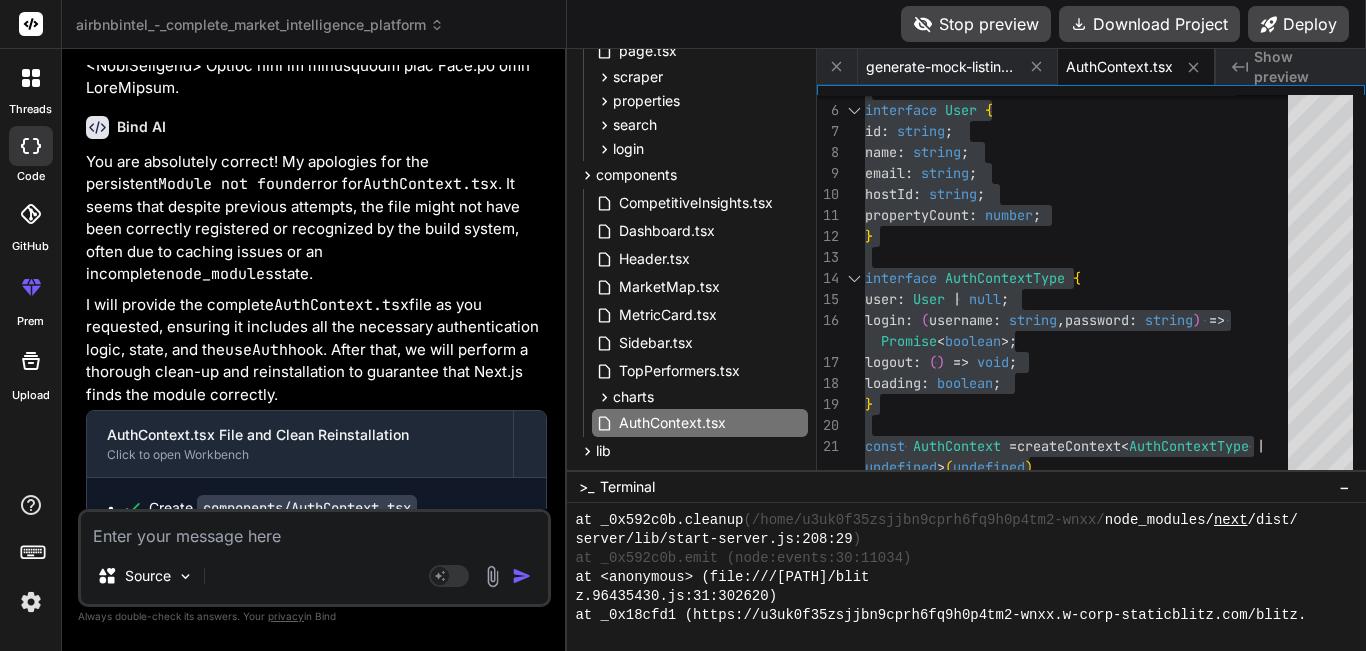 scroll, scrollTop: 42550, scrollLeft: 0, axis: vertical 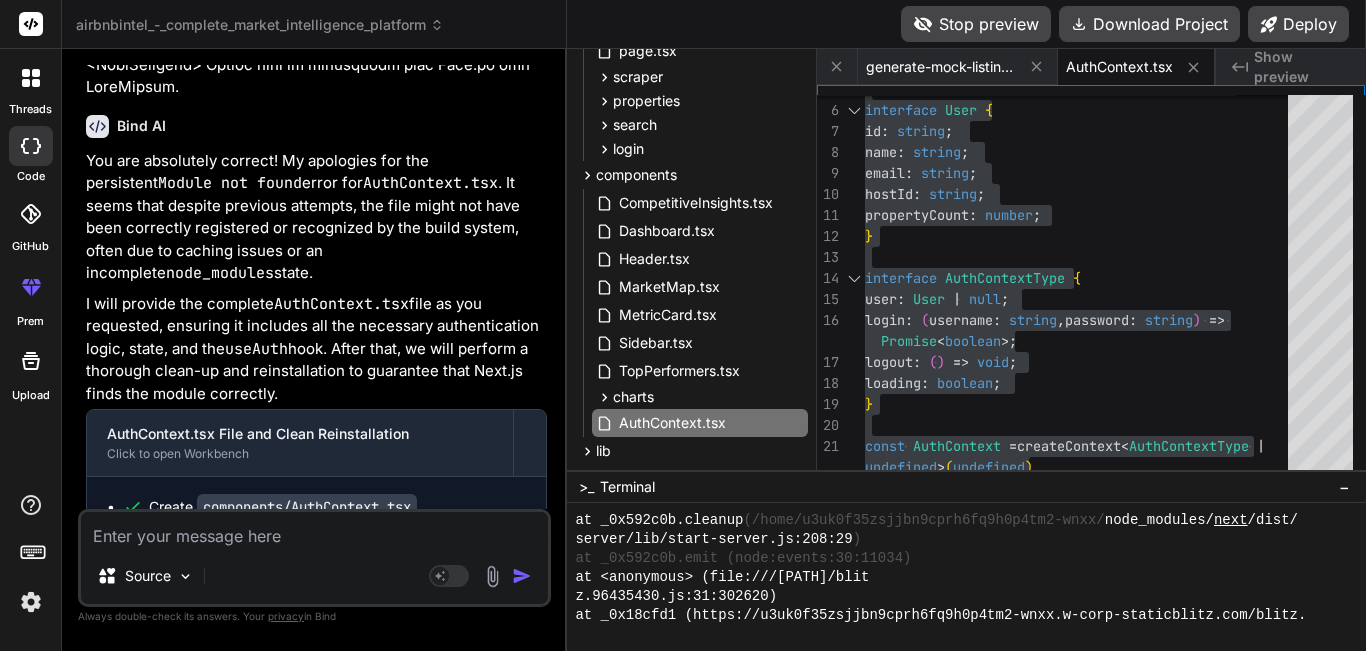 click on "You are absolutely correct! My apologies for the persistent  Module not found  error for  AuthContext.tsx . It seems that despite previous attempts, the file might not have been correctly registered or recognized by the build system, often due to caching issues or an incomplete  node_modules  state.
I will provide the complete  AuthContext.tsx  file as you requested, ensuring it includes all the necessary authentication logic, state, and the  useAuth  hook. After that, we will perform a thorough clean-up and reinstallation to guarantee that Next.js finds the module correctly.
AuthContext.tsx File and Clean Reinstallation Click to open Workbench Create   components/AuthContext.tsx Run command rm -rf node_modules package-lock.json Run command npm install Run command npm run dev
Please follow these steps carefully:
Run the first shell command :  rm -rf node_modules package-lock.json
This is the most crucial step. It completely removes your  node_modules  directory and  package-lock.json
:" at bounding box center (316, 645) 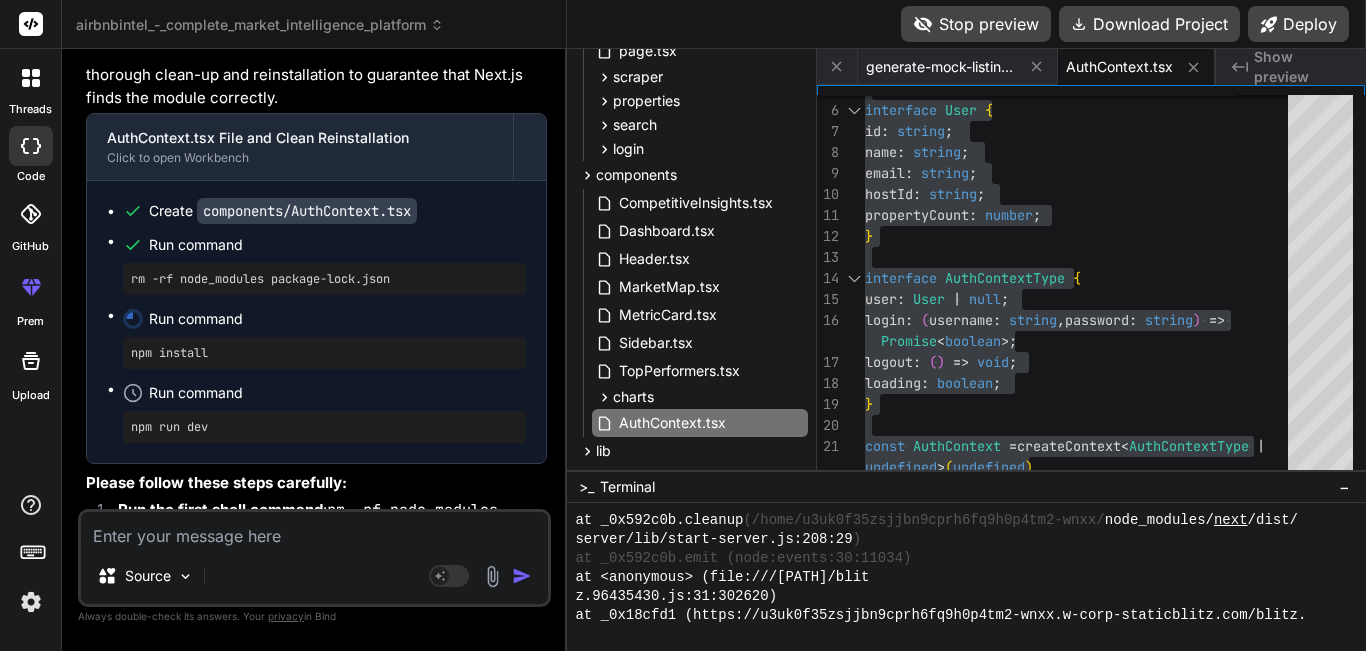 click on "Run the first shell command :  rm -rf node_modules package-lock.json
This is the most crucial step. It completely removes your  node_modules  directory and  package-lock.json  file, clearing any corrupted caches or incomplete installations.
Run the second shell command :  npm install
This will perform a completely fresh installation of all dependencies, ensuring that  AuthContext.tsx  and all other modules are correctly resolved.
Run the third shell command :  npm run dev
This will start your Next.js development server." at bounding box center [316, 634] 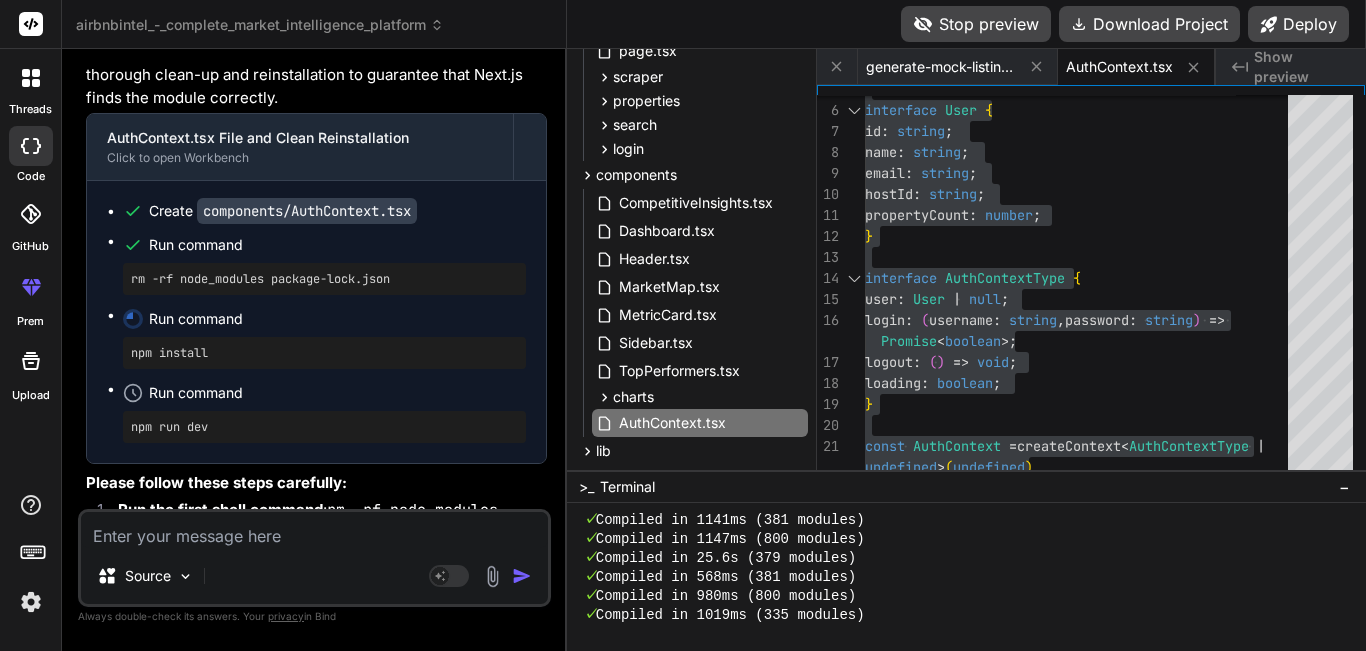 scroll, scrollTop: 1574, scrollLeft: 0, axis: vertical 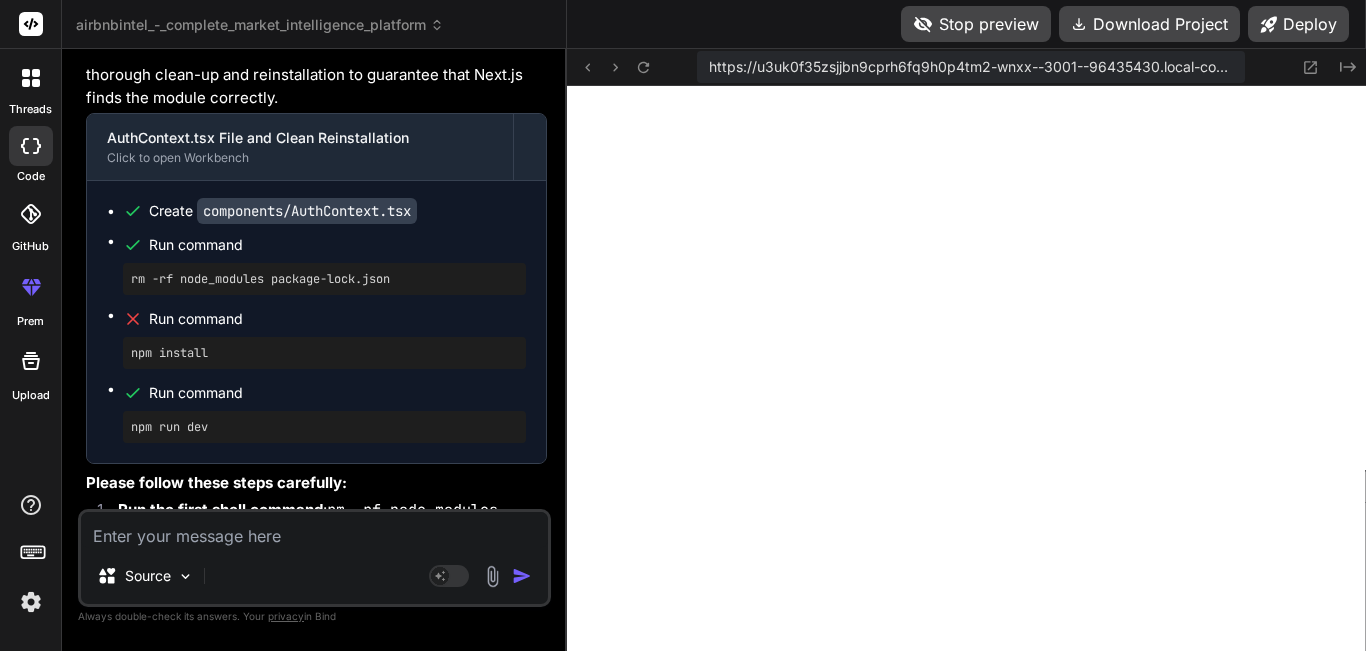 click at bounding box center (314, 530) 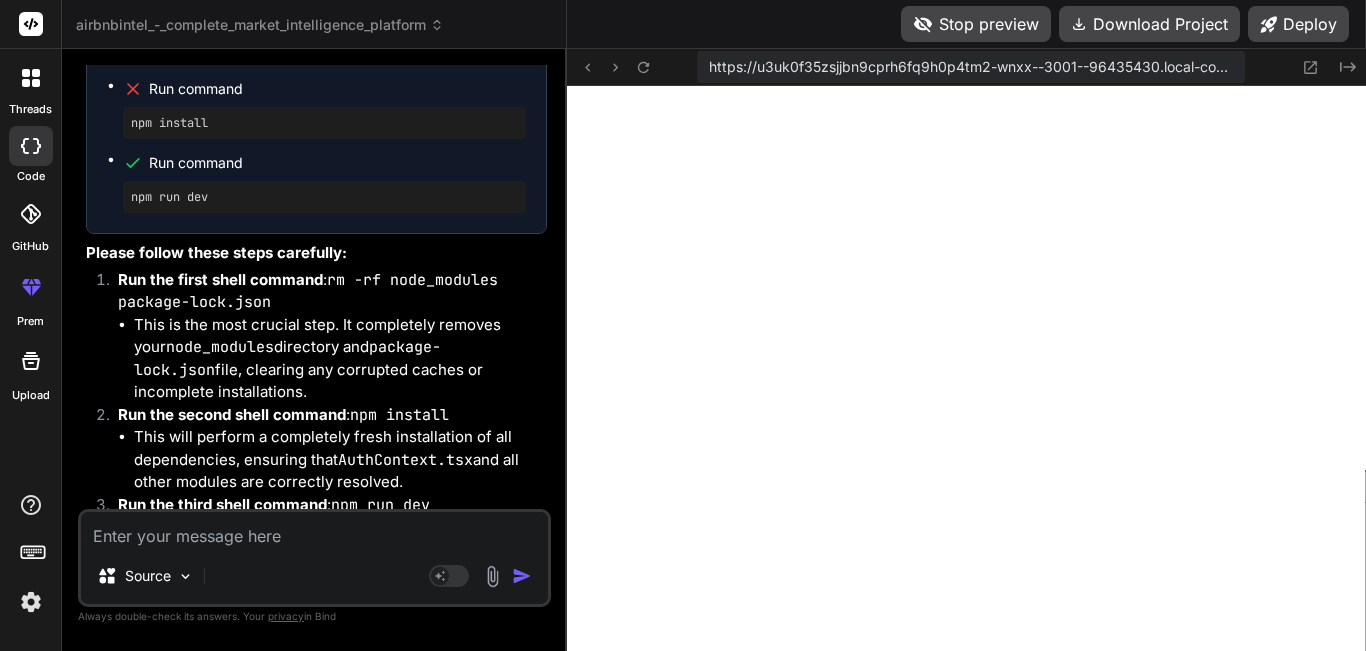 click on "‌" at bounding box center (316, 837) 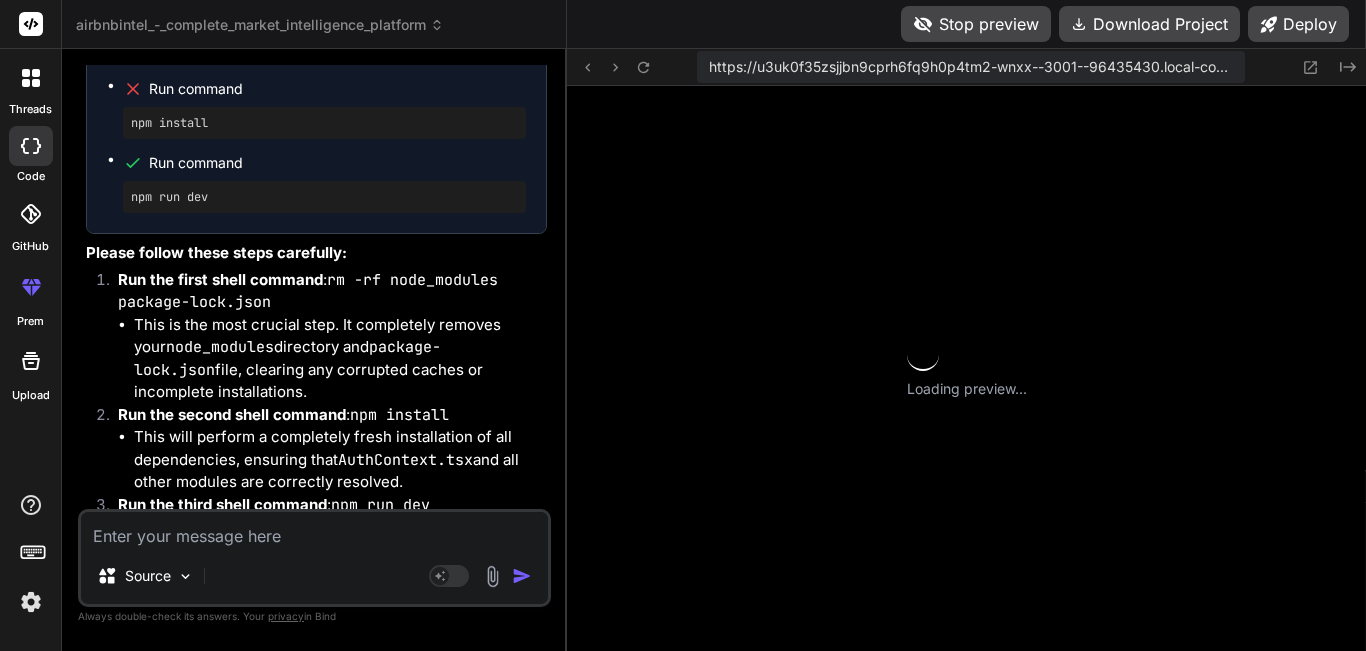 scroll, scrollTop: 1539, scrollLeft: 0, axis: vertical 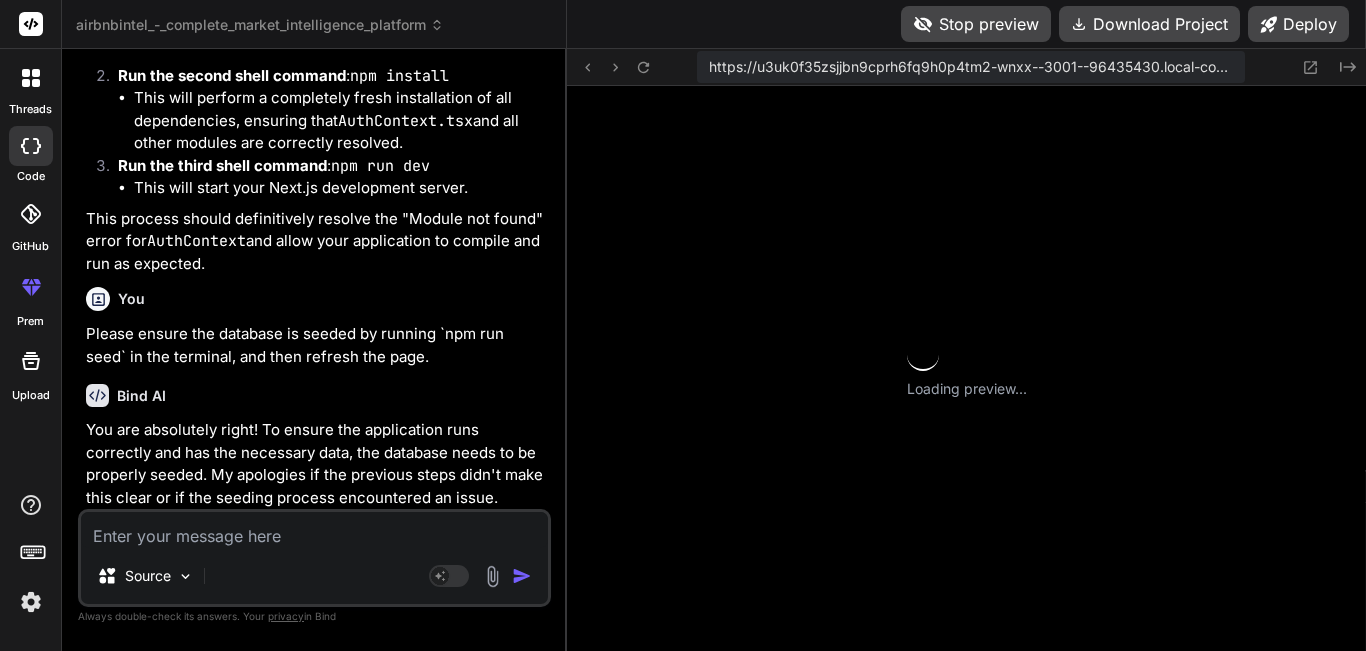 click on "rm -rf node_modules package-lock.json" at bounding box center [324, 747] 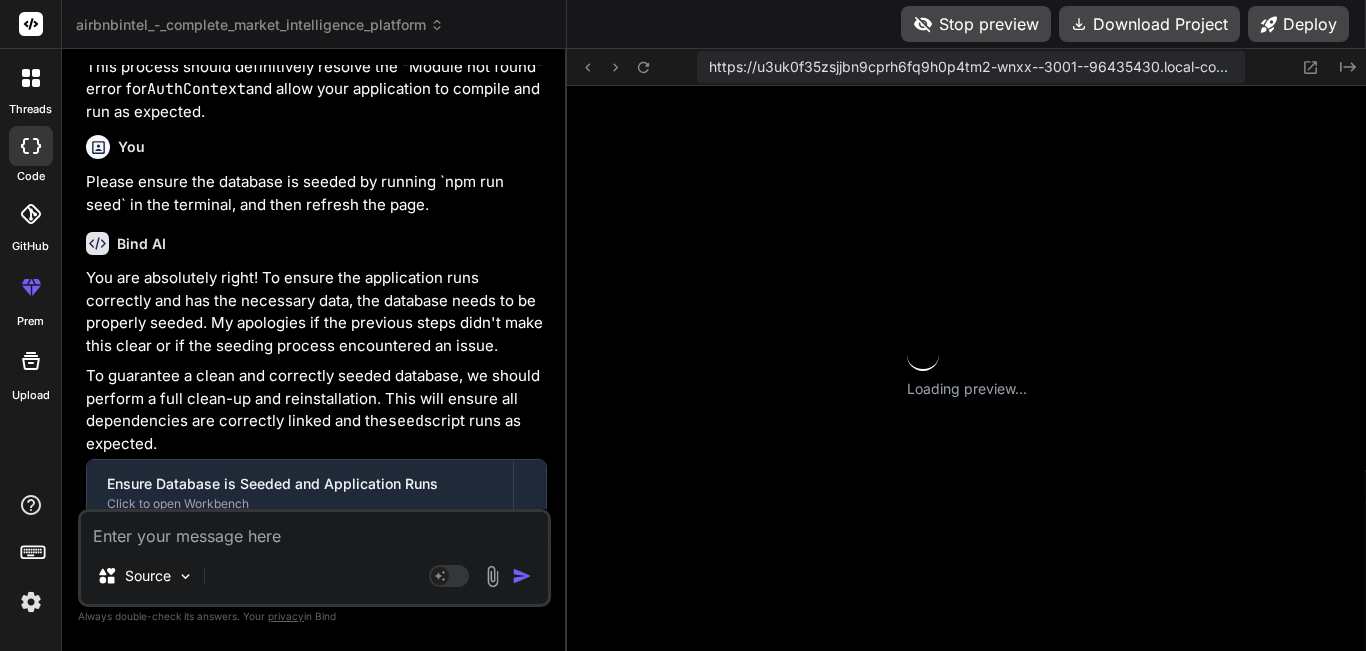 scroll, scrollTop: 43571, scrollLeft: 0, axis: vertical 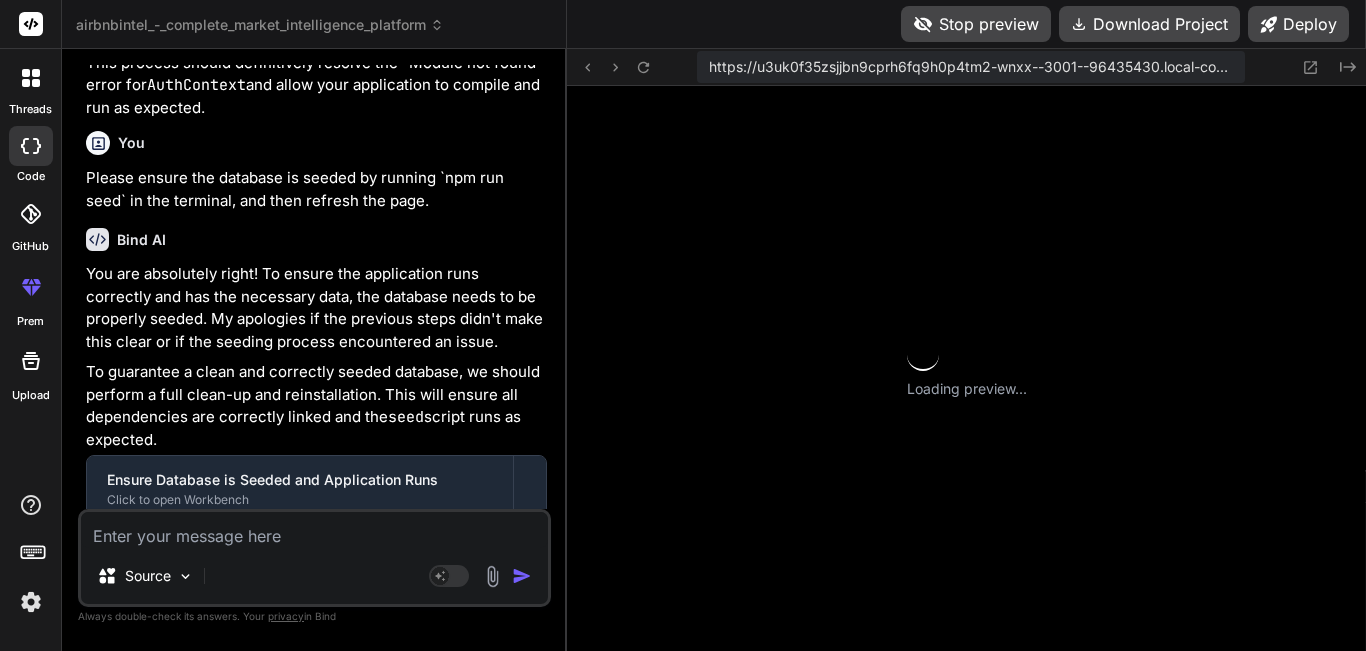 click on "rm -rf node_modules package-lock.json" at bounding box center (308, 833) 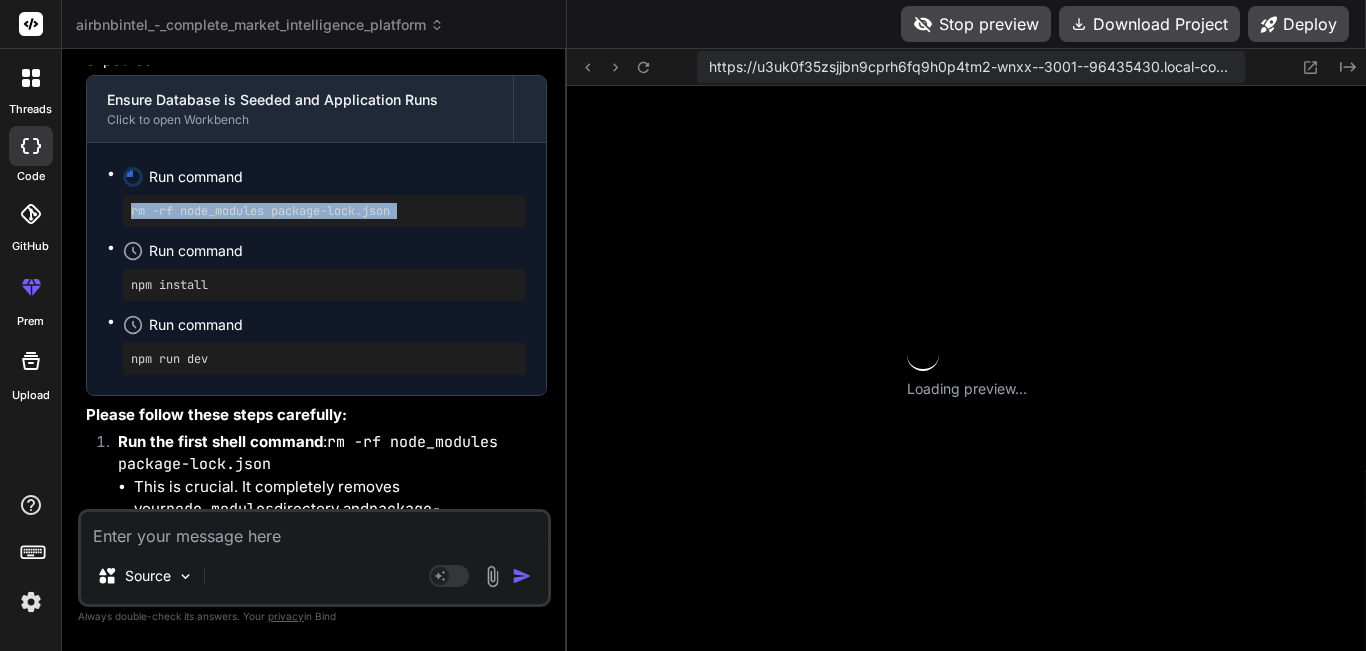 scroll, scrollTop: 43951, scrollLeft: 0, axis: vertical 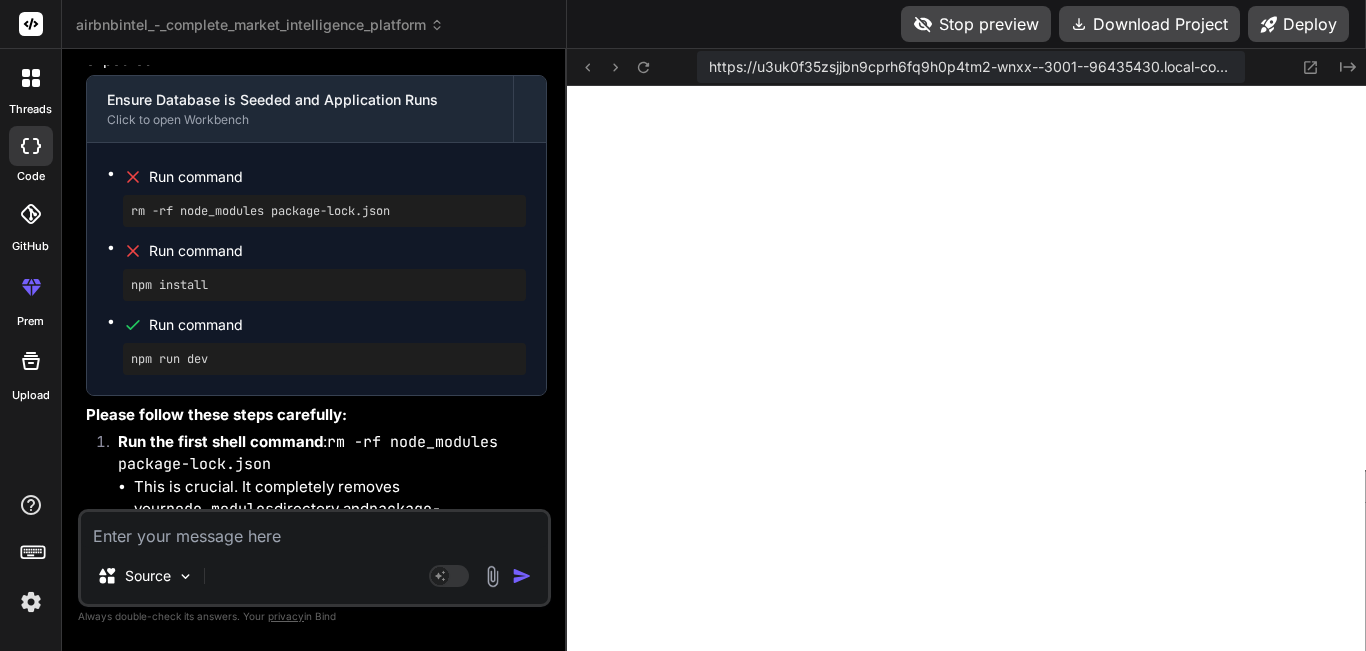 click at bounding box center (314, 530) 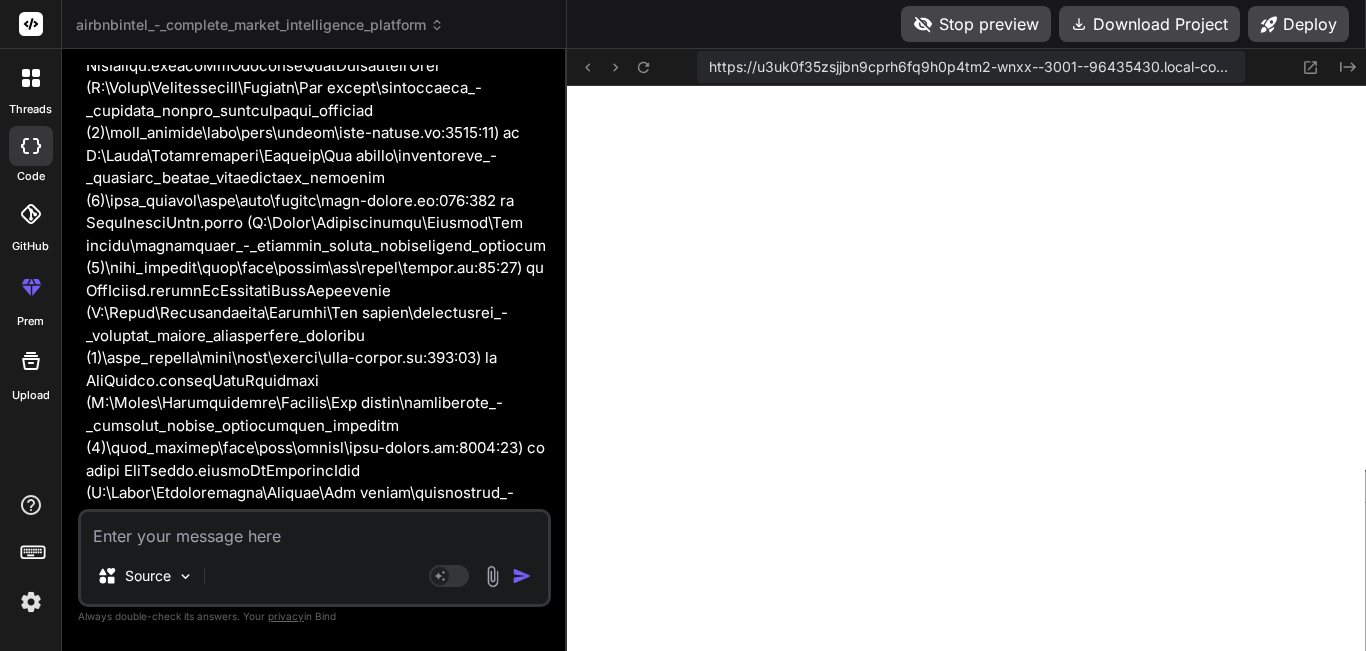 click at bounding box center (316, -9216) 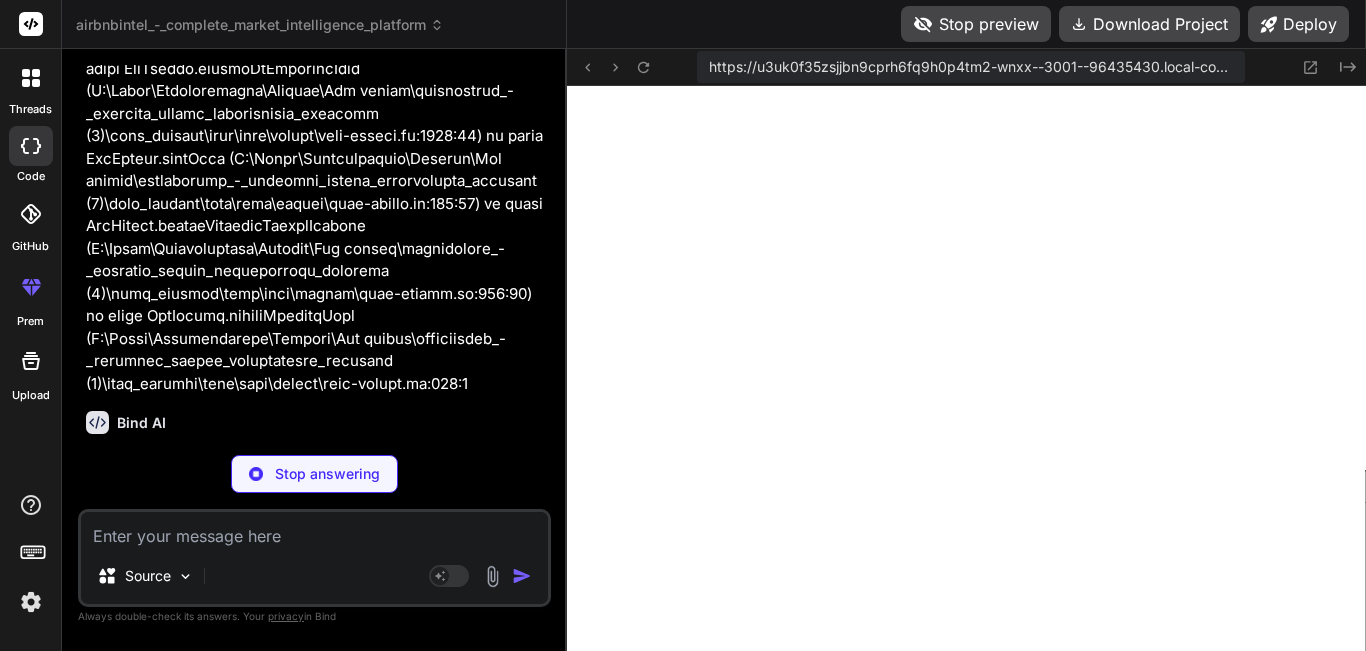 scroll, scrollTop: 64621, scrollLeft: 0, axis: vertical 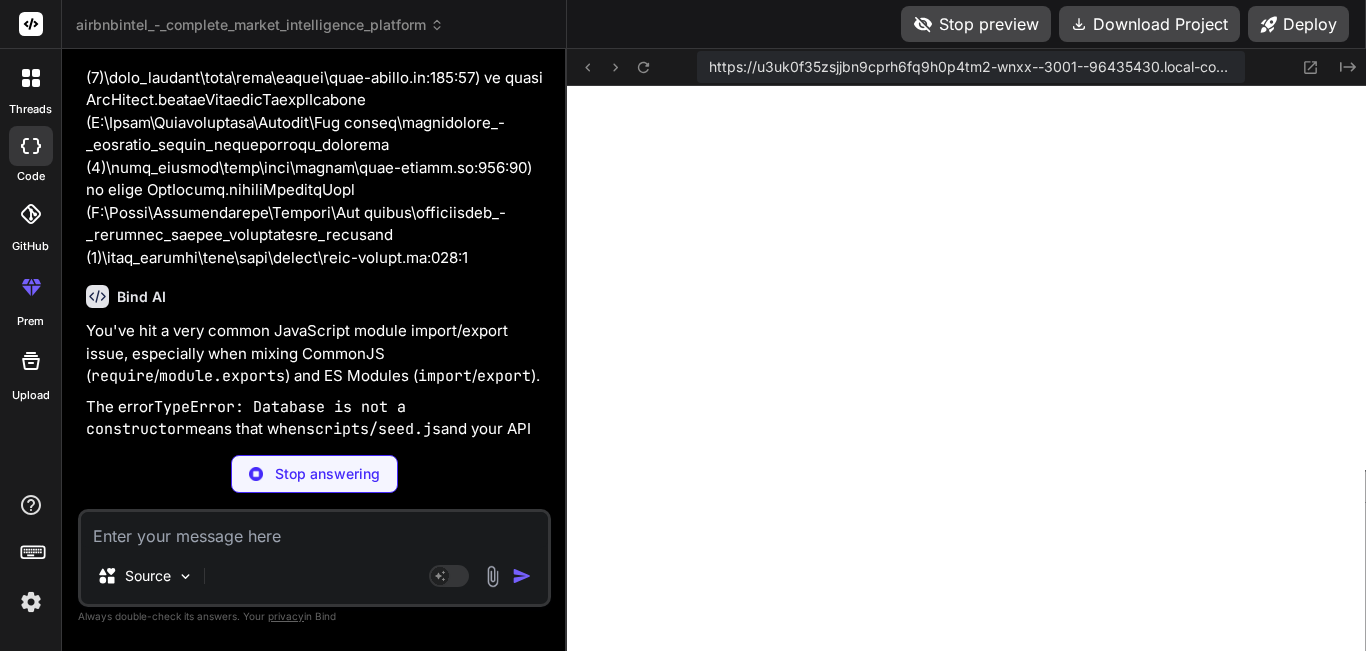 click on "Stop preview" at bounding box center (976, 24) 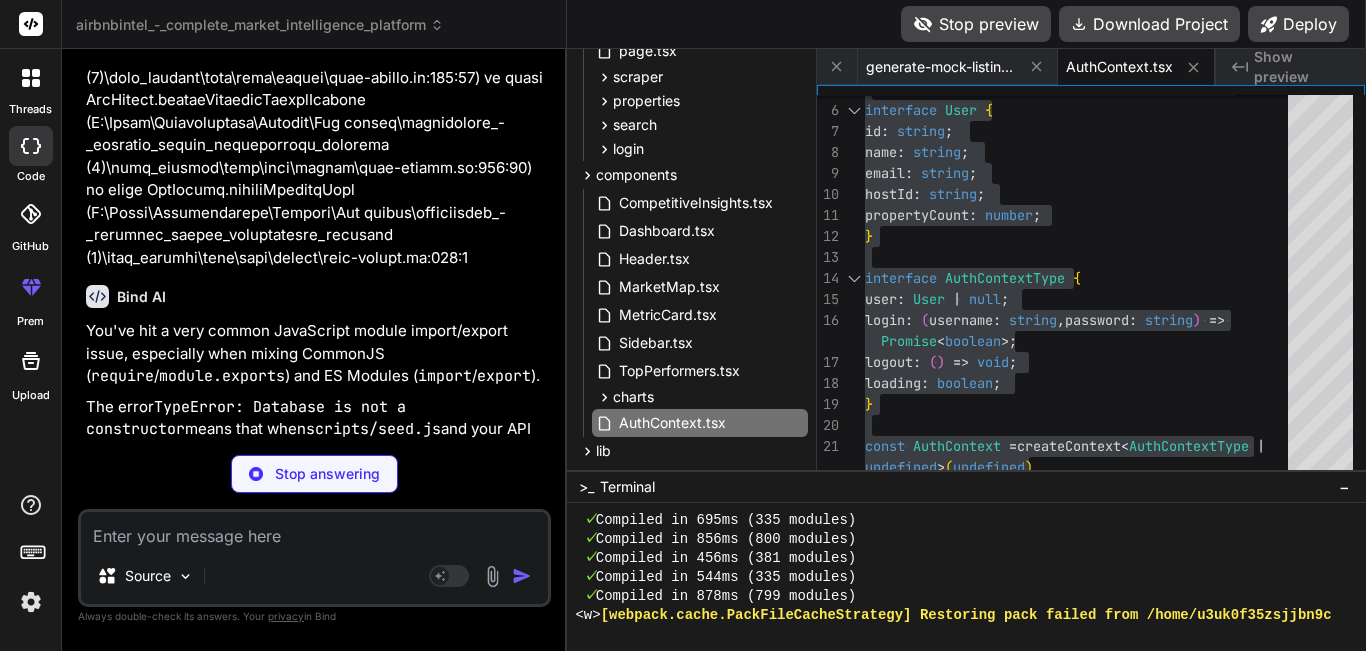 scroll, scrollTop: 1482, scrollLeft: 0, axis: vertical 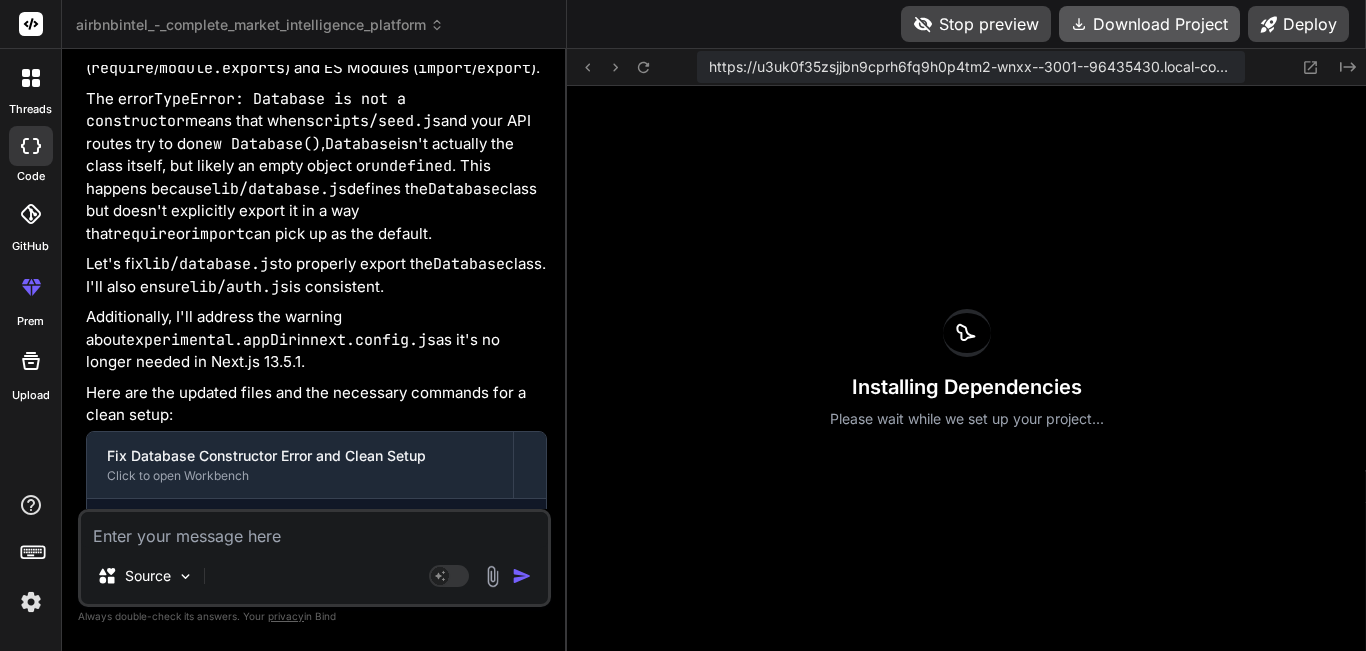 click on "Download Project" at bounding box center (1149, 24) 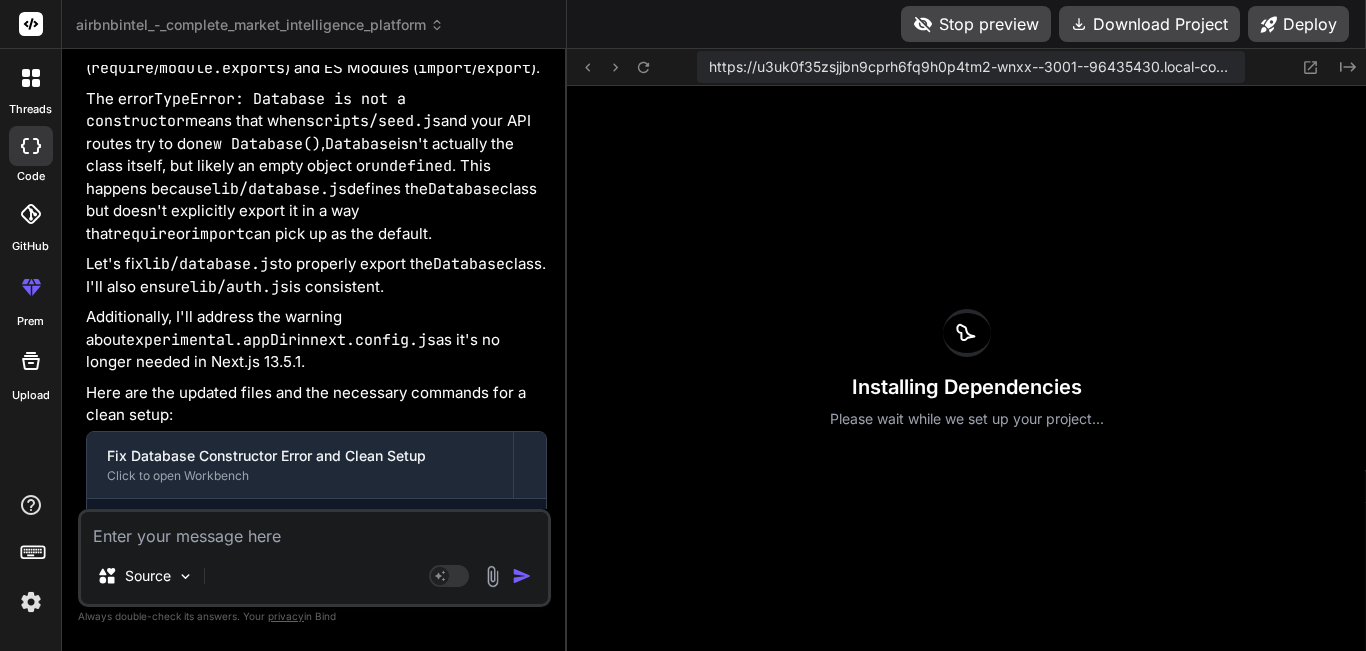 click on "Installing Dependencies Please wait while we set up your project..." at bounding box center [966, 368] 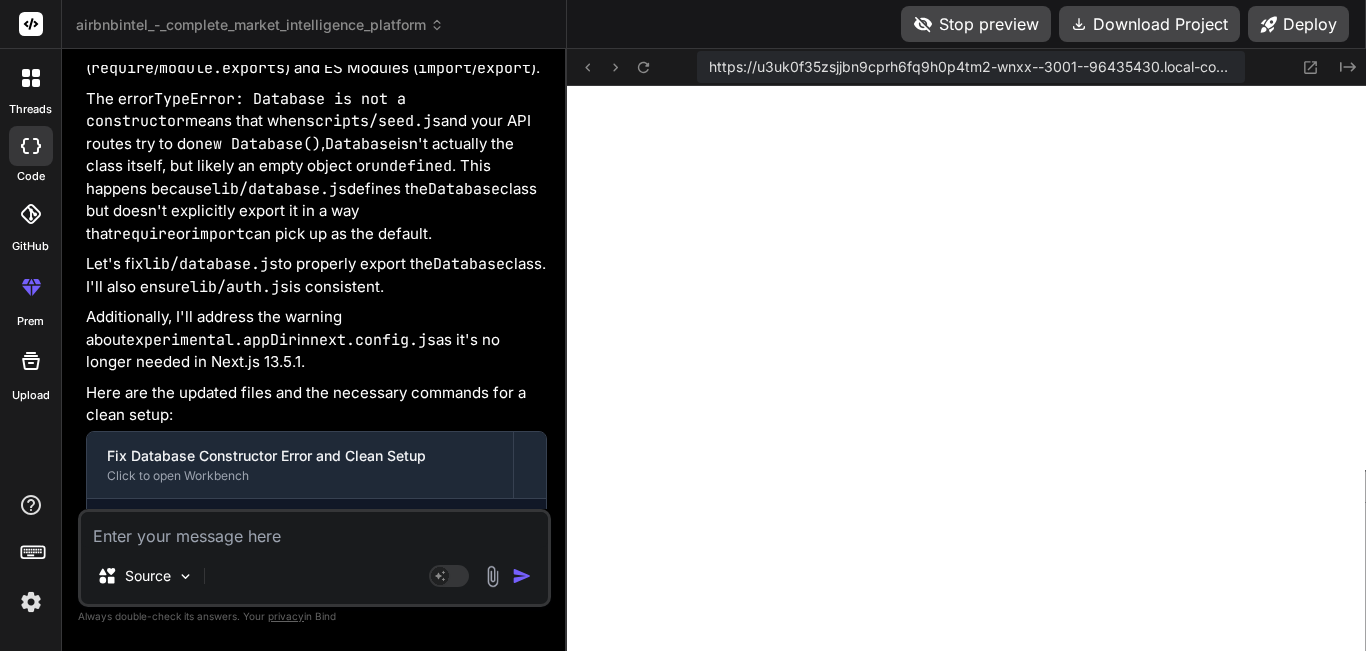 scroll, scrollTop: 1254, scrollLeft: 0, axis: vertical 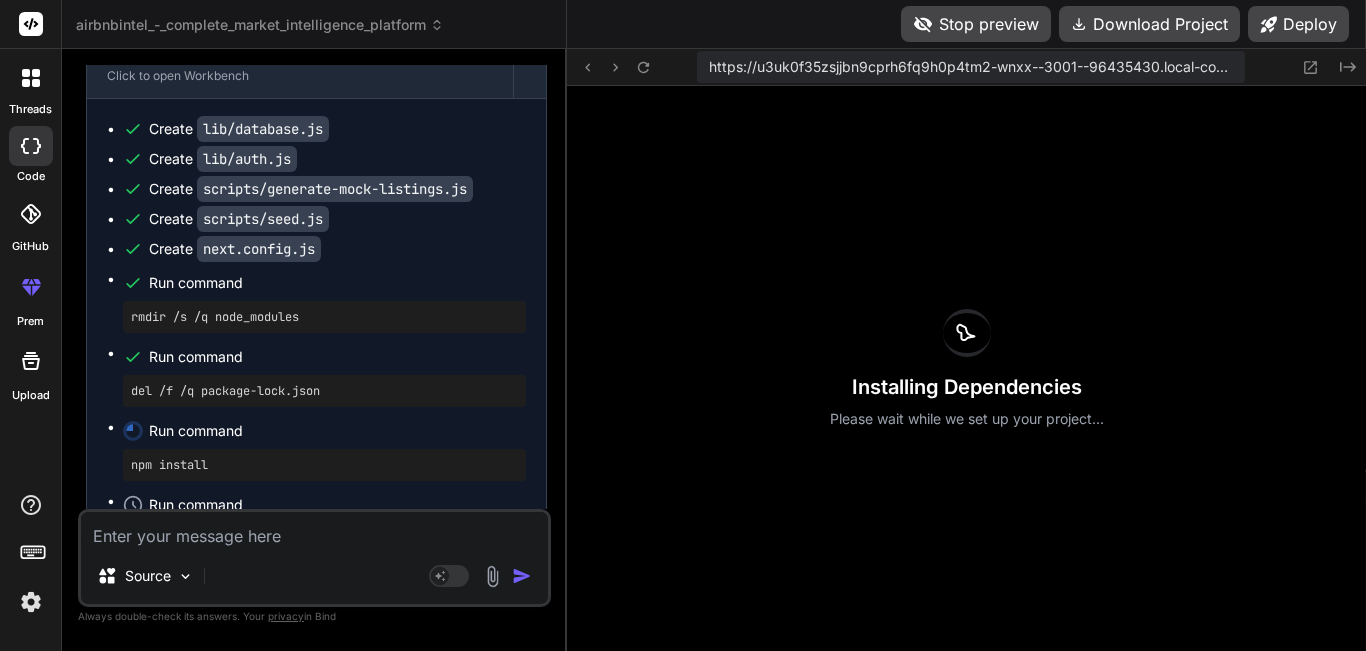 click on "rmdir /s /q node_modules" at bounding box center (242, 644) 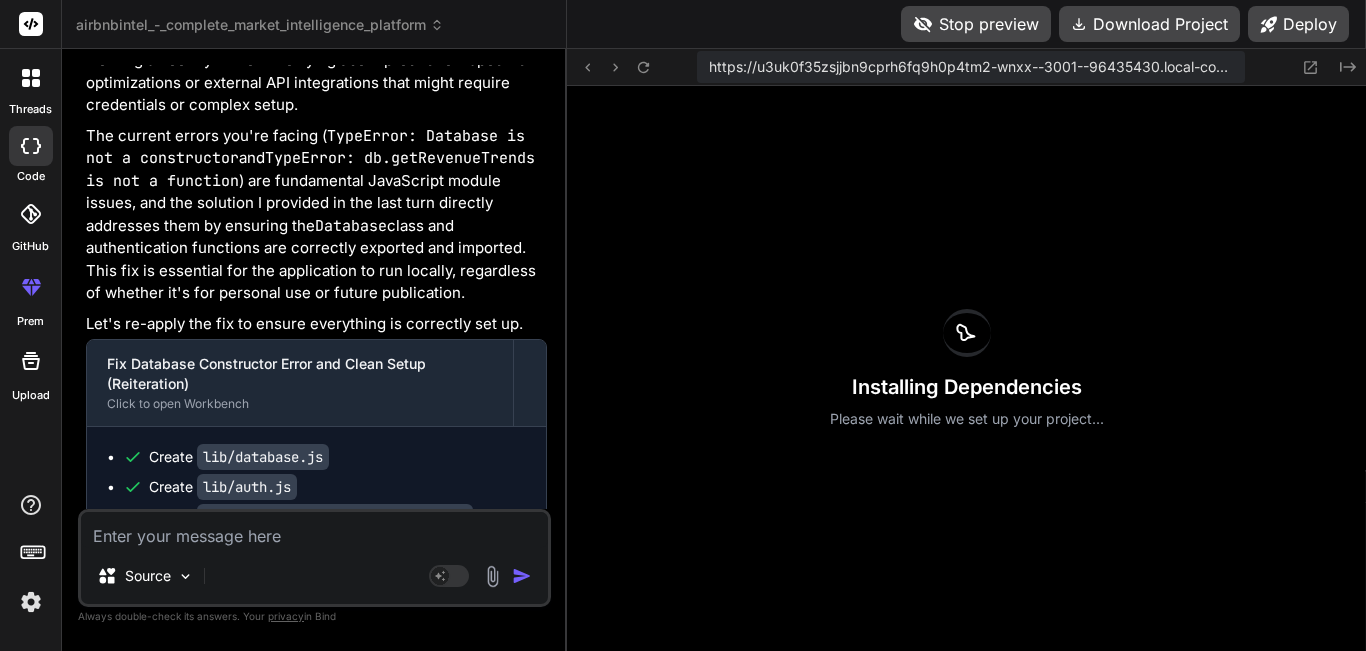 scroll, scrollTop: 66726, scrollLeft: 0, axis: vertical 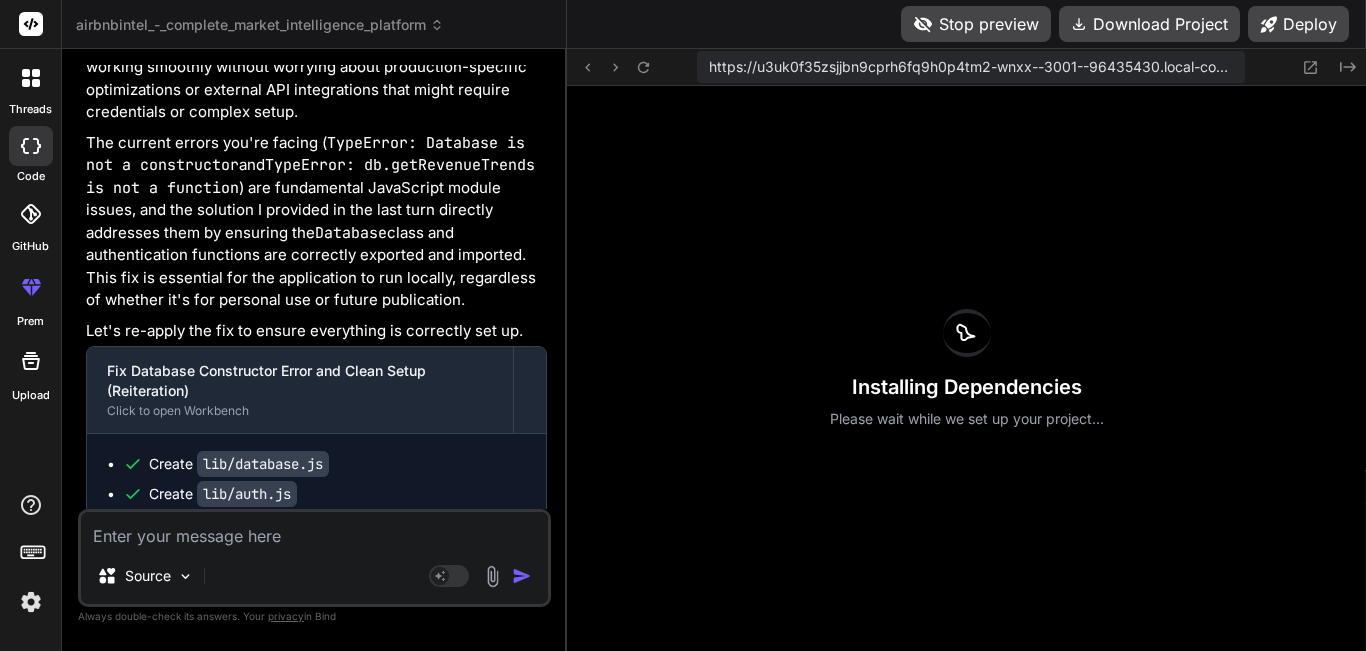 click on "rmdir /s /q node_modules" at bounding box center [324, 652] 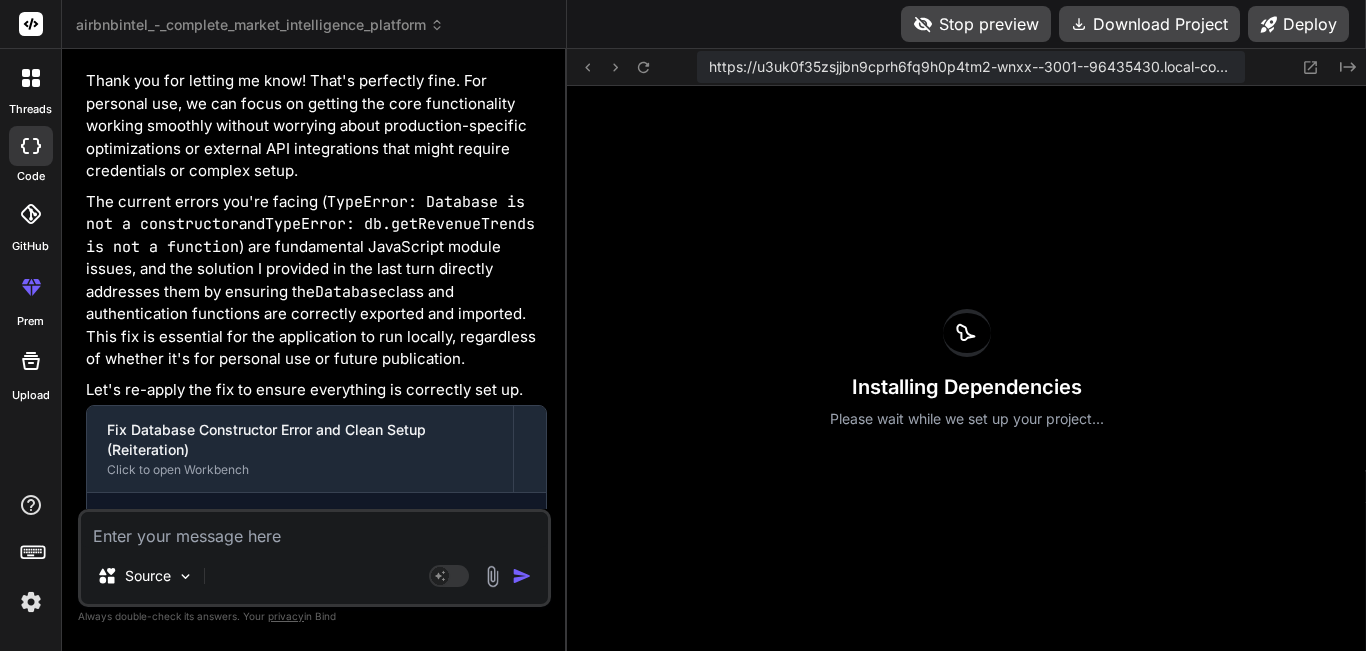scroll, scrollTop: 66665, scrollLeft: 0, axis: vertical 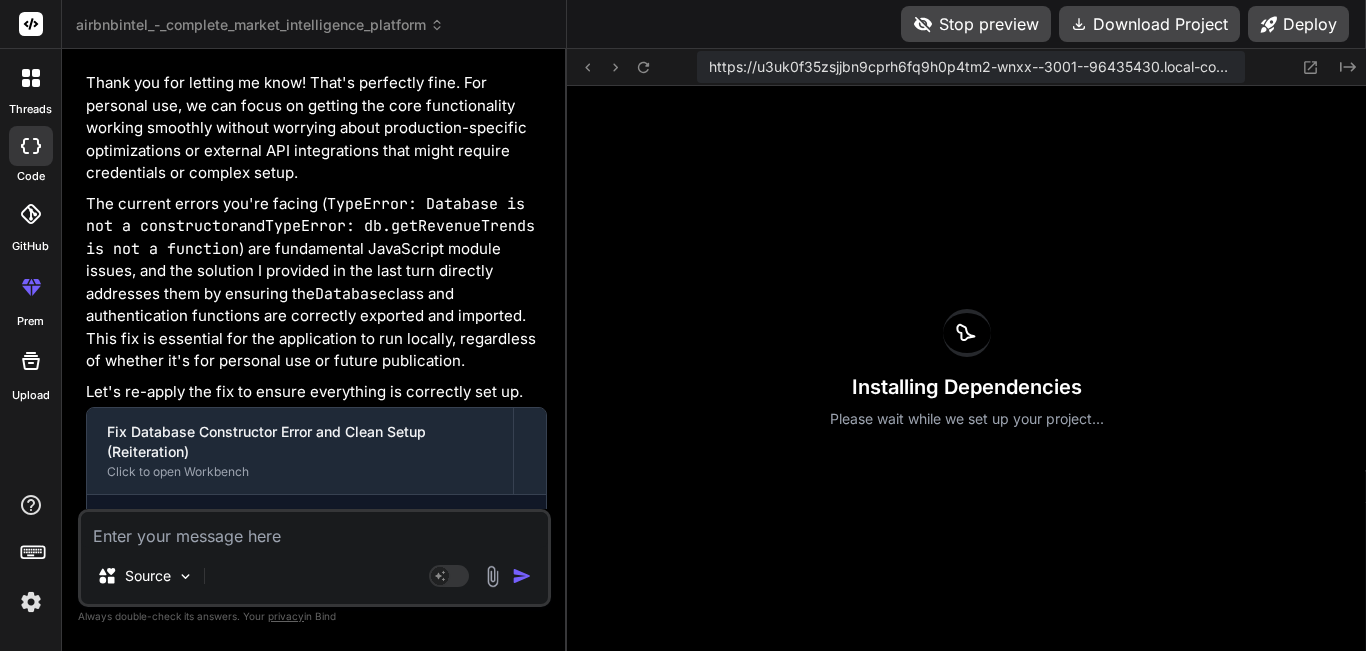click on "del /f /q package-lock.json" at bounding box center (324, 787) 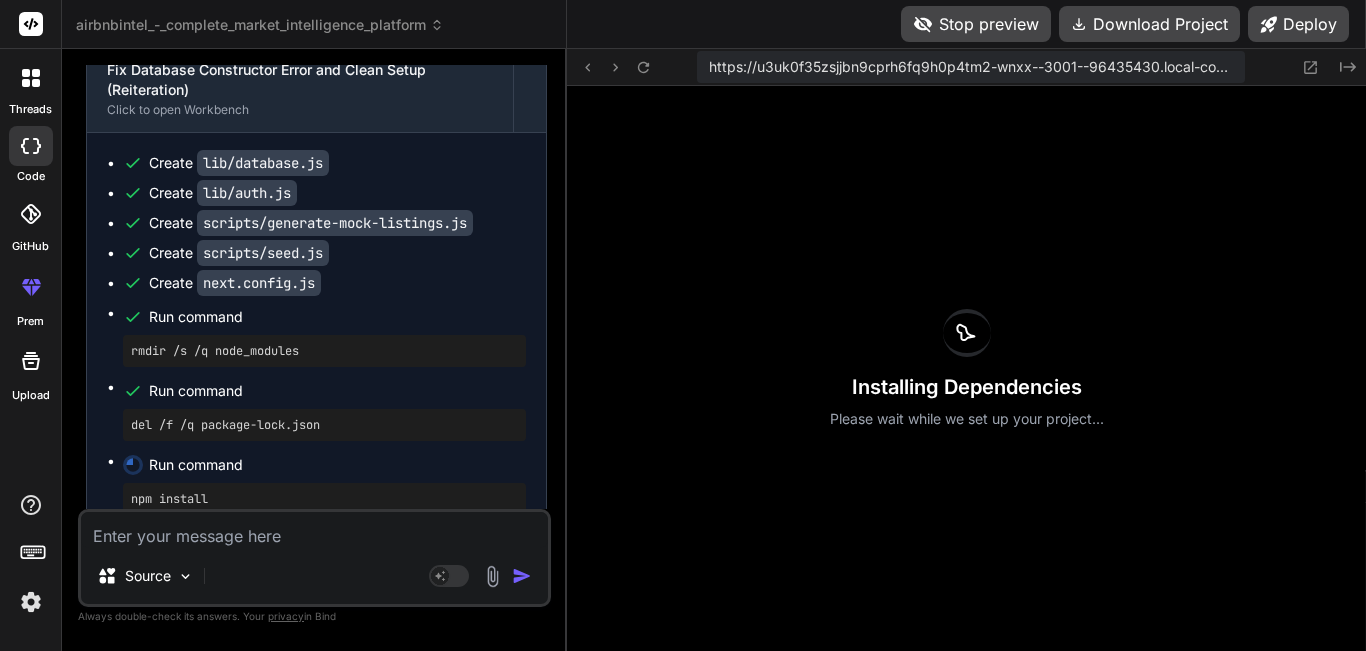 scroll, scrollTop: 67029, scrollLeft: 0, axis: vertical 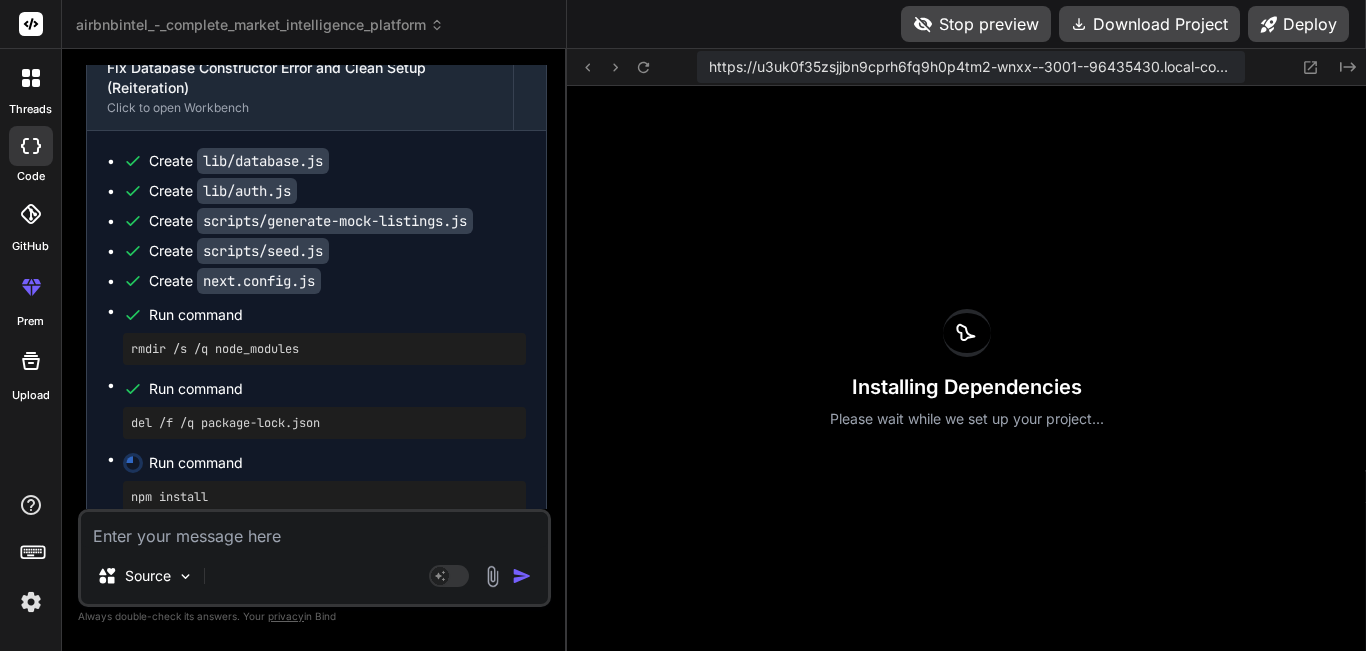 click on "rmdir /s /q node_modules" at bounding box center (242, 676) 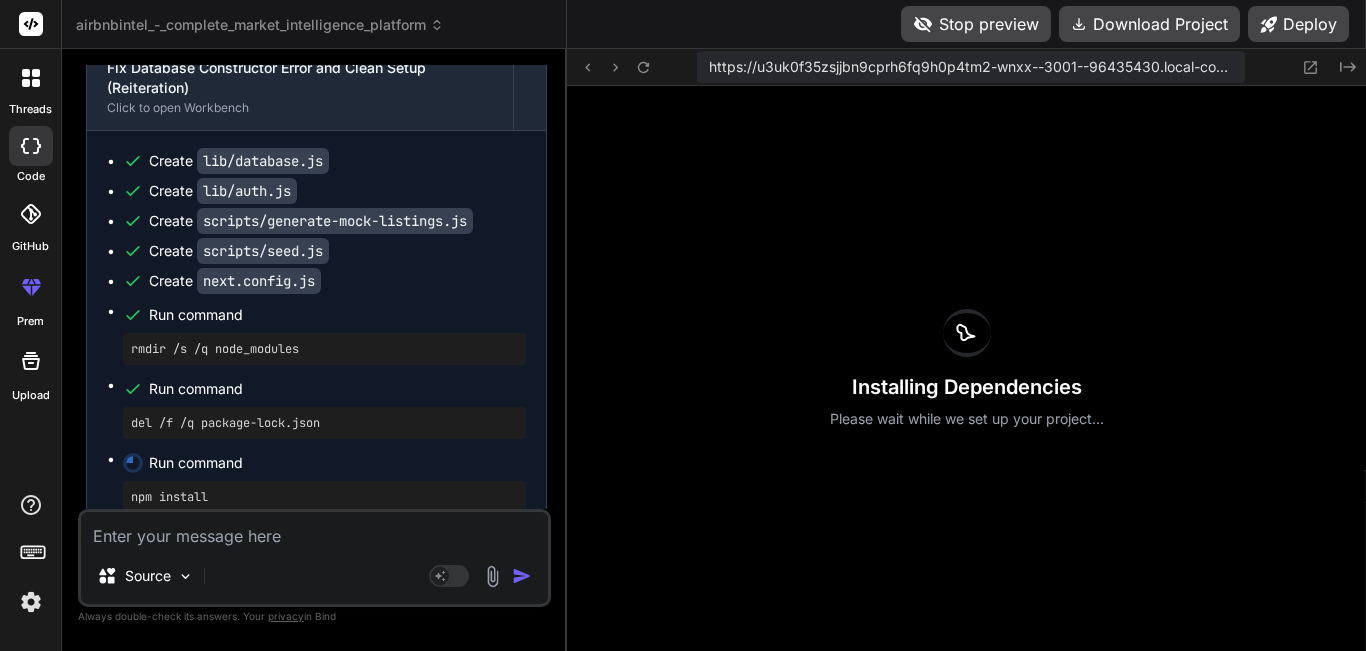 click on "rmdir /s /q node_modules" at bounding box center [242, 676] 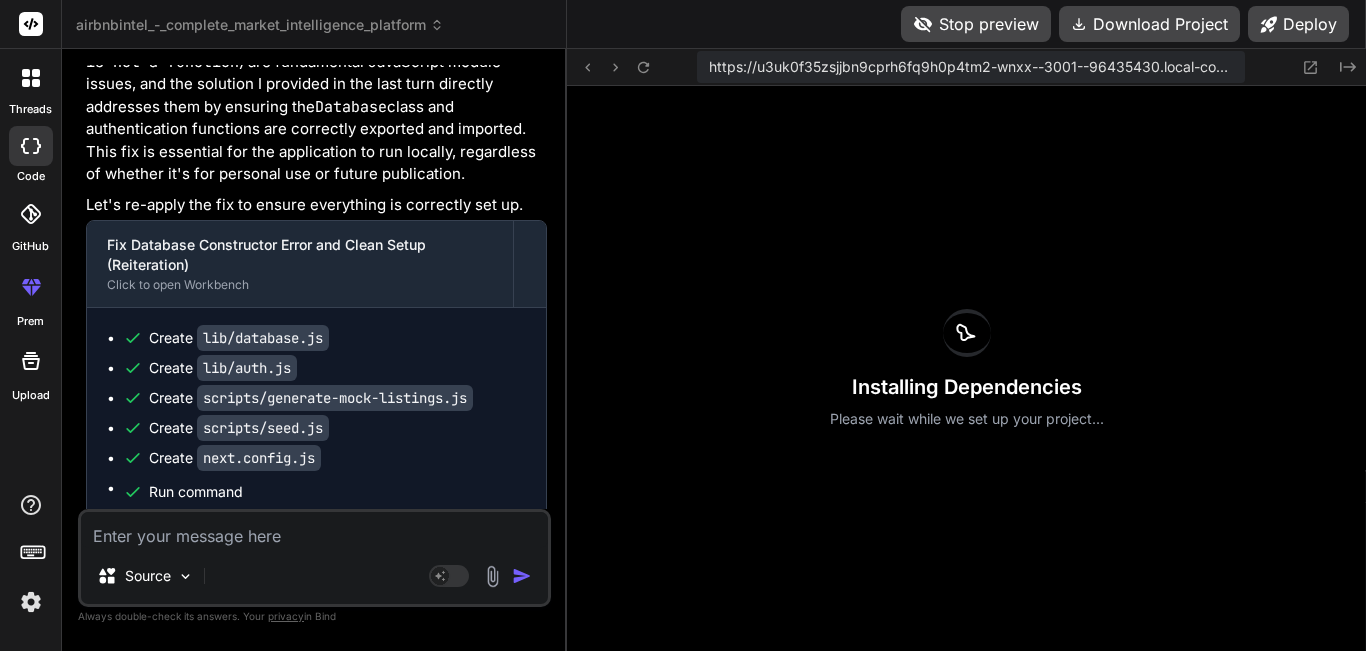 scroll, scrollTop: 66853, scrollLeft: 0, axis: vertical 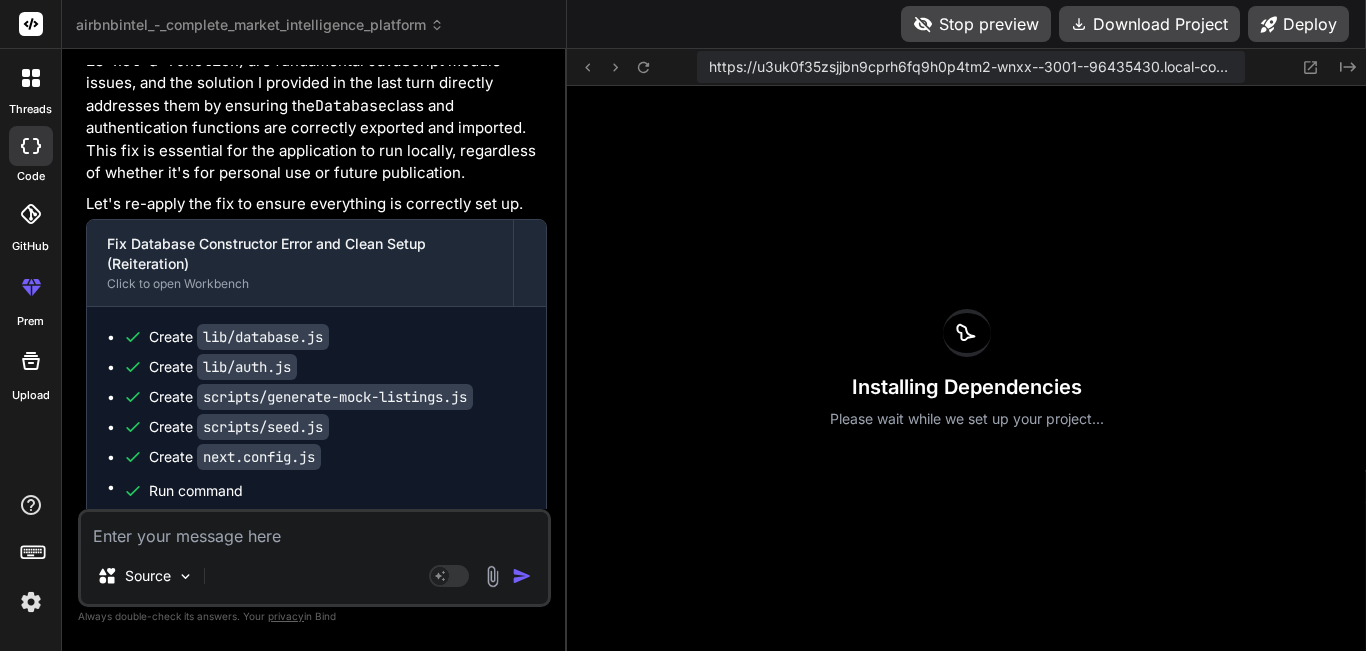 click on "rmdir /s /q node_modules" at bounding box center [340, 852] 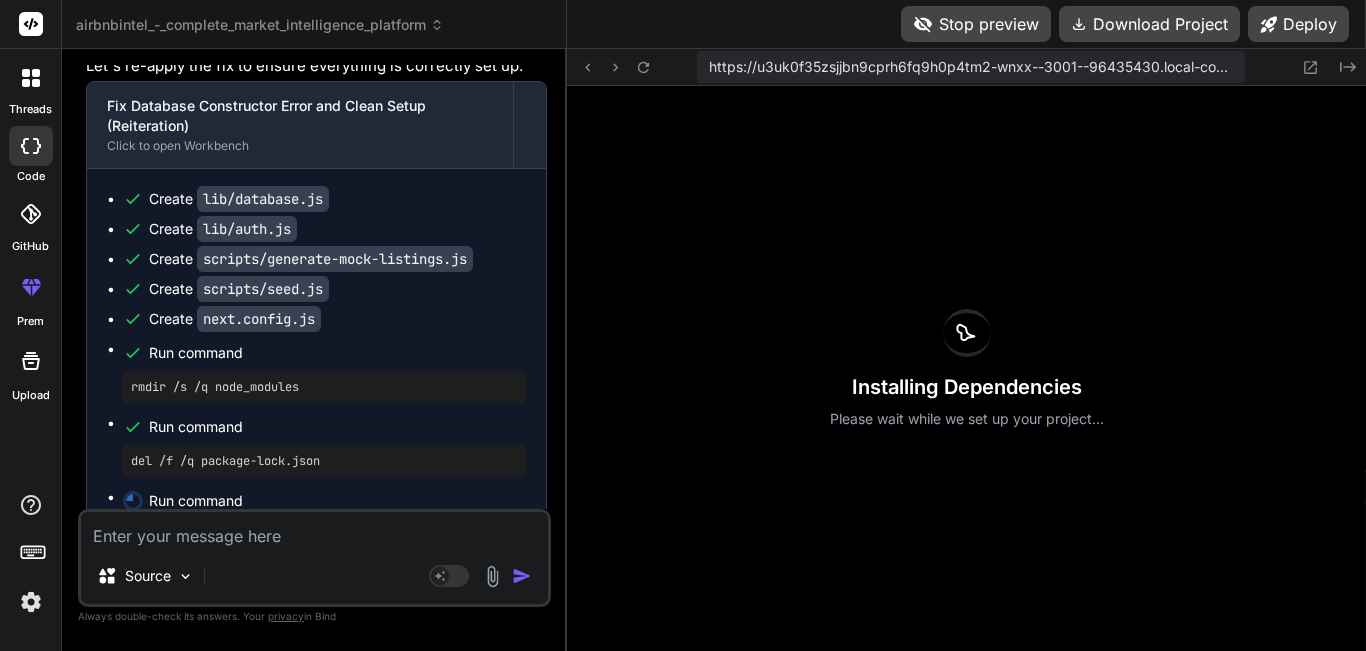 scroll, scrollTop: 67083, scrollLeft: 0, axis: vertical 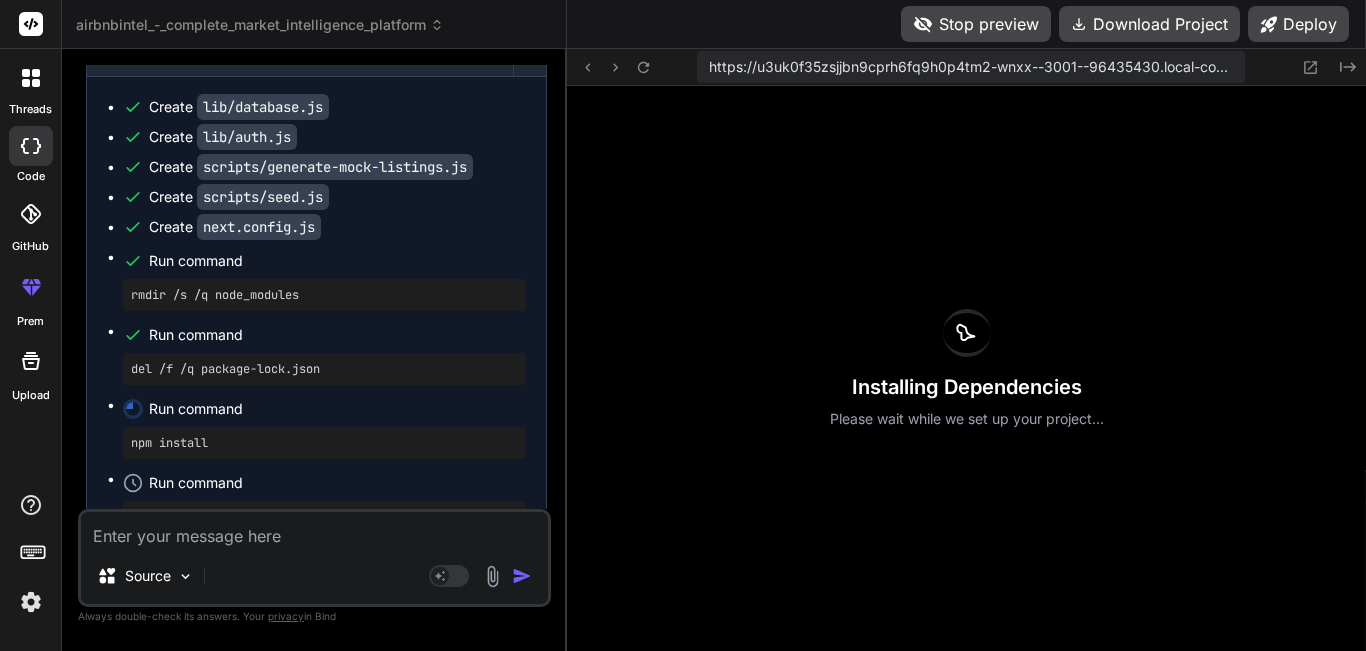 click on "Installing Dependencies Please wait while we set up your project..." at bounding box center [966, 368] 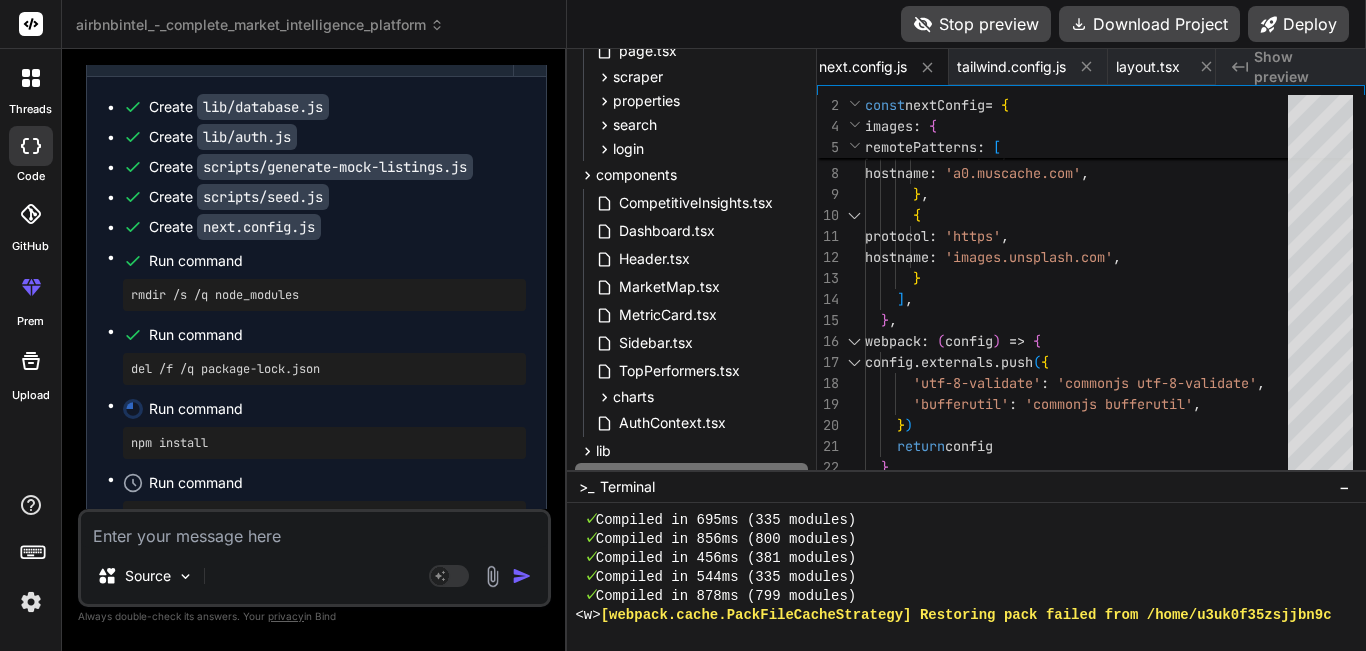 scroll, scrollTop: 779, scrollLeft: 0, axis: vertical 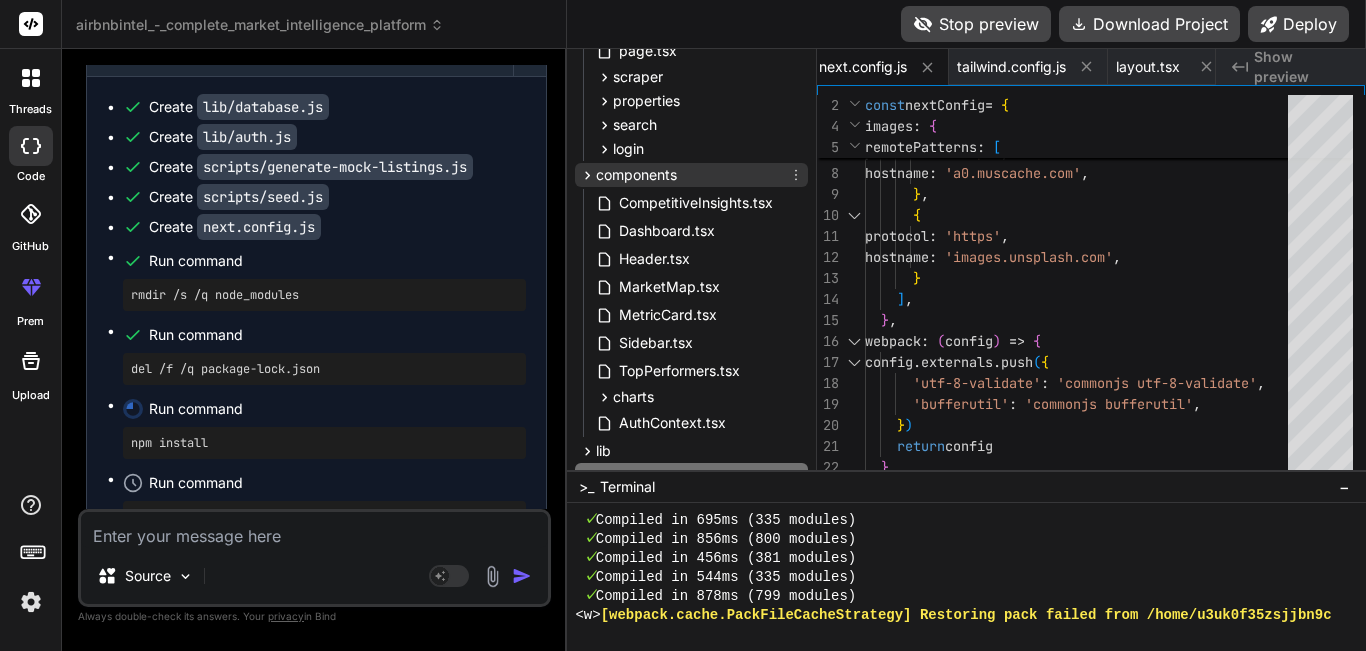 click on "components" at bounding box center (691, 175) 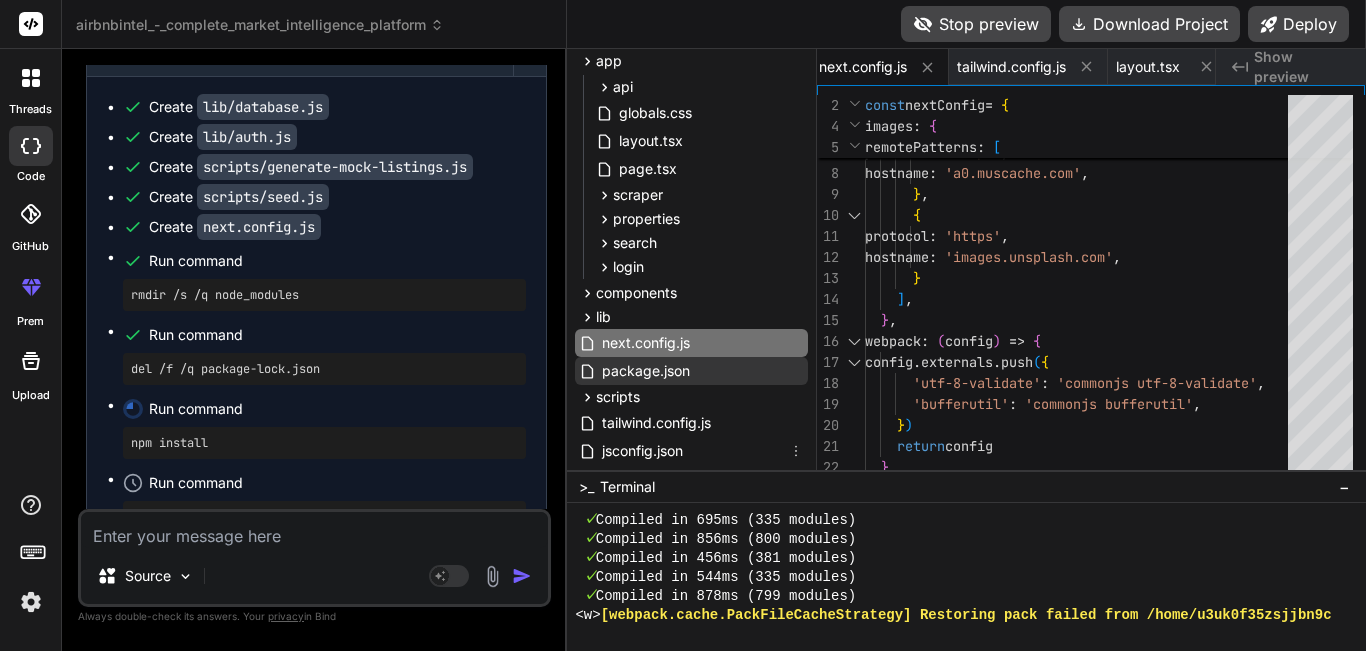 scroll, scrollTop: 0, scrollLeft: 0, axis: both 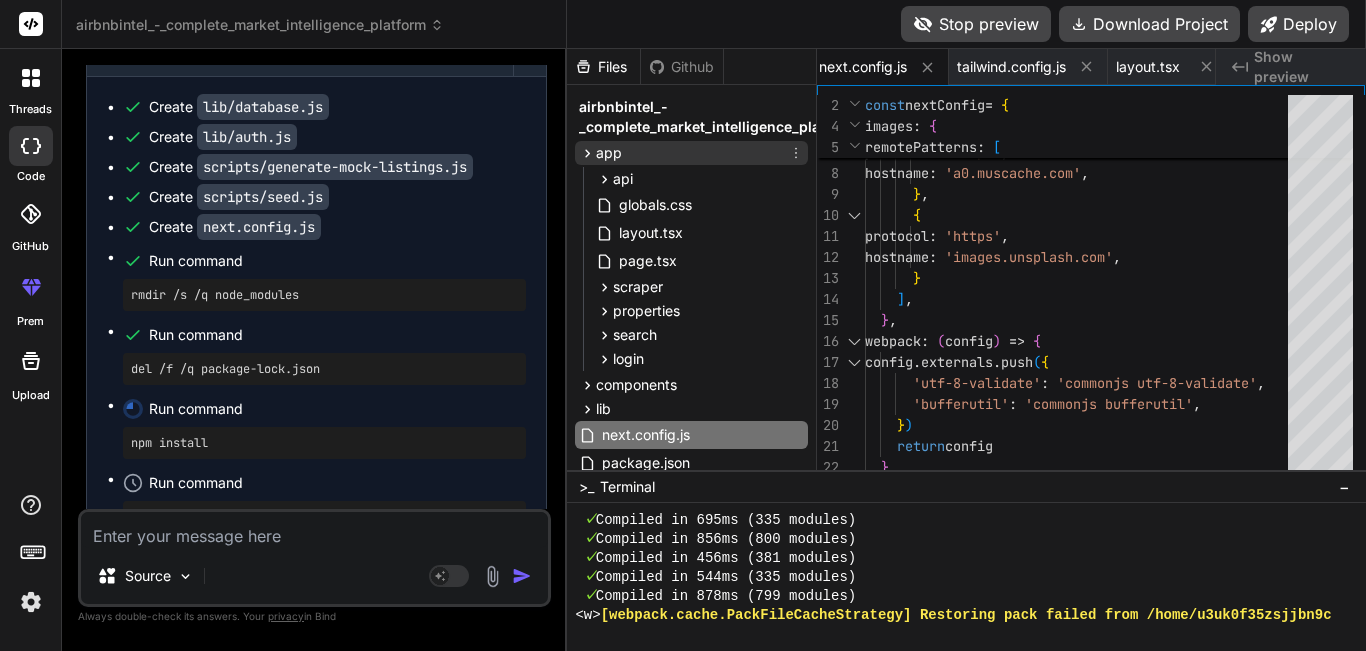 click 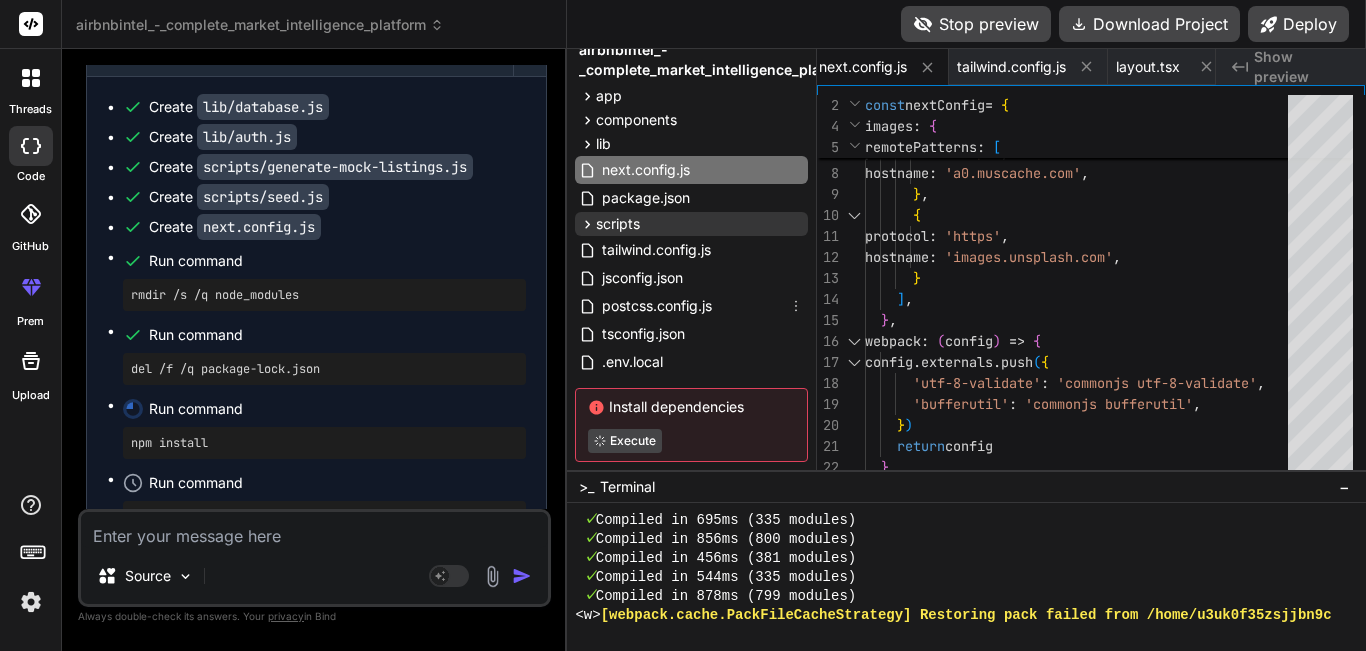 scroll, scrollTop: 97, scrollLeft: 0, axis: vertical 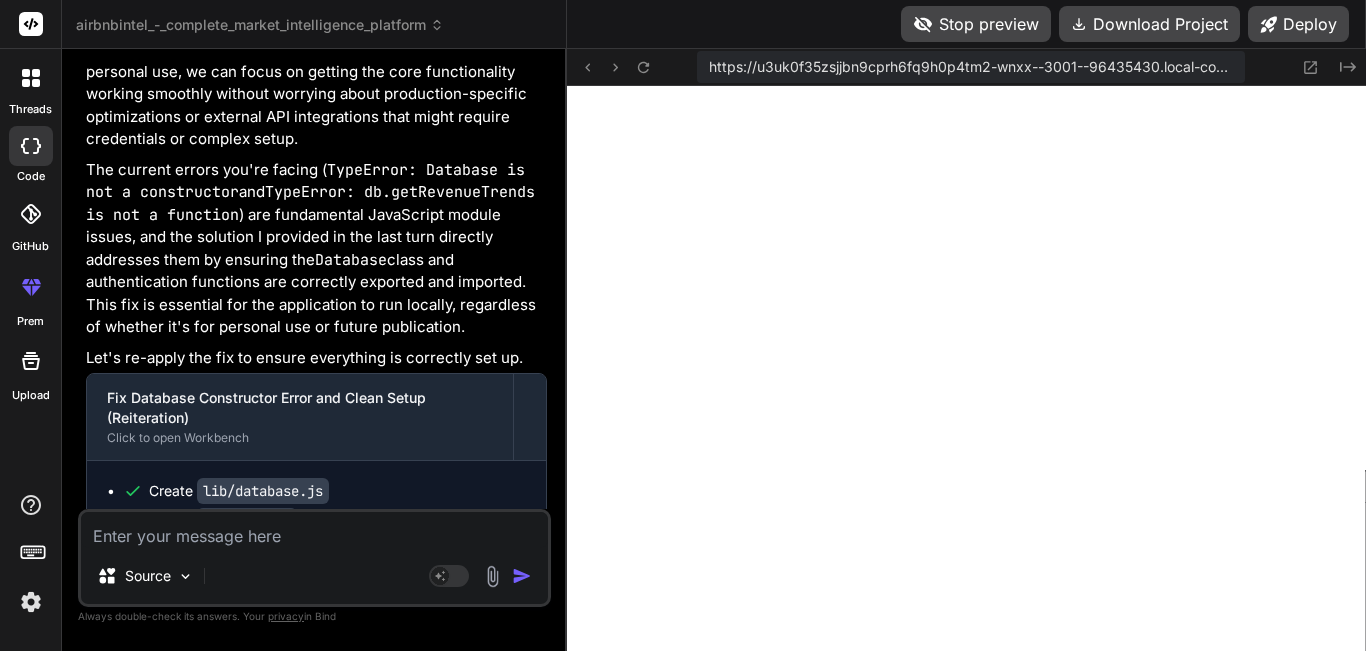 click on "Stop preview" at bounding box center (976, 24) 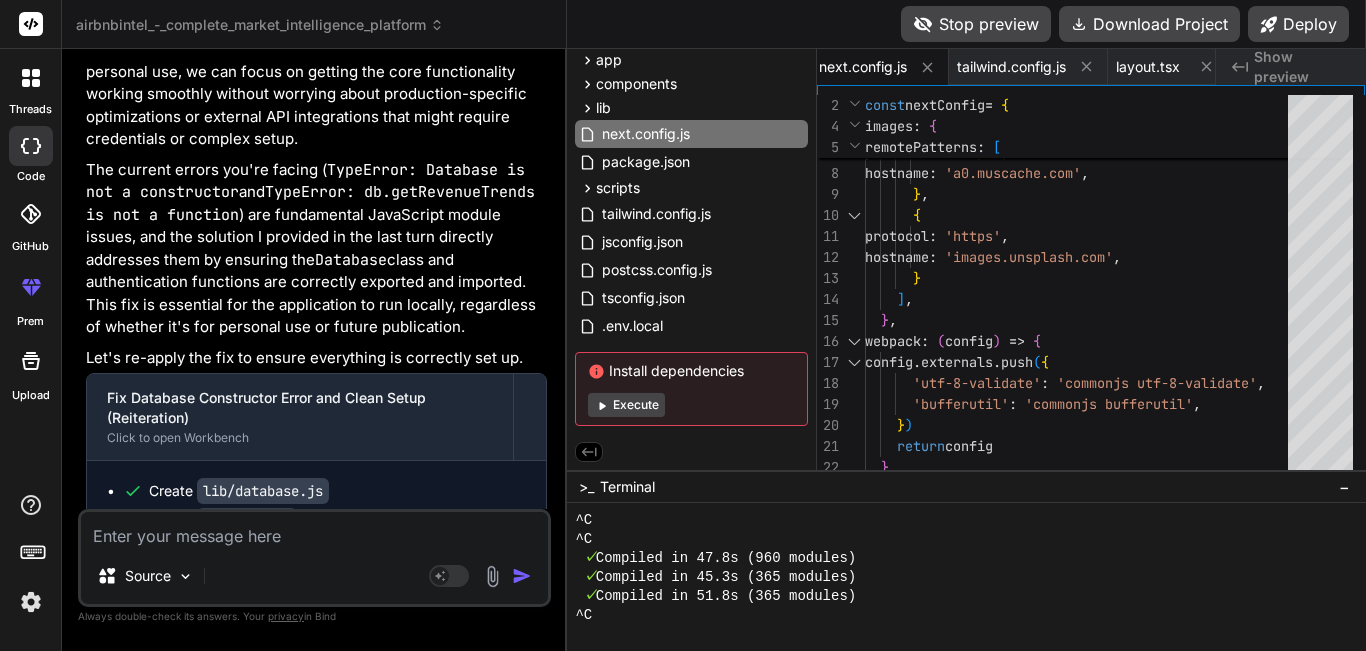scroll, scrollTop: 17974, scrollLeft: 0, axis: vertical 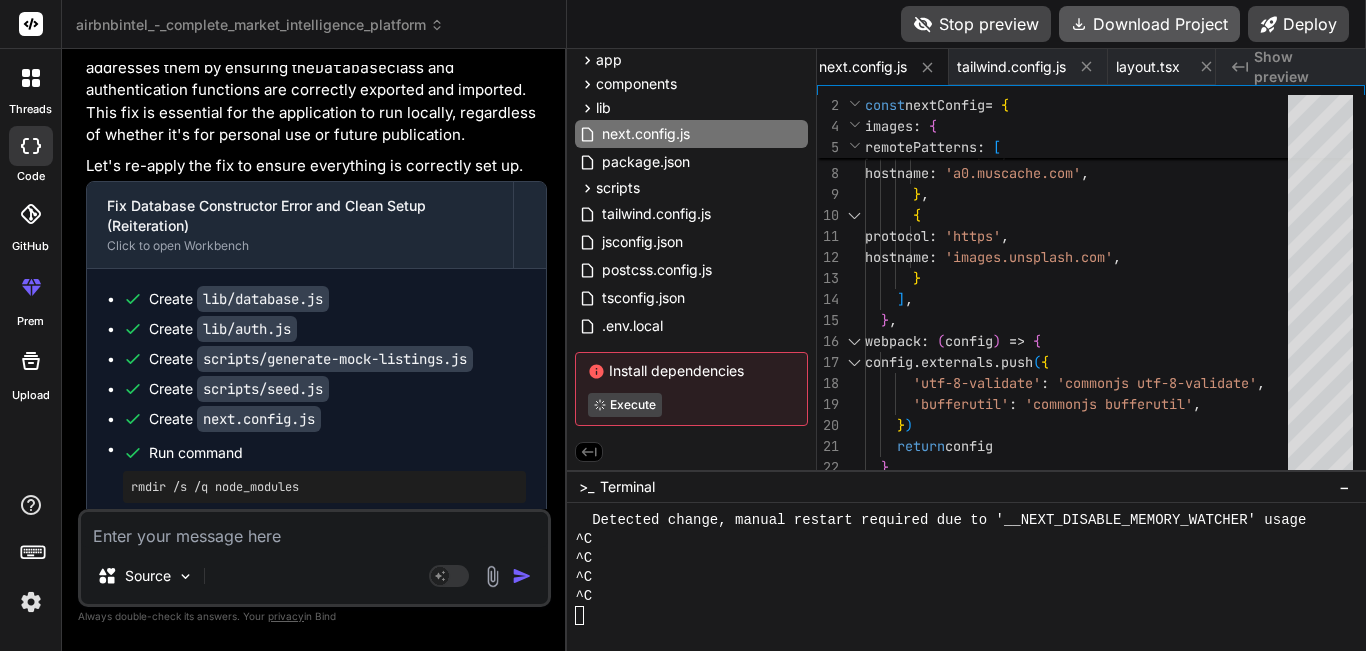 click on "Download Project" at bounding box center [1149, 24] 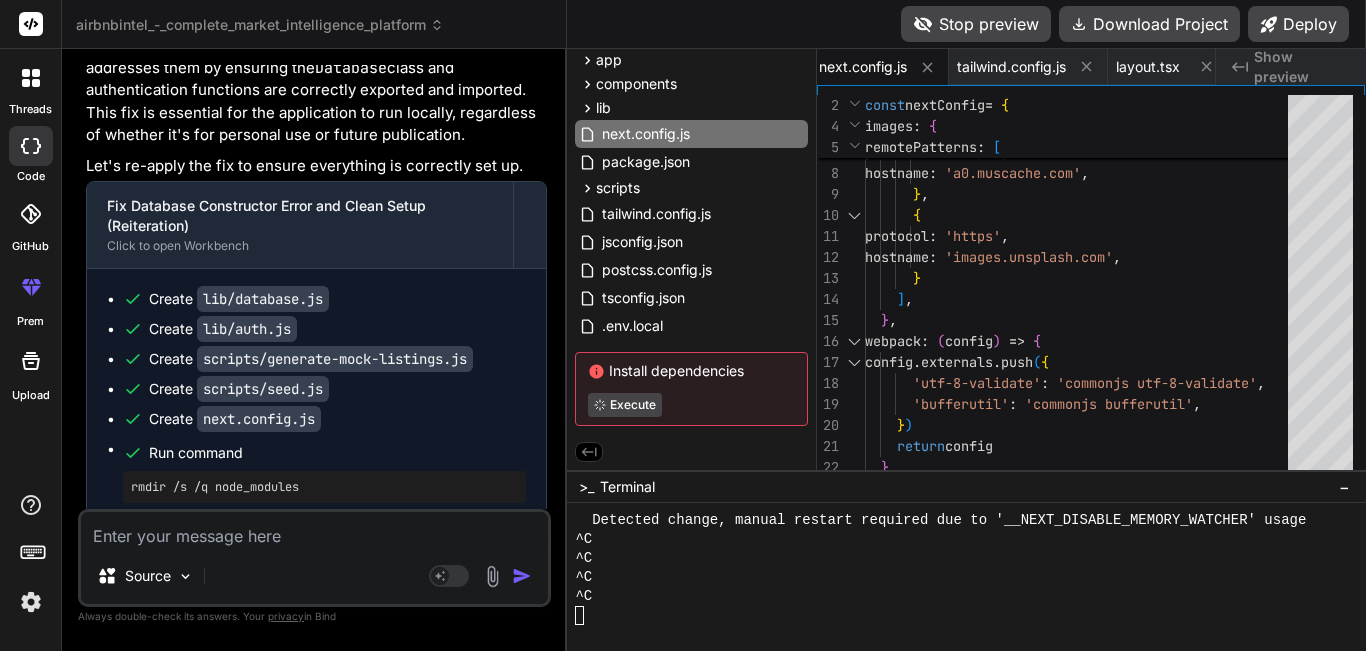 click on "rmdir /s /q node_modules" at bounding box center (324, 487) 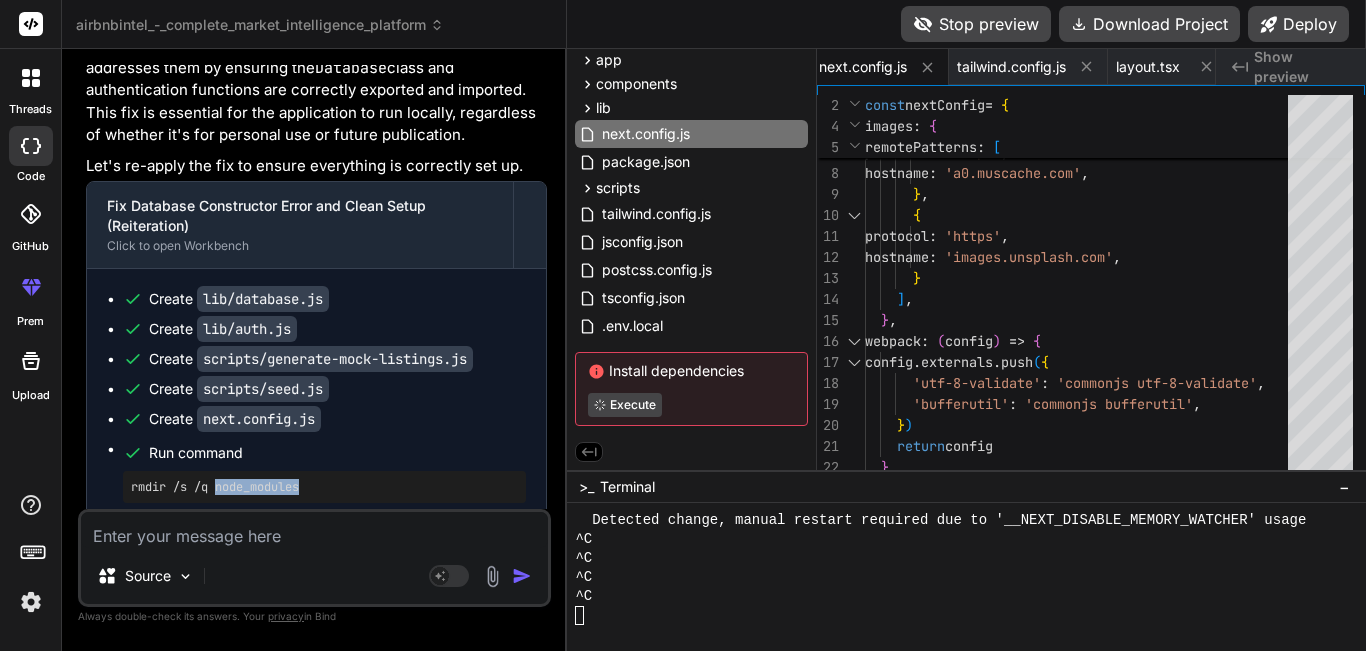 click on "rmdir /s /q node_modules" at bounding box center [324, 487] 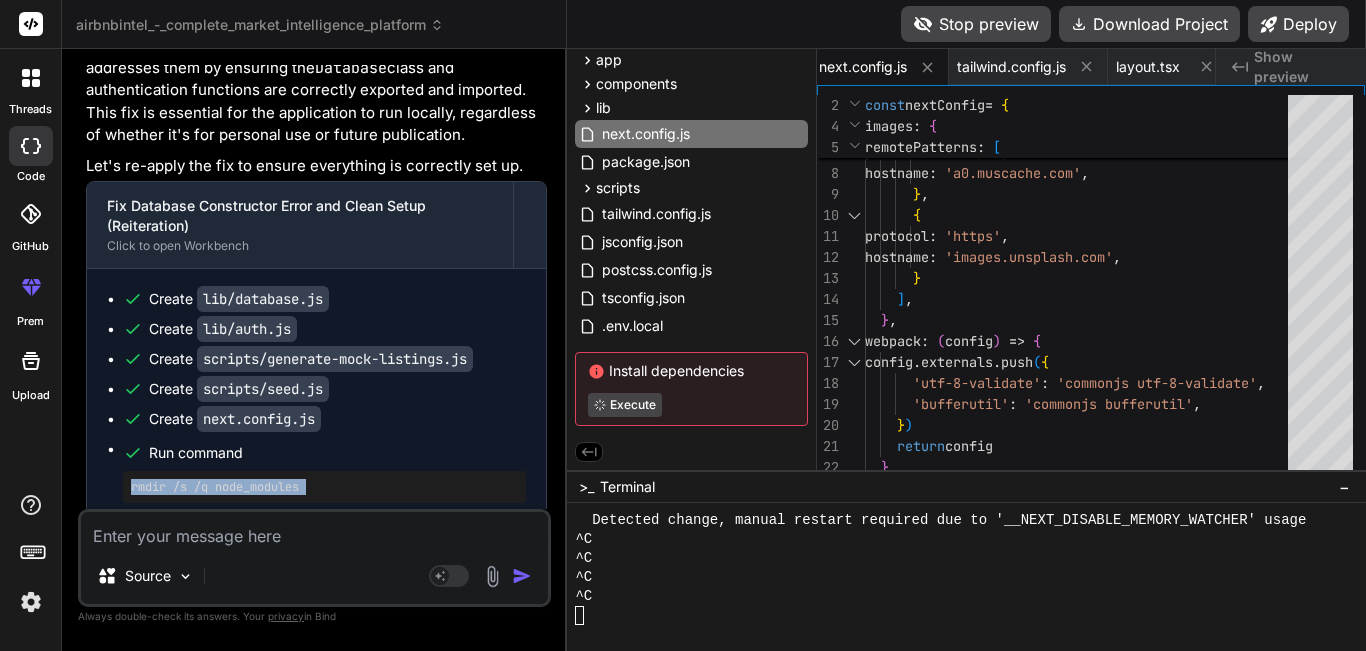 click on "rmdir /s /q node_modules" at bounding box center [324, 487] 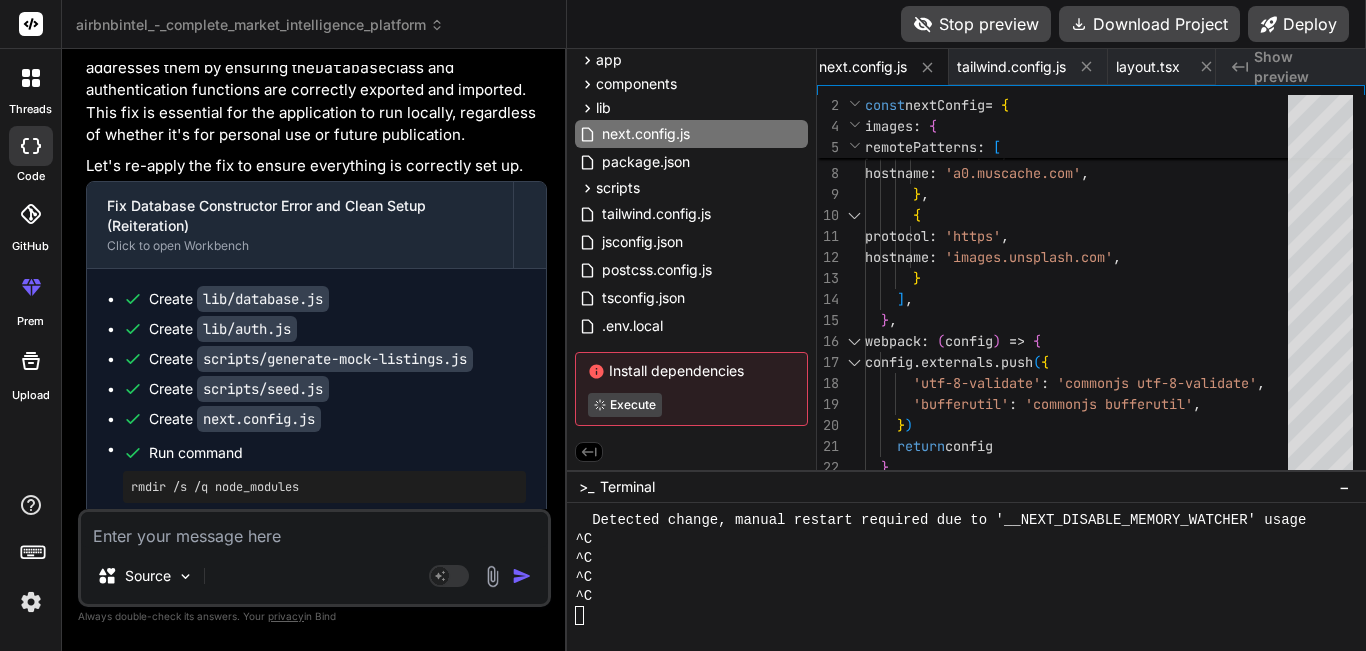 click on "del /f /q package-lock.json" at bounding box center [324, 561] 